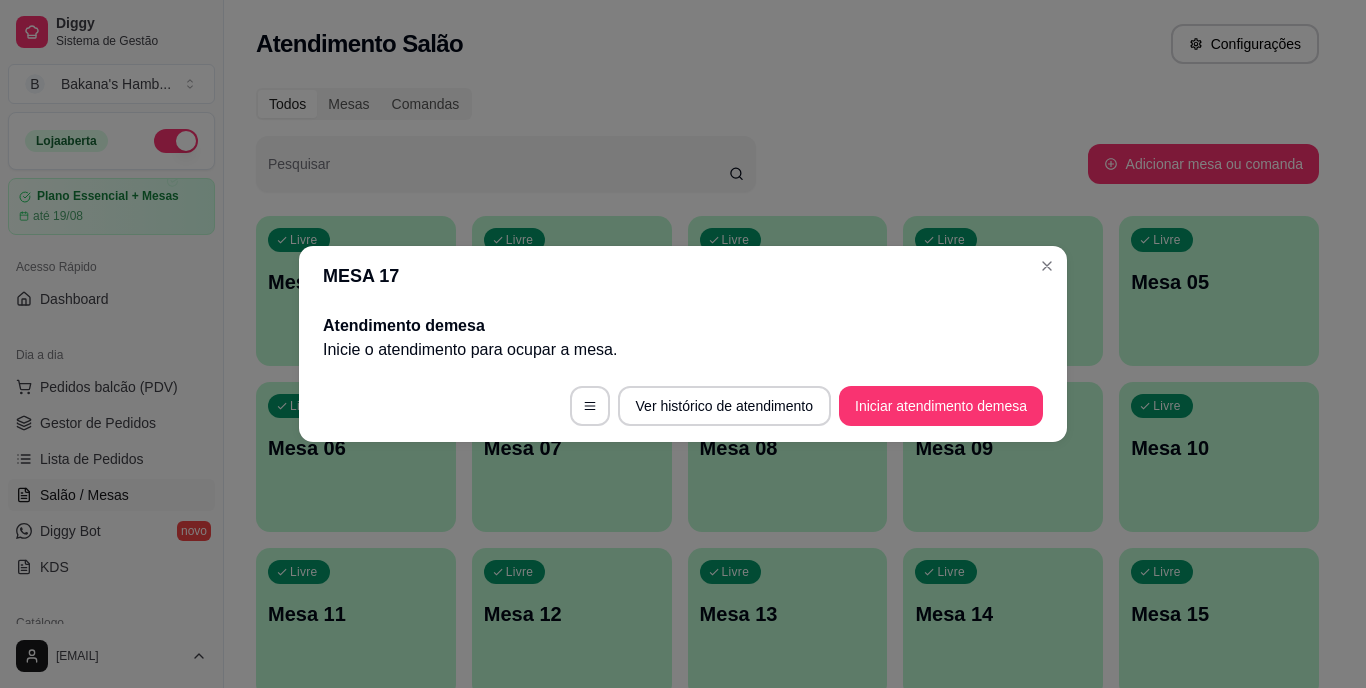 scroll, scrollTop: 86, scrollLeft: 0, axis: vertical 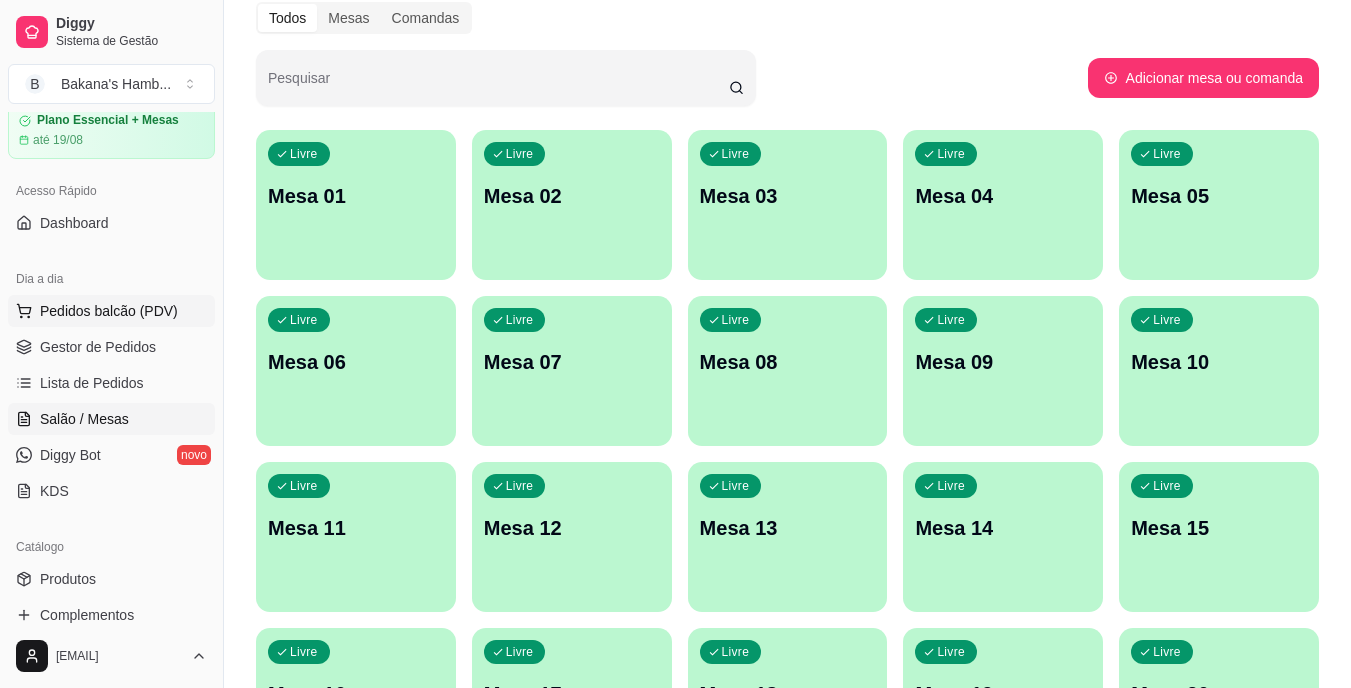 click on "Pedidos balcão (PDV)" at bounding box center (109, 311) 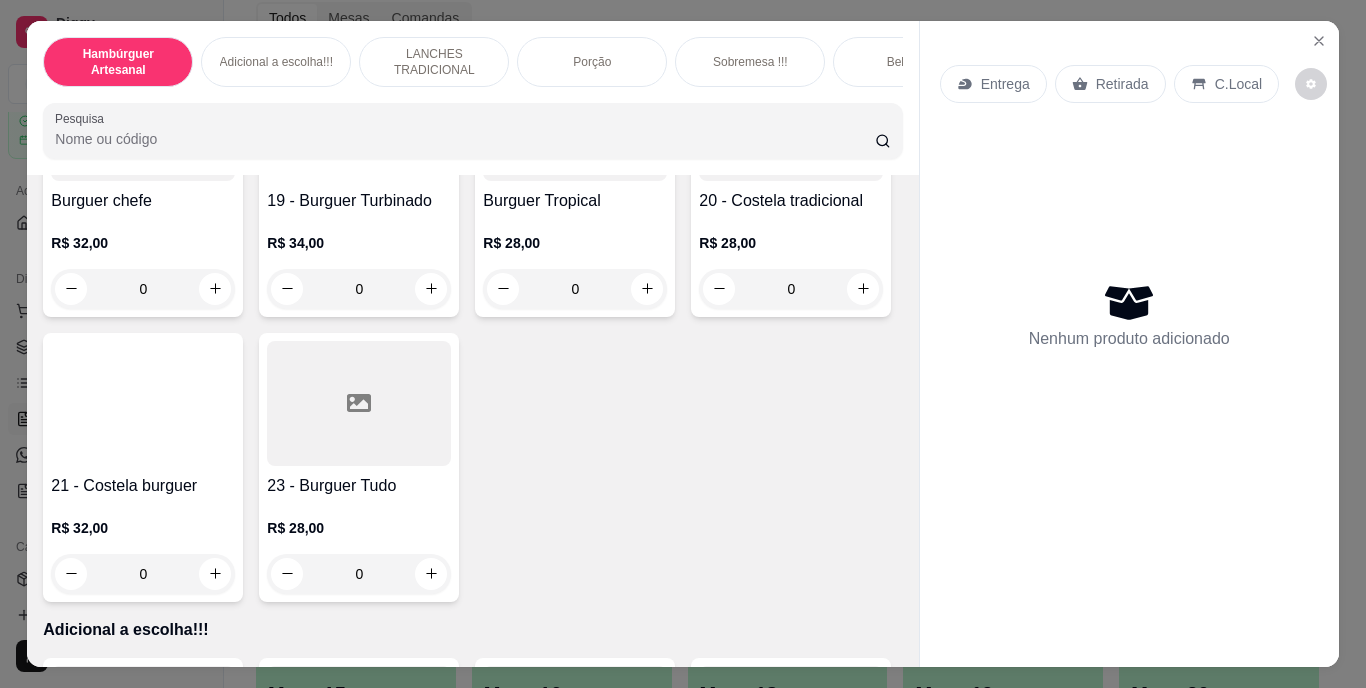 scroll, scrollTop: 1708, scrollLeft: 0, axis: vertical 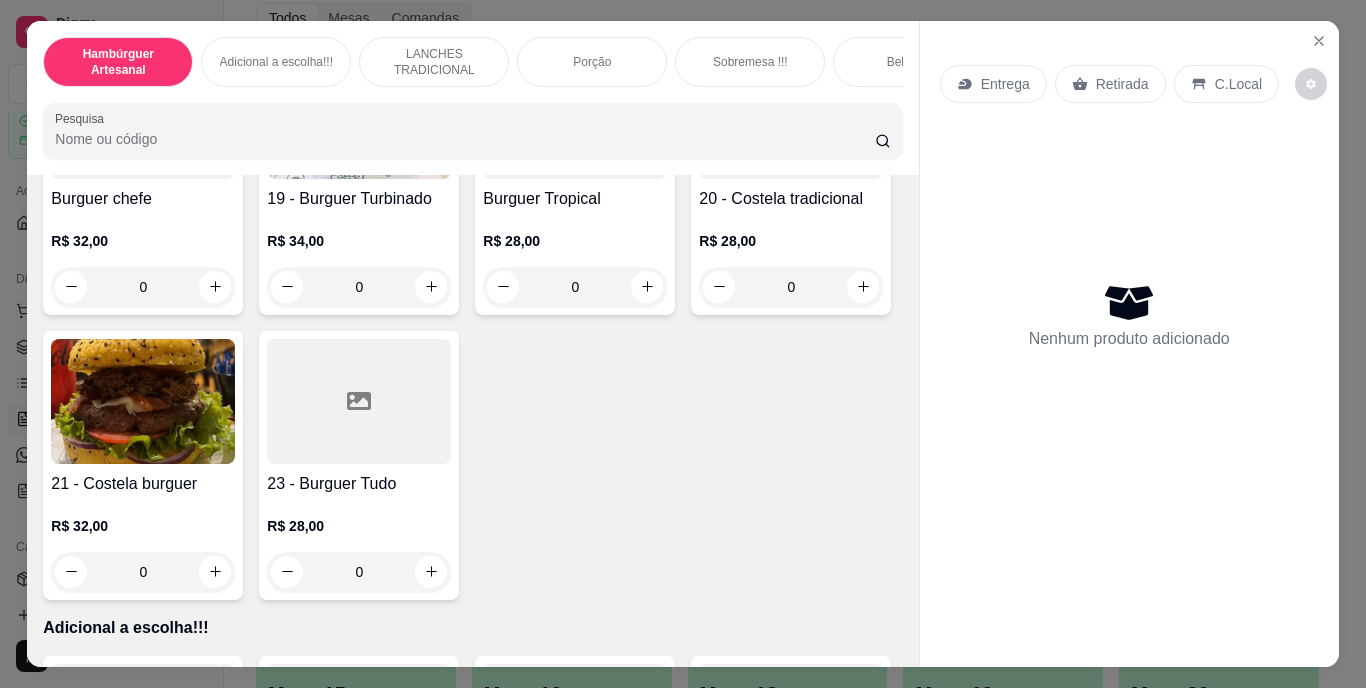 click at bounding box center [863, -308] 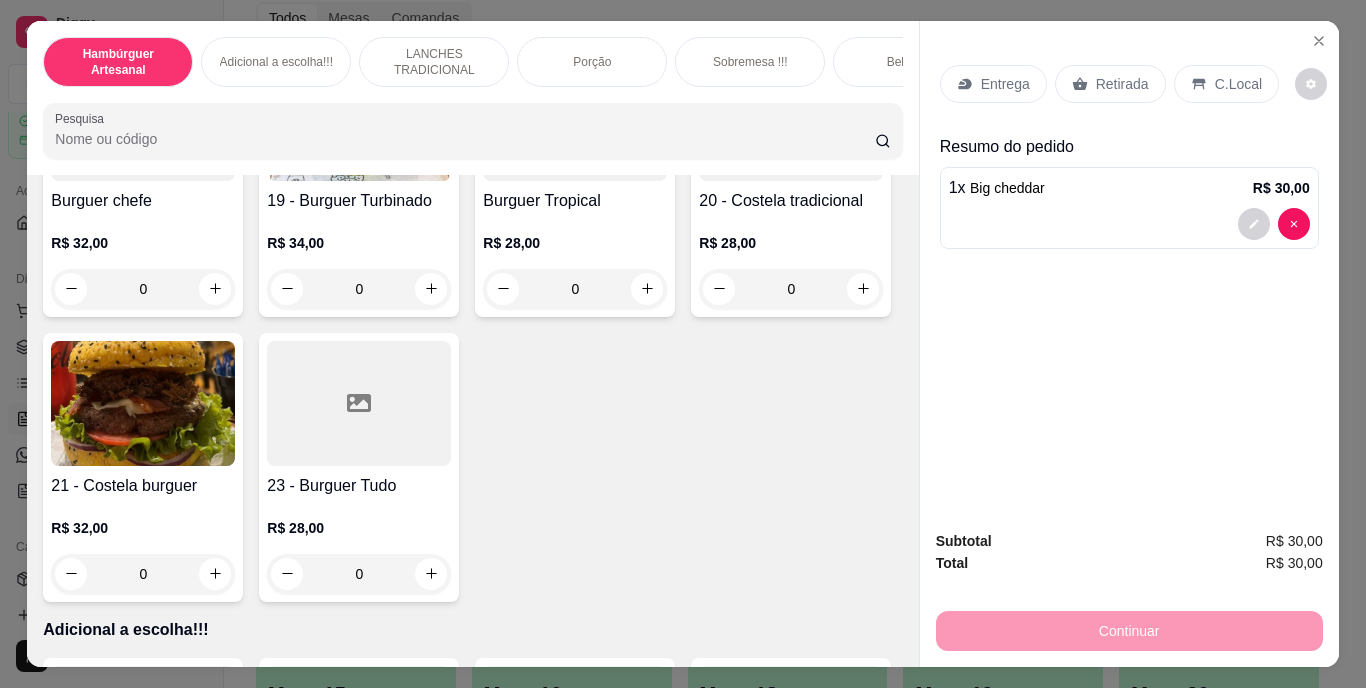 scroll, scrollTop: 1709, scrollLeft: 0, axis: vertical 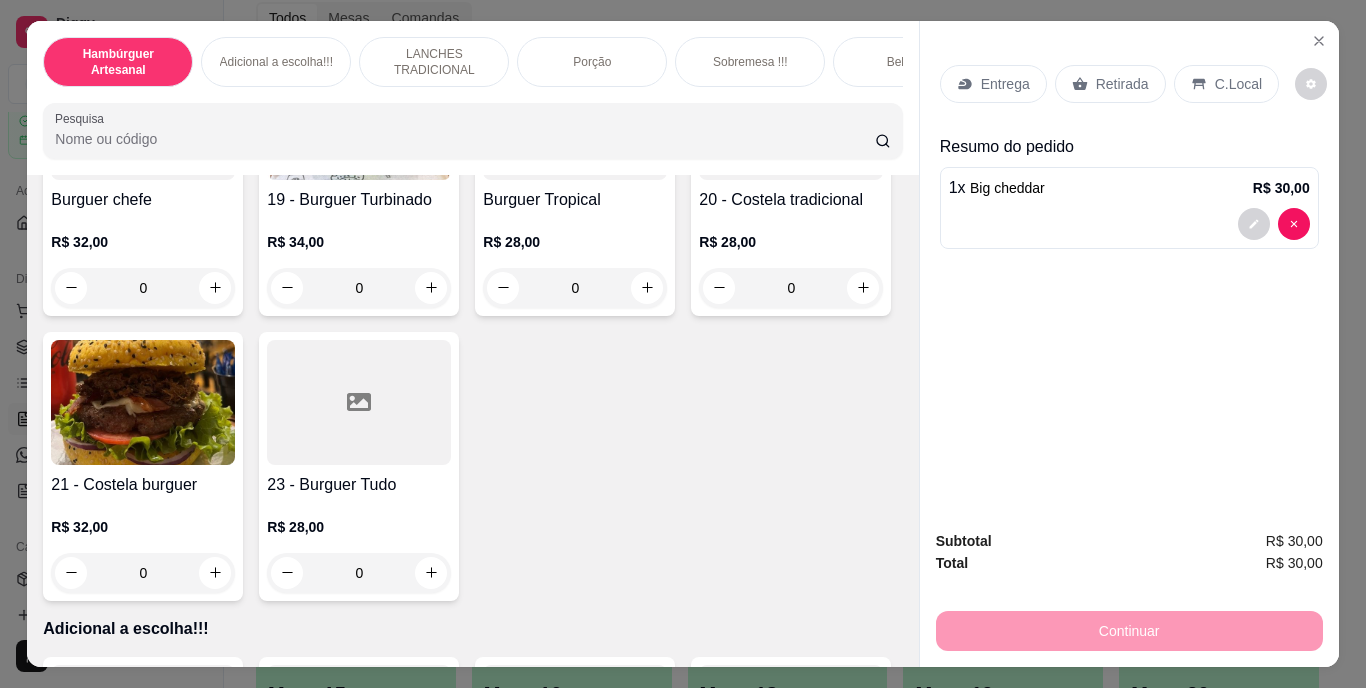 click on "Retirada" at bounding box center [1122, 84] 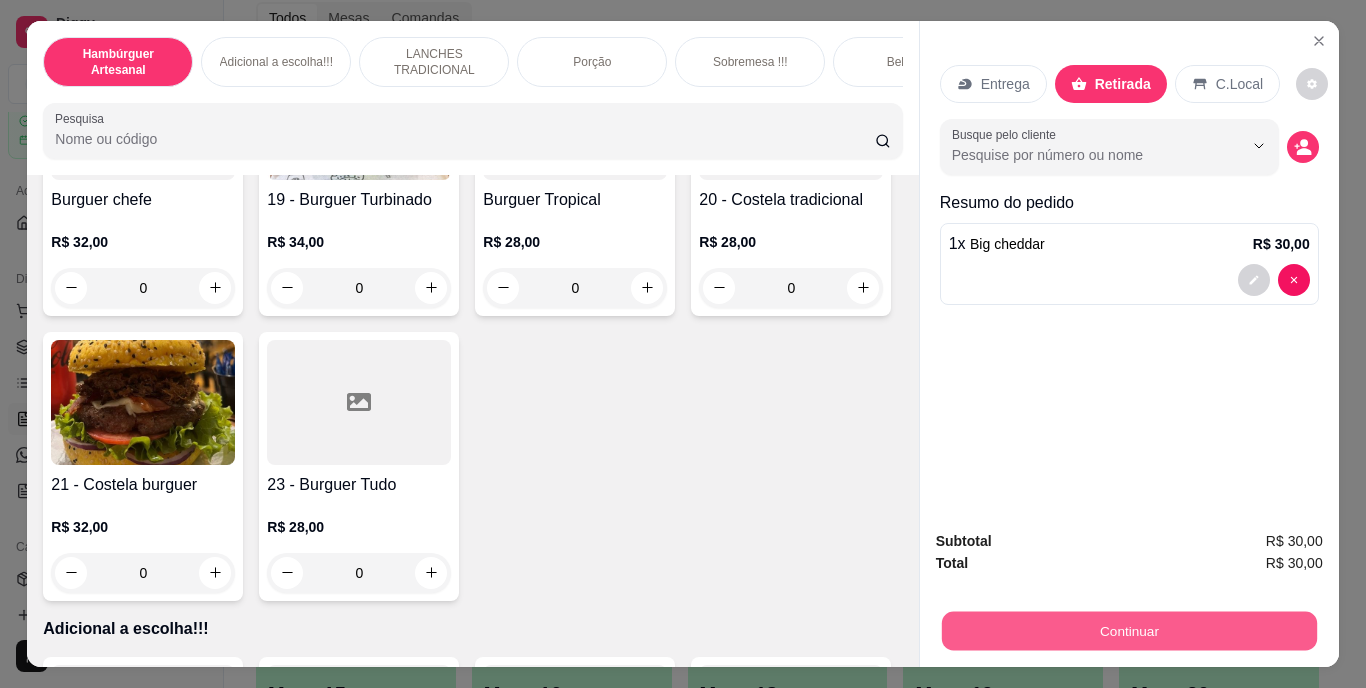 click on "Continuar" at bounding box center [1128, 631] 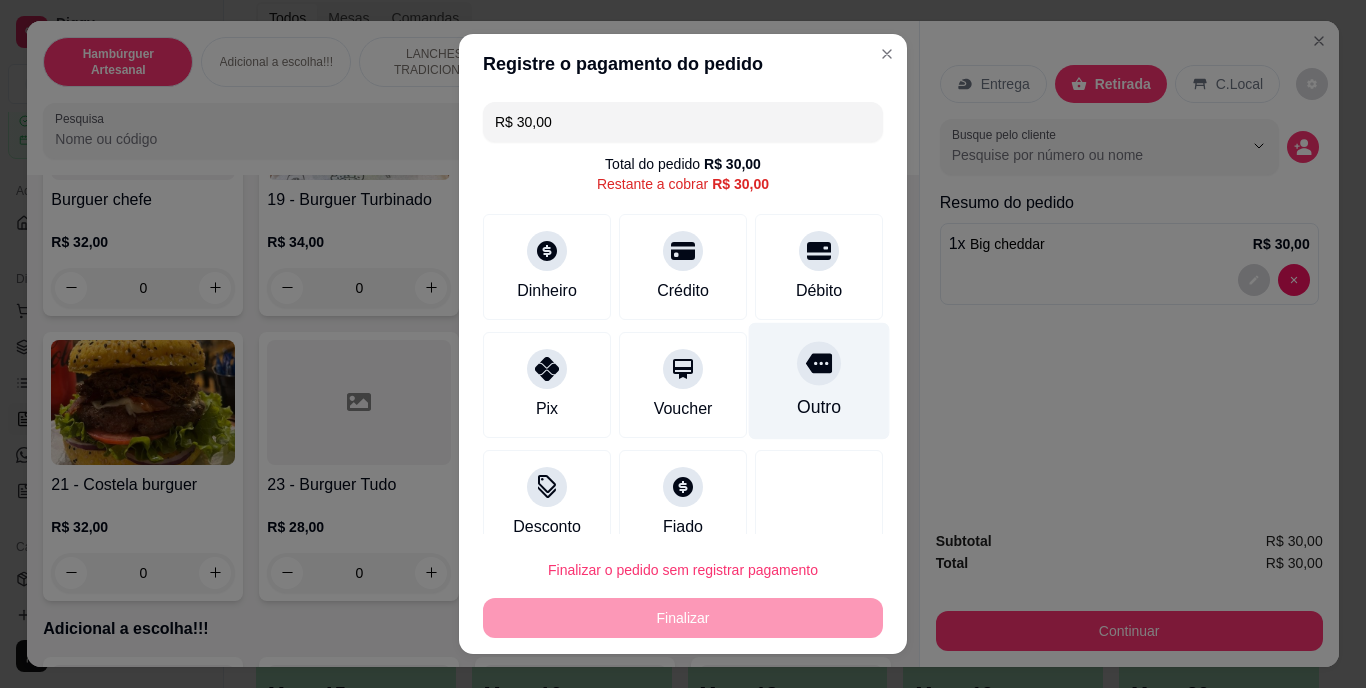 click on "Outro" at bounding box center (819, 408) 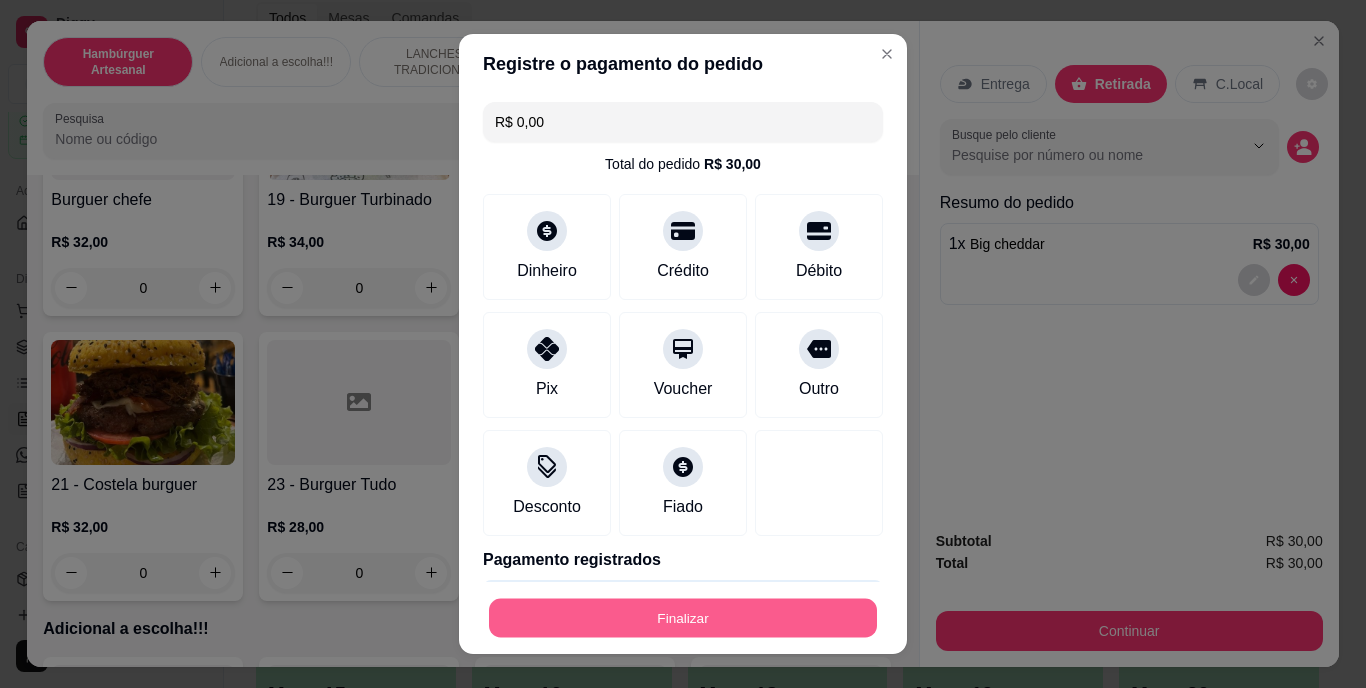 click on "Finalizar" at bounding box center [683, 617] 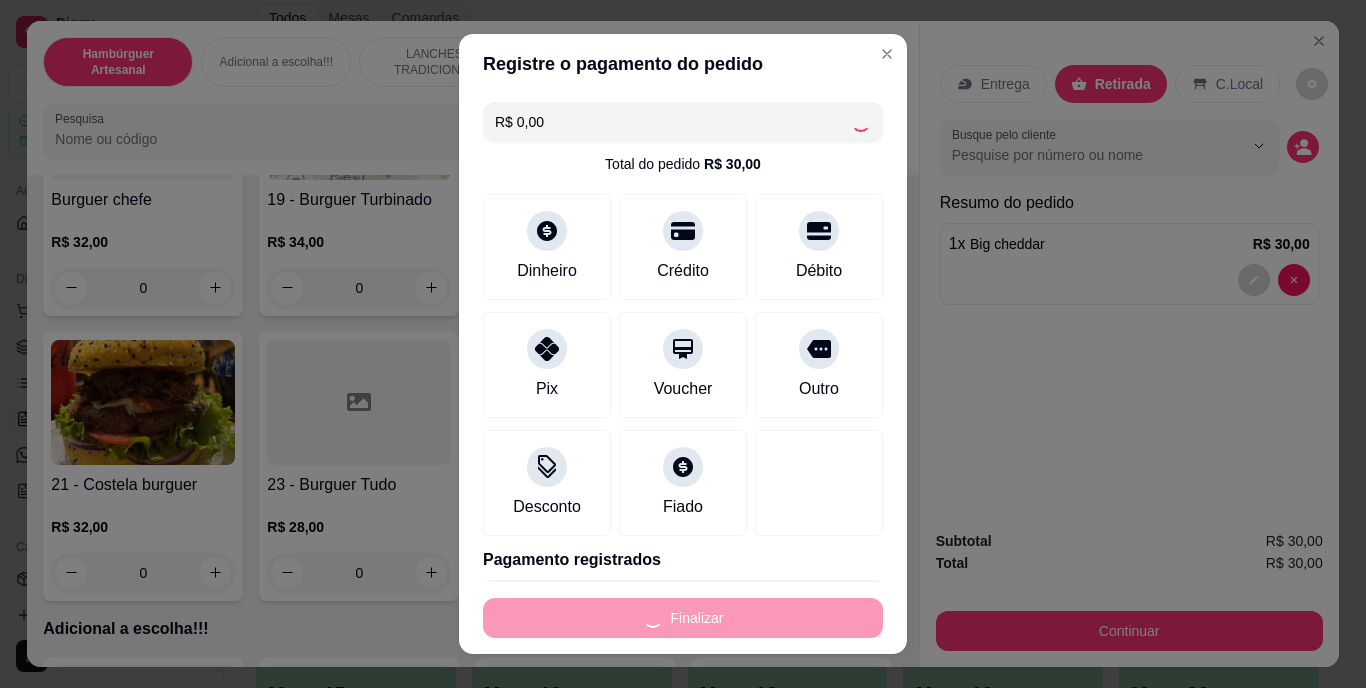 type on "0" 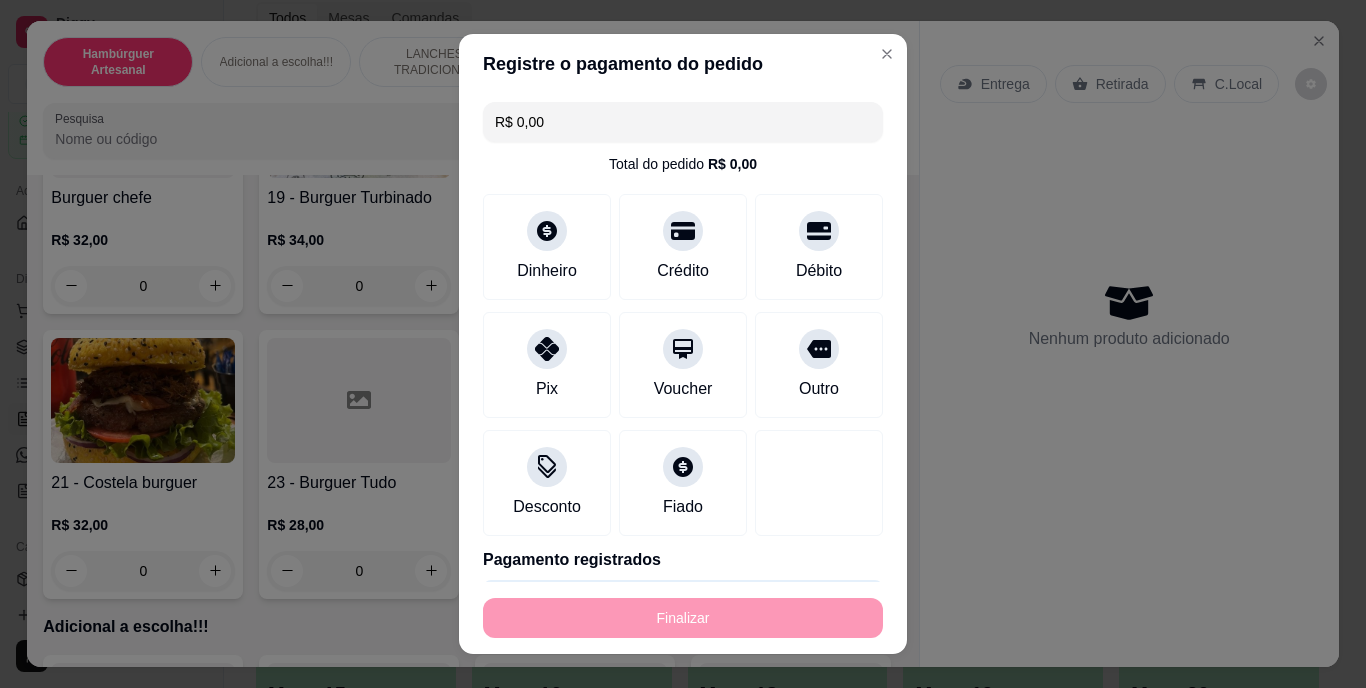 type on "-R$ 30,00" 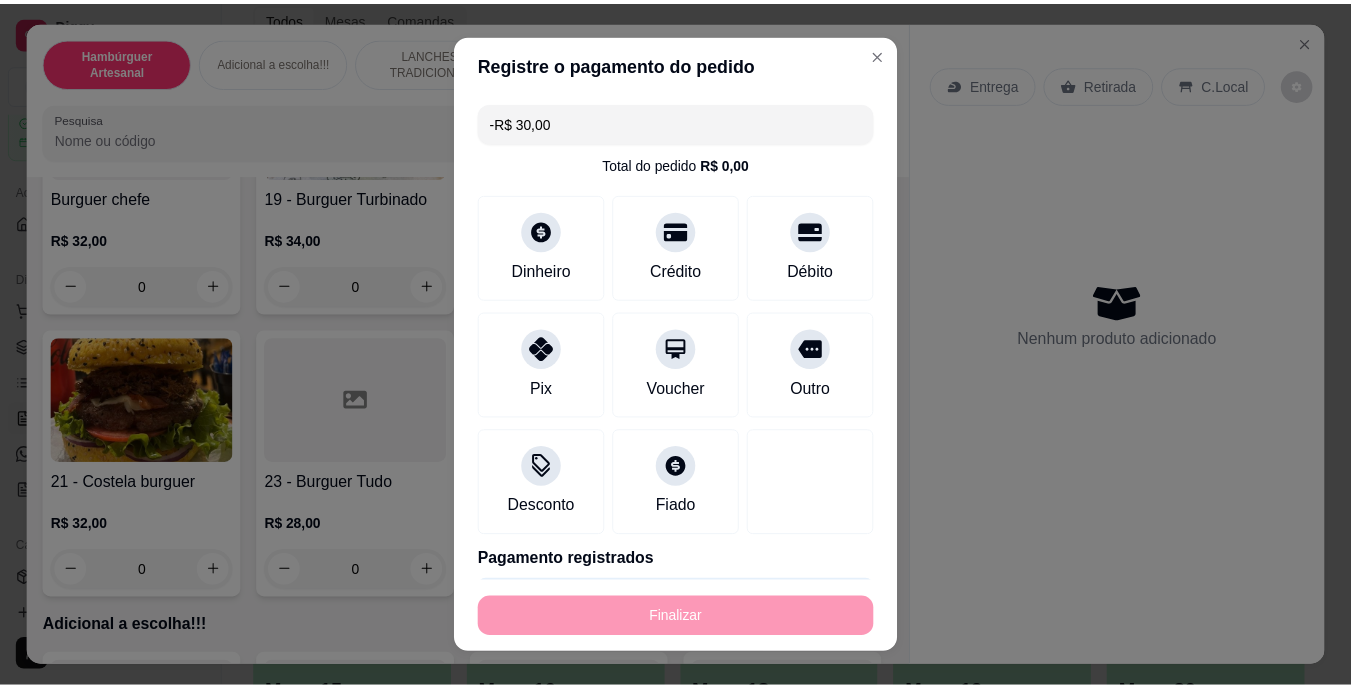 scroll, scrollTop: 1708, scrollLeft: 0, axis: vertical 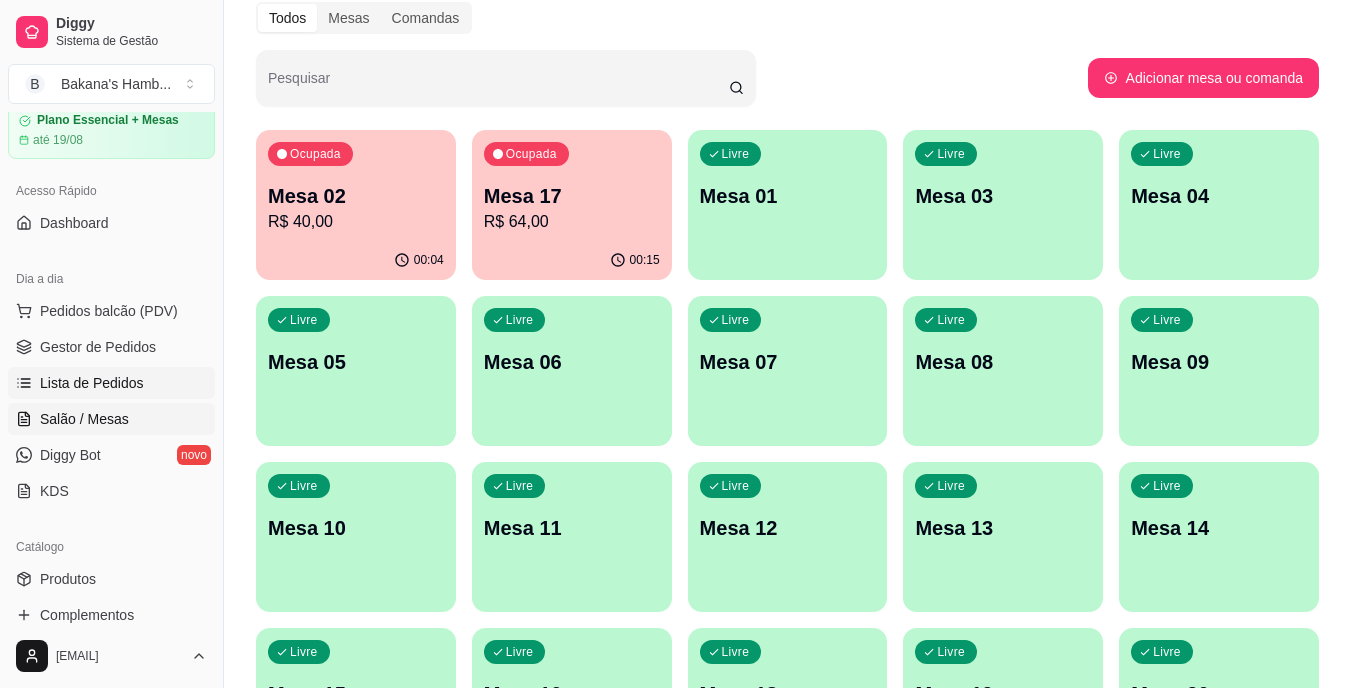 click on "Lista de Pedidos" at bounding box center [111, 383] 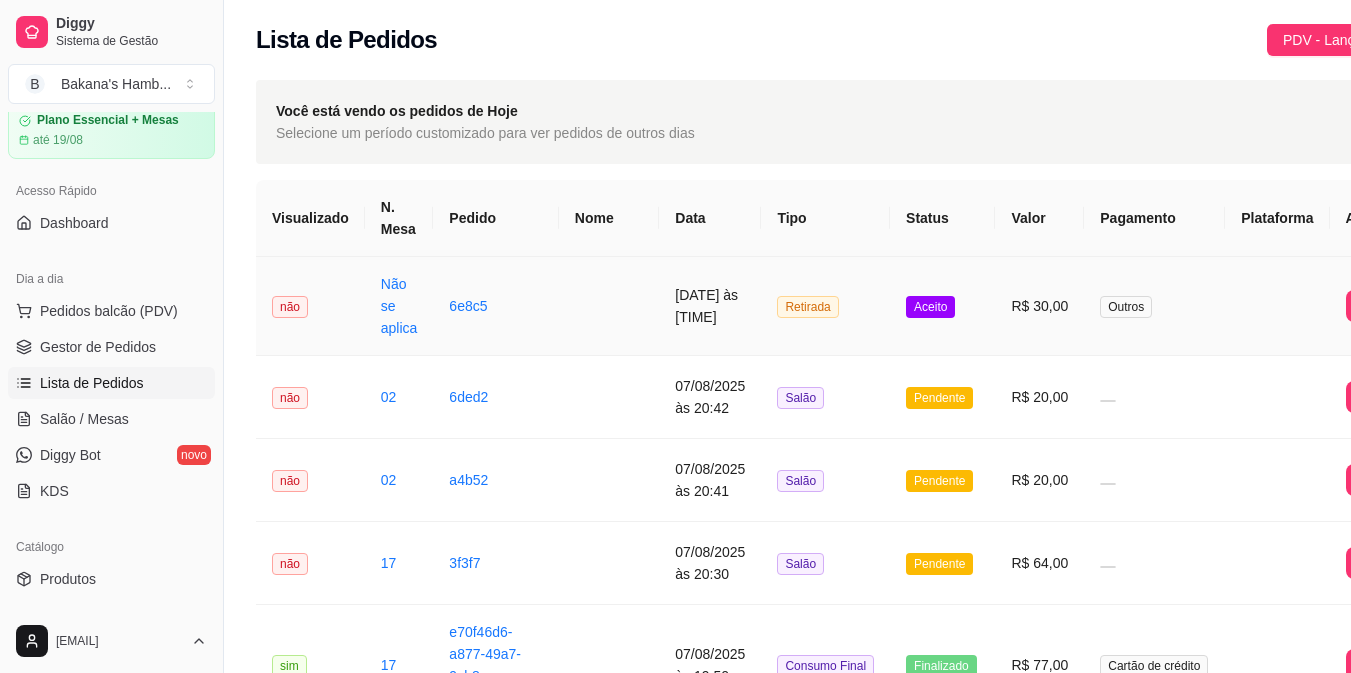 scroll, scrollTop: 0, scrollLeft: 7, axis: horizontal 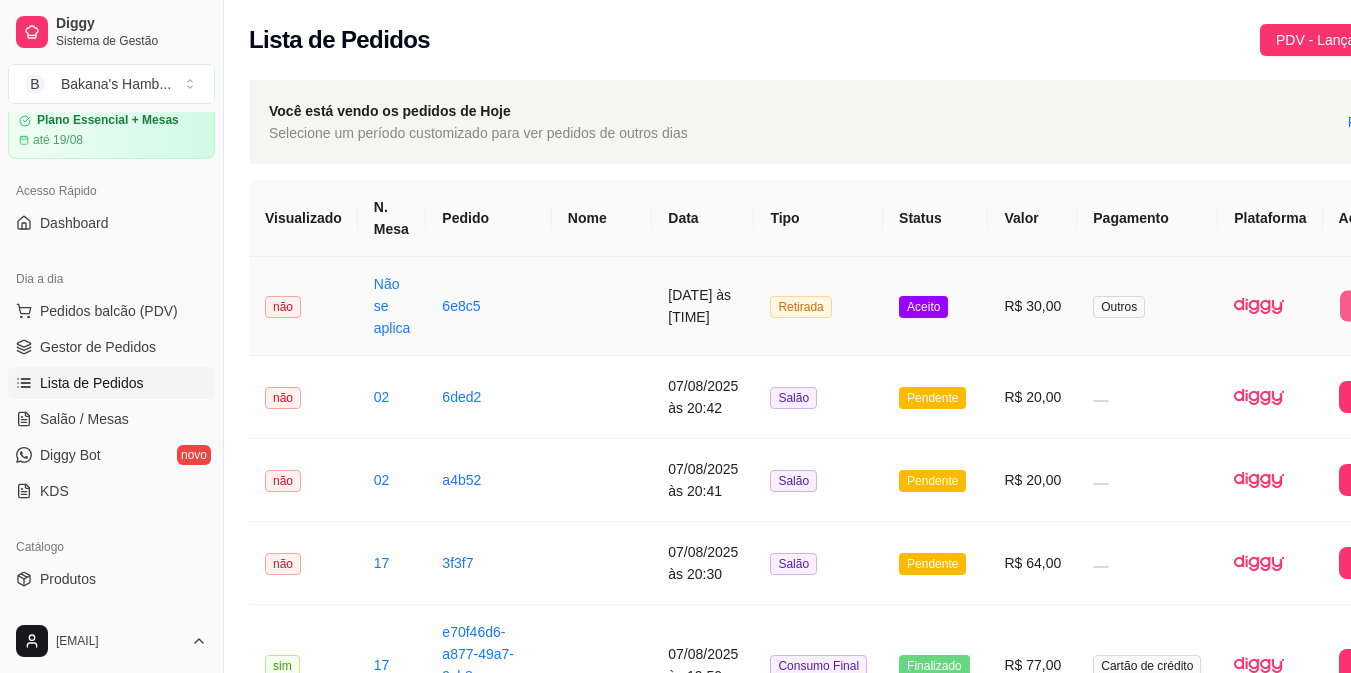 click on "Imprimir" at bounding box center (1372, 305) 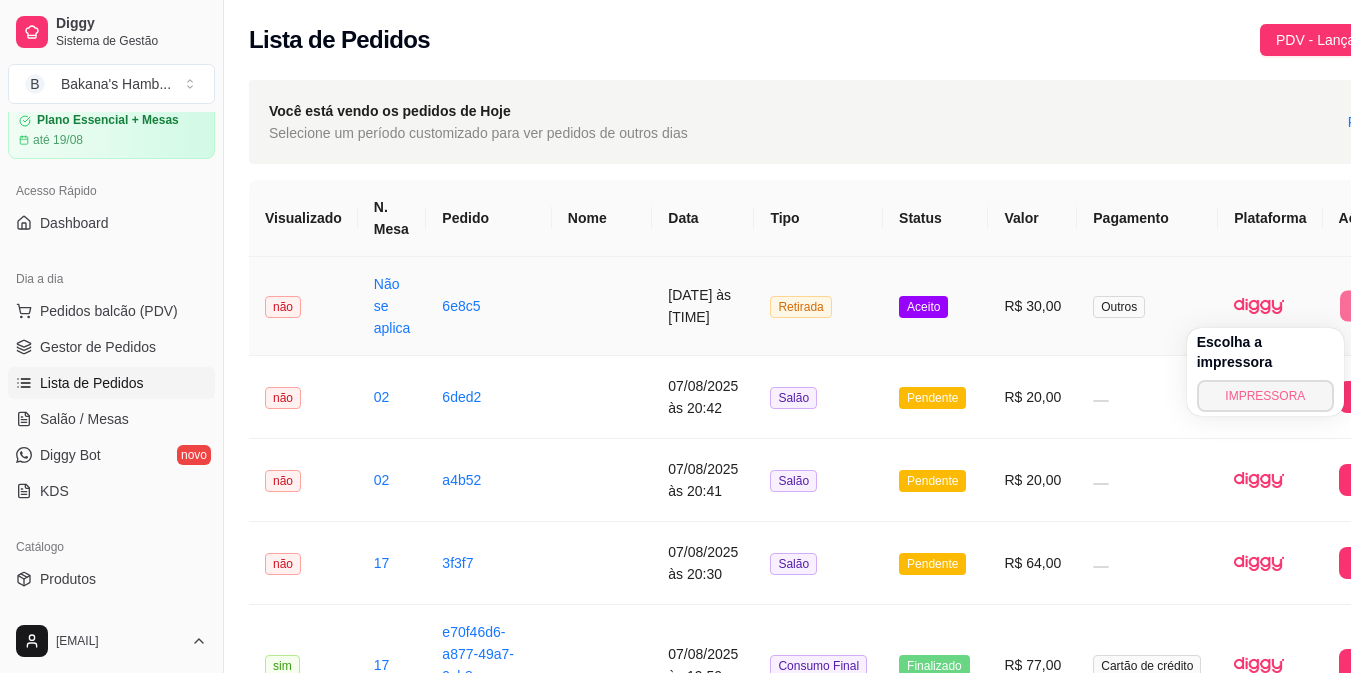 click on "IMPRESSORA" at bounding box center (1265, 396) 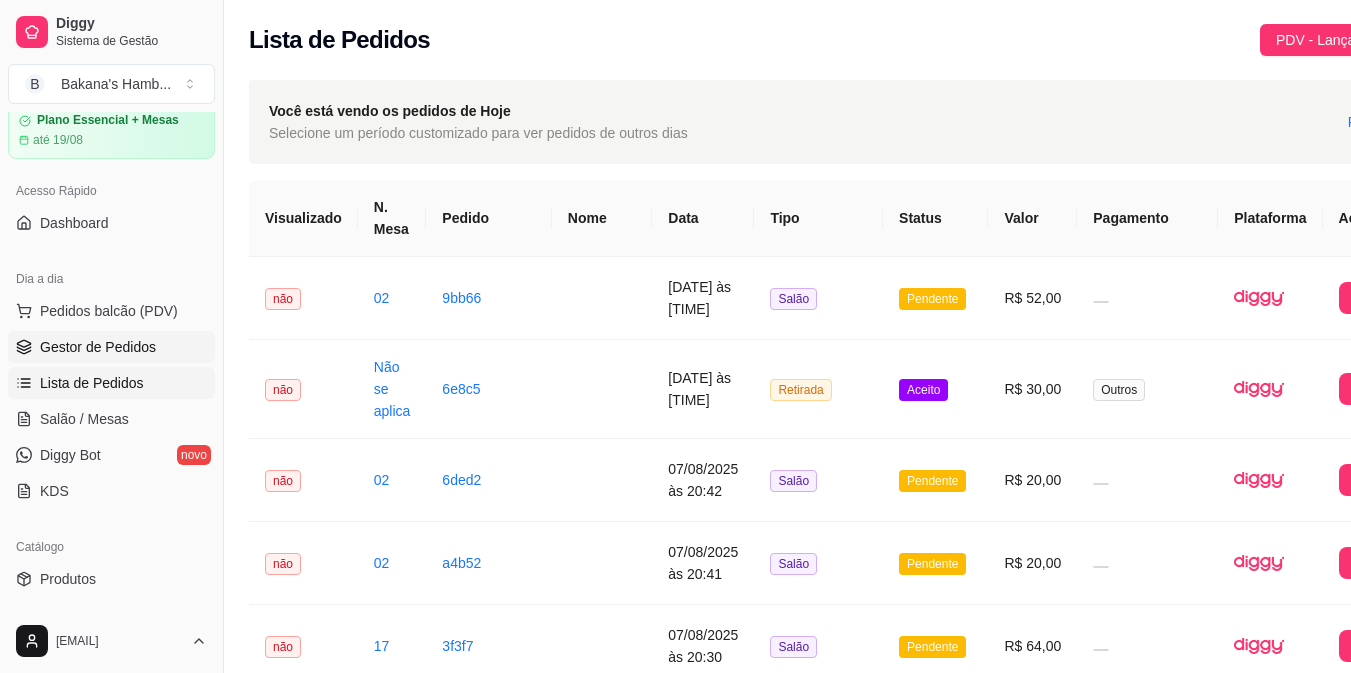 click on "Gestor de Pedidos" at bounding box center [98, 347] 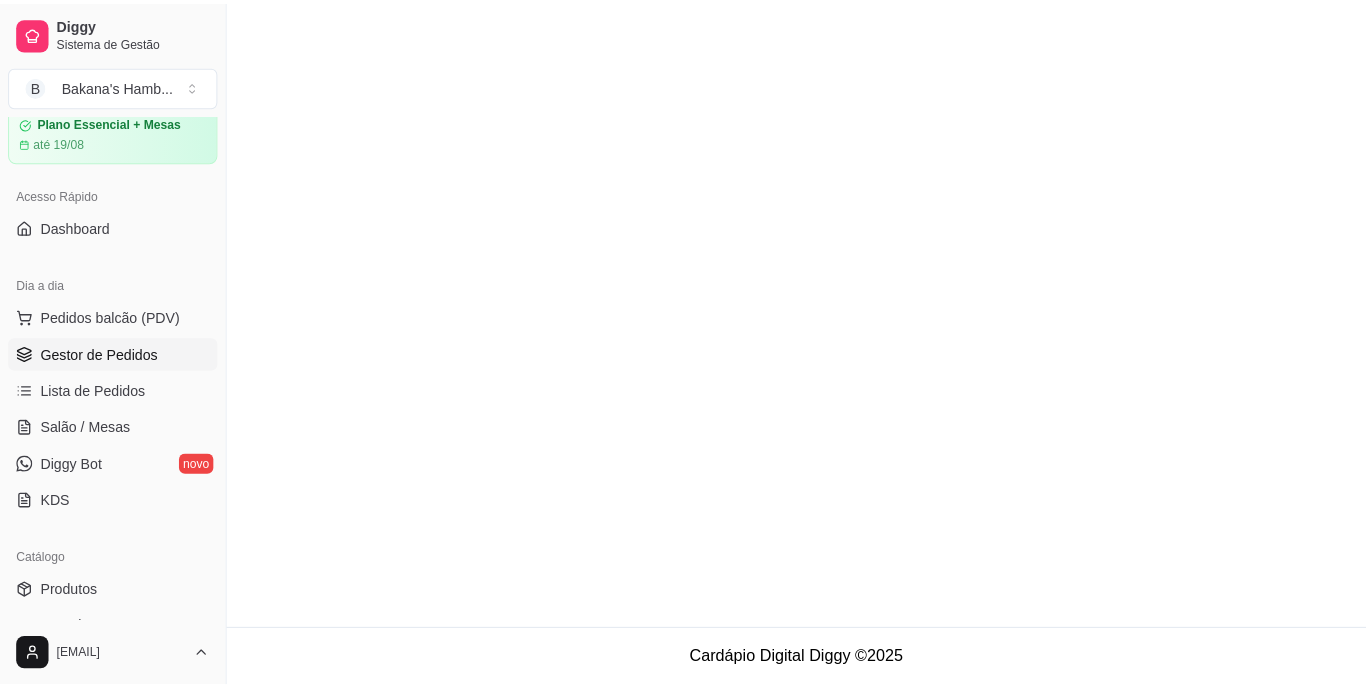scroll, scrollTop: 0, scrollLeft: 0, axis: both 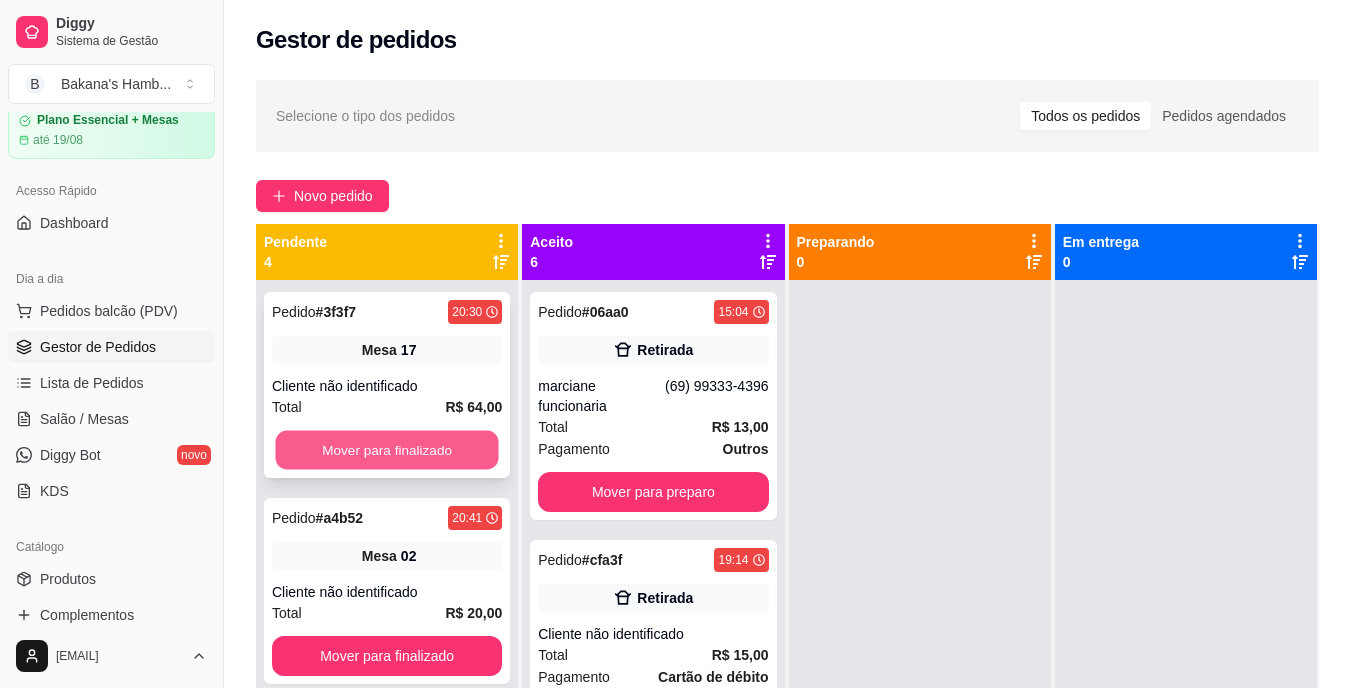 click on "Mover para finalizado" at bounding box center (386, 450) 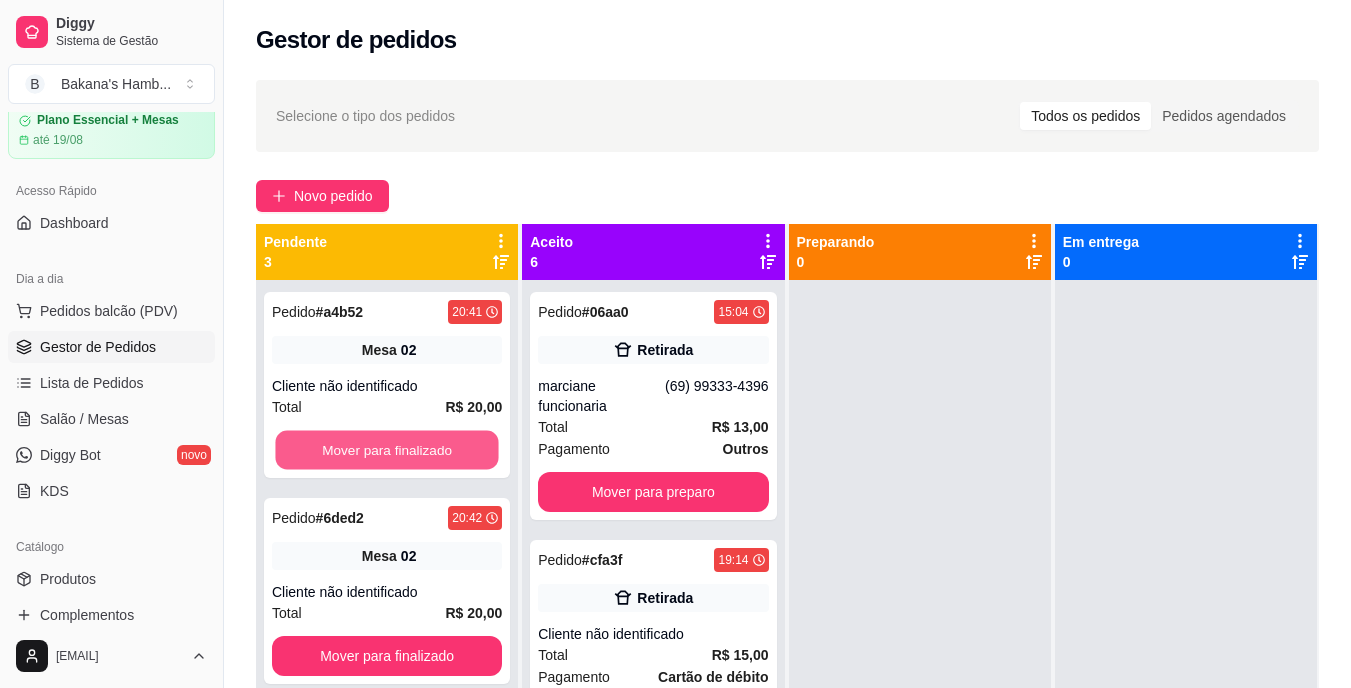 click on "Mover para finalizado" at bounding box center (386, 450) 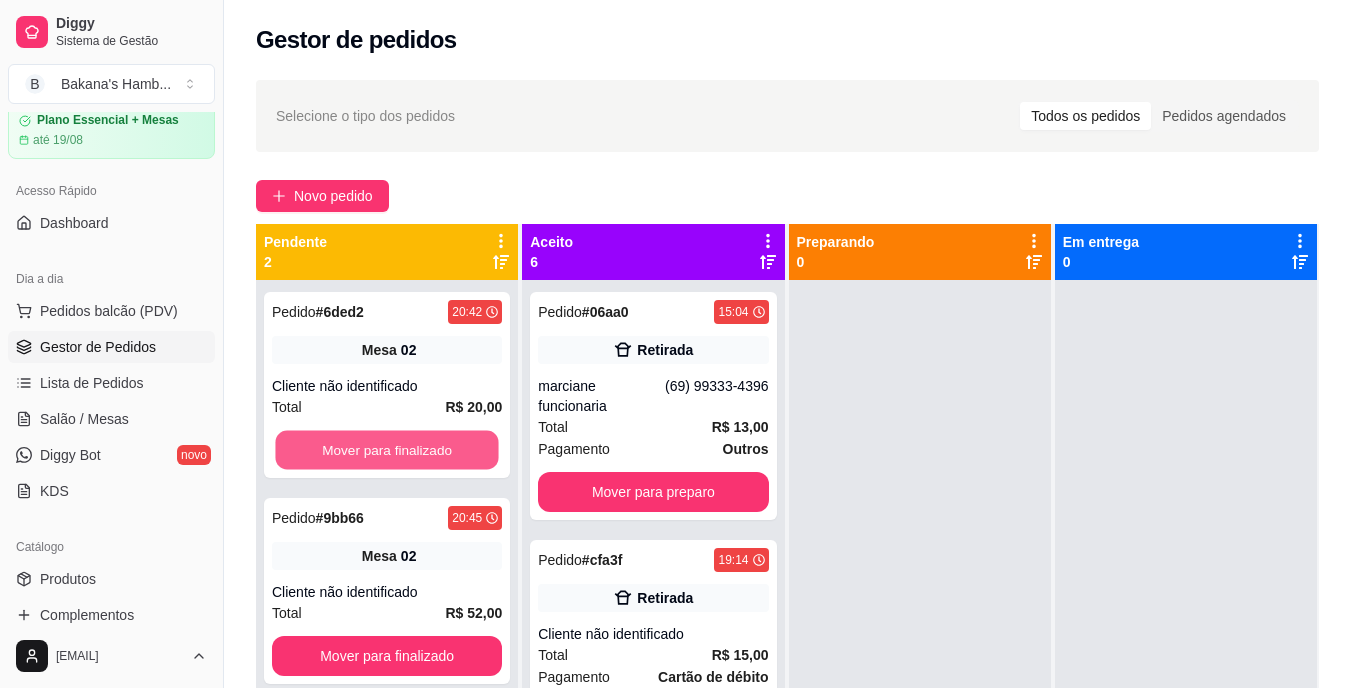 click on "Mover para finalizado" at bounding box center [386, 450] 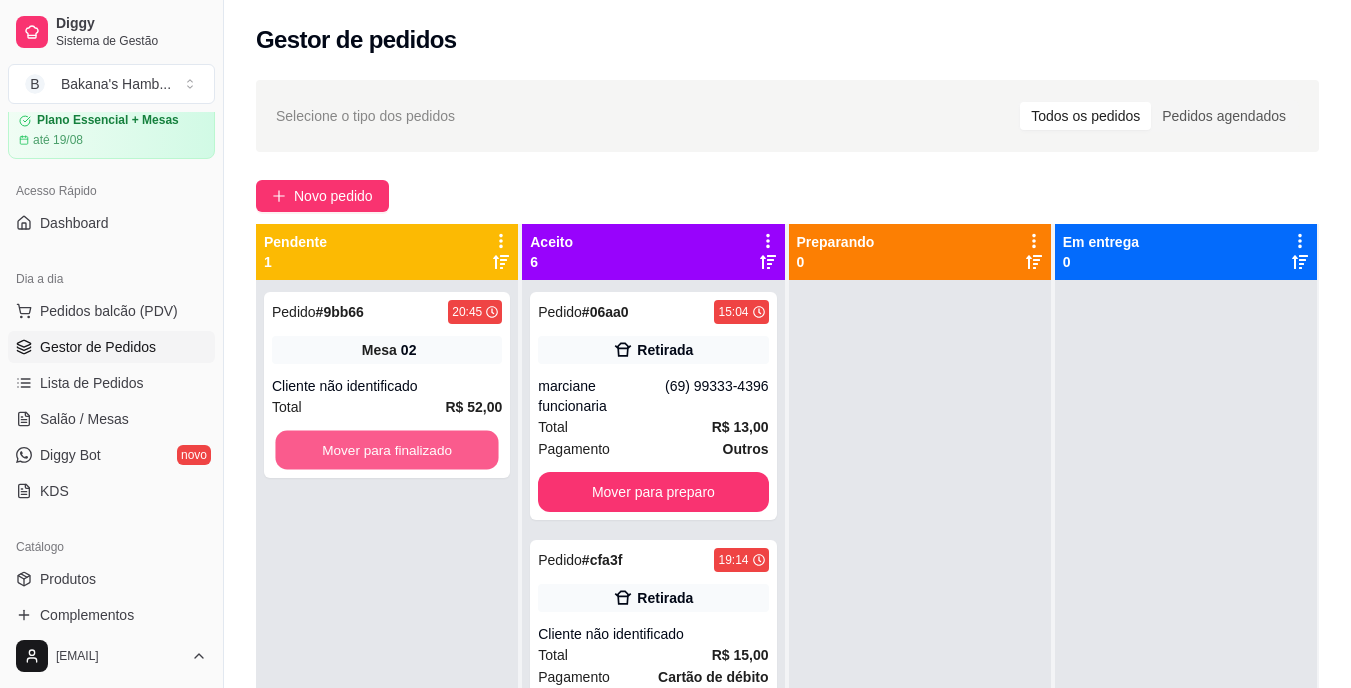 click on "Mover para finalizado" at bounding box center (386, 450) 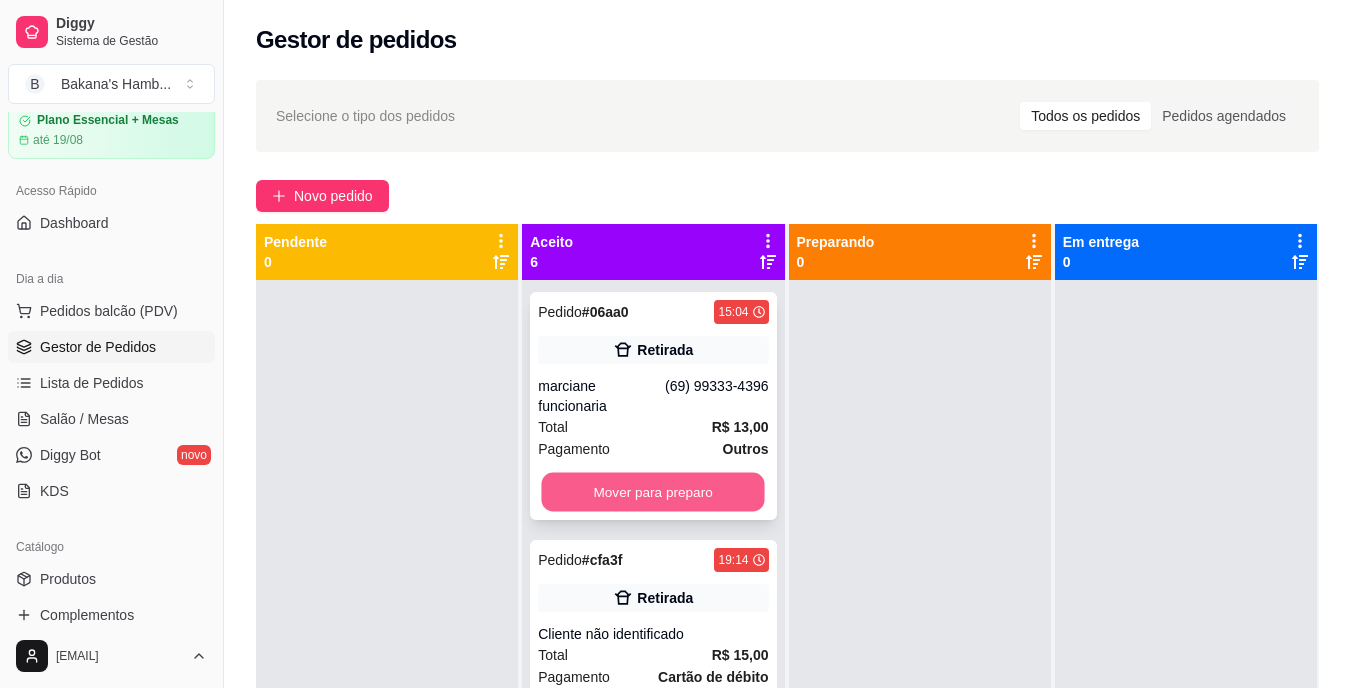 click on "Mover para preparo" at bounding box center [653, 492] 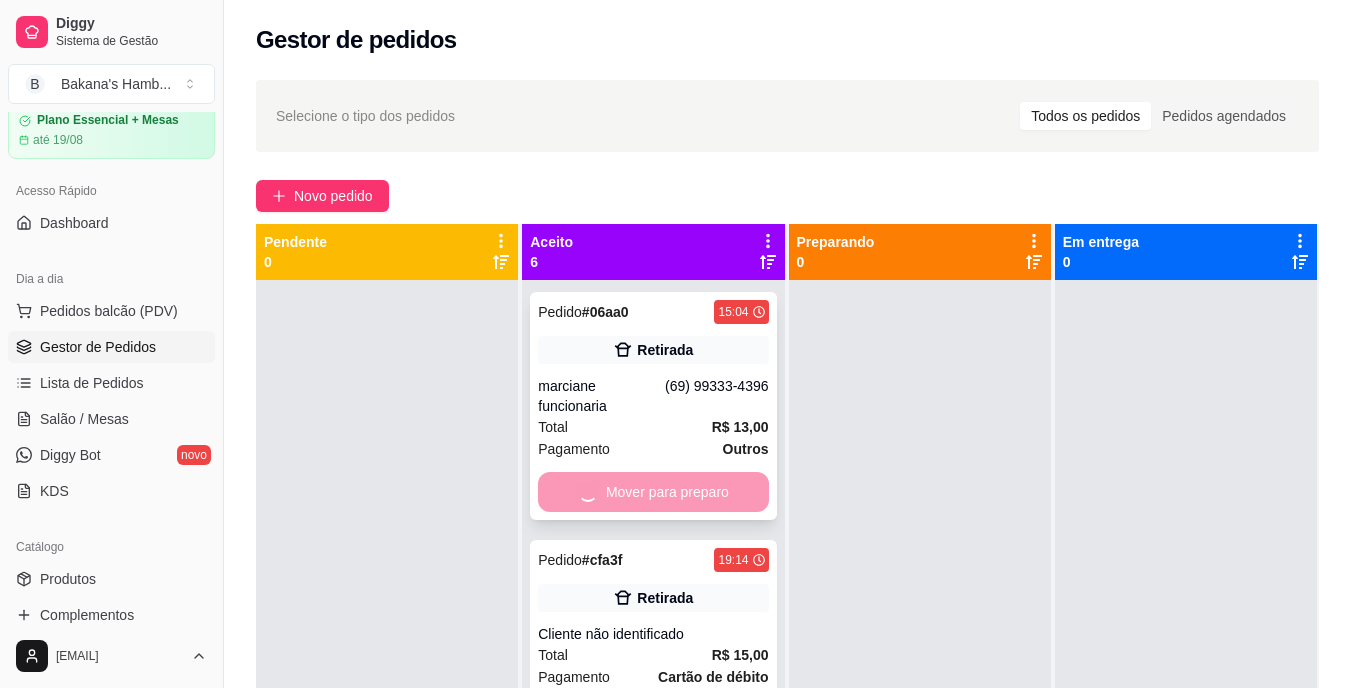 click on "Mover para preparo" at bounding box center [653, 492] 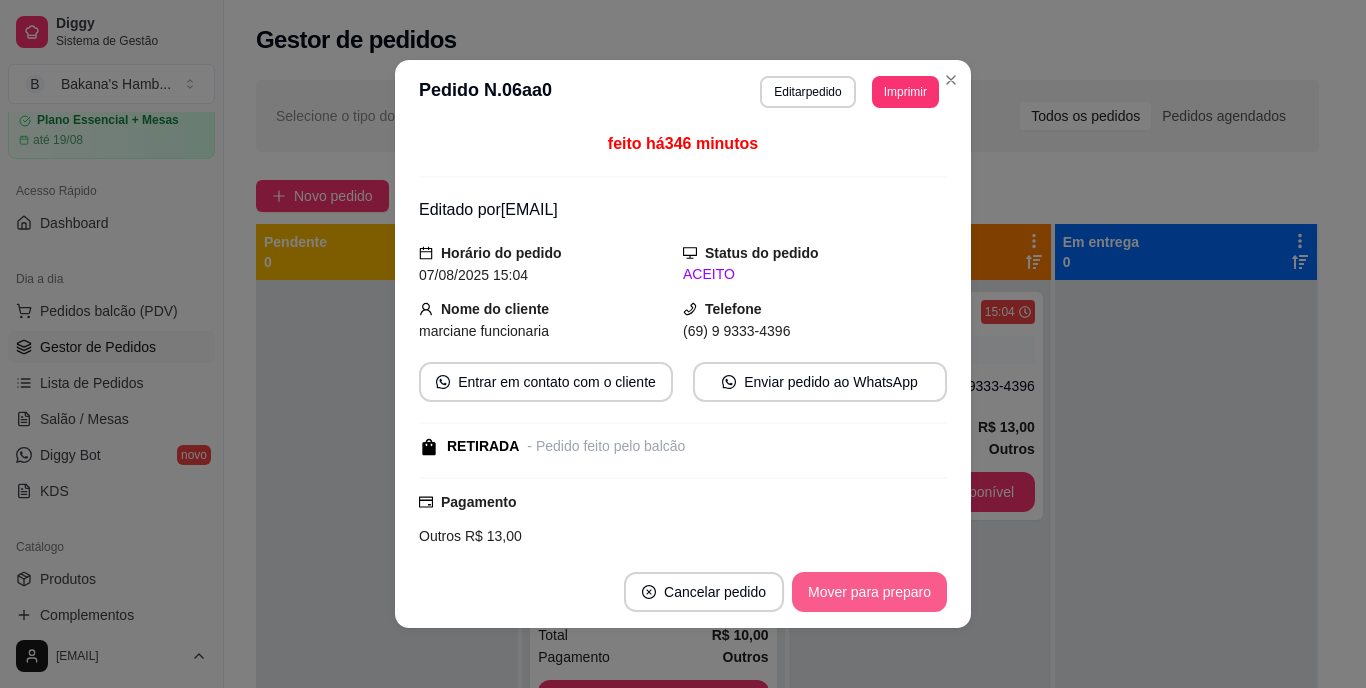 click on "Mover para preparo" at bounding box center (869, 592) 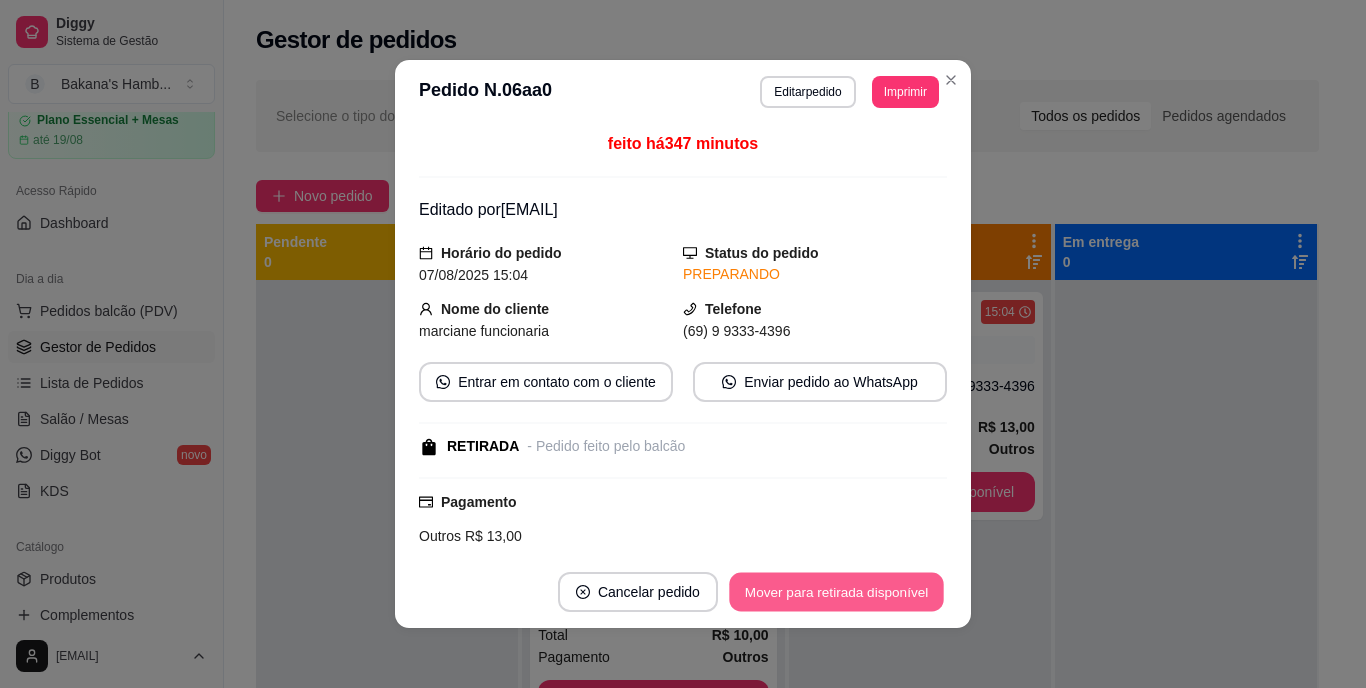 click on "Mover para retirada disponível" at bounding box center (836, 592) 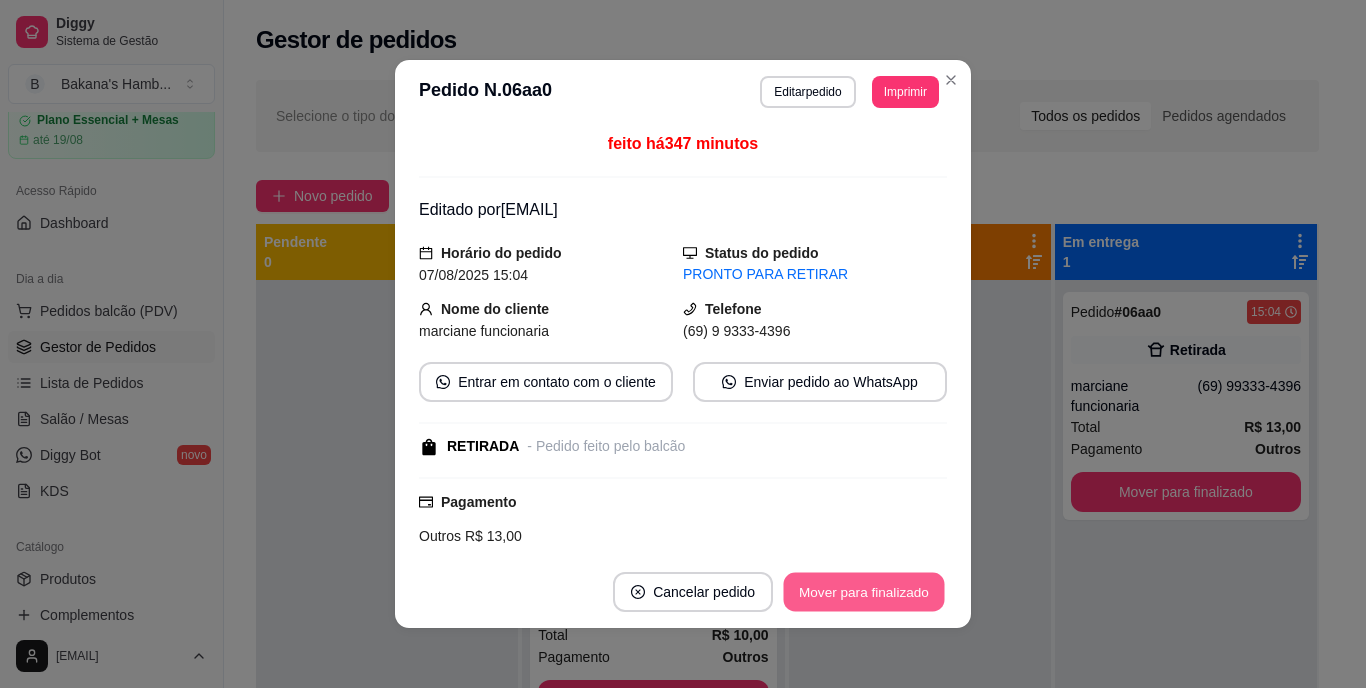 click on "Mover para finalizado" at bounding box center [864, 592] 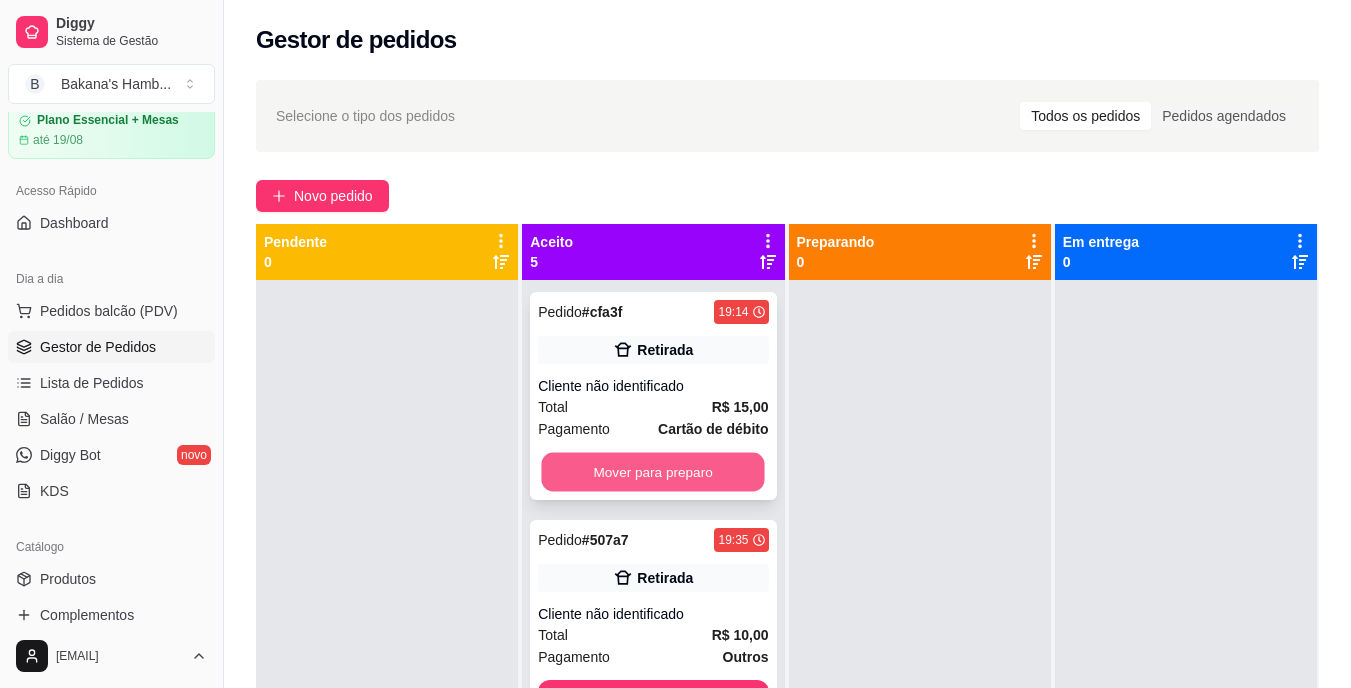 click on "Mover para preparo" at bounding box center [653, 472] 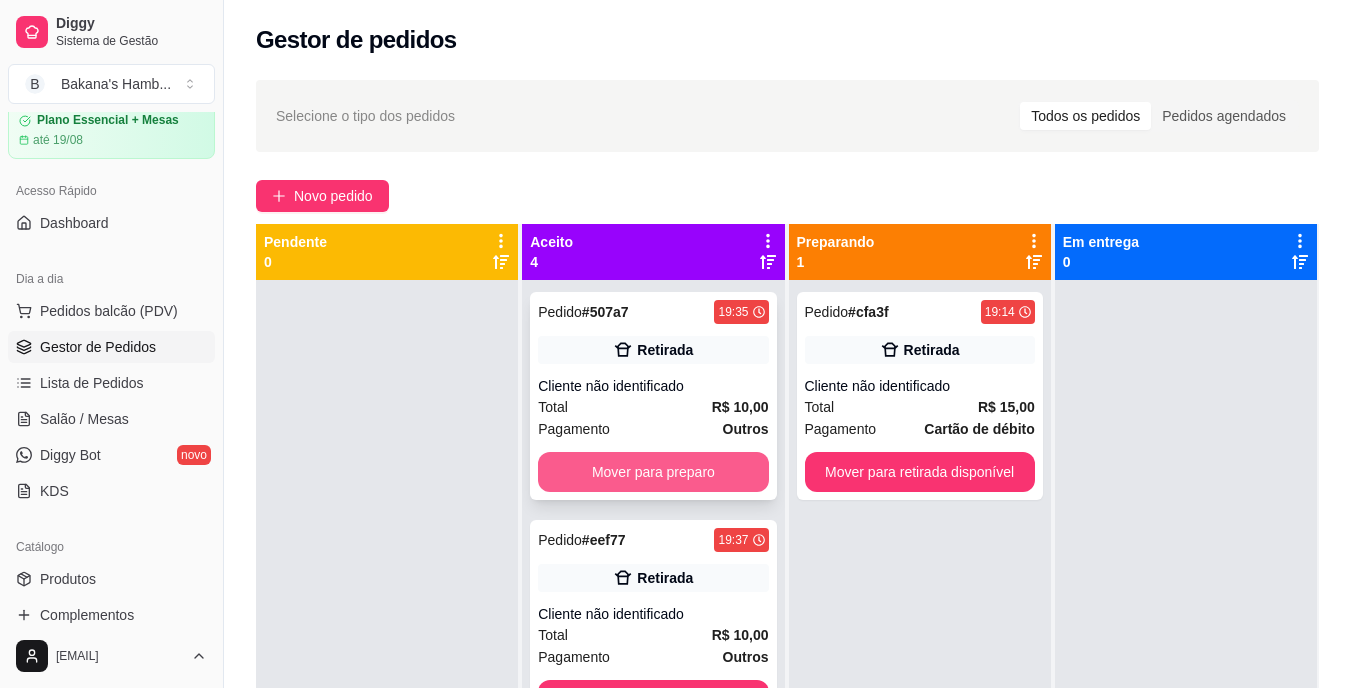 click on "Mover para preparo" at bounding box center (653, 472) 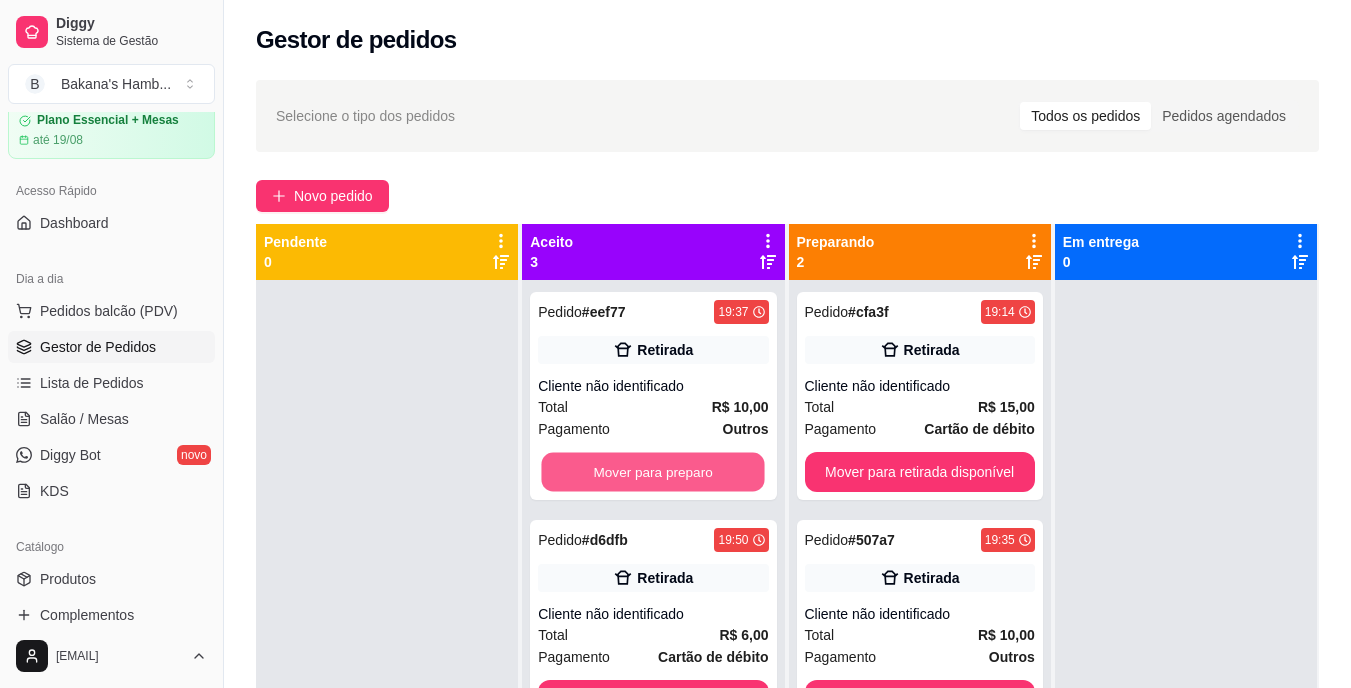 click on "Mover para preparo" at bounding box center (653, 472) 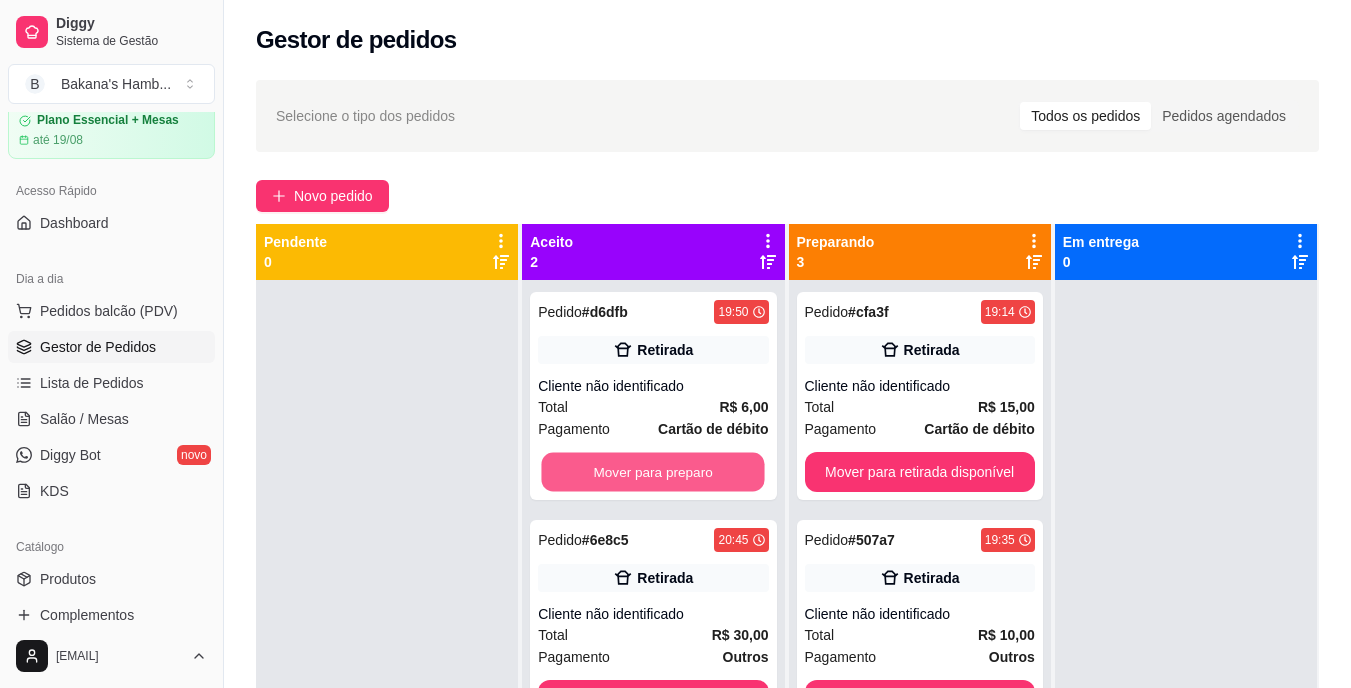 click on "Mover para preparo" at bounding box center (653, 472) 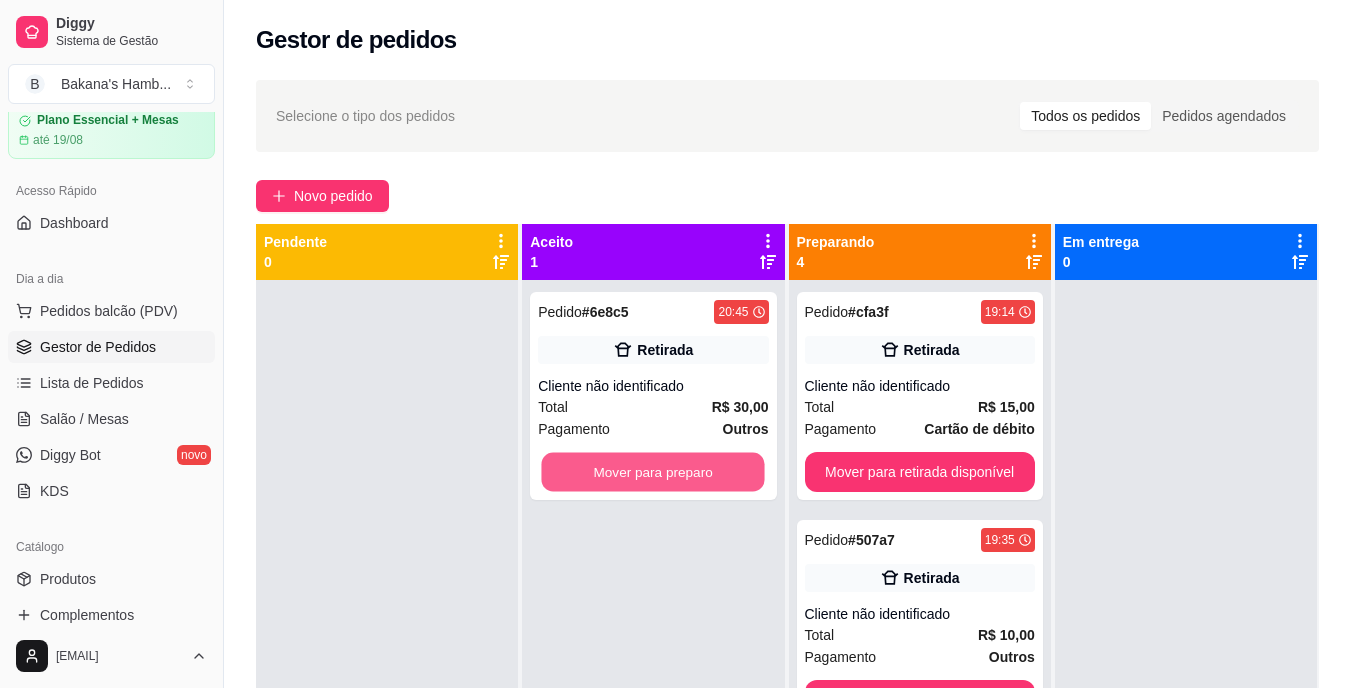 click on "Mover para preparo" at bounding box center [653, 472] 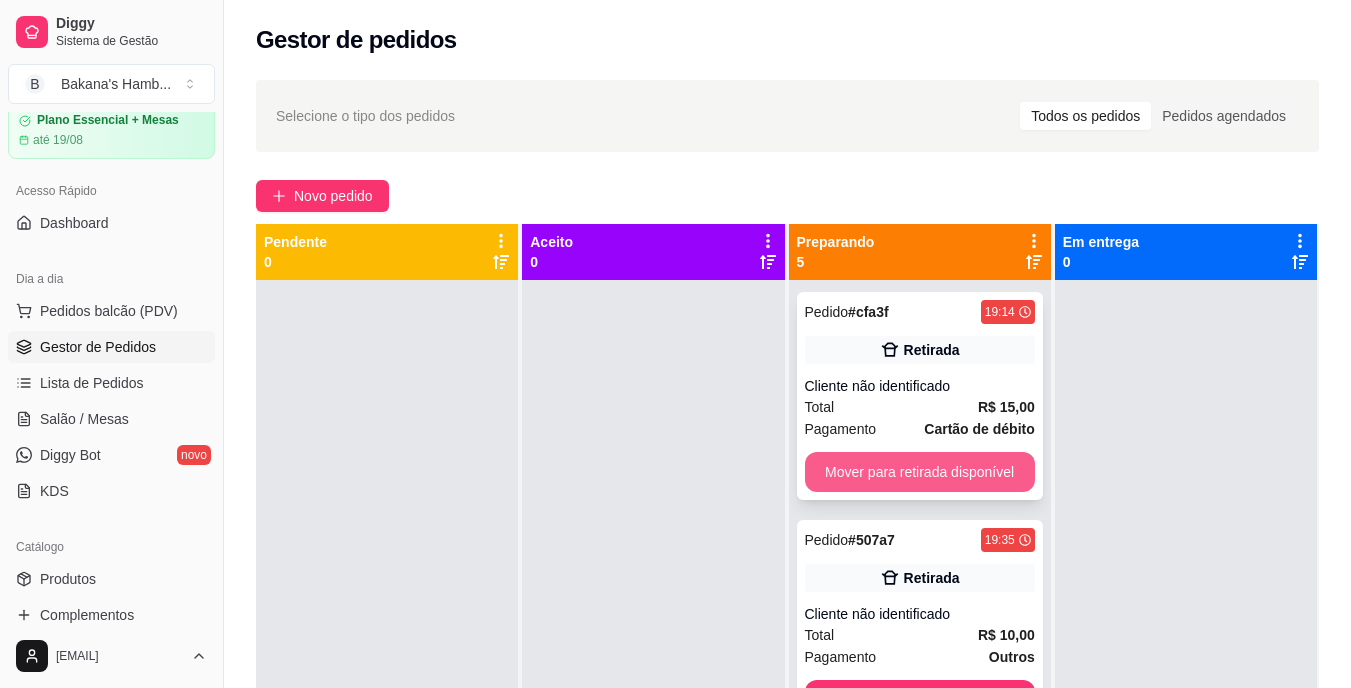 click on "Mover para retirada disponível" at bounding box center (920, 472) 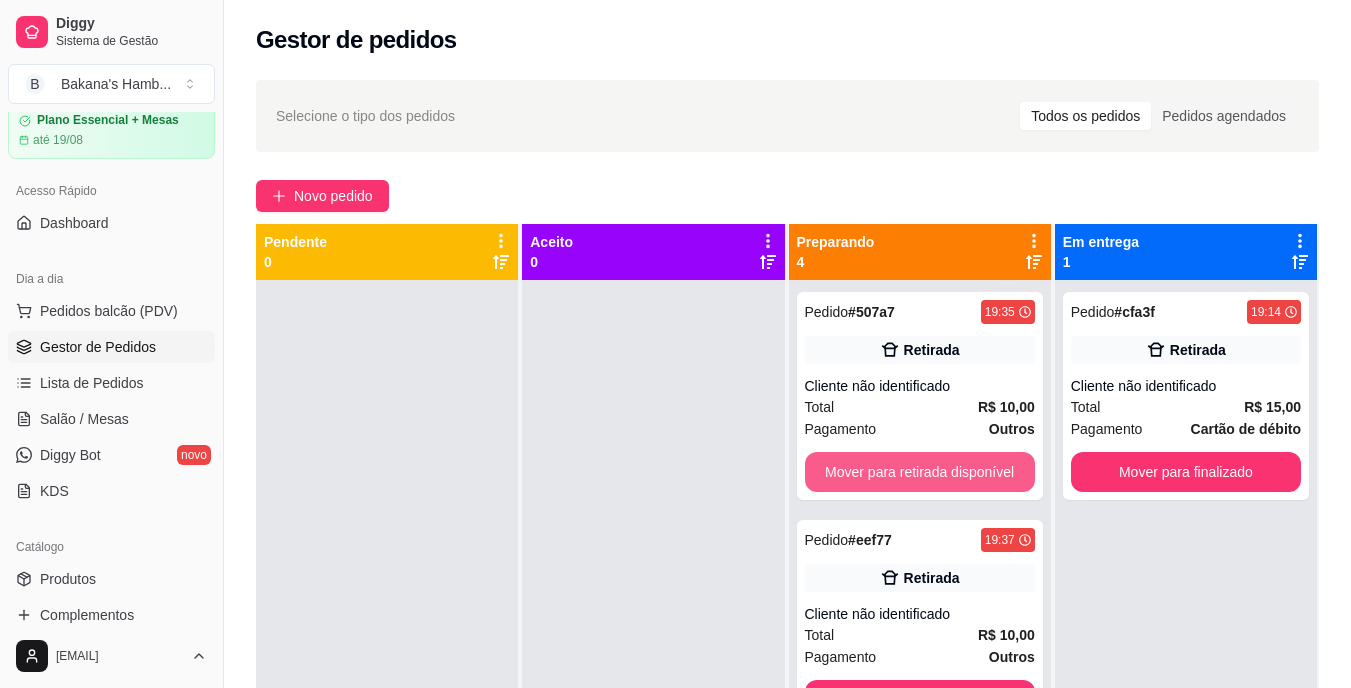 click on "Mover para retirada disponível" at bounding box center [920, 472] 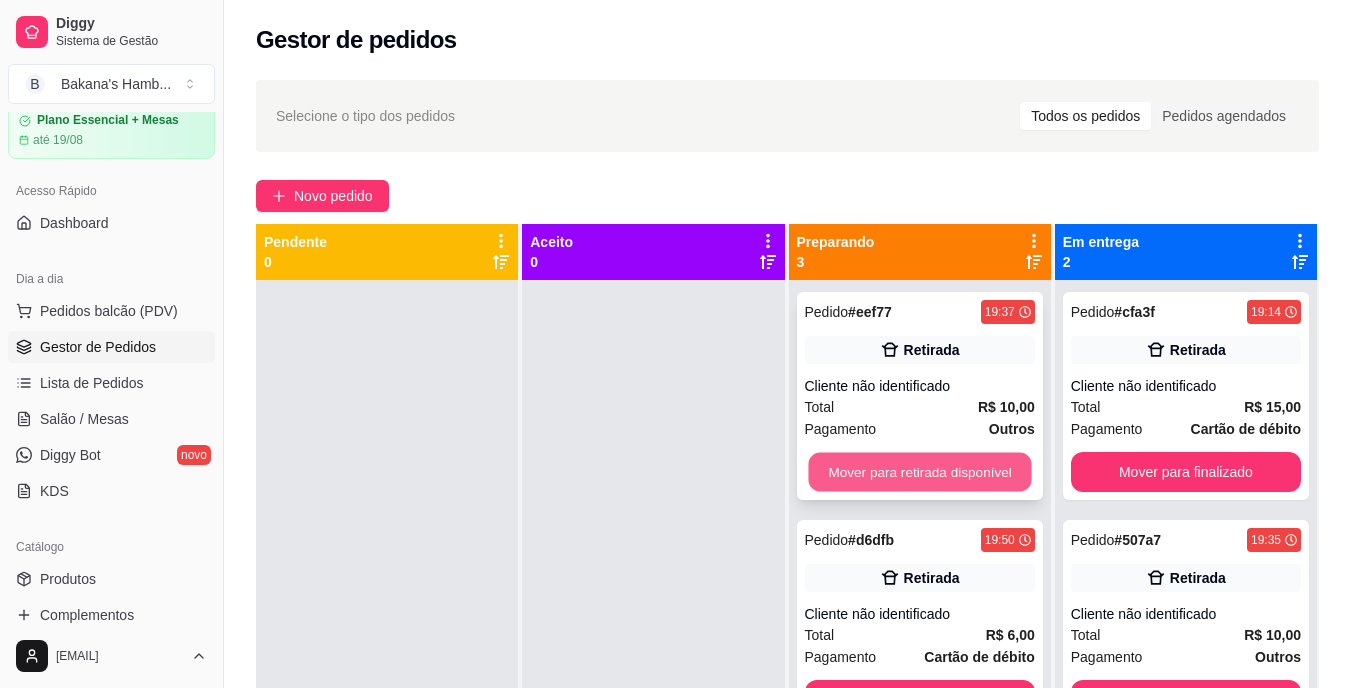 click on "Mover para retirada disponível" at bounding box center (919, 472) 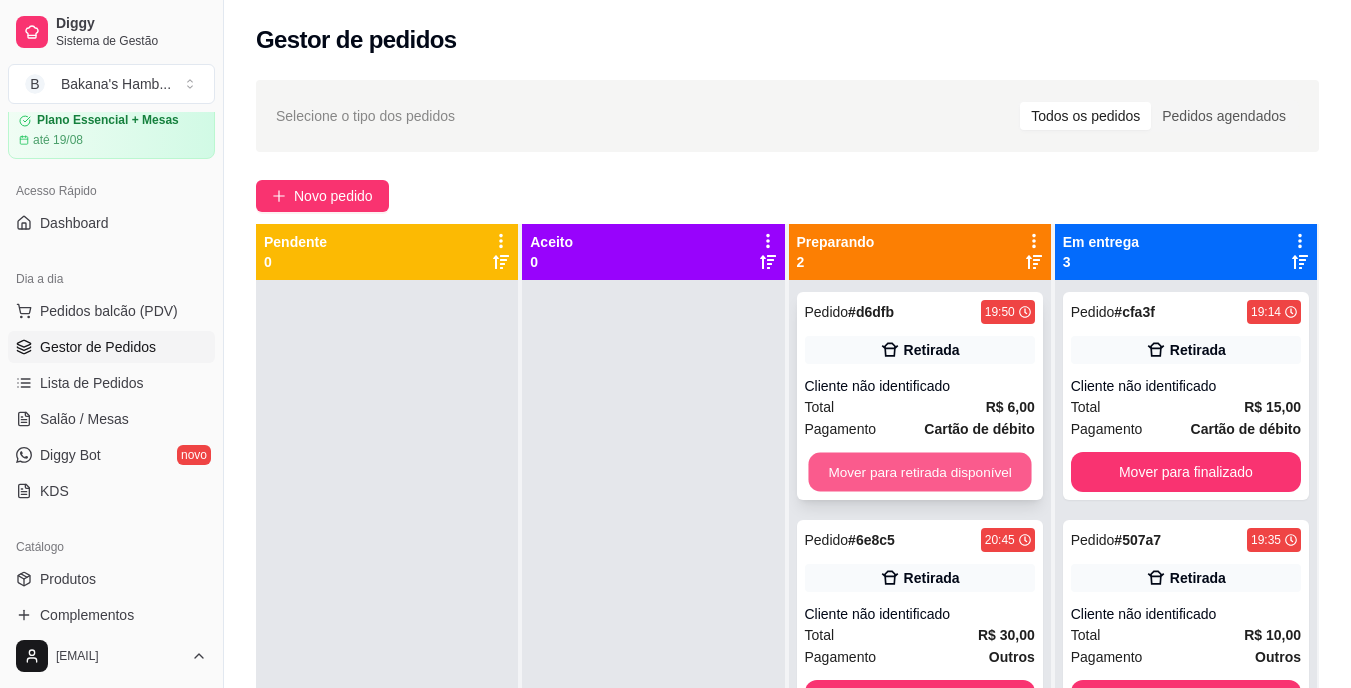 click on "Mover para retirada disponível" at bounding box center [919, 472] 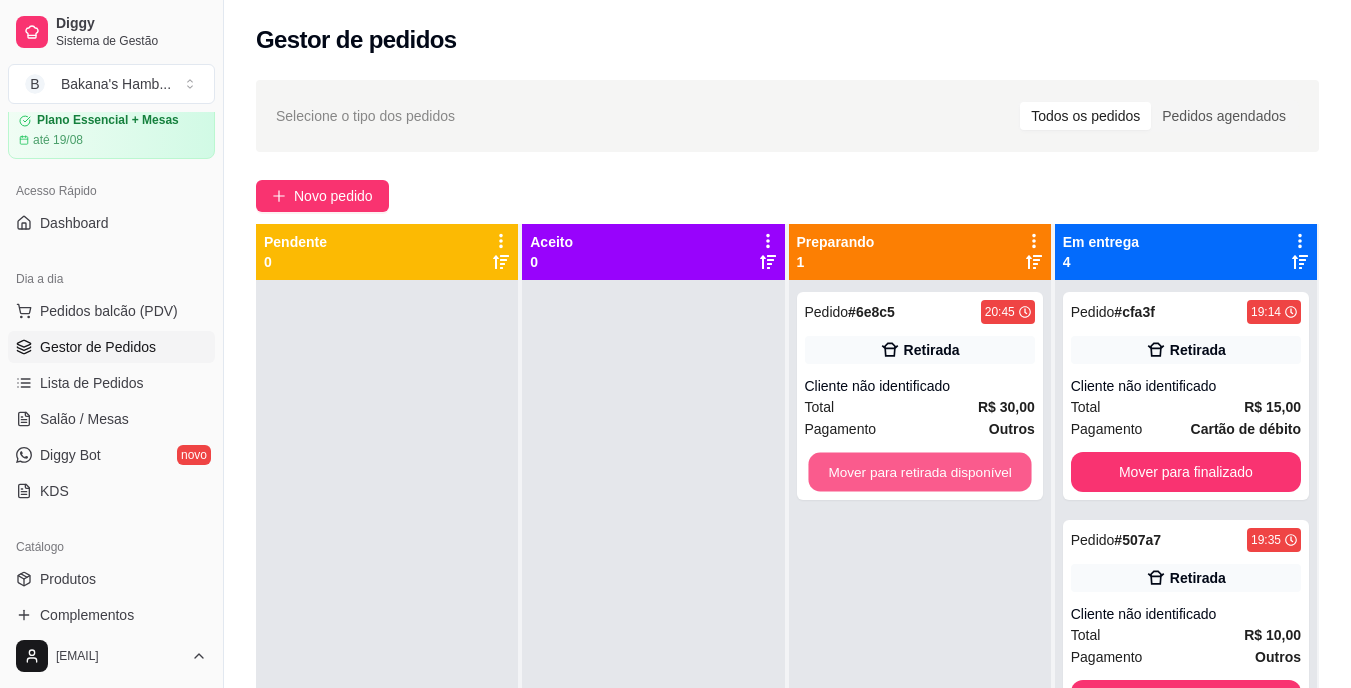 click on "Mover para retirada disponível" at bounding box center (919, 472) 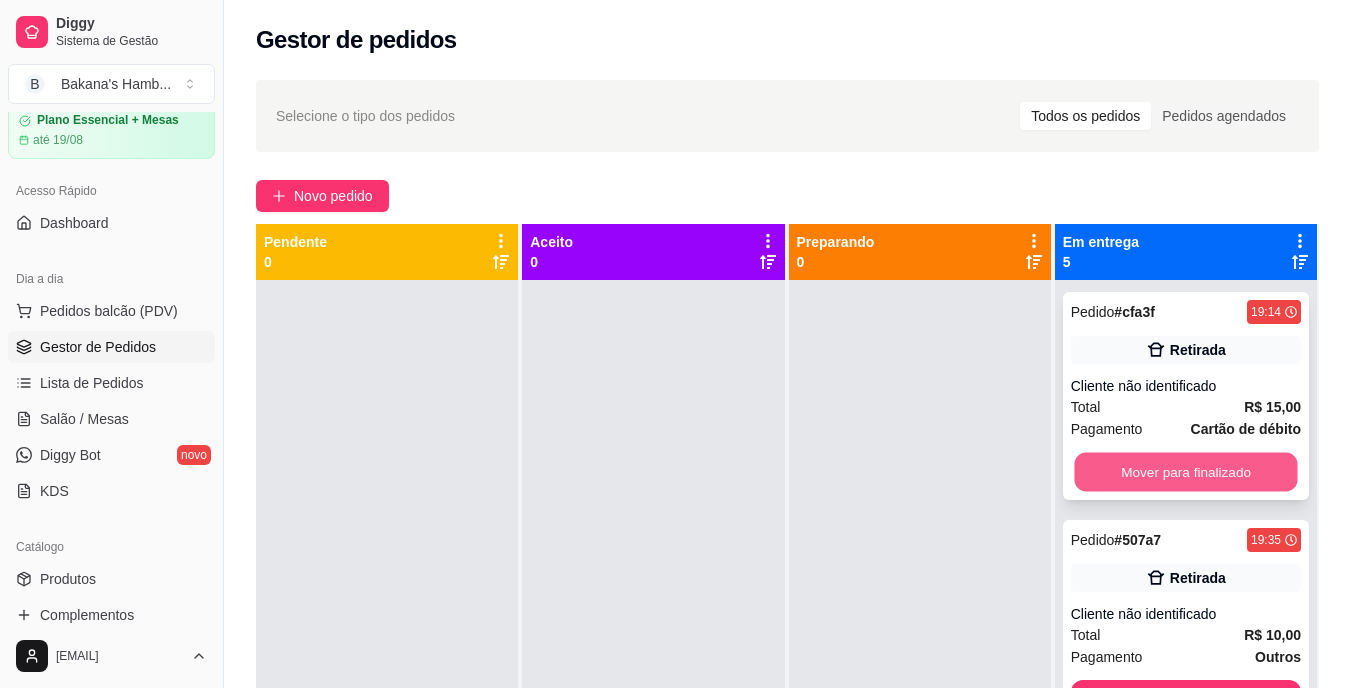 click on "Mover para finalizado" at bounding box center (1185, 472) 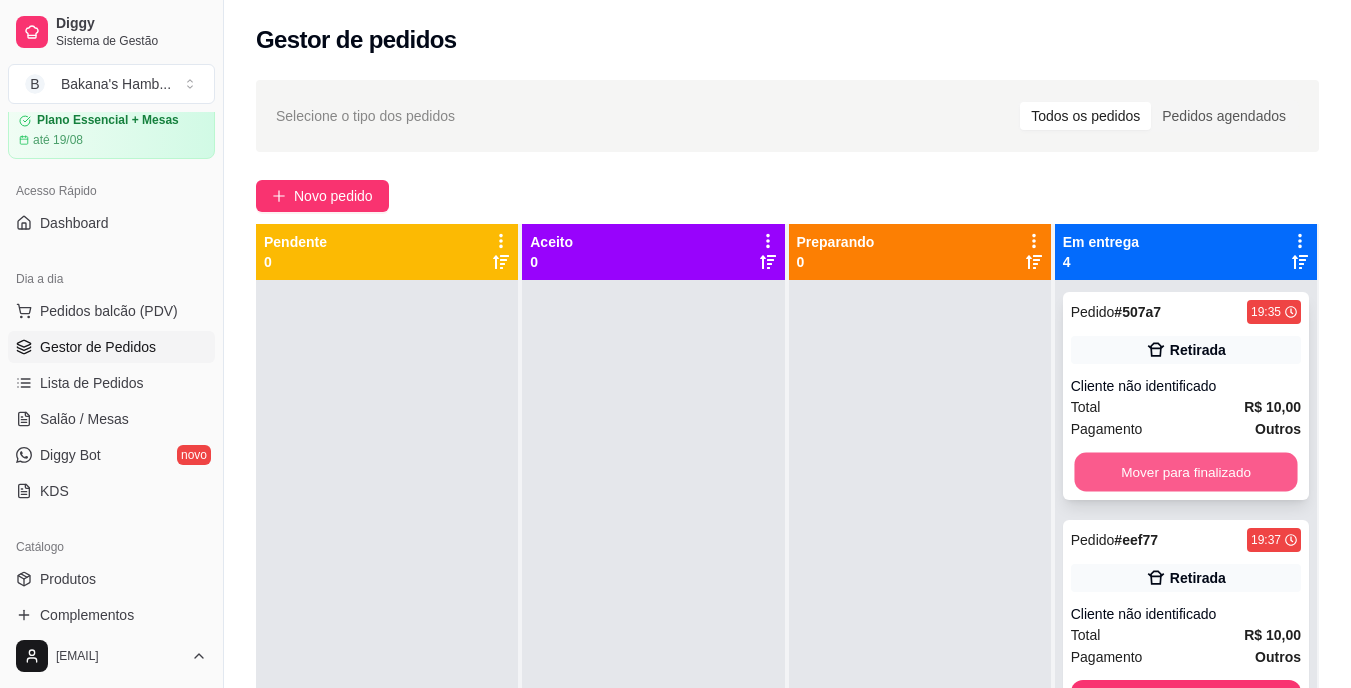 click on "Mover para finalizado" at bounding box center (1185, 472) 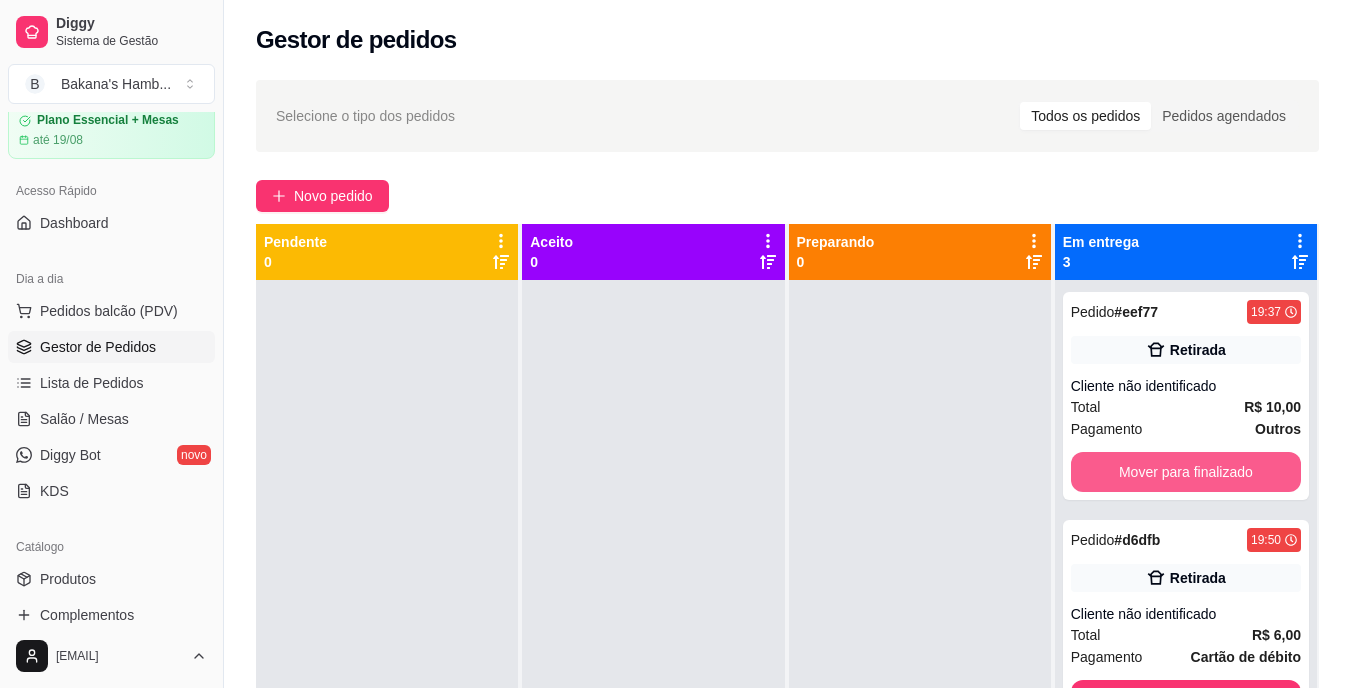 click on "Mover para finalizado" at bounding box center [1186, 472] 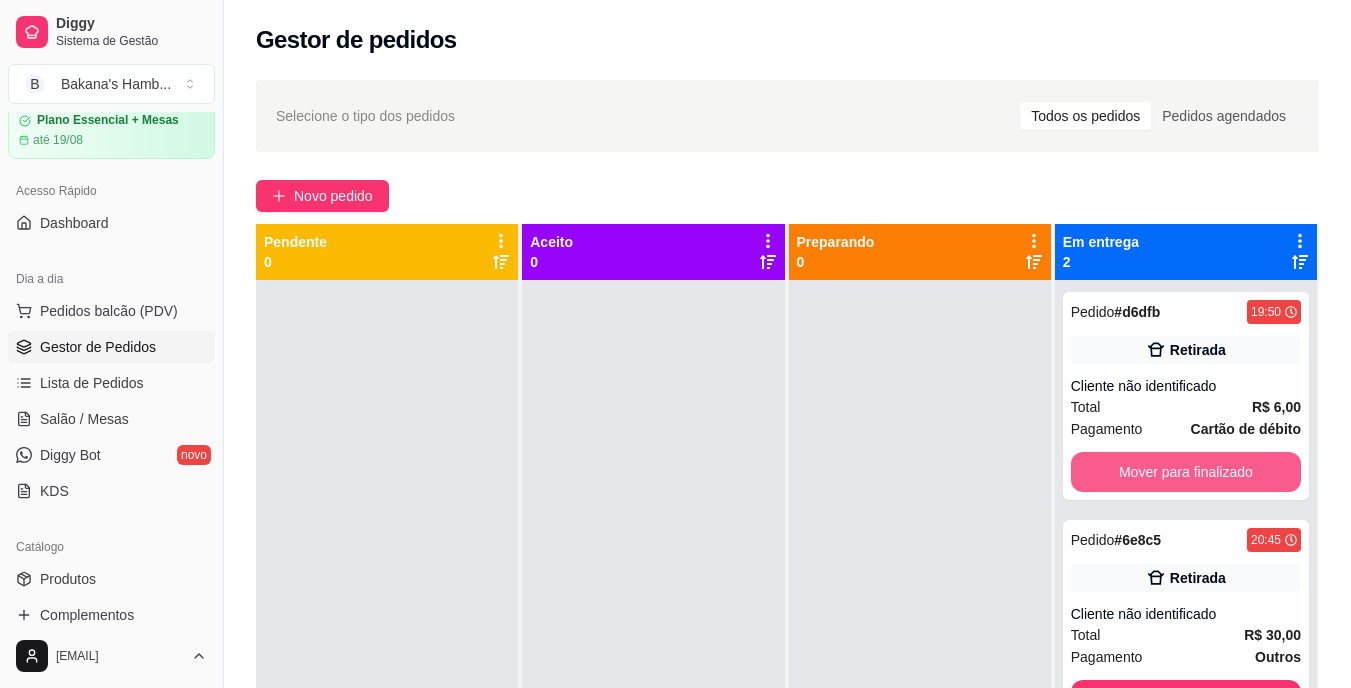 click on "Mover para finalizado" at bounding box center (1186, 472) 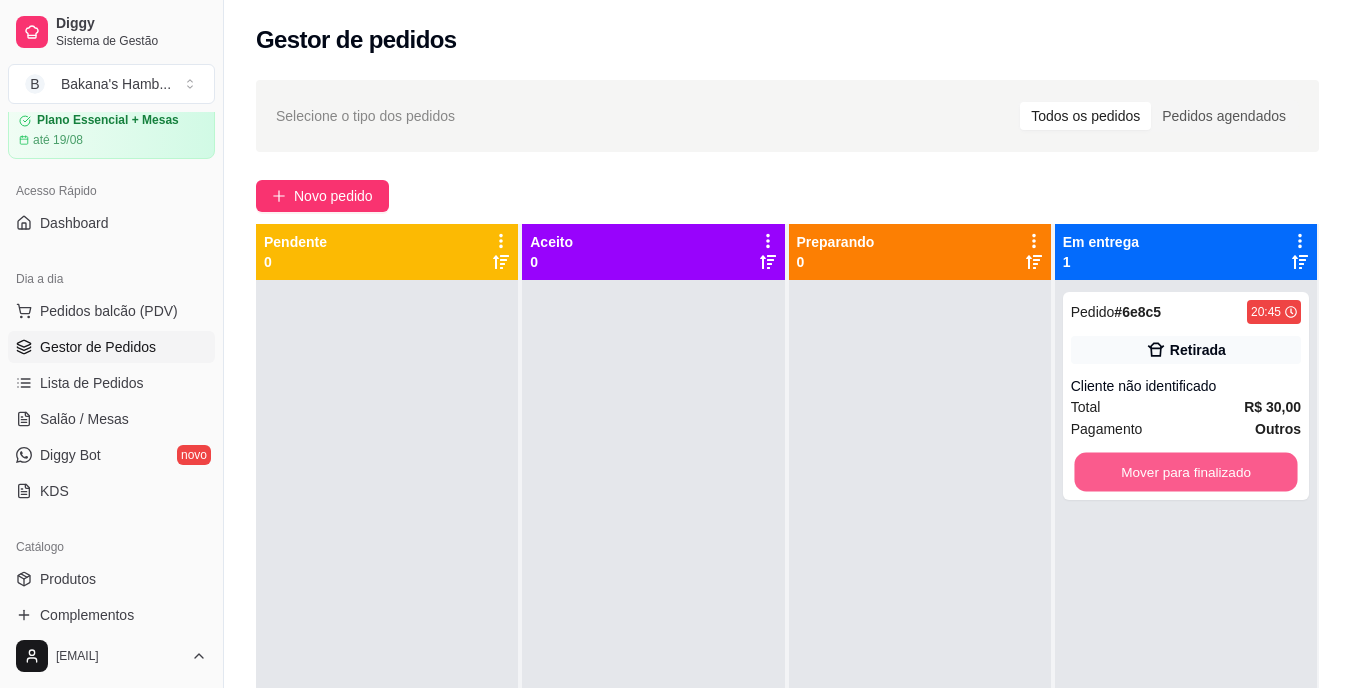 click on "Mover para finalizado" at bounding box center (1185, 472) 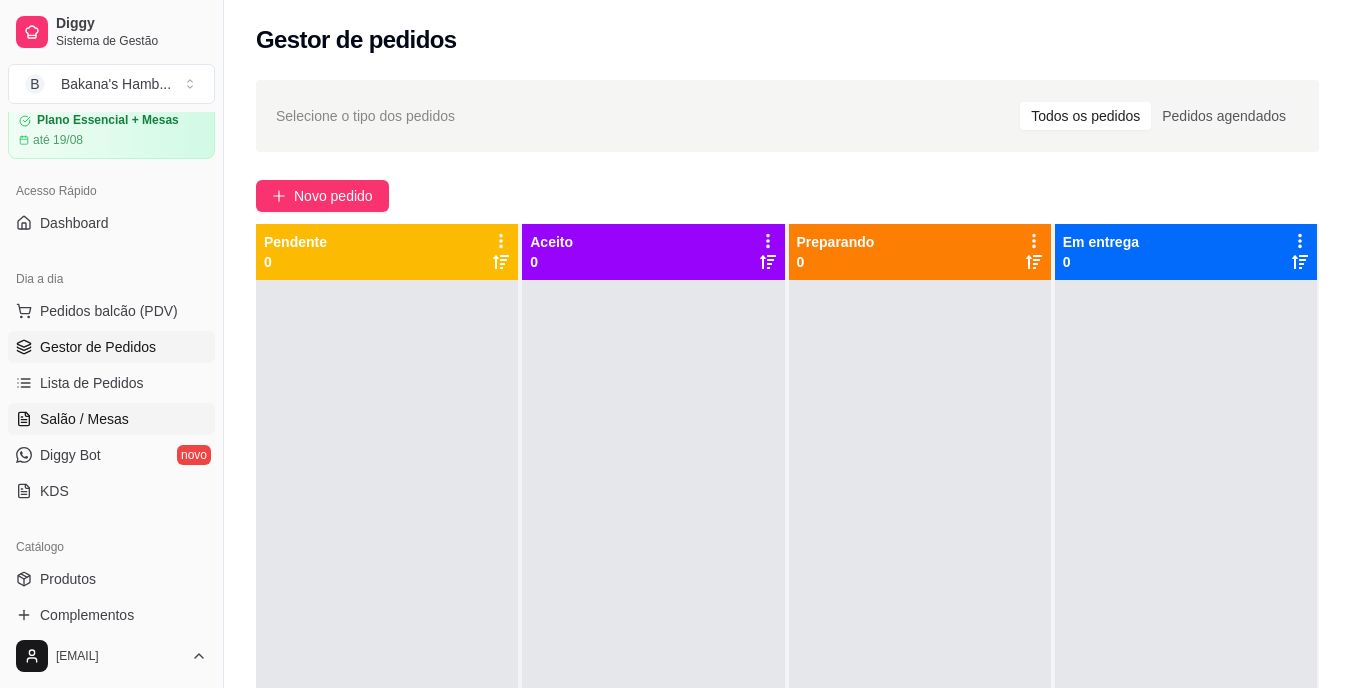 click on "Salão / Mesas" at bounding box center [111, 419] 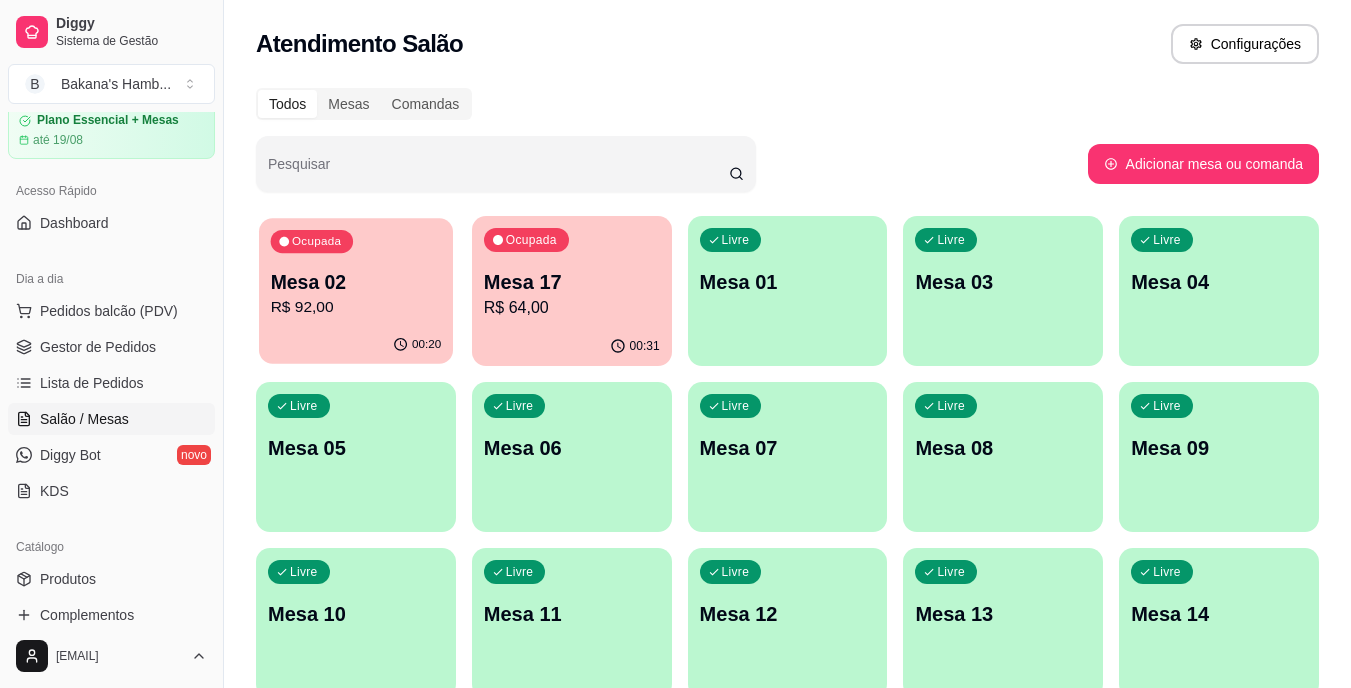click on "R$ 92,00" at bounding box center (356, 307) 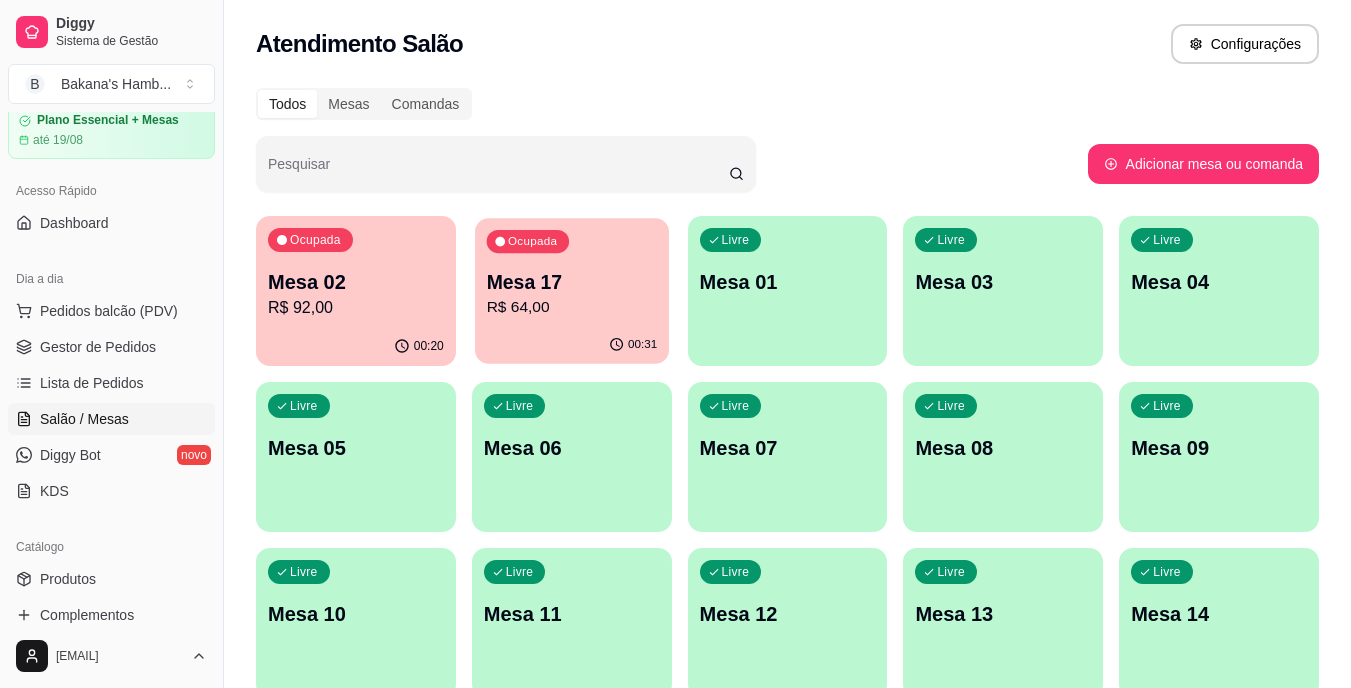 click on "Mesa 17" at bounding box center [571, 282] 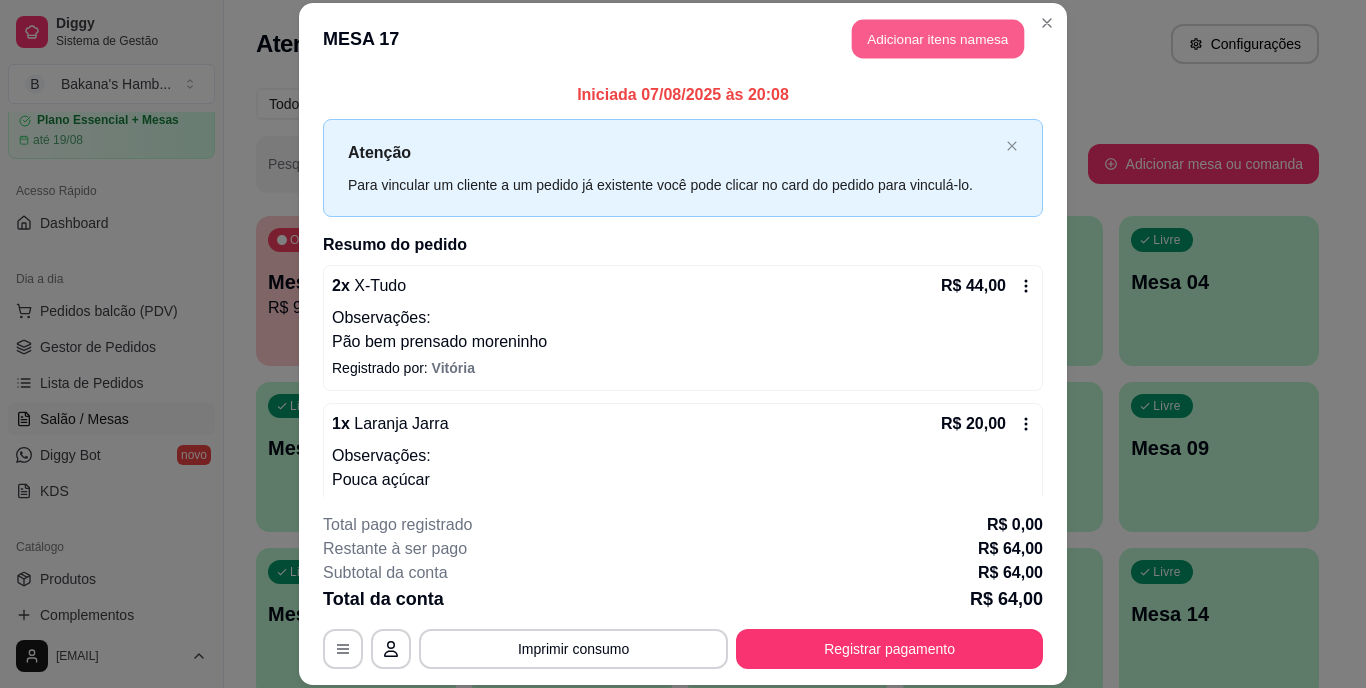 click on "Adicionar itens na  mesa" at bounding box center (938, 39) 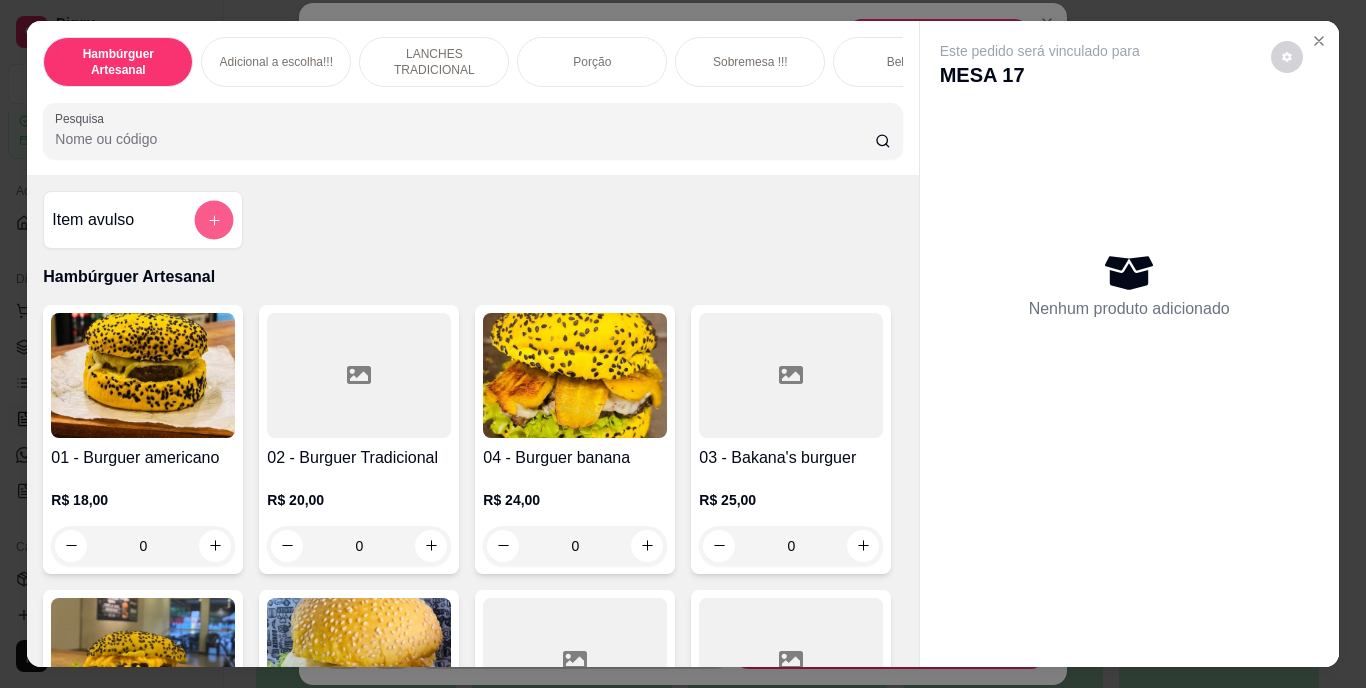 click at bounding box center (214, 219) 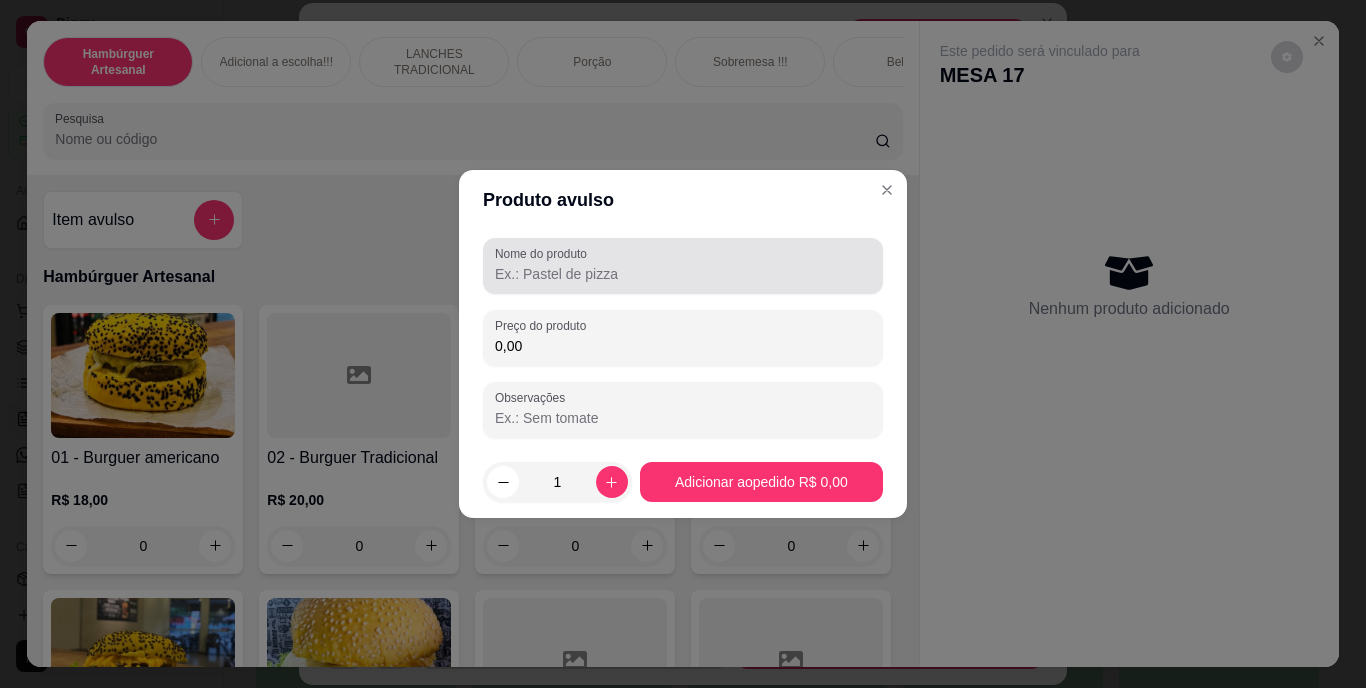 click on "Nome do produto" at bounding box center (683, 266) 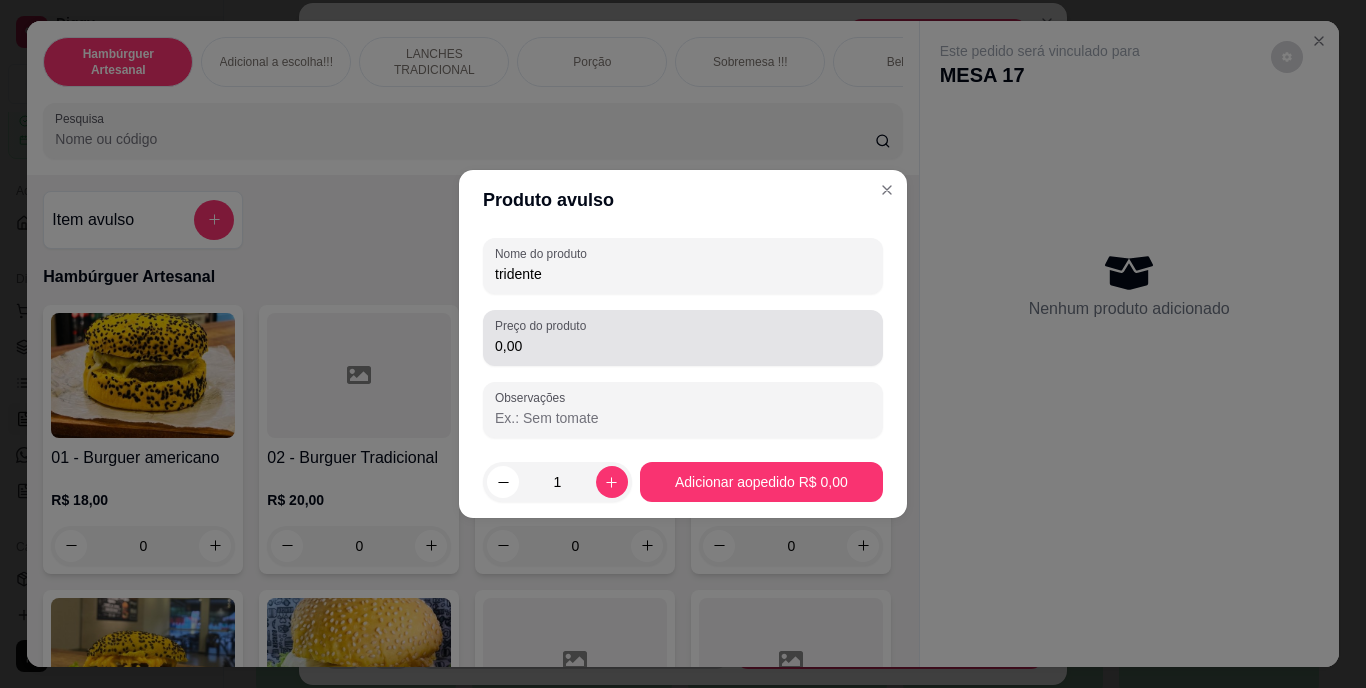 type on "tridente" 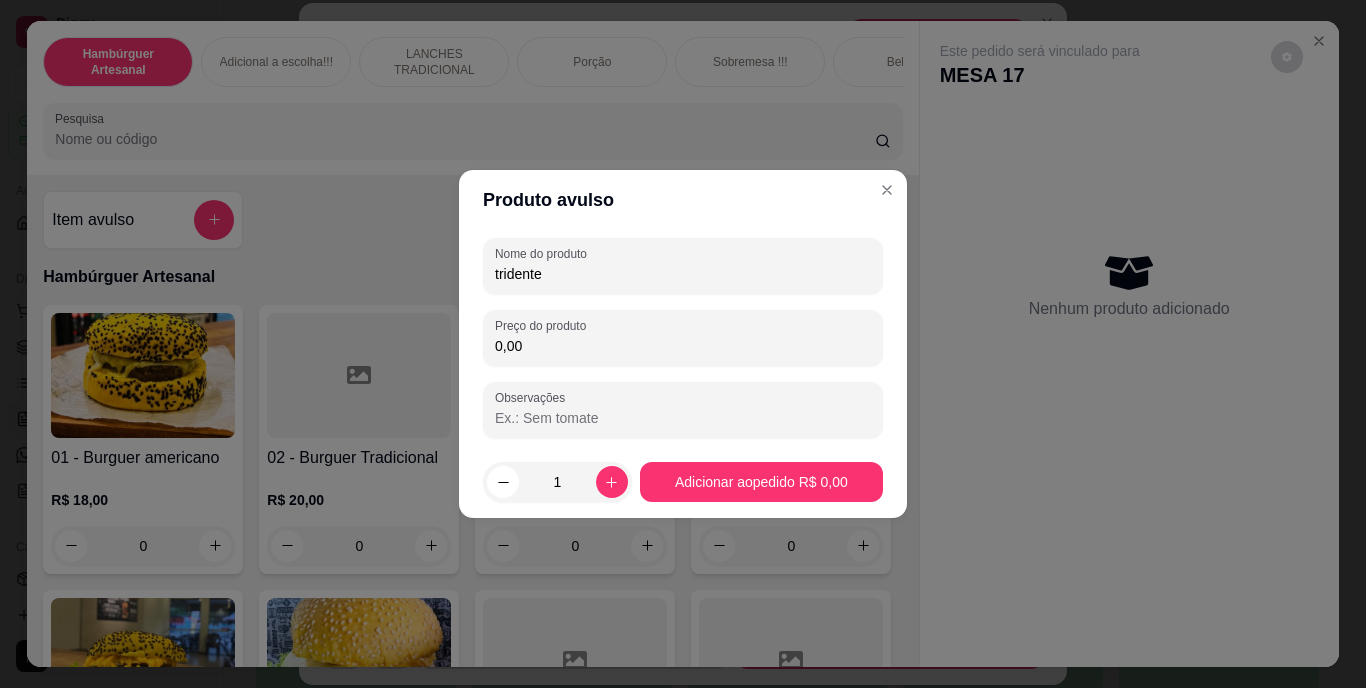 click on "0,00" at bounding box center (683, 346) 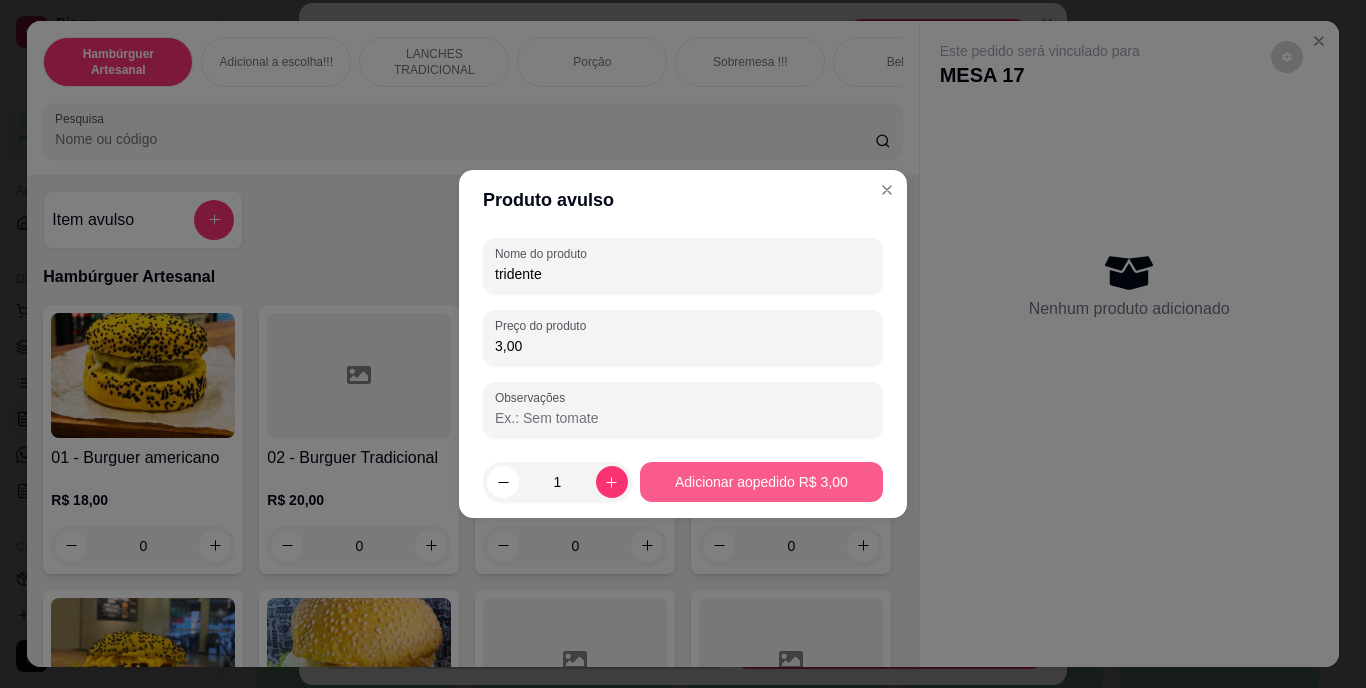 type on "3,00" 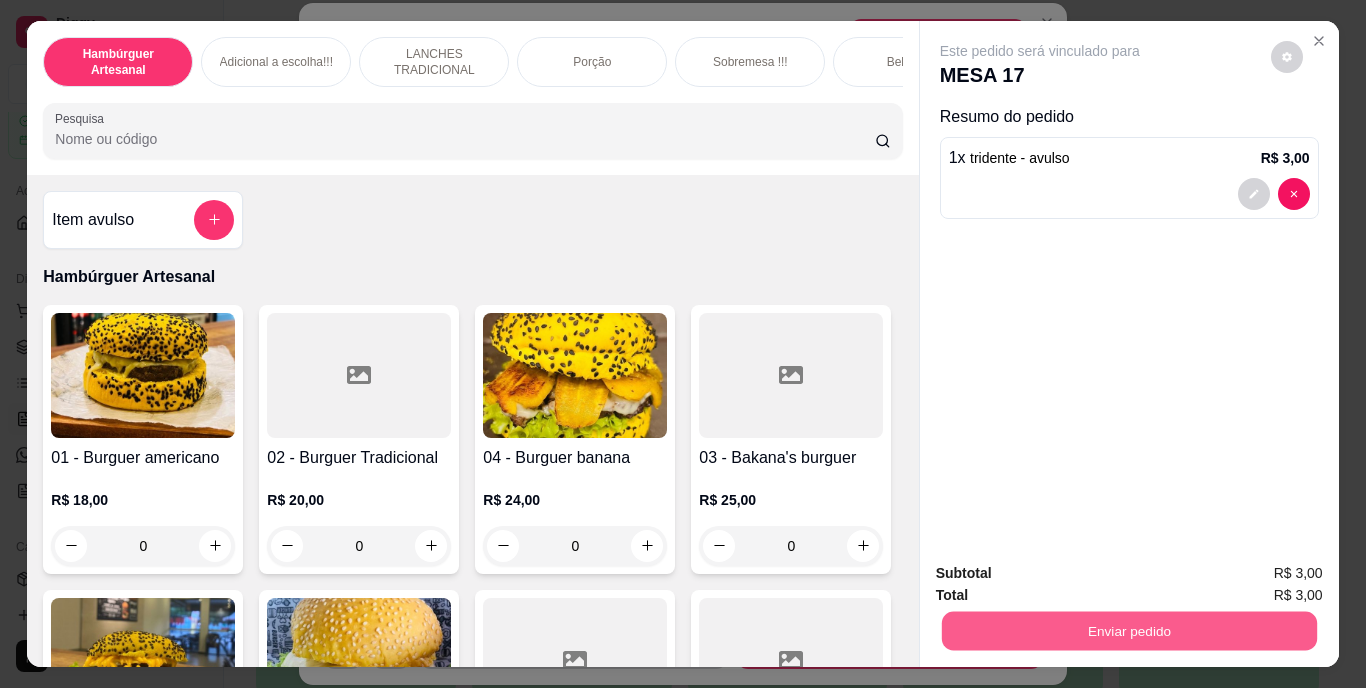 click on "Enviar pedido" at bounding box center [1128, 631] 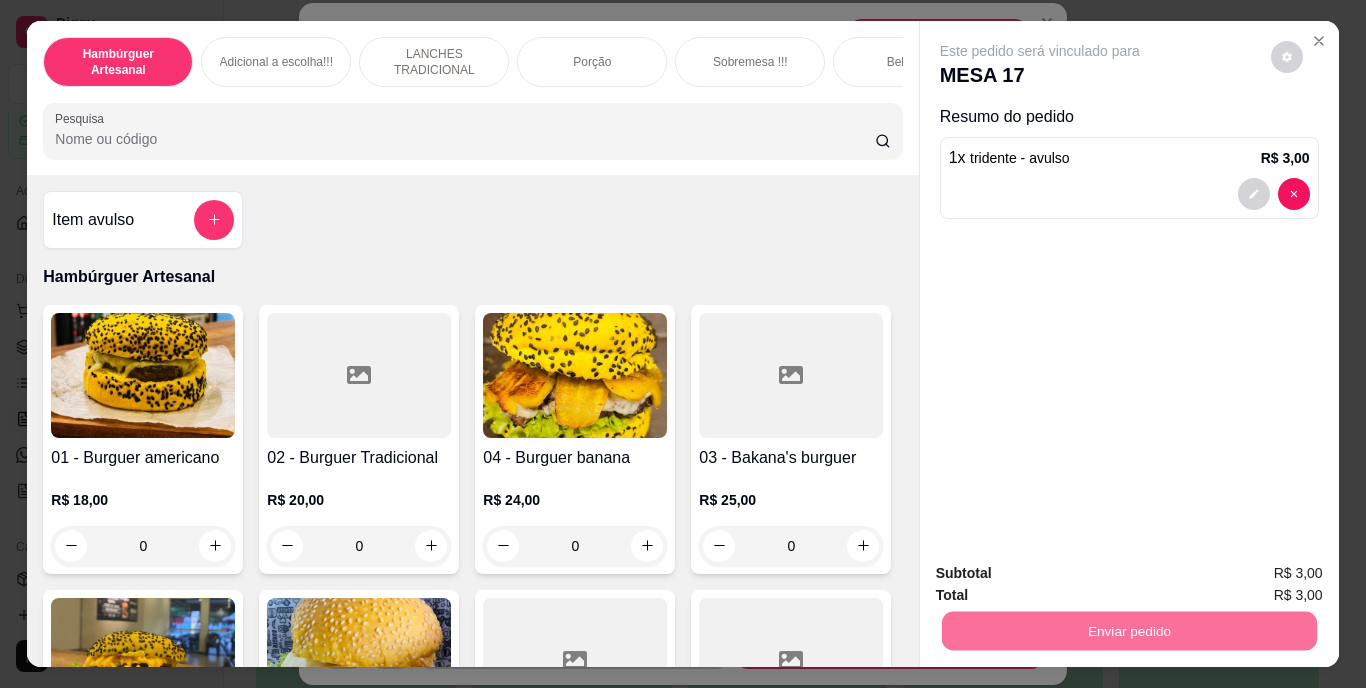 click on "Não registrar e enviar pedido" at bounding box center (1063, 574) 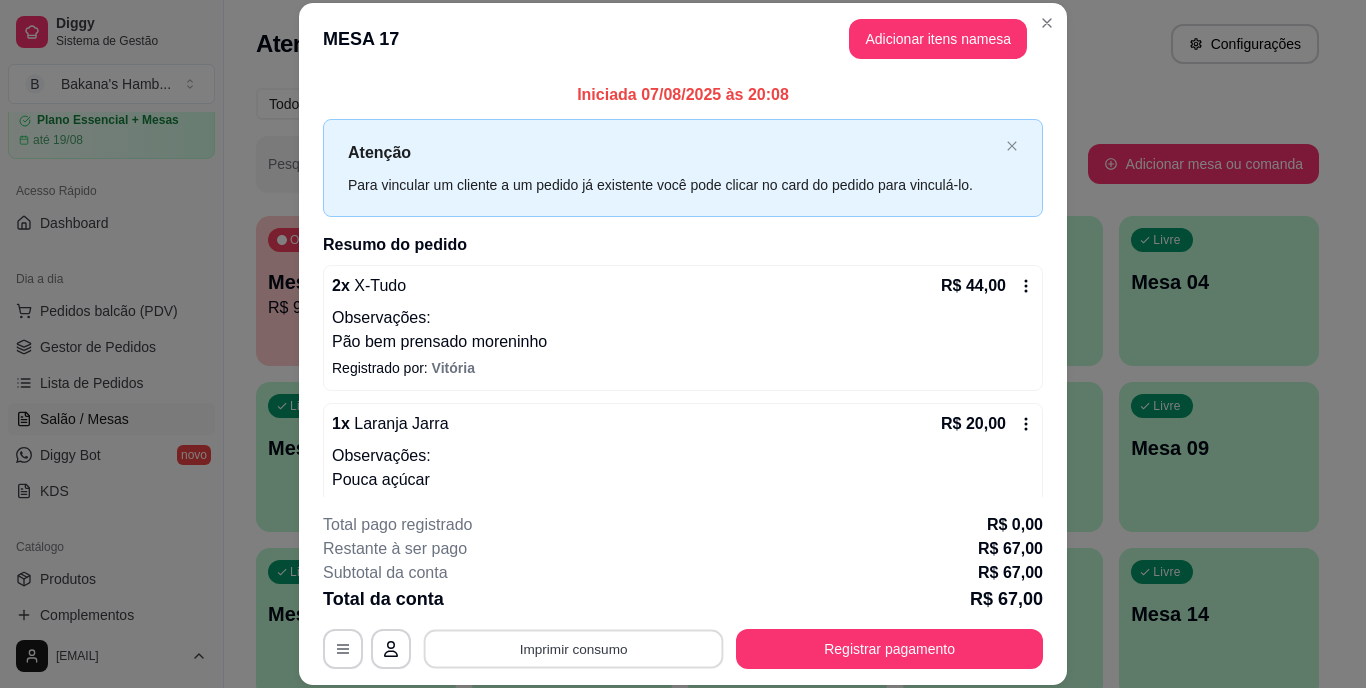click on "Imprimir consumo" at bounding box center [574, 648] 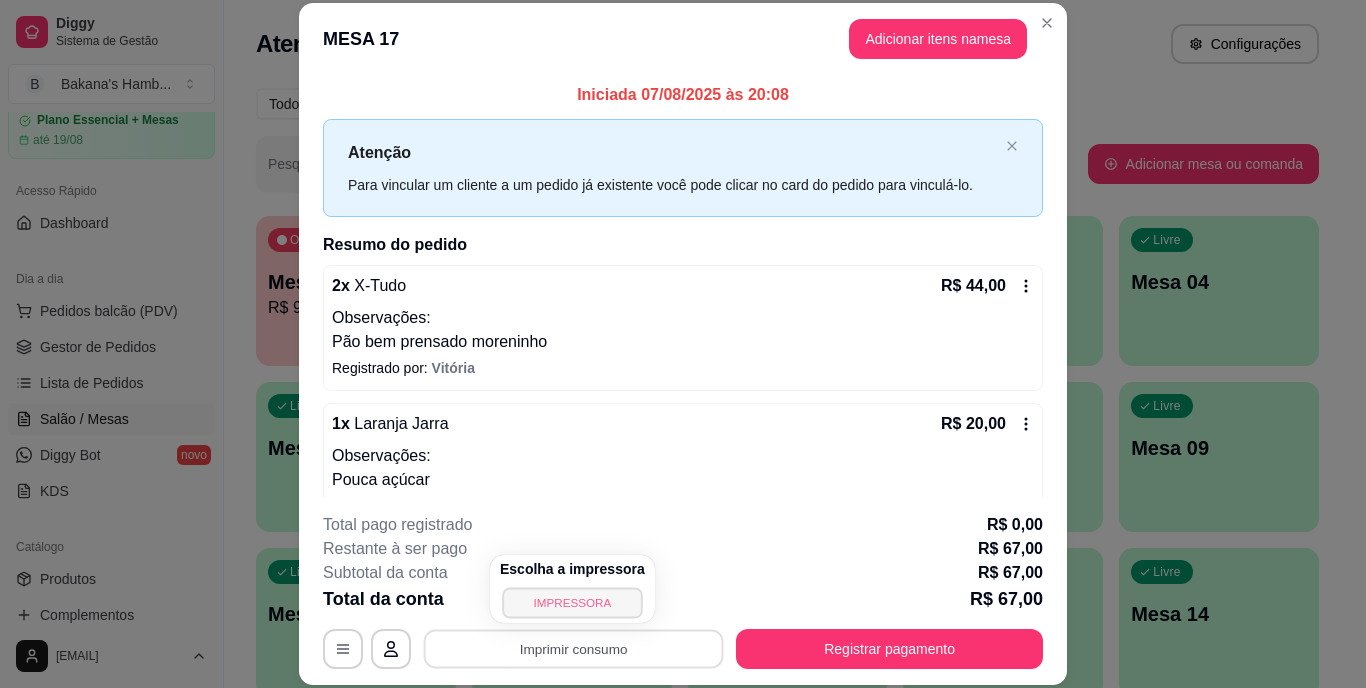 click on "IMPRESSORA" at bounding box center [572, 602] 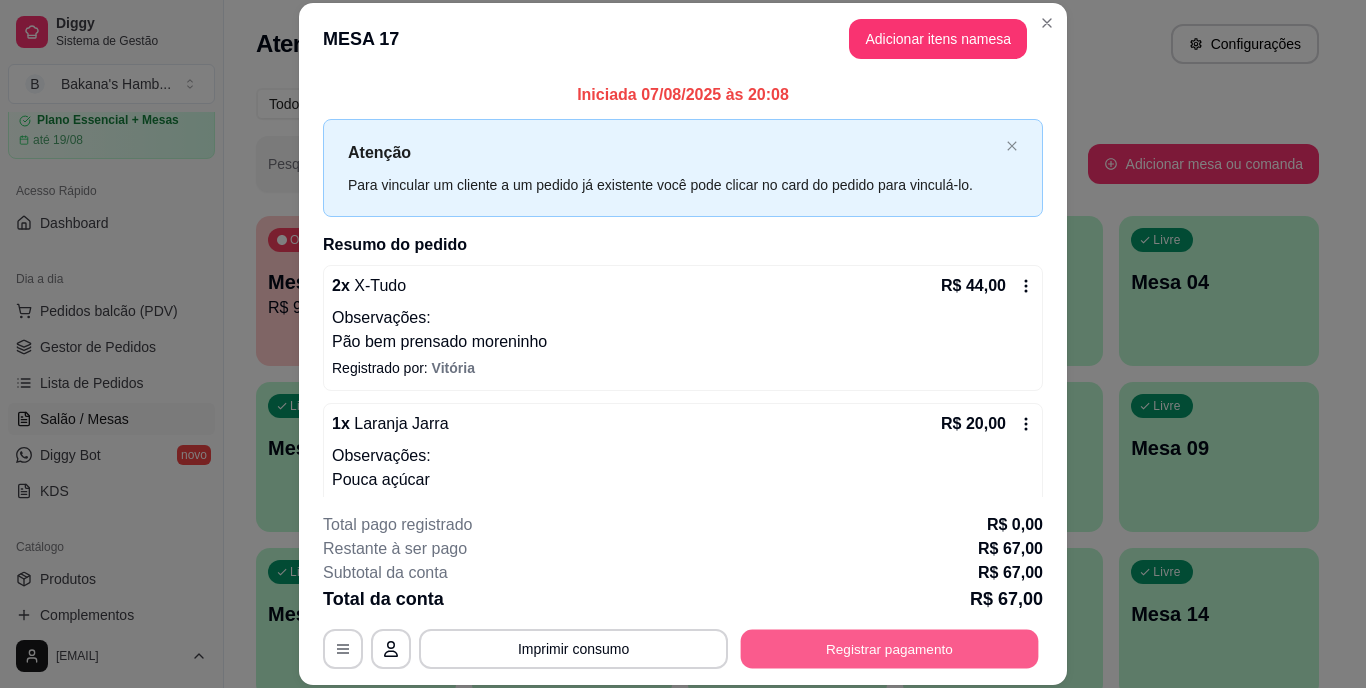 click on "Registrar pagamento" at bounding box center (890, 648) 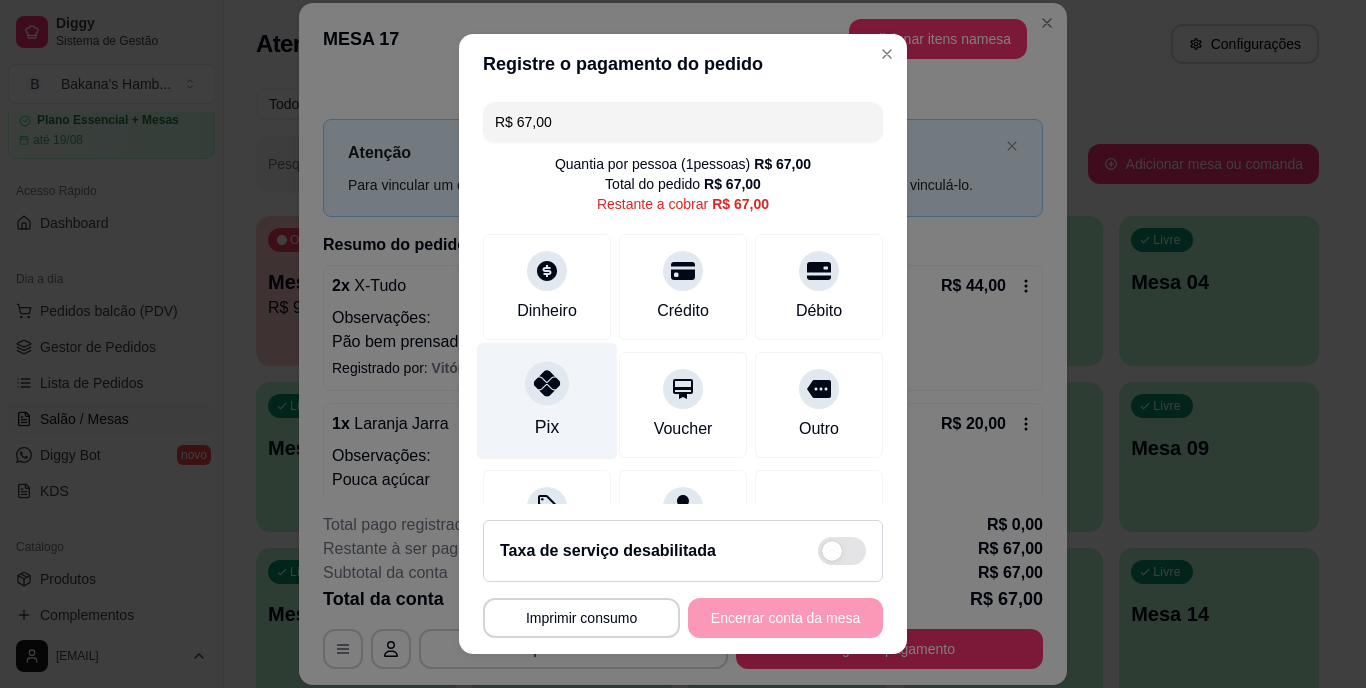 click on "Pix" at bounding box center [547, 428] 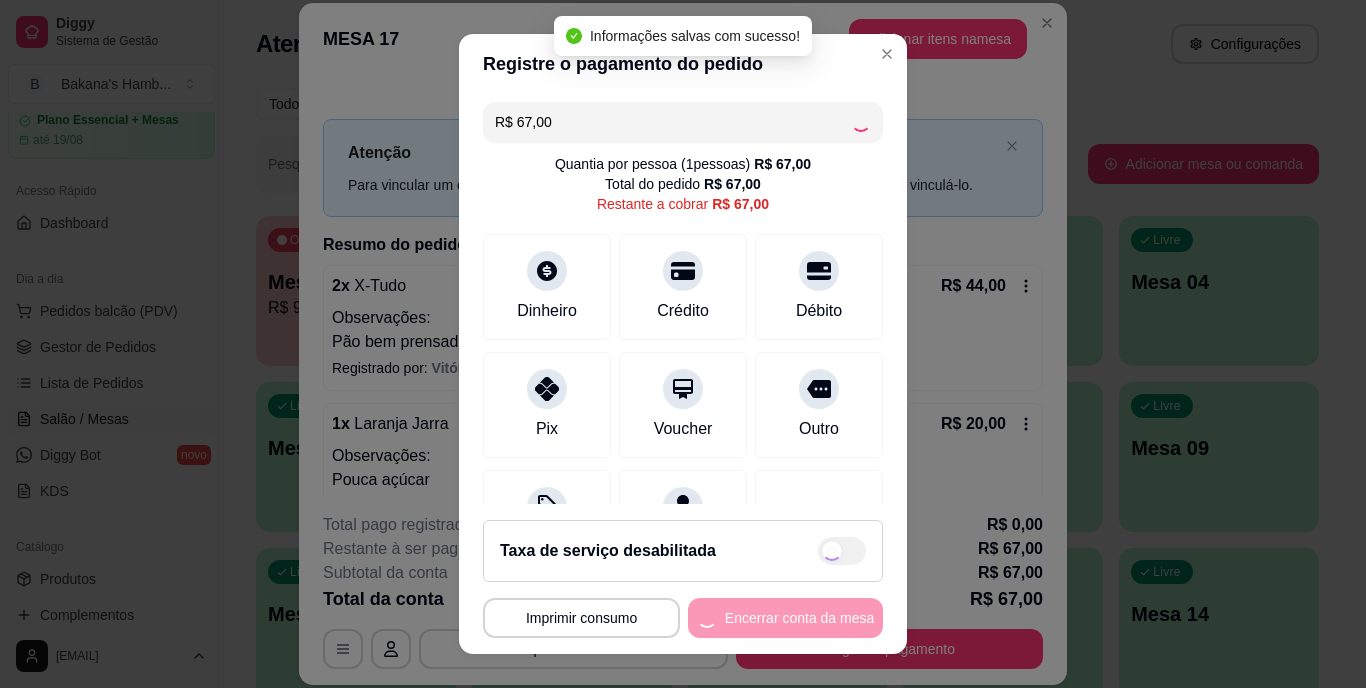 type on "R$ 0,00" 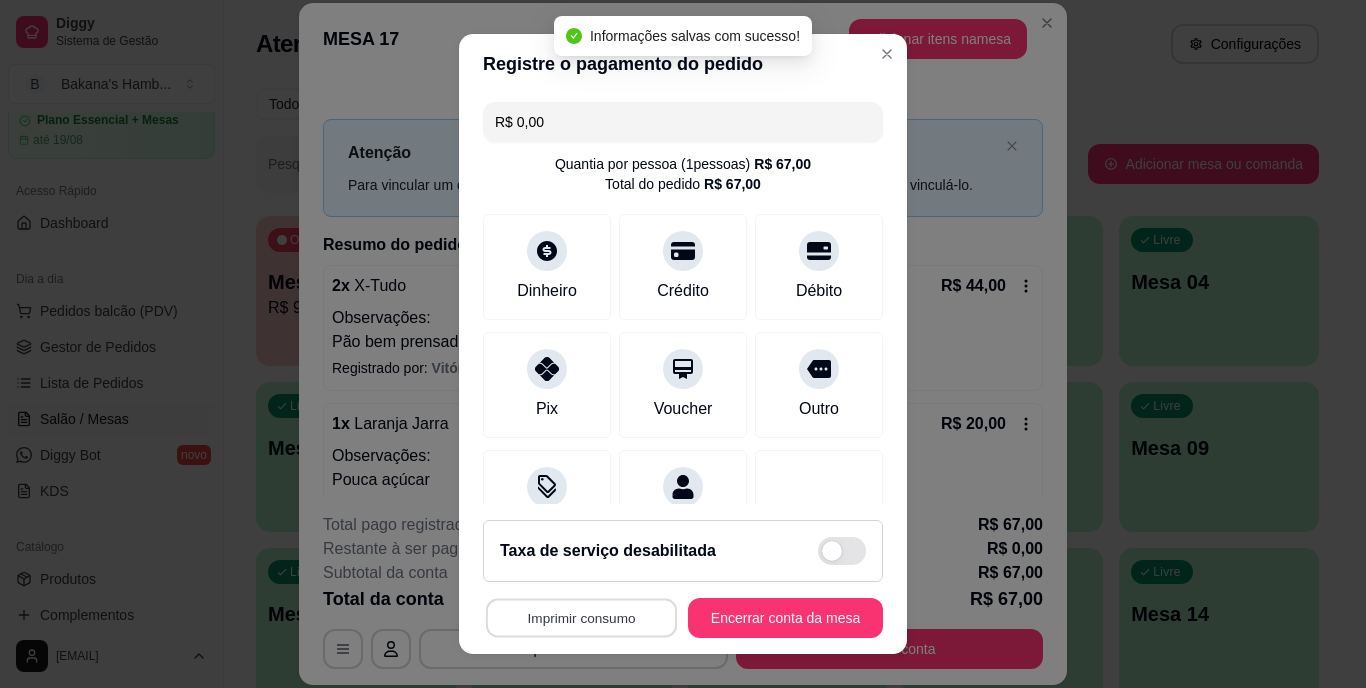 click on "Imprimir consumo" at bounding box center (581, 617) 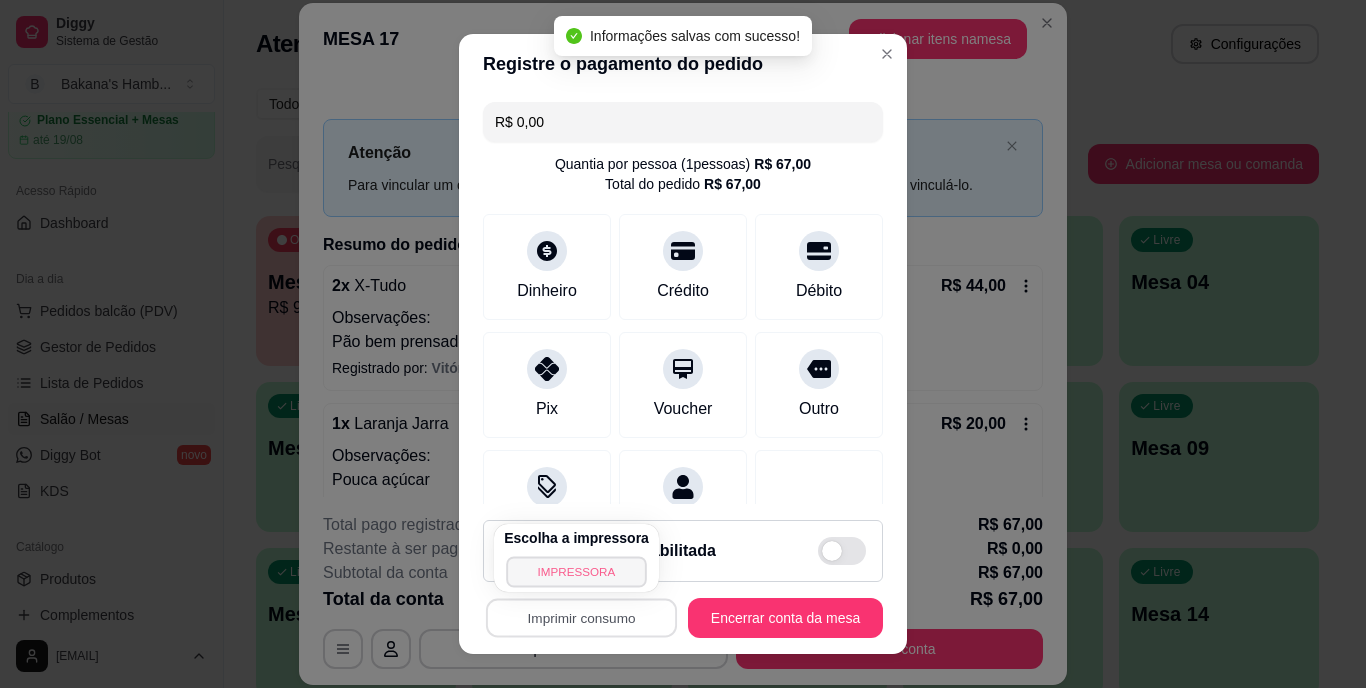 click on "IMPRESSORA" at bounding box center (576, 571) 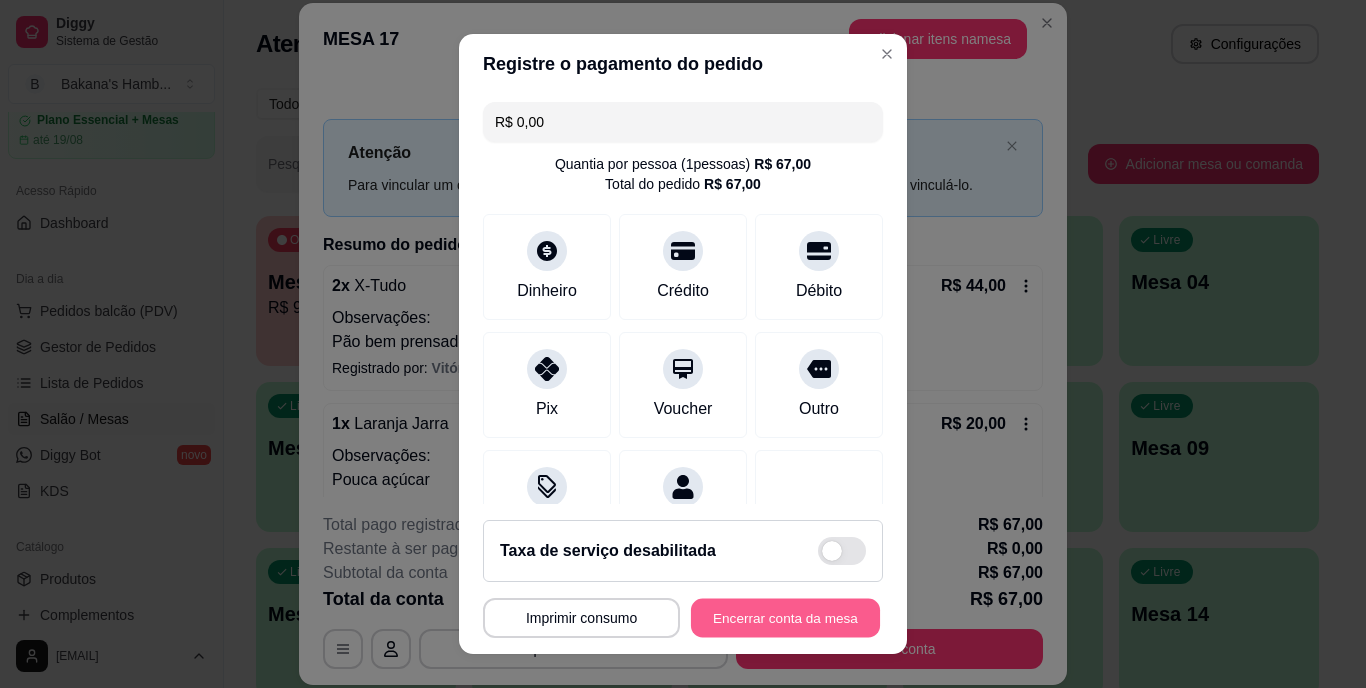 click on "Encerrar conta da mesa" at bounding box center [785, 617] 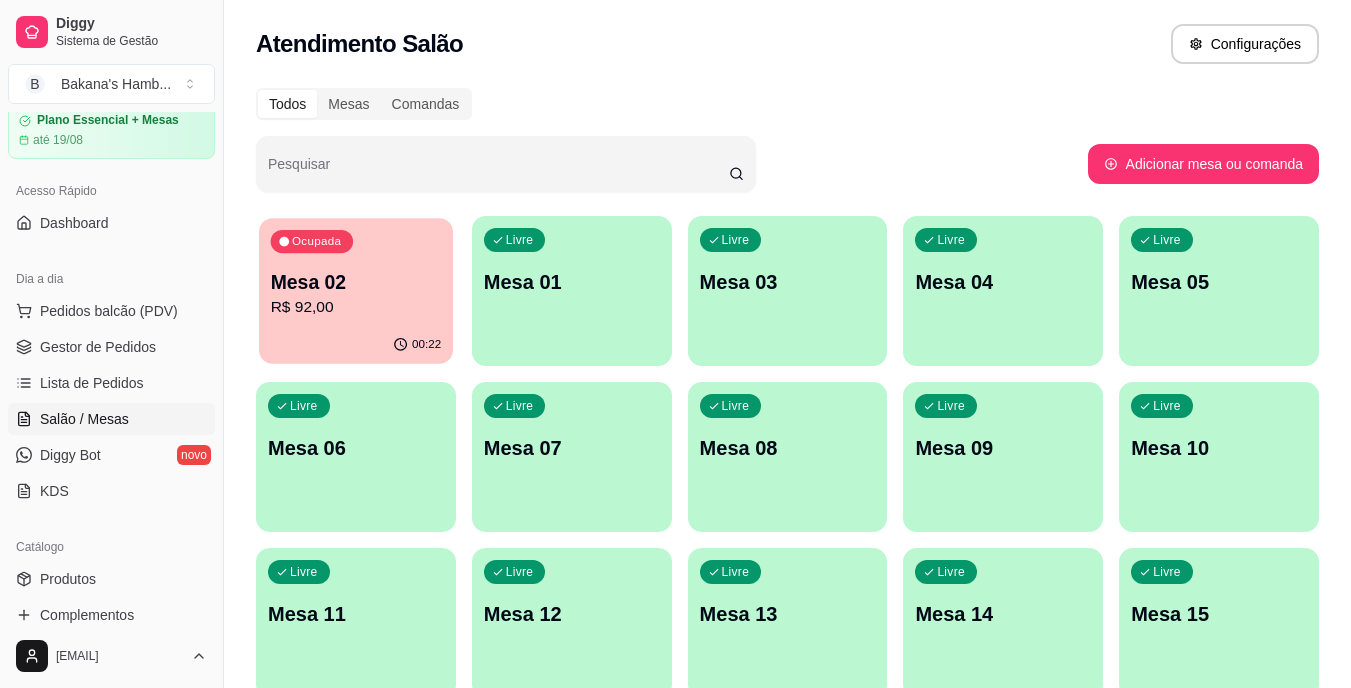 click on "00:22" at bounding box center (356, 345) 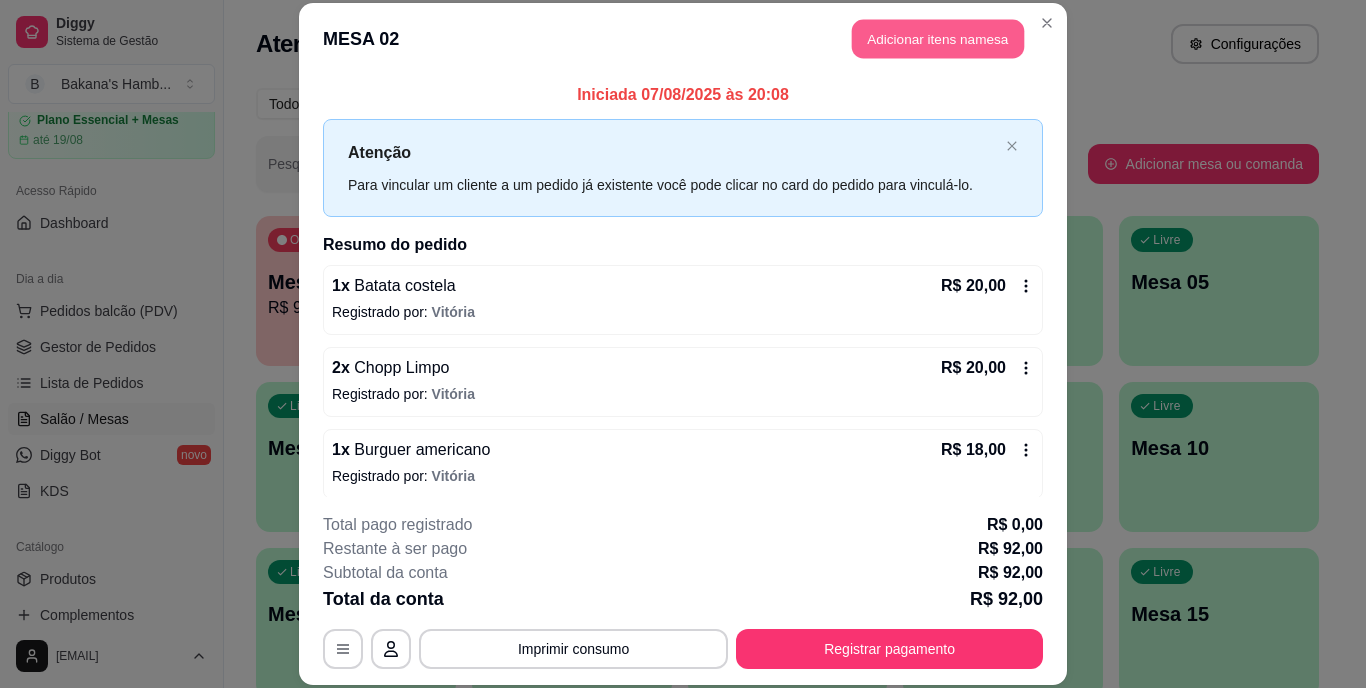 click on "Adicionar itens na  mesa" at bounding box center (938, 39) 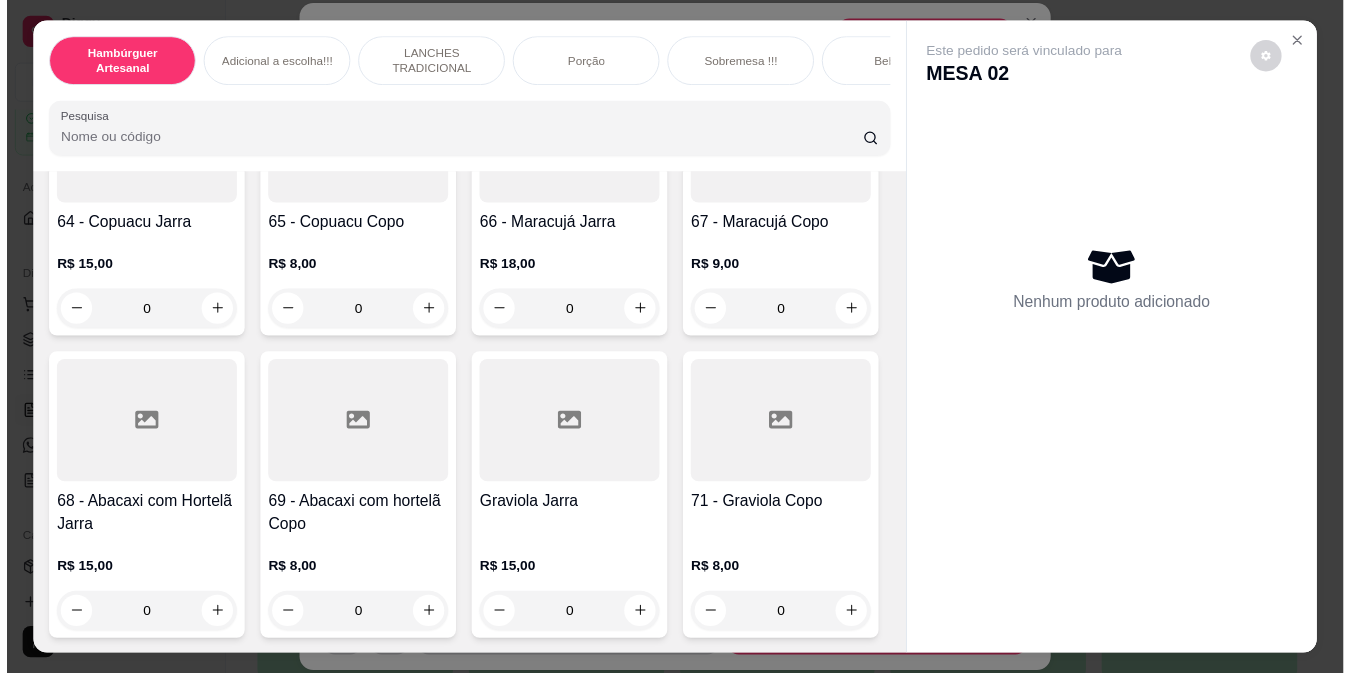 scroll, scrollTop: 6833, scrollLeft: 0, axis: vertical 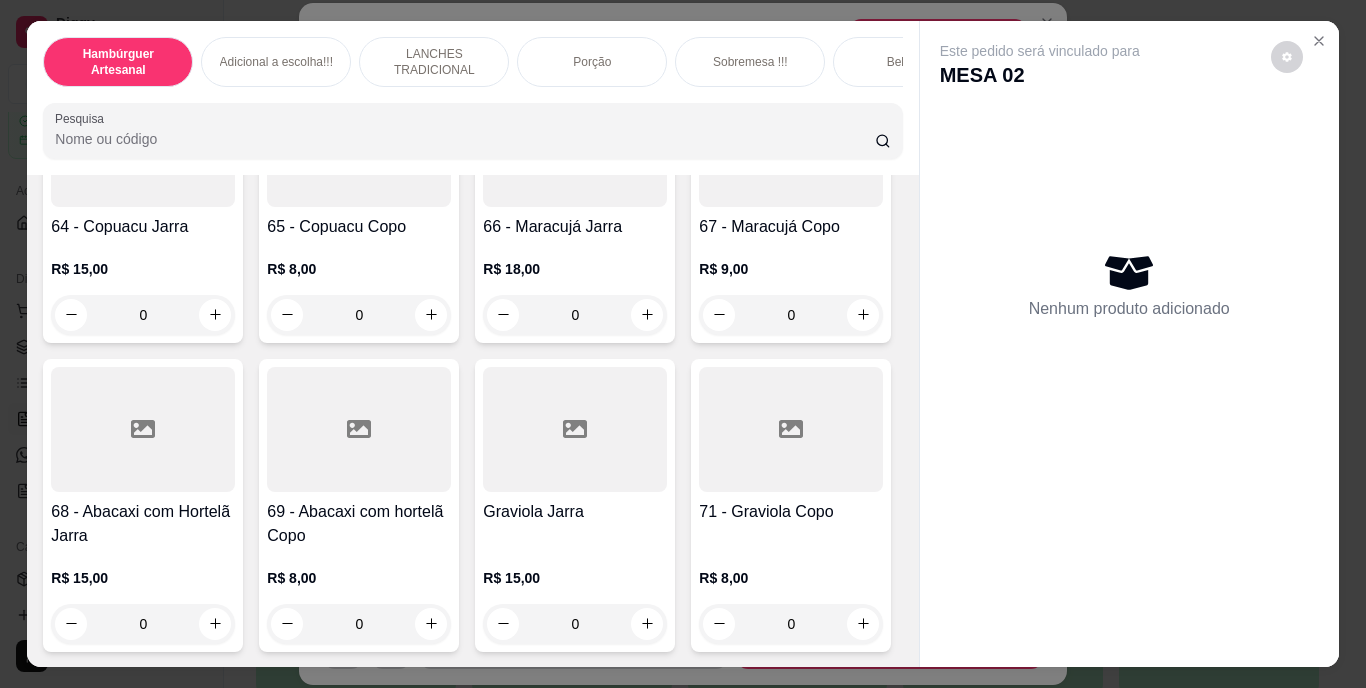 click 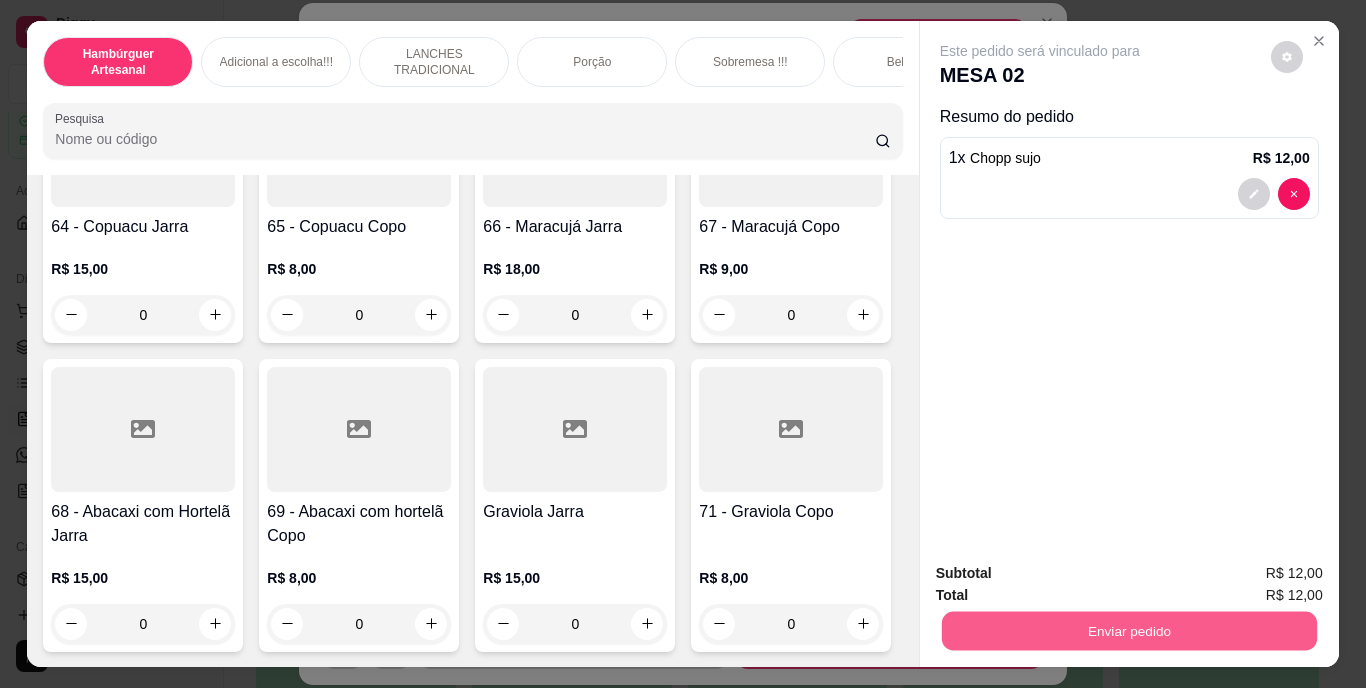click on "Enviar pedido" at bounding box center (1128, 631) 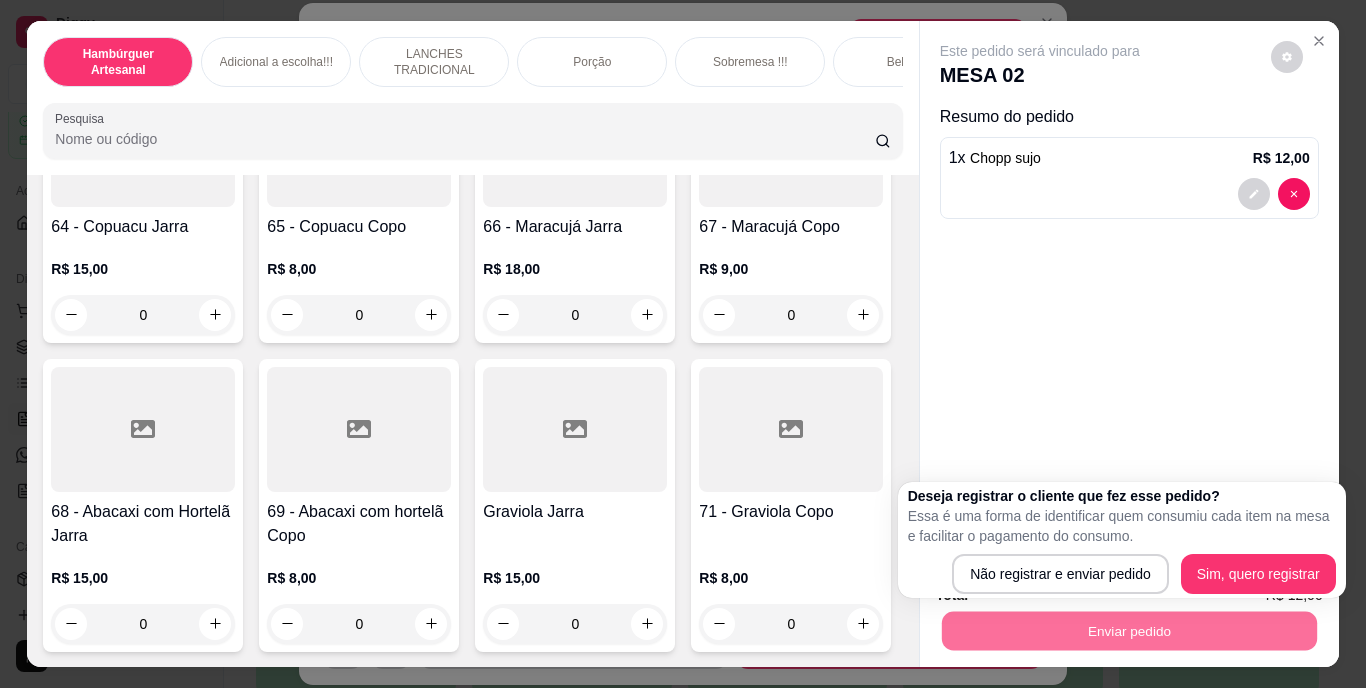 click on "Deseja registrar o cliente que fez esse pedido? Essa é uma forma de identificar quem consumiu cada item na mesa e facilitar o pagamento do consumo. Não registrar e enviar pedido Sim, quero registrar" at bounding box center (1122, 540) 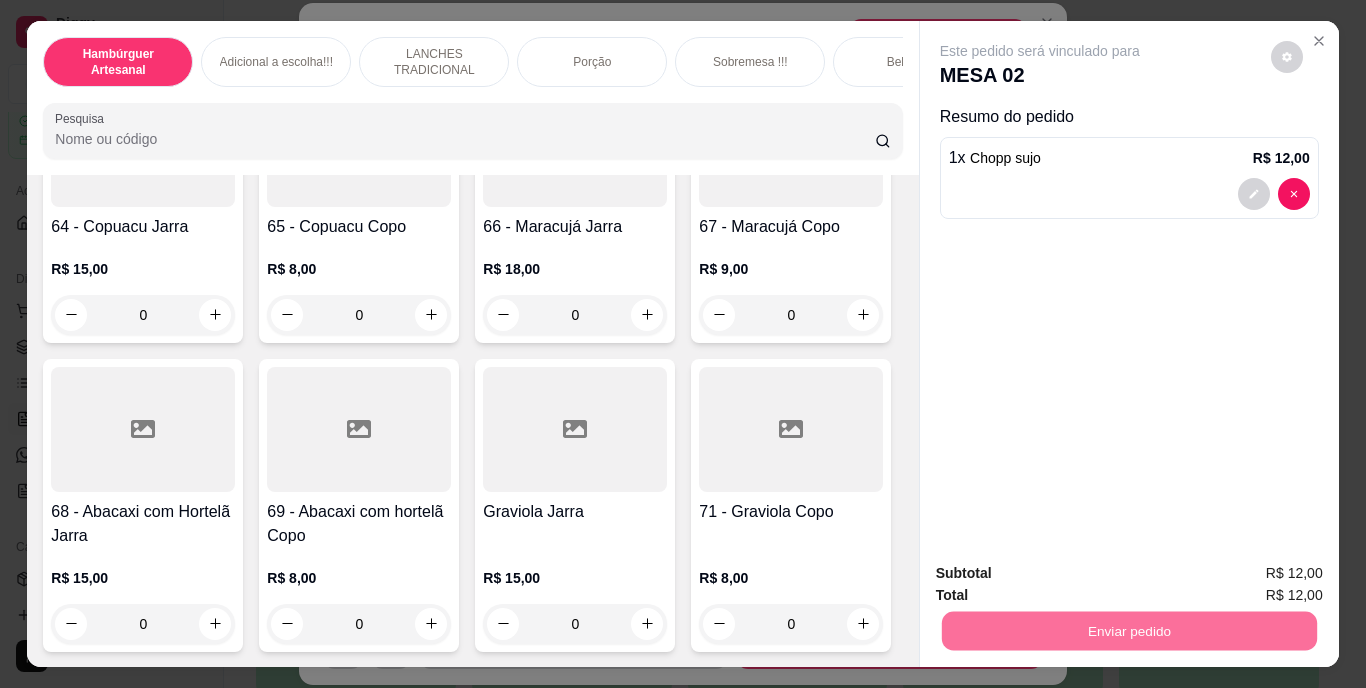 click on "Não registrar e enviar pedido" at bounding box center [1063, 574] 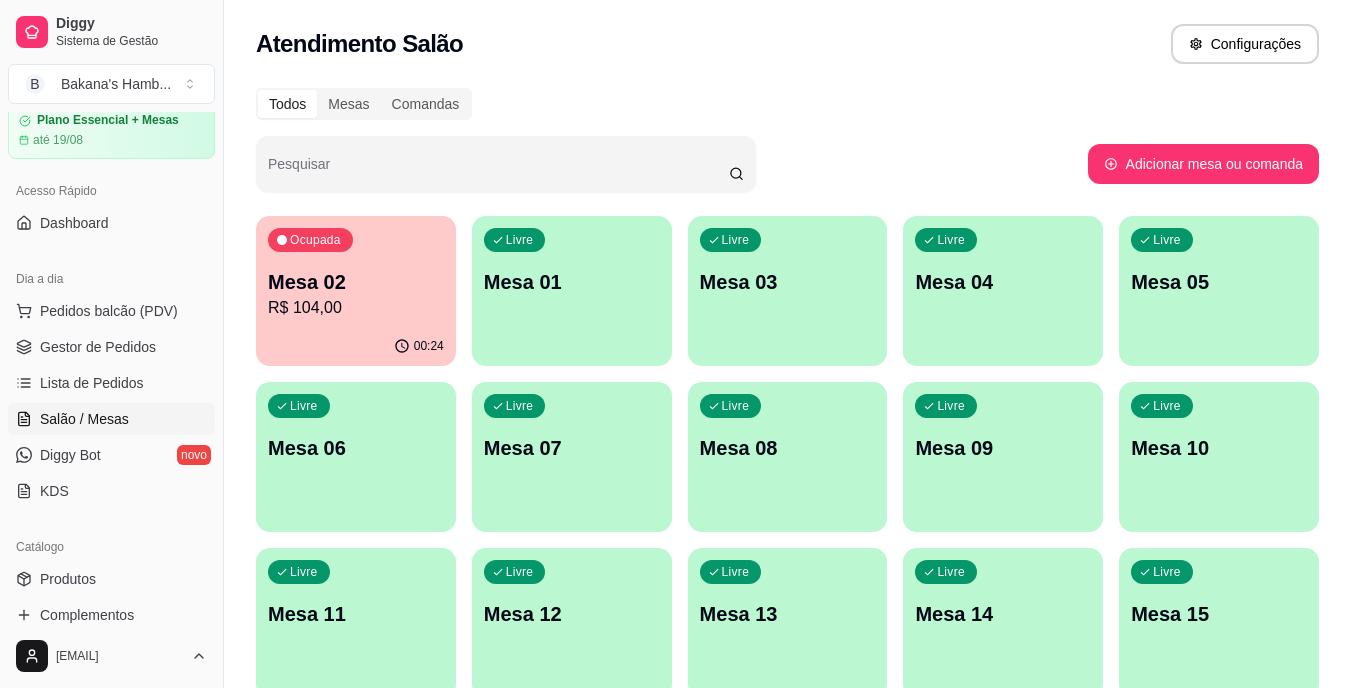 click on "Livre Mesa 10" at bounding box center (1219, 445) 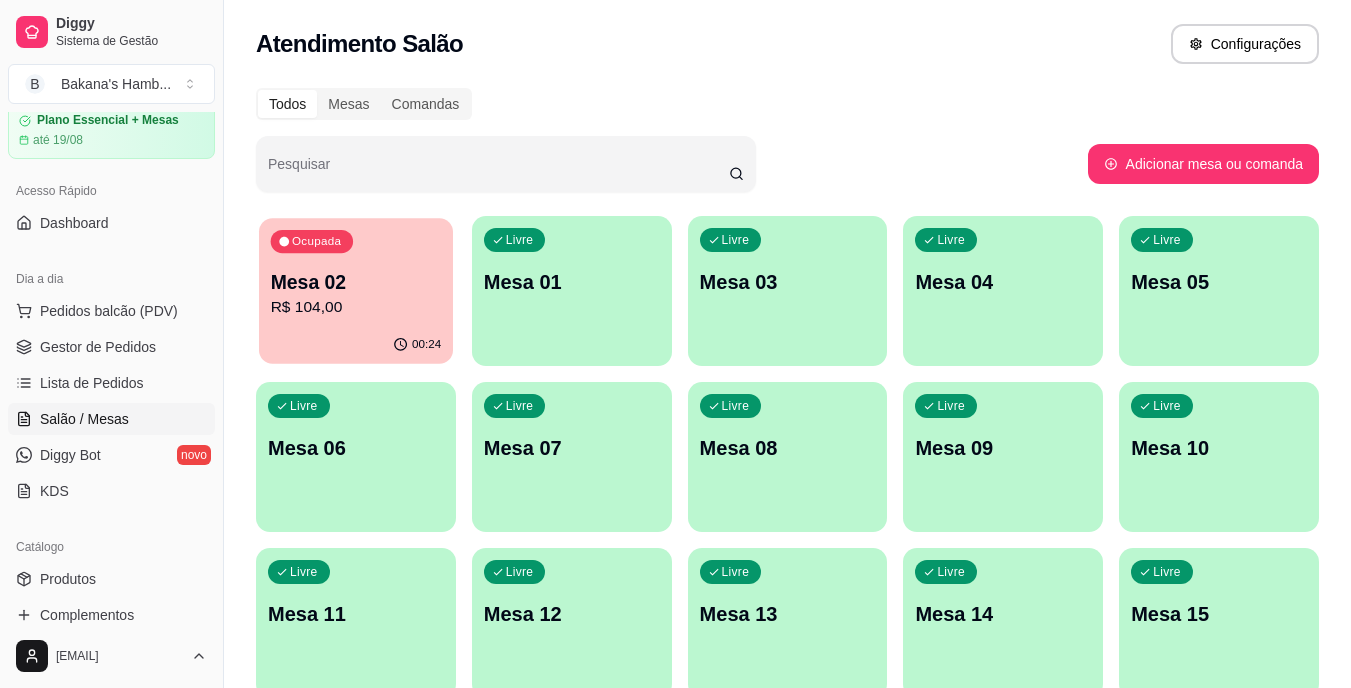 click on "00:24" at bounding box center (356, 345) 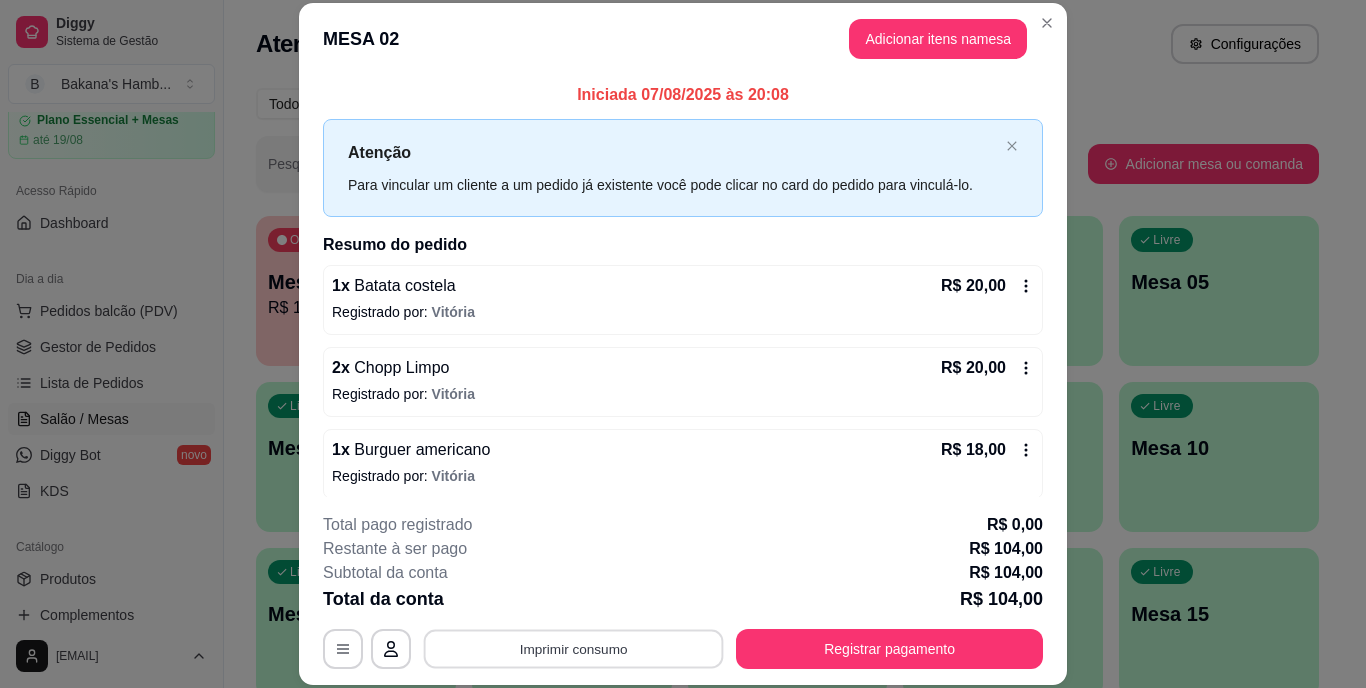 click on "Imprimir consumo" at bounding box center (574, 648) 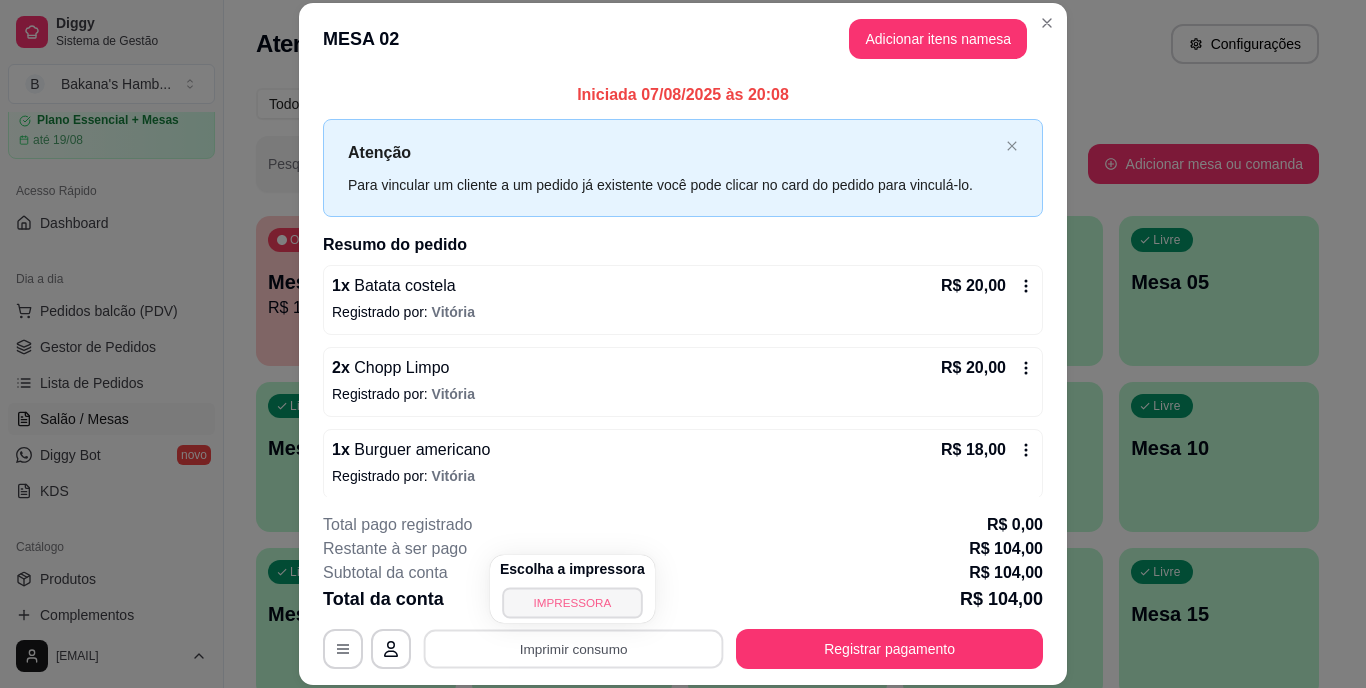 click on "IMPRESSORA" at bounding box center [572, 602] 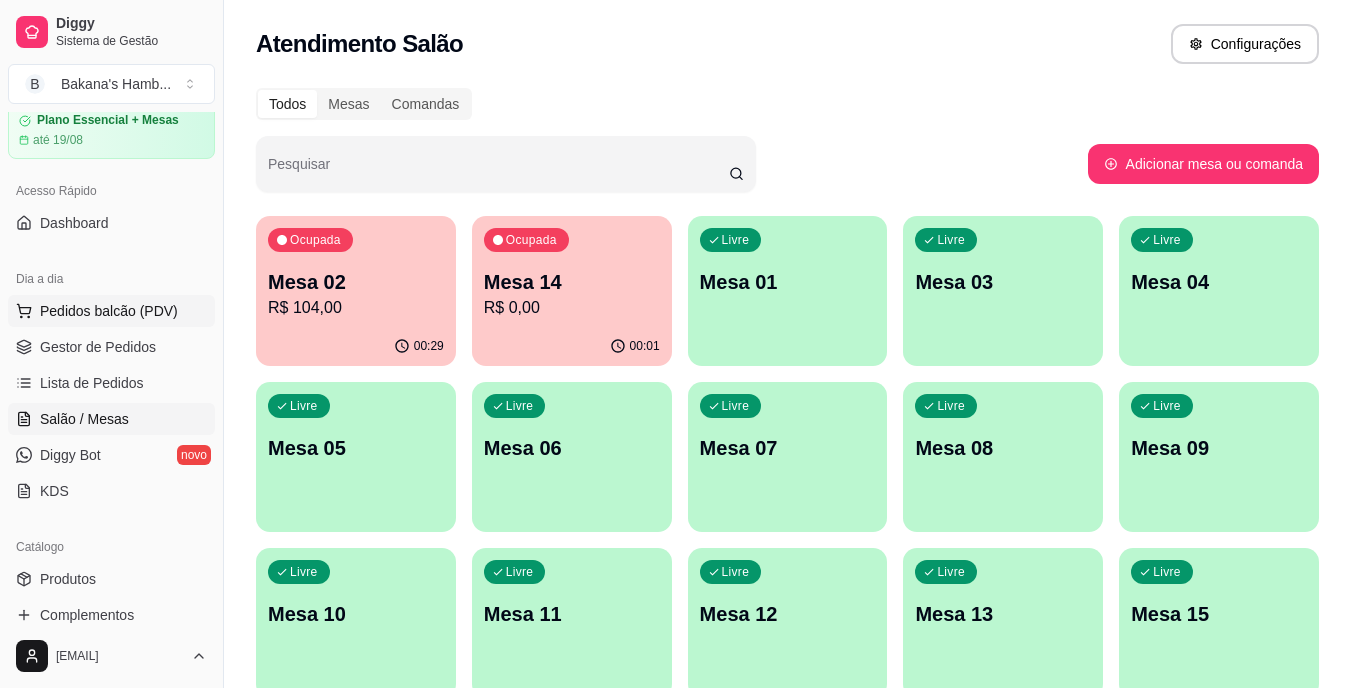 click on "Pedidos balcão (PDV)" at bounding box center [109, 311] 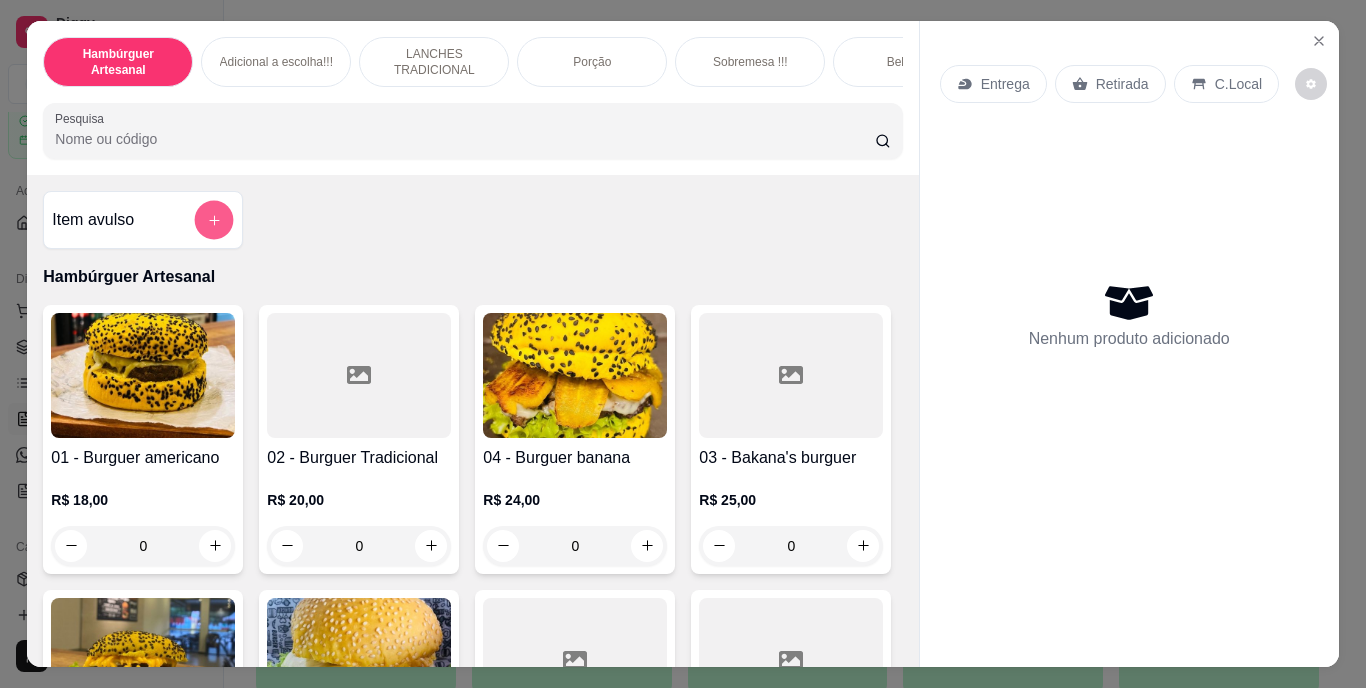 click at bounding box center [214, 219] 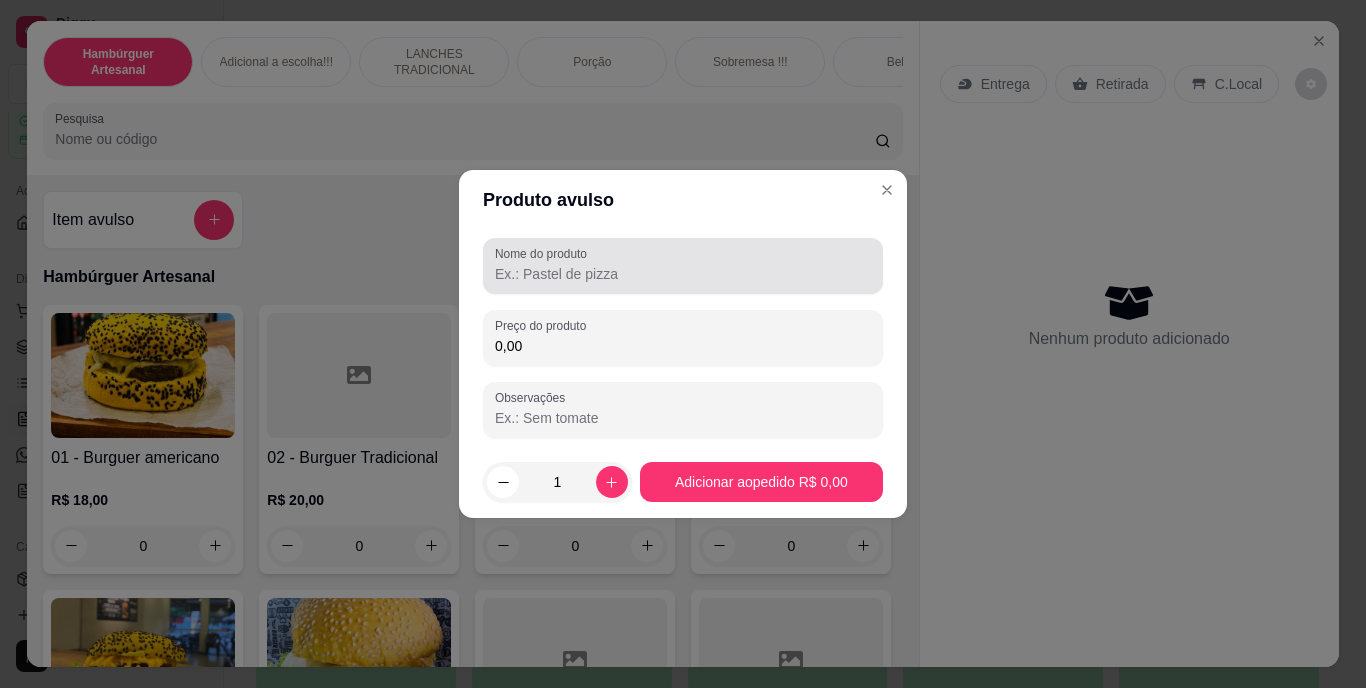 click at bounding box center [683, 266] 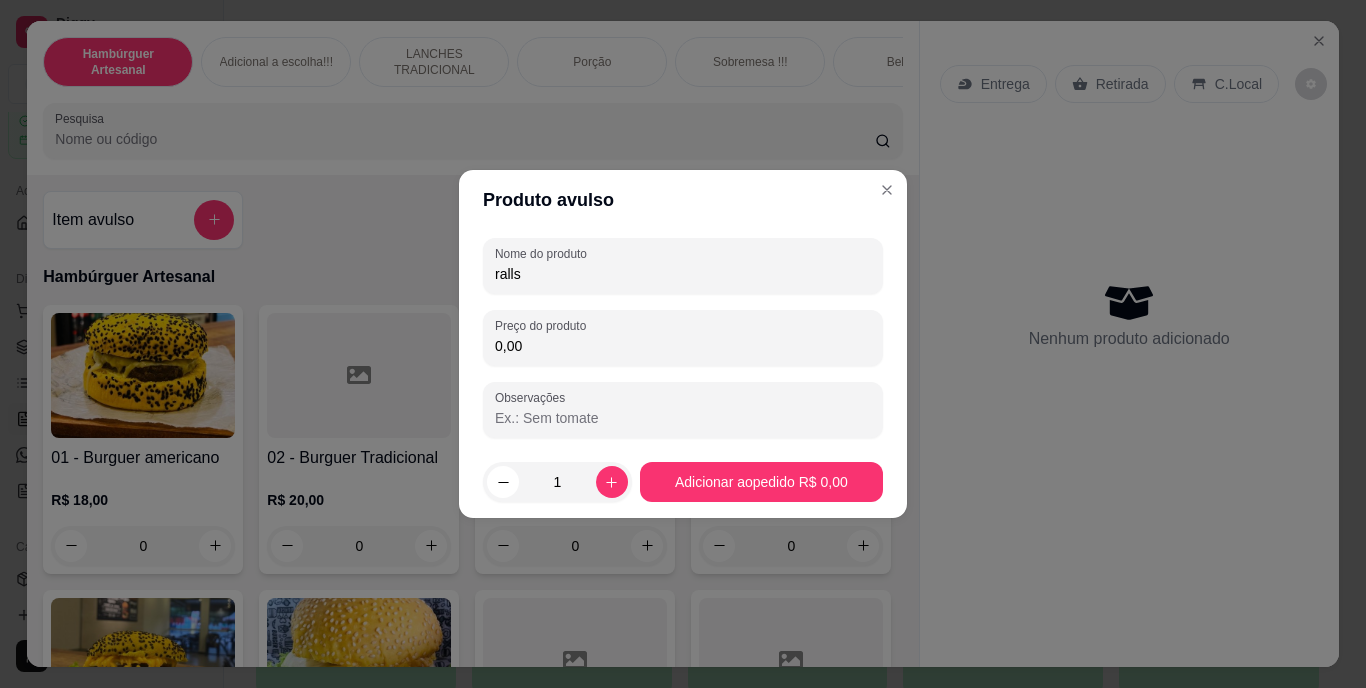 click on "ralls" at bounding box center (683, 274) 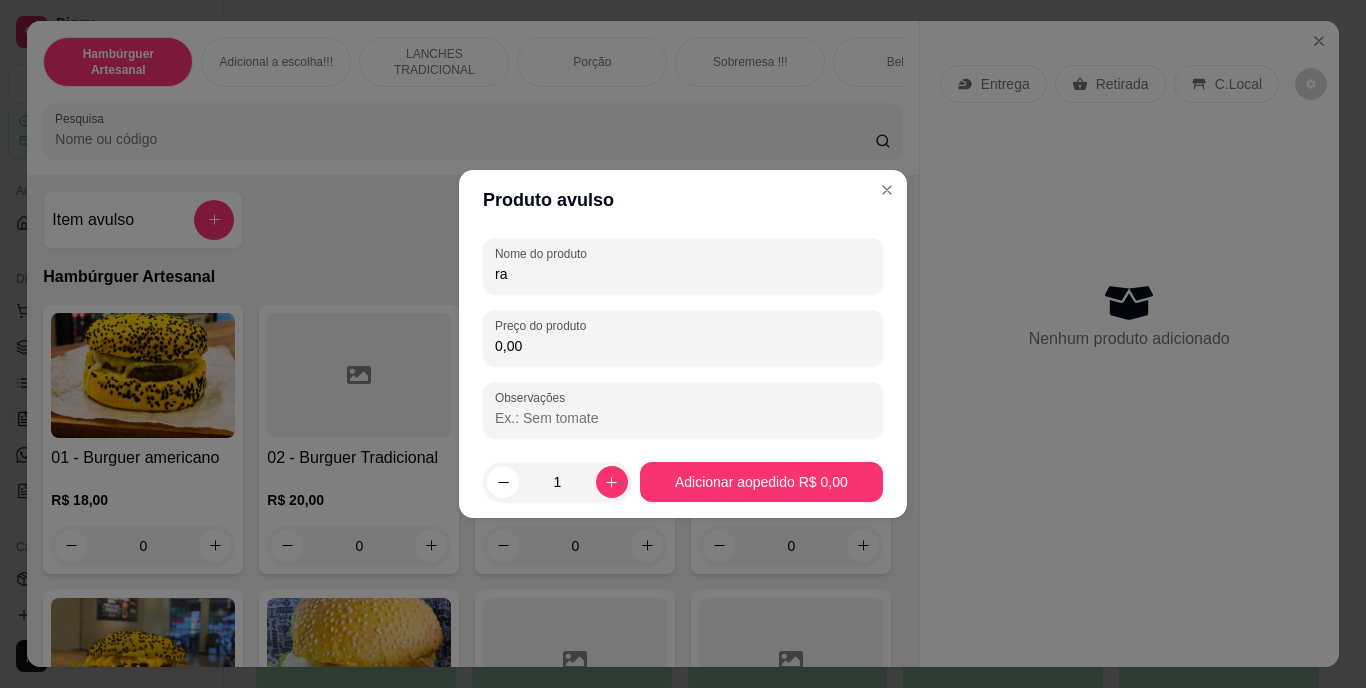 type on "r" 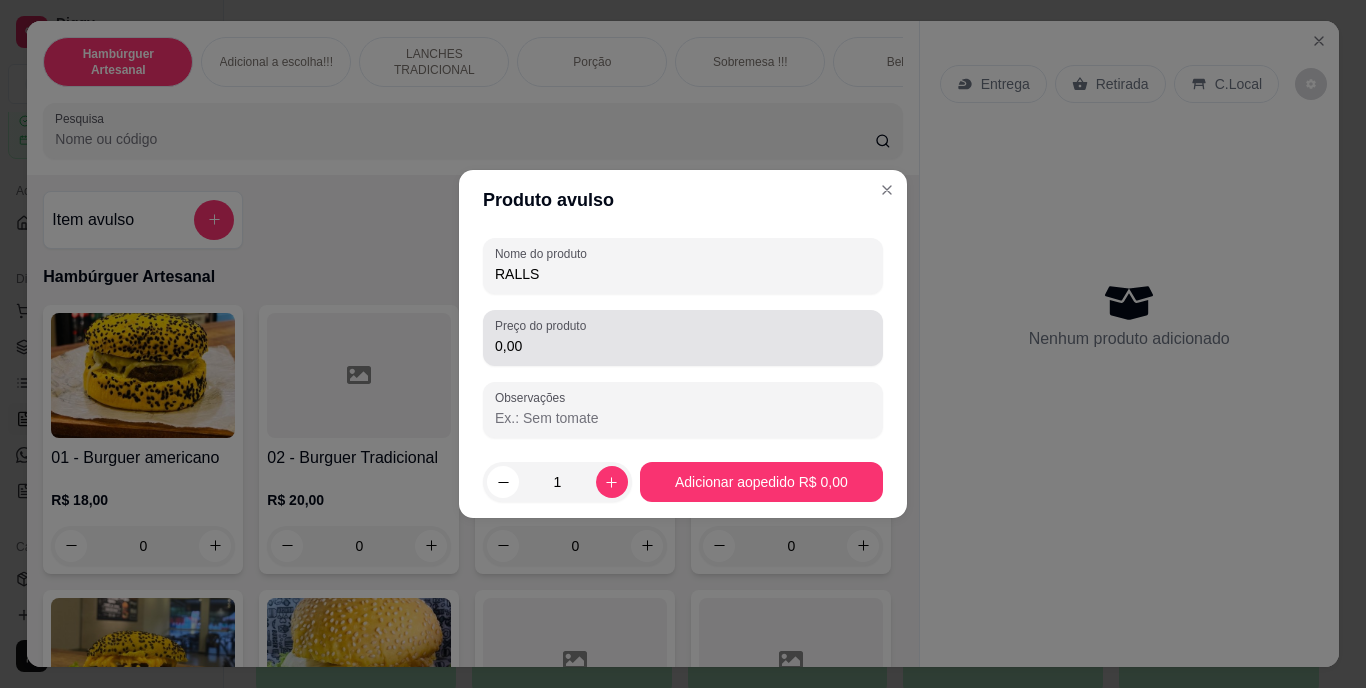 type on "RALLS" 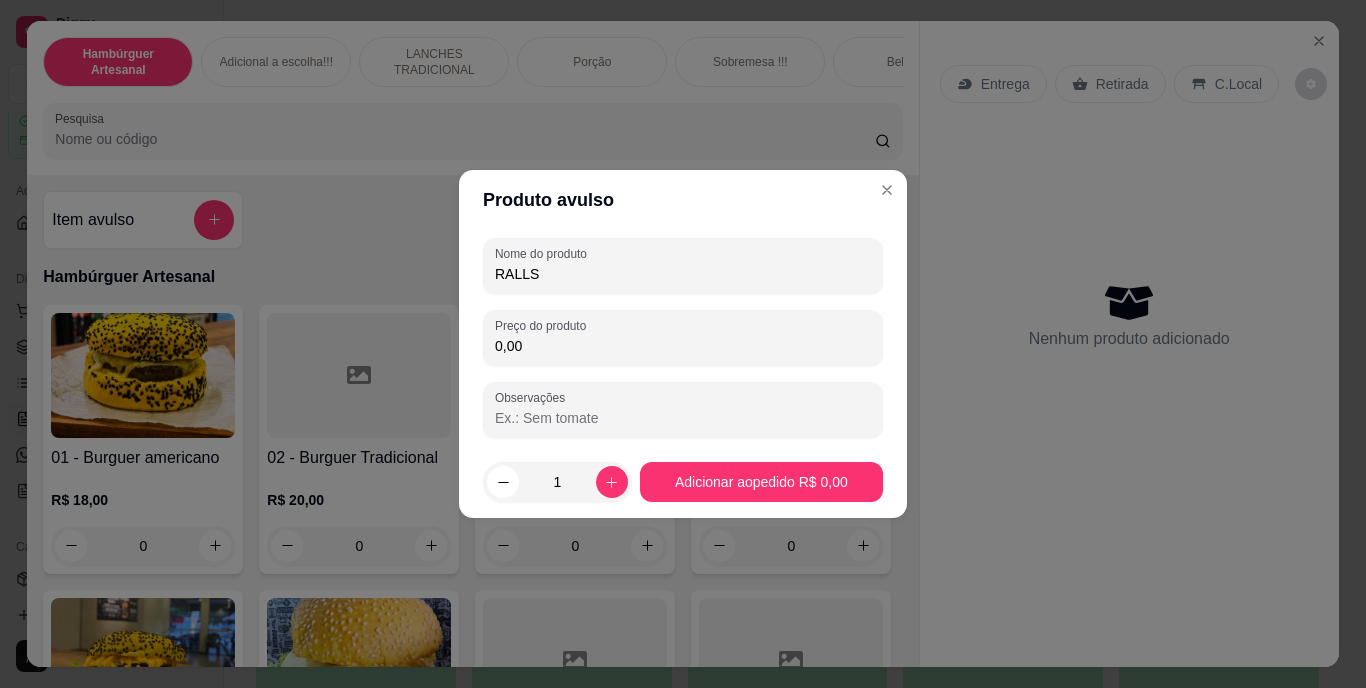 click on "0,00" at bounding box center (683, 346) 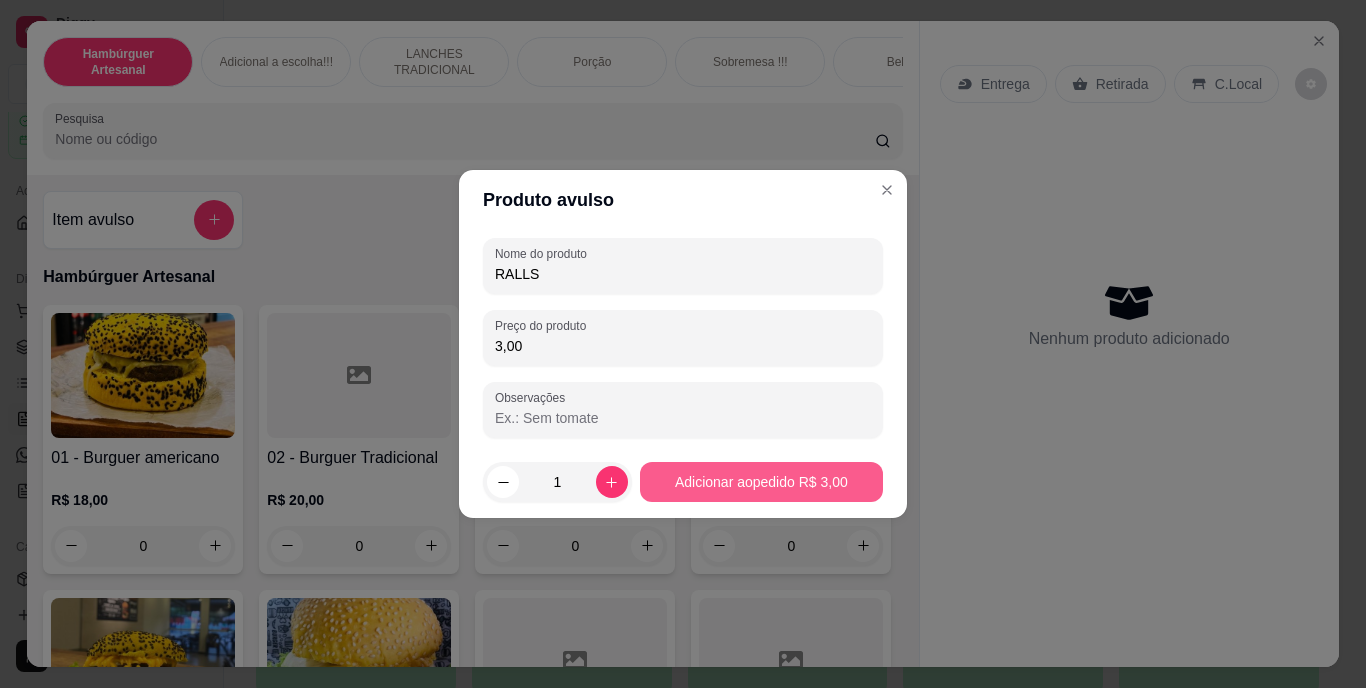 type on "3,00" 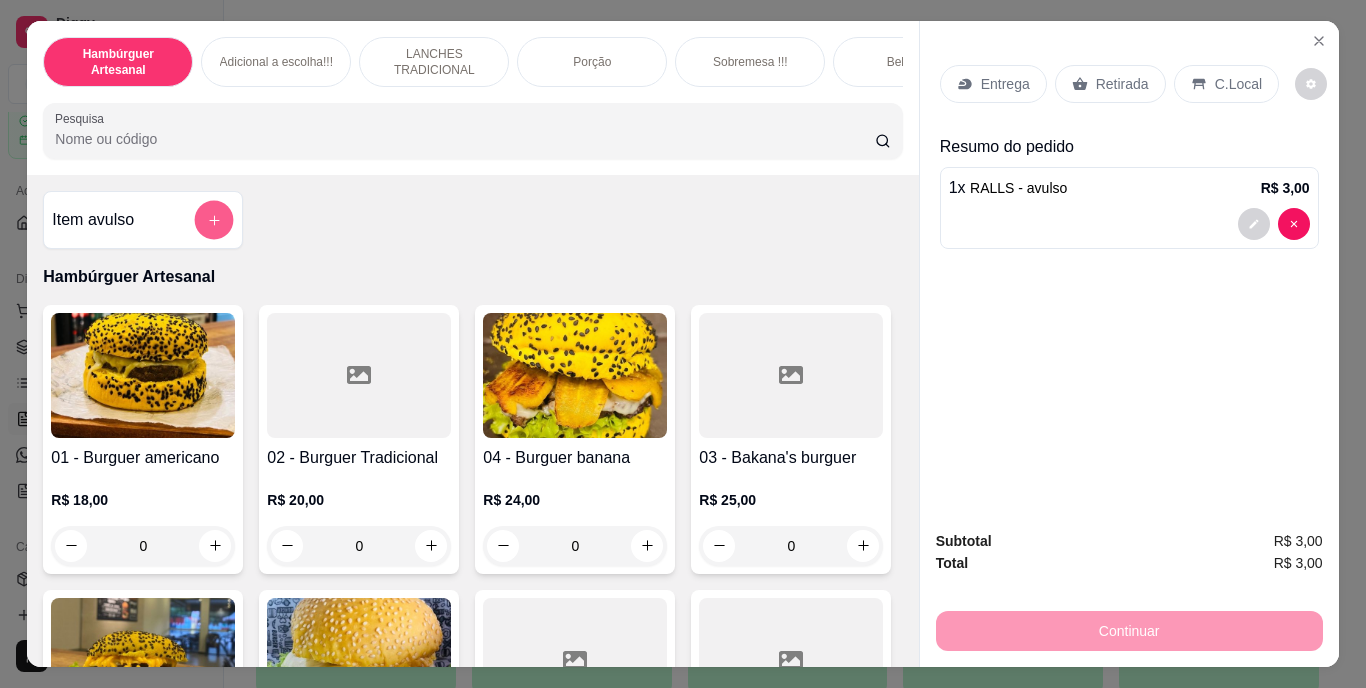 click 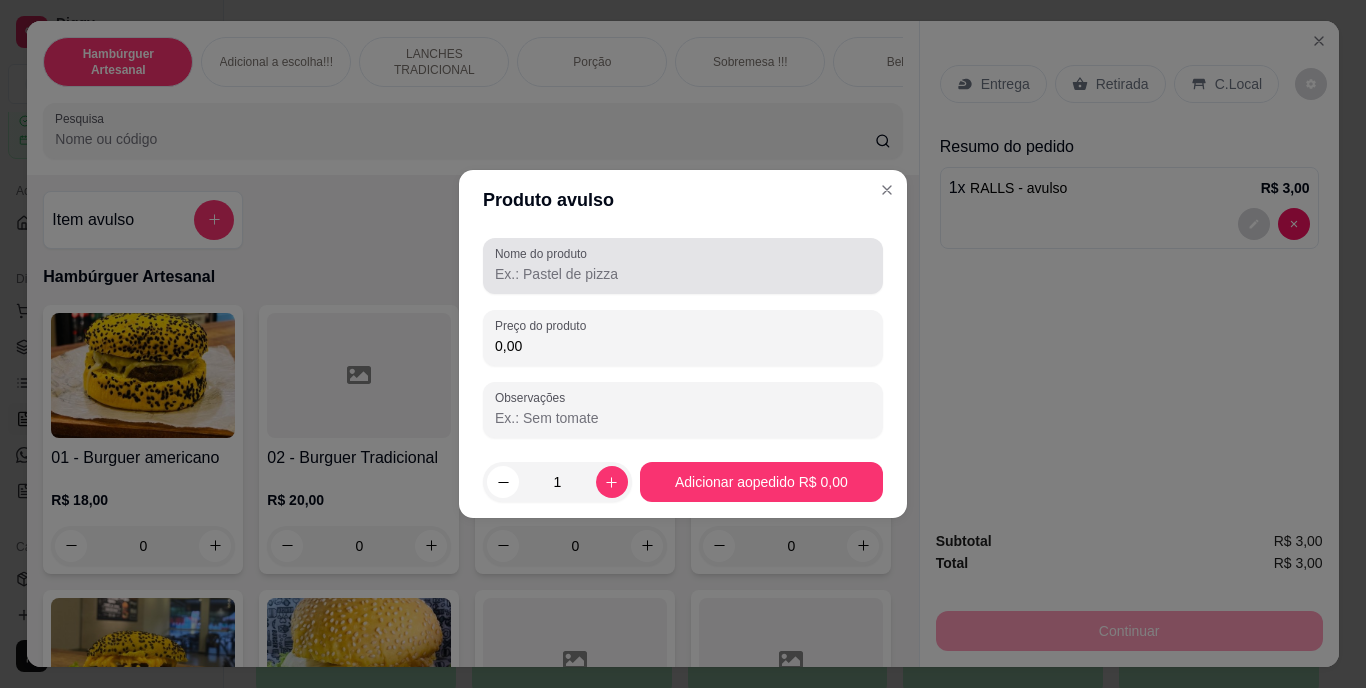 click on "Nome do produto" at bounding box center (544, 253) 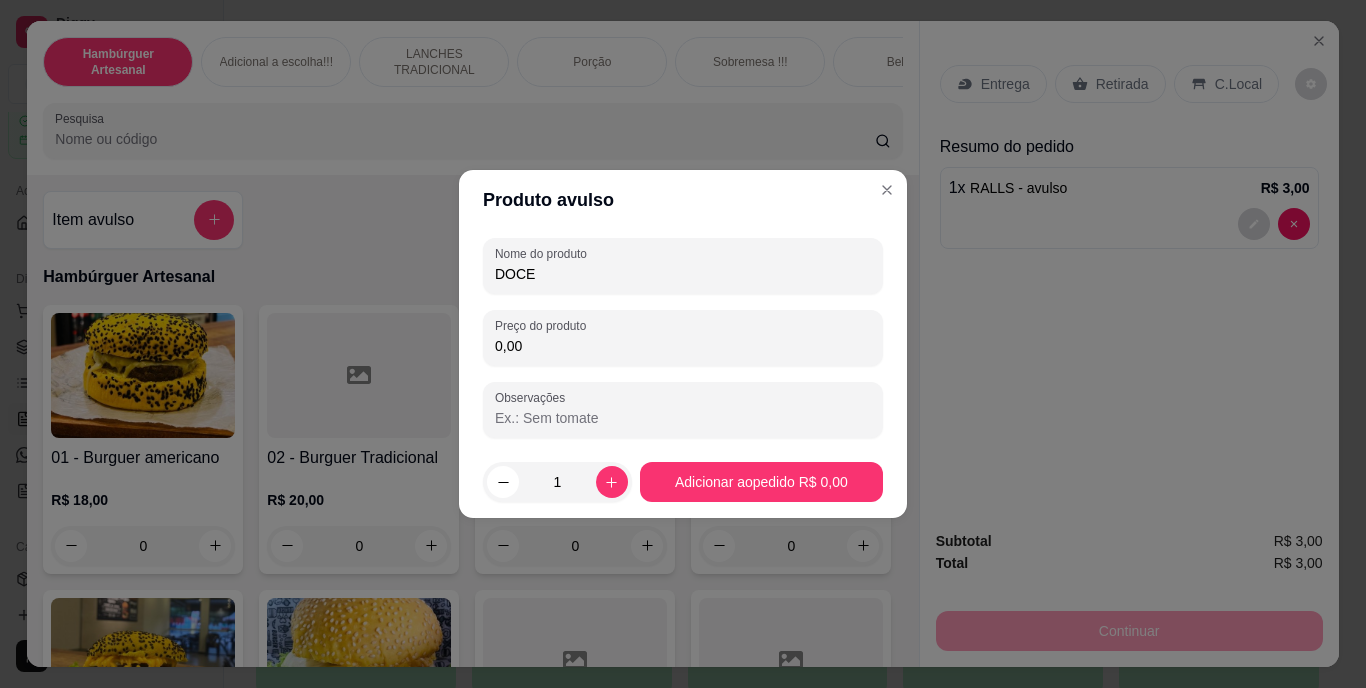 type on "DOCE" 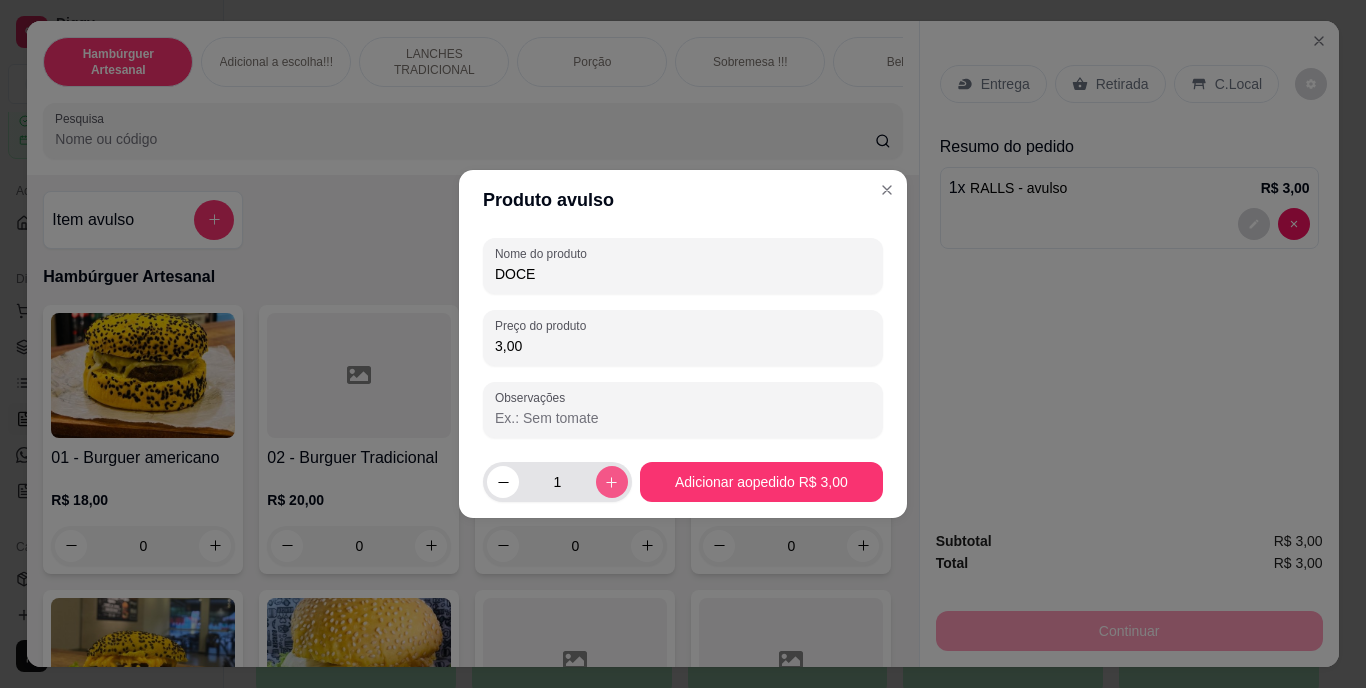 type on "3,00" 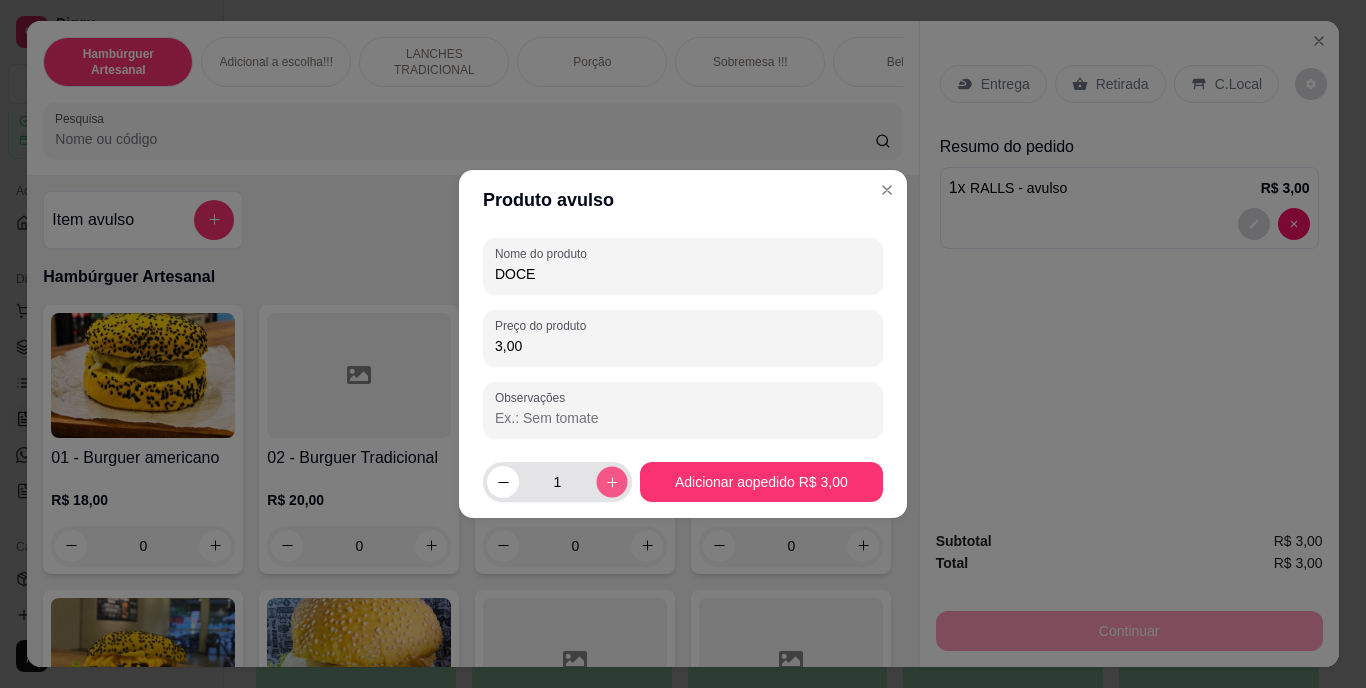 click at bounding box center (611, 481) 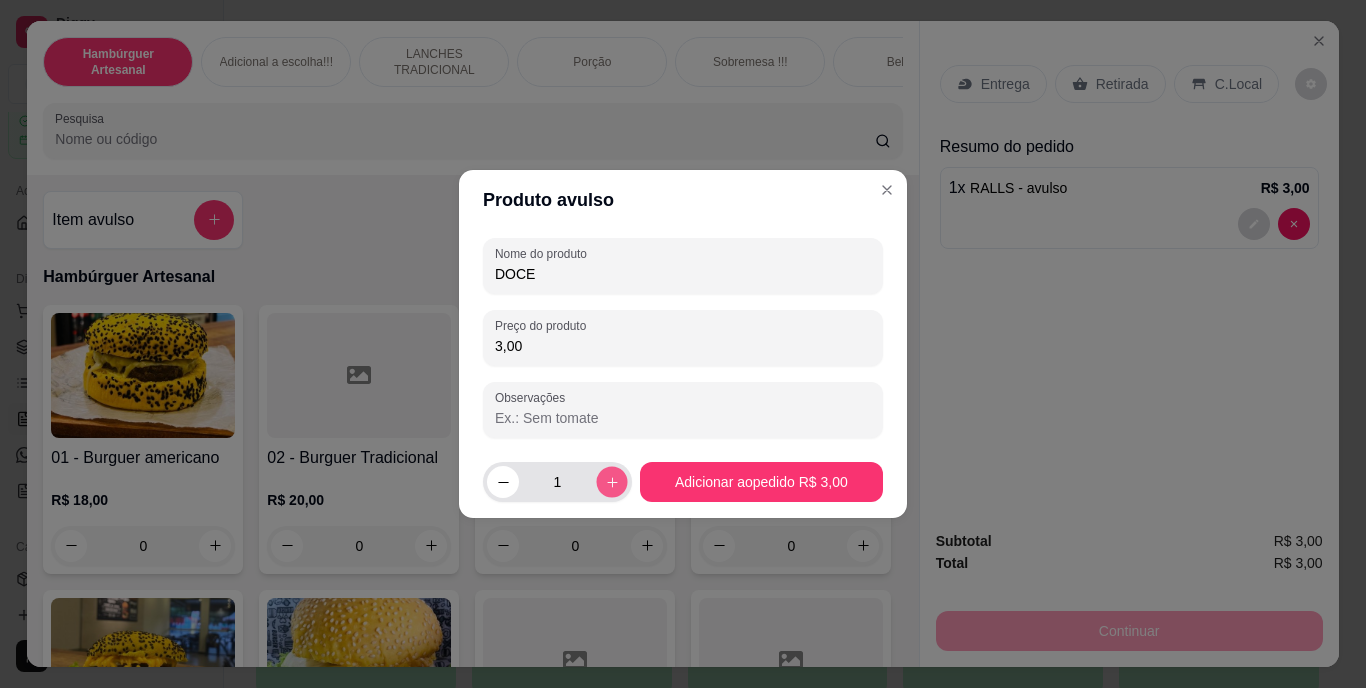 type on "2" 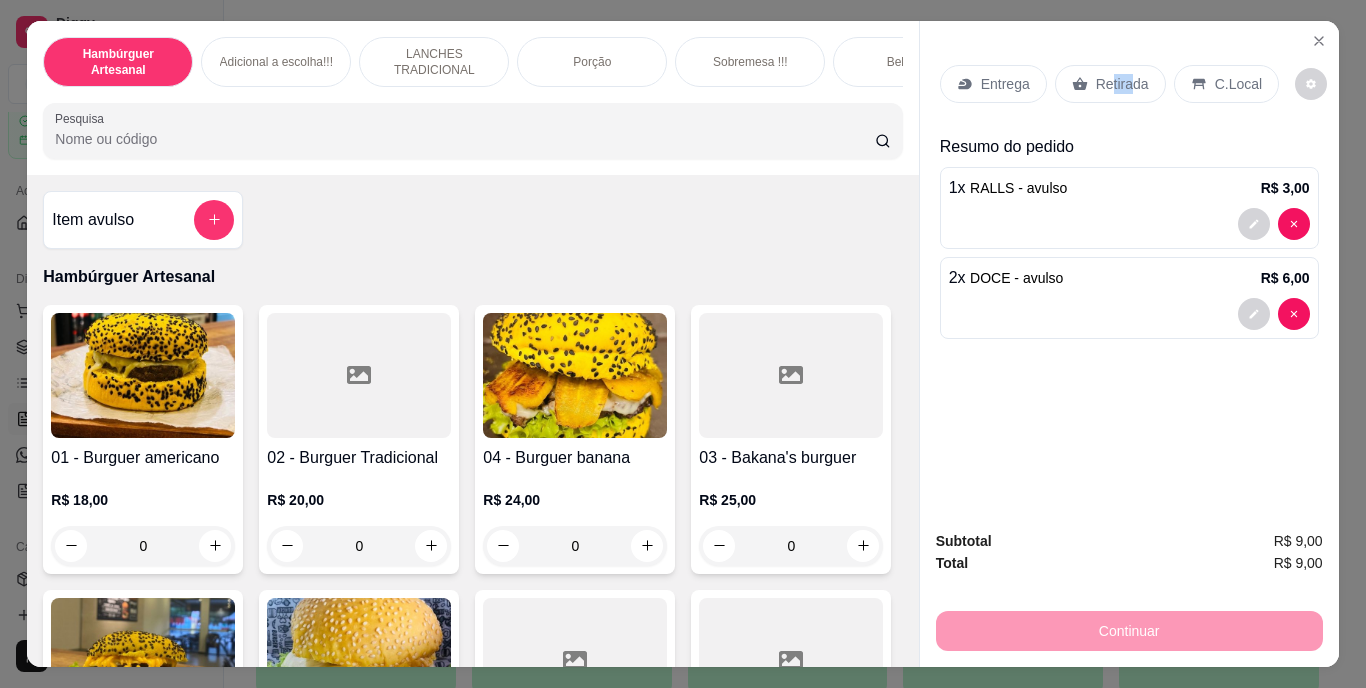 drag, startPoint x: 1125, startPoint y: 68, endPoint x: 1102, endPoint y: 79, distance: 25.495098 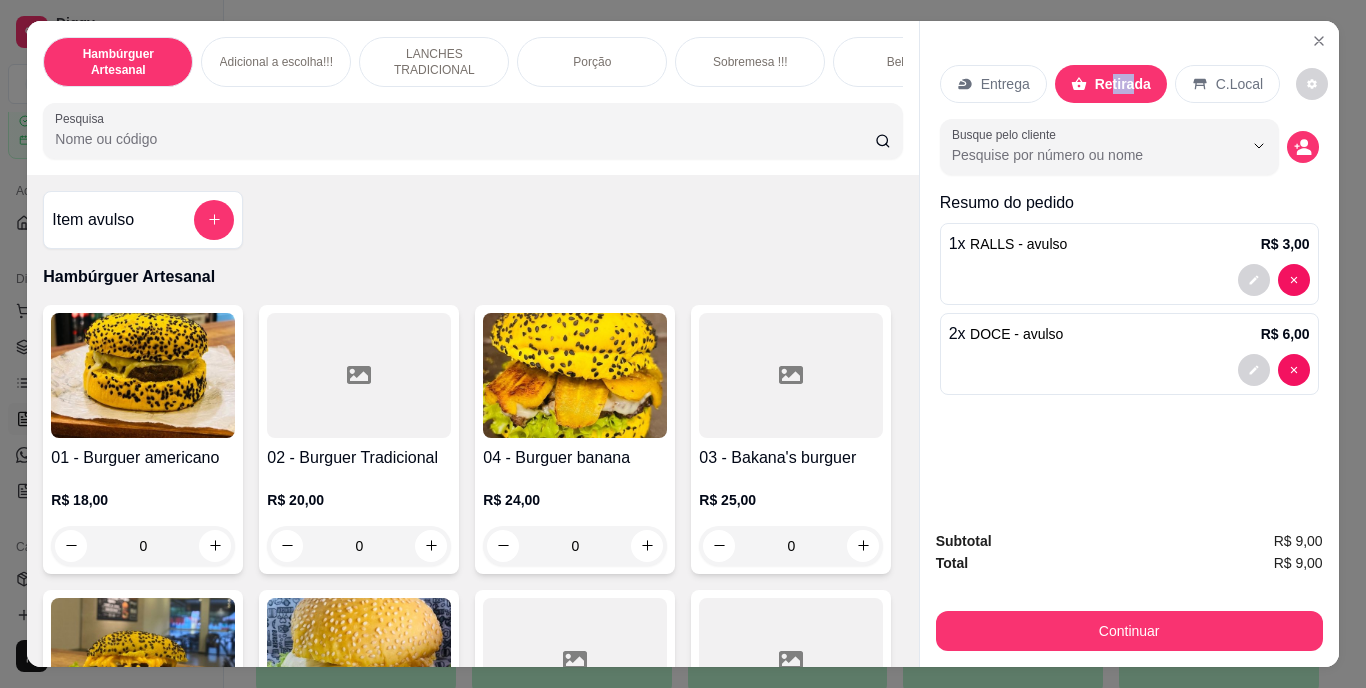 click 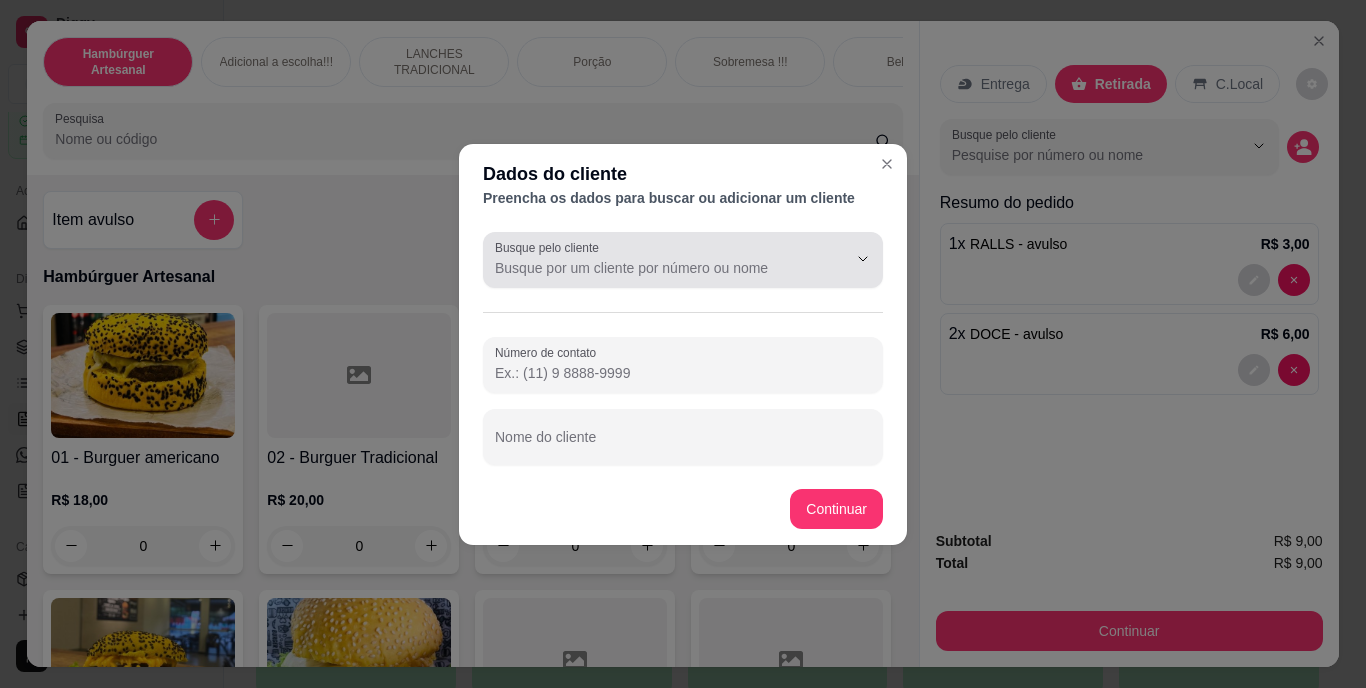 click at bounding box center [683, 260] 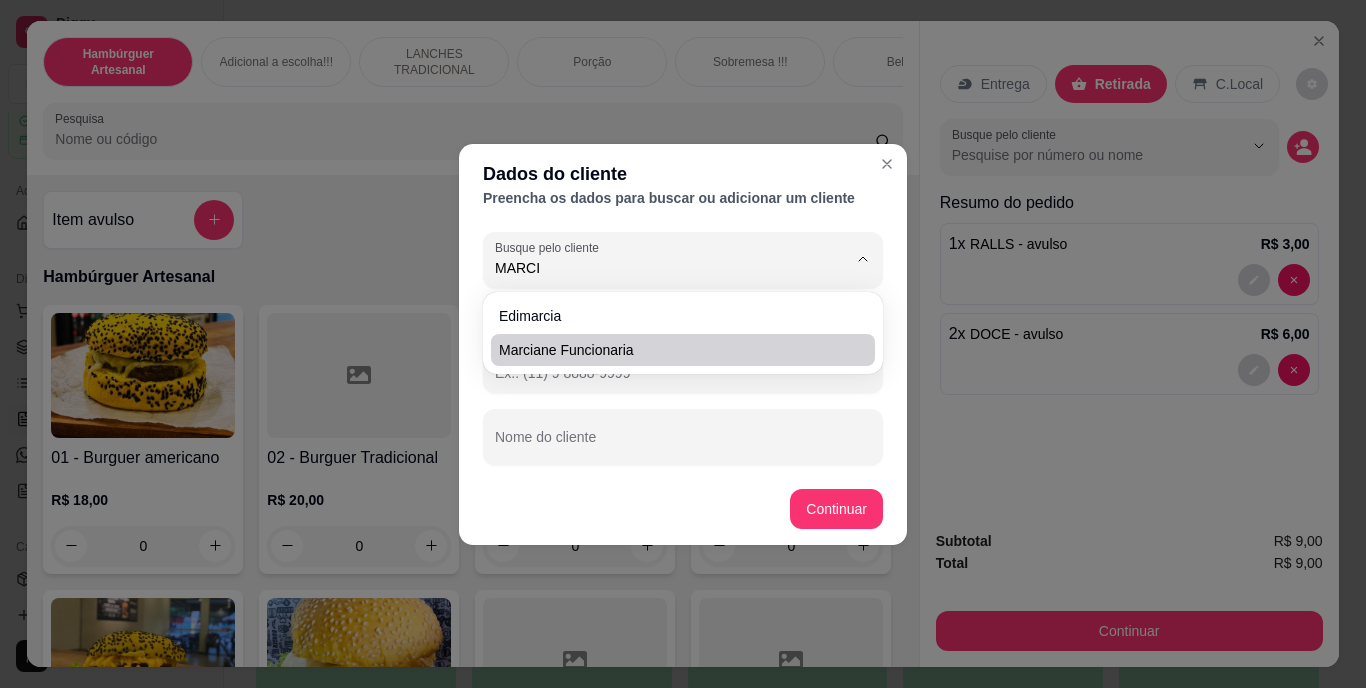 click on "[PERSON] funcionaria" at bounding box center (673, 350) 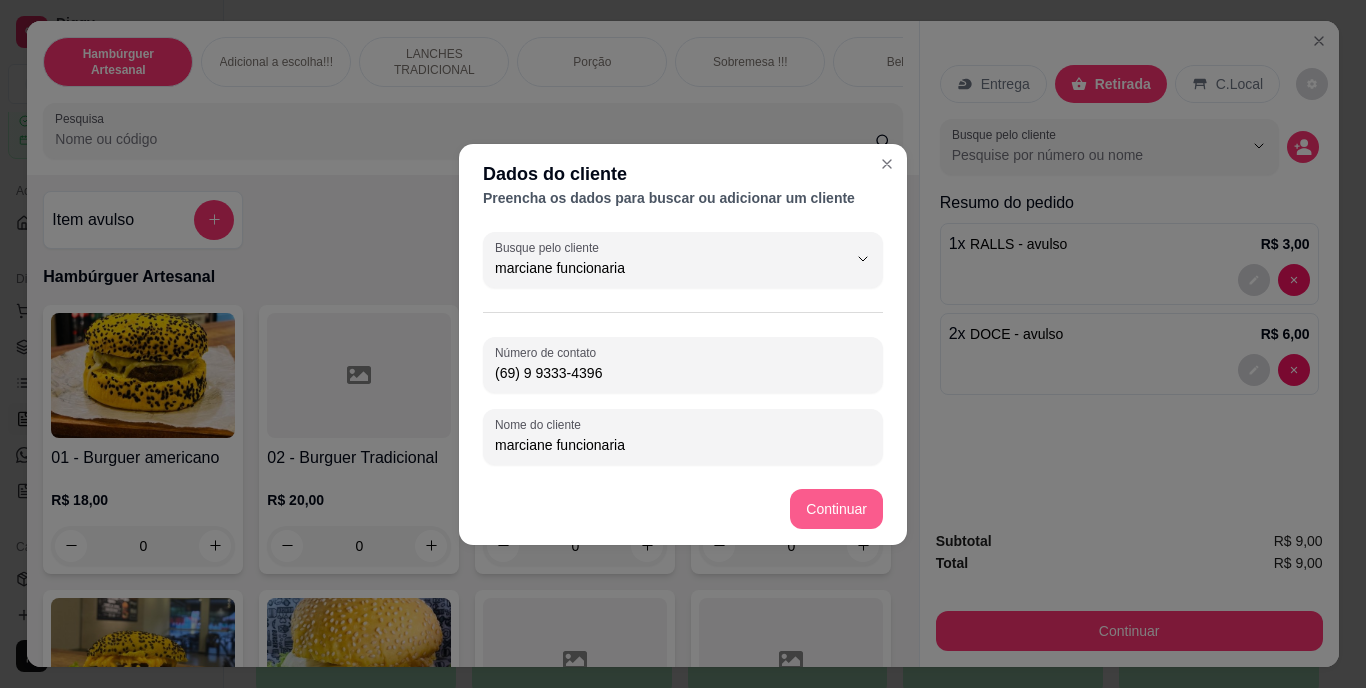 type on "[PERSON] funcionaria" 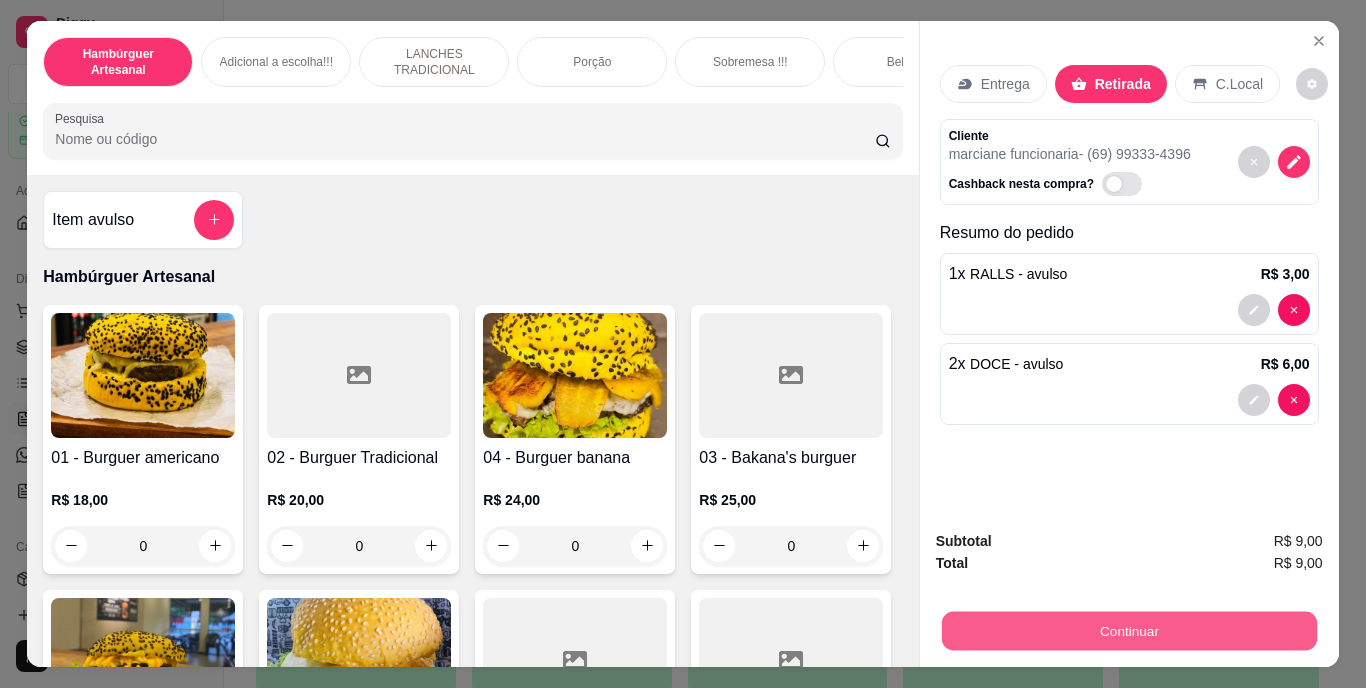 click on "Continuar" at bounding box center (1128, 631) 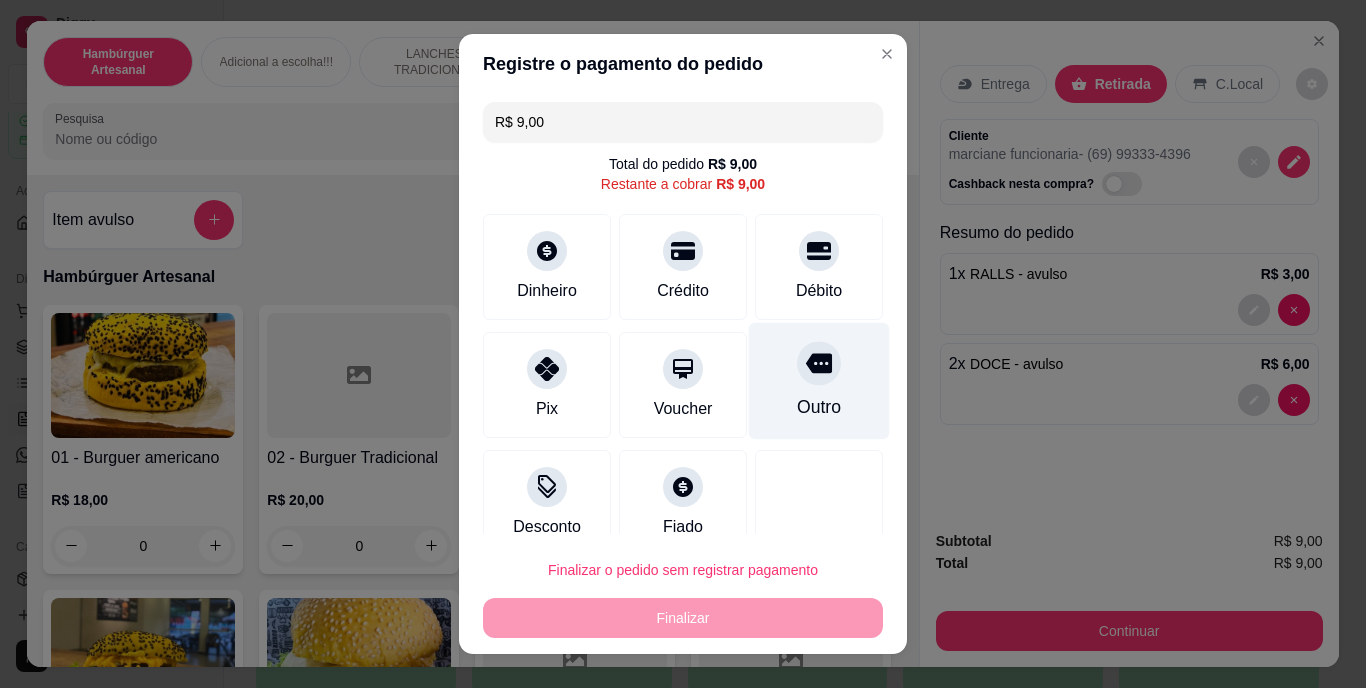 click on "Outro" at bounding box center [819, 408] 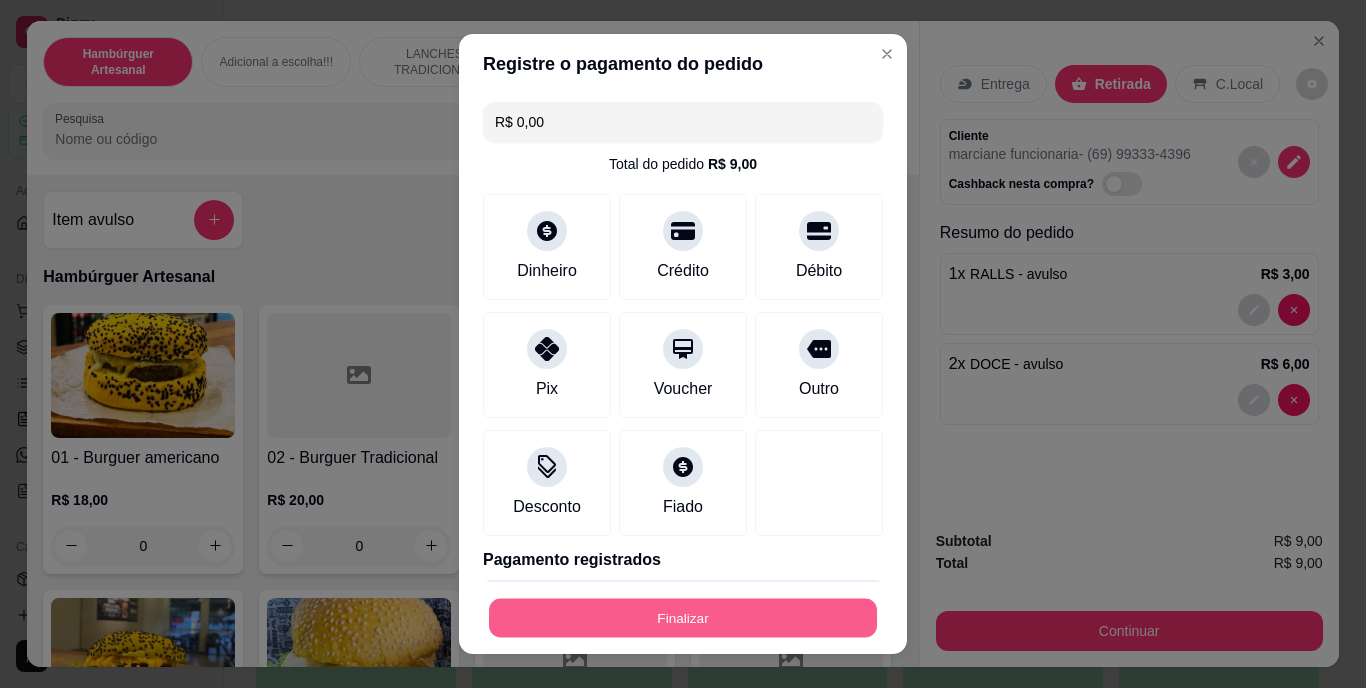 click on "Finalizar" at bounding box center [683, 617] 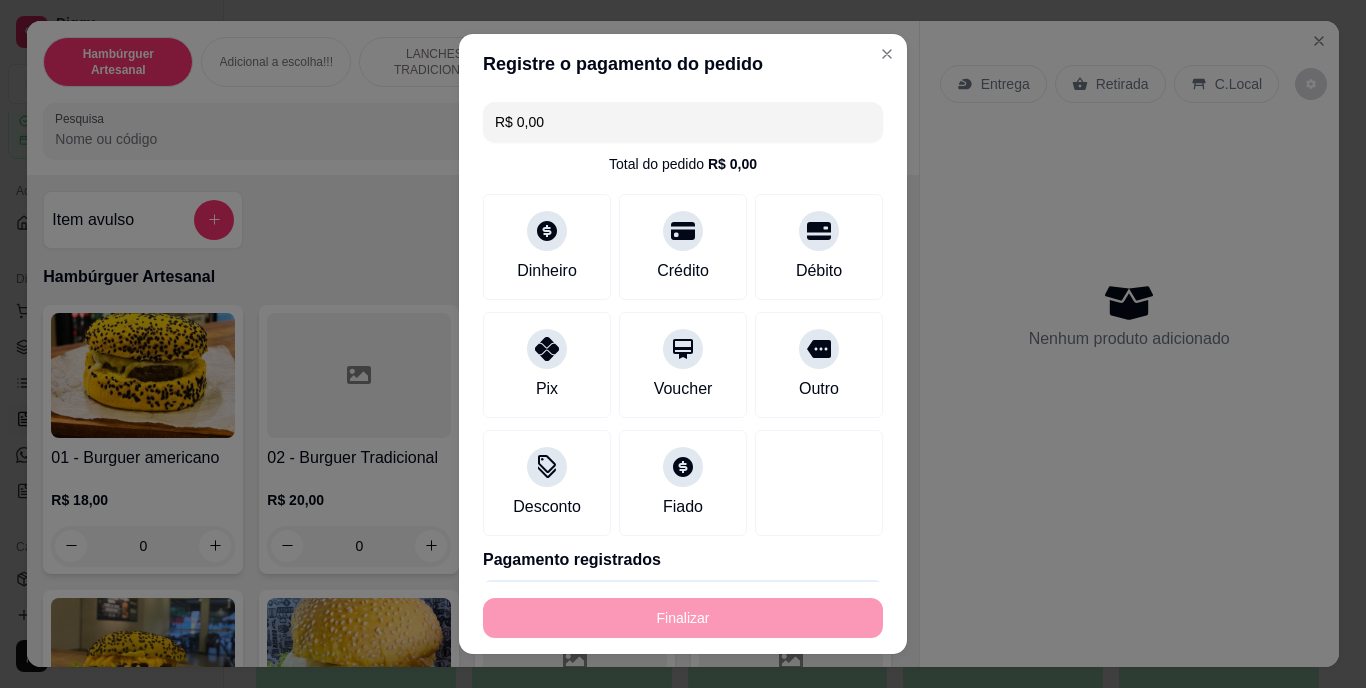 type on "-R$ 9,00" 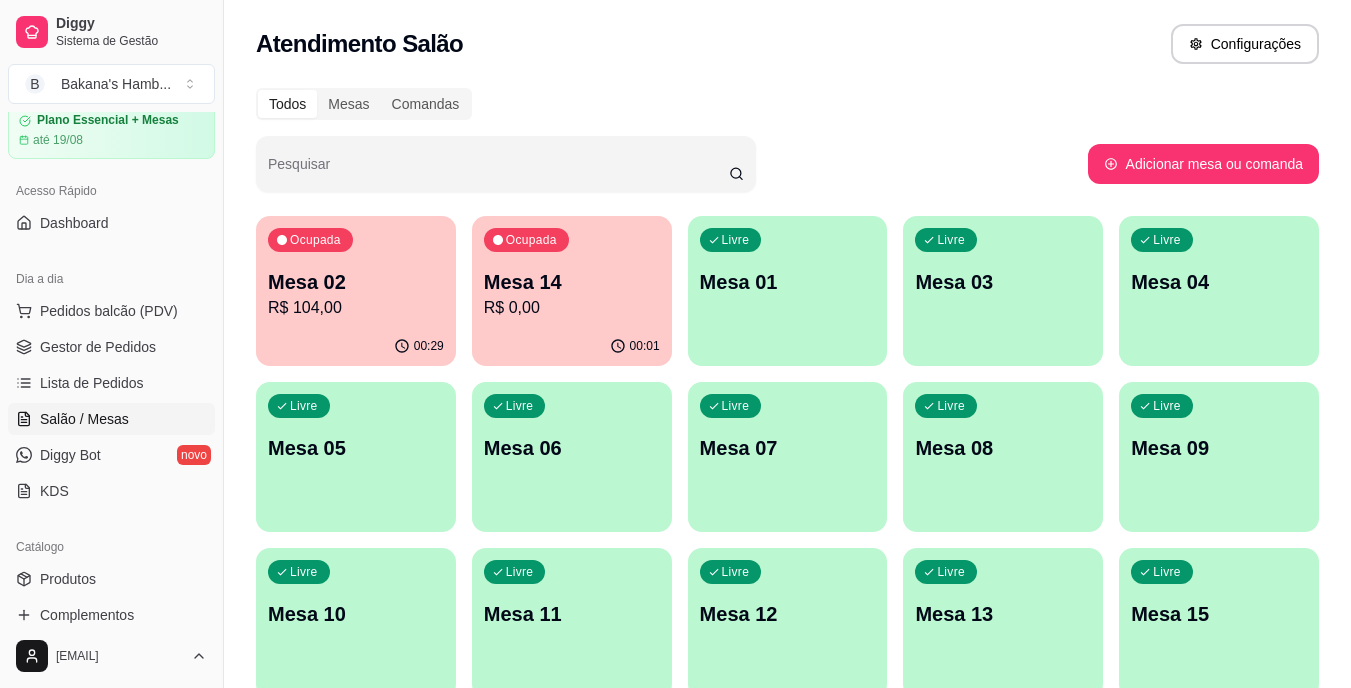 click on "Salão / Mesas" at bounding box center (84, 419) 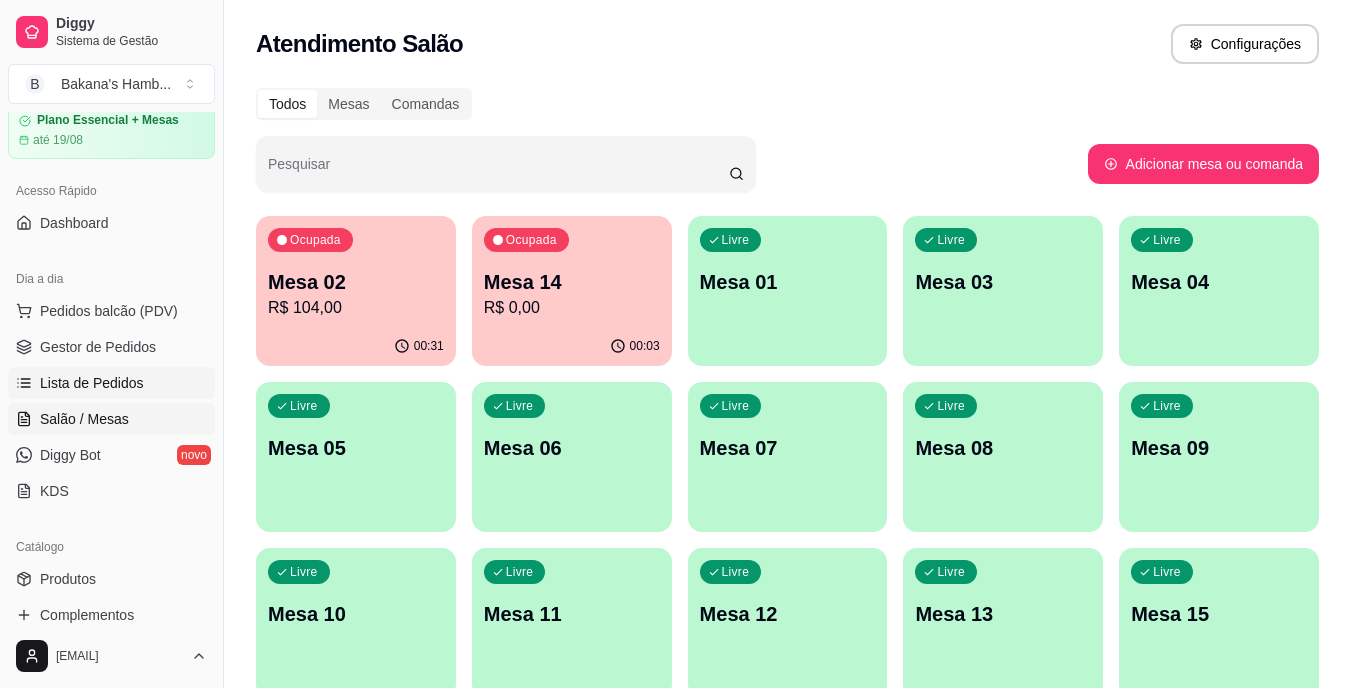click on "Lista de Pedidos" at bounding box center (92, 383) 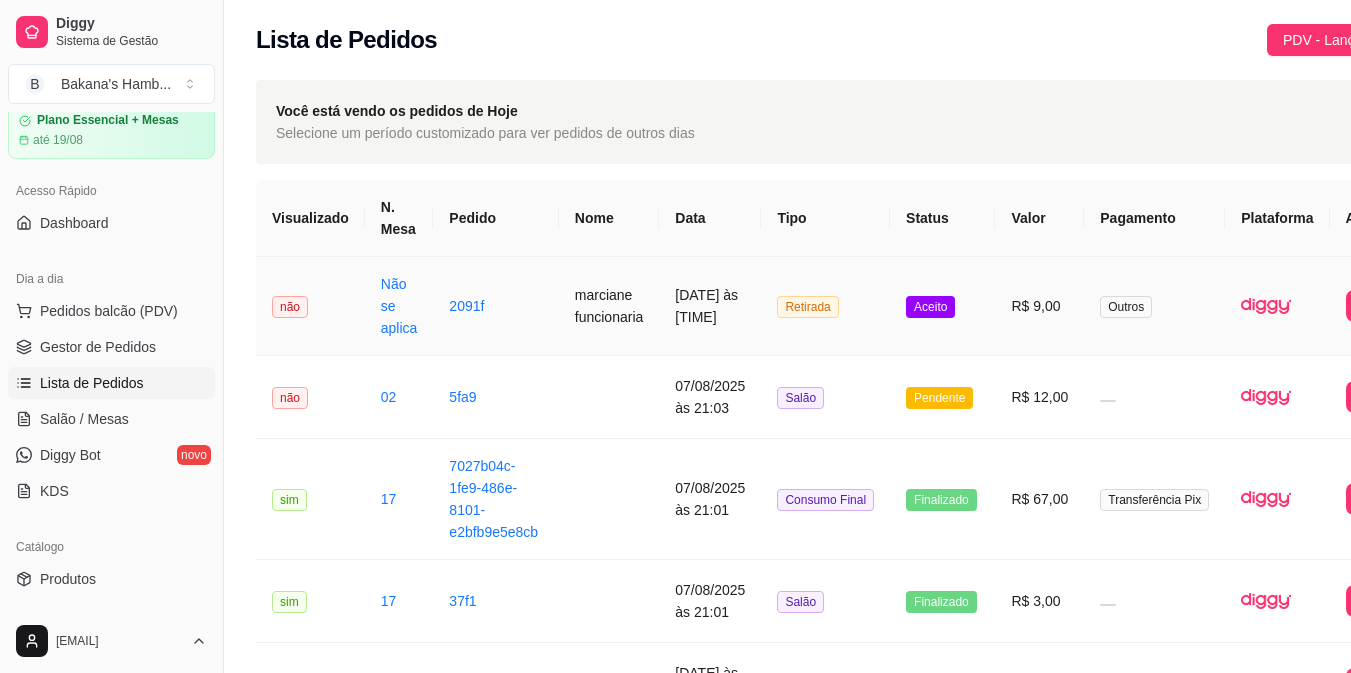 scroll, scrollTop: 0, scrollLeft: 96, axis: horizontal 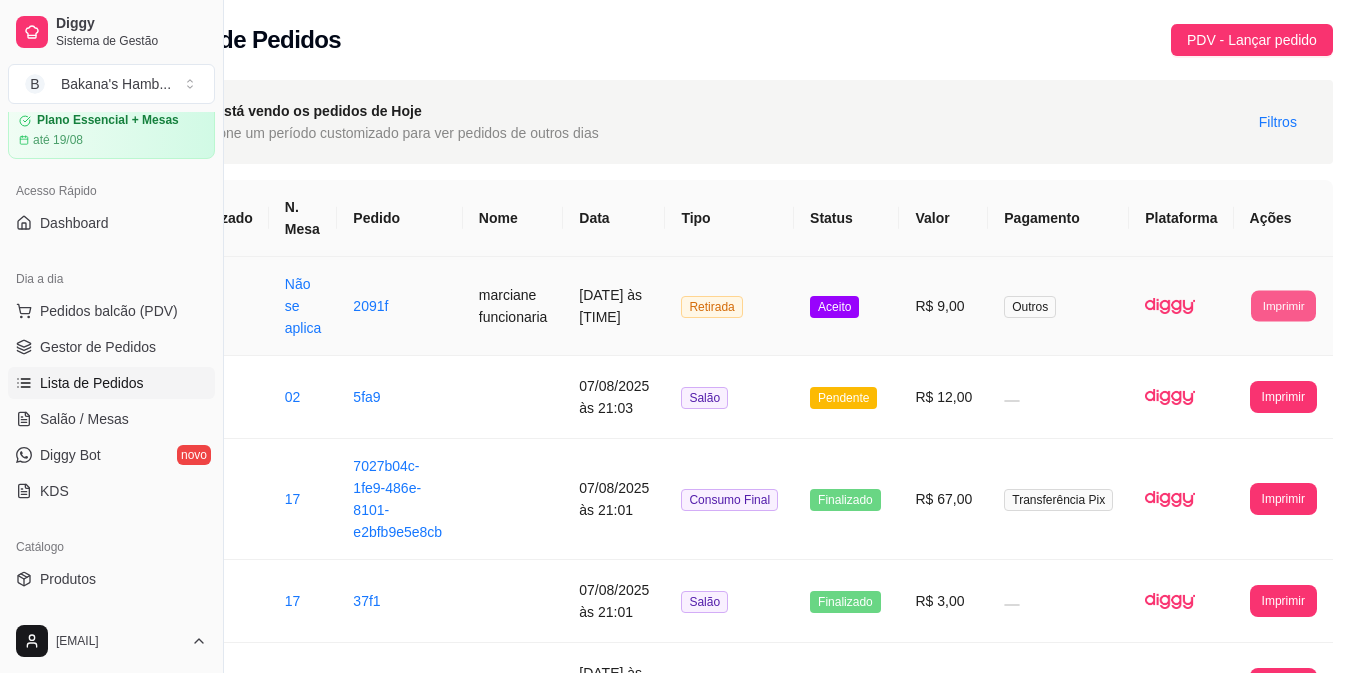 click on "Imprimir" at bounding box center [1283, 305] 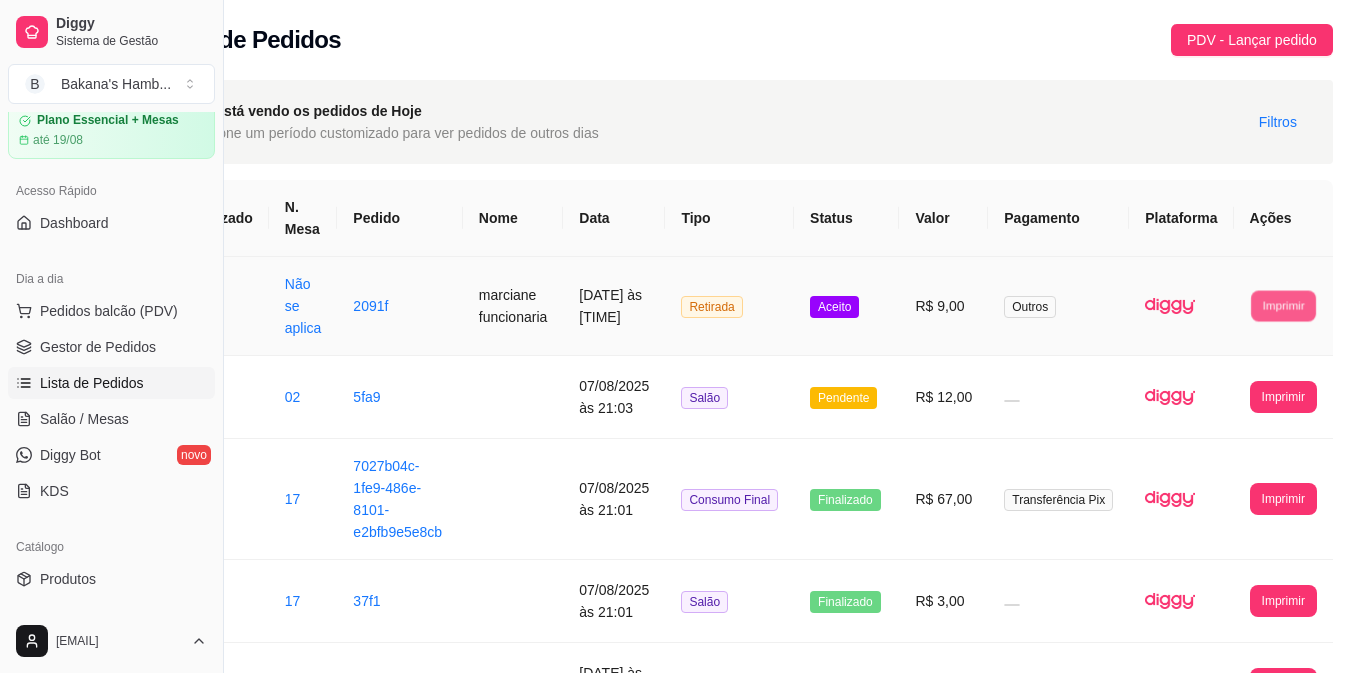 click on "Imprimir" at bounding box center [1283, 305] 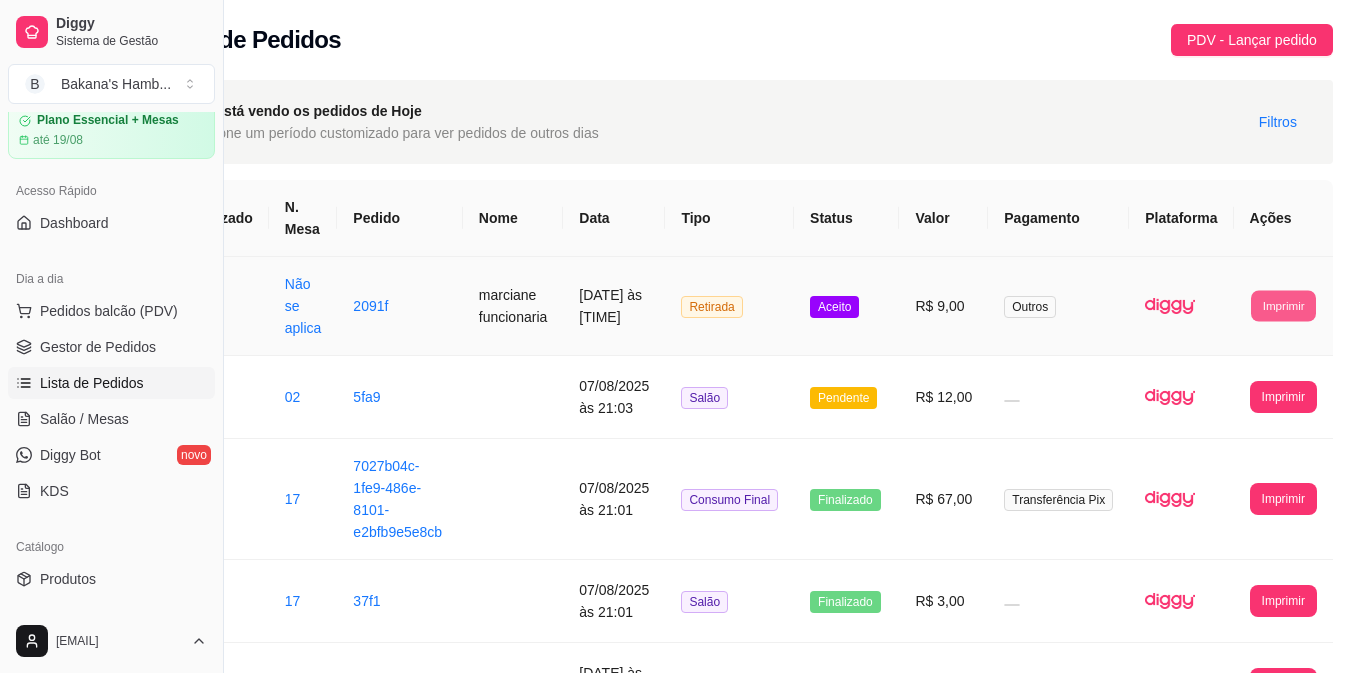 click on "Imprimir" at bounding box center (1283, 305) 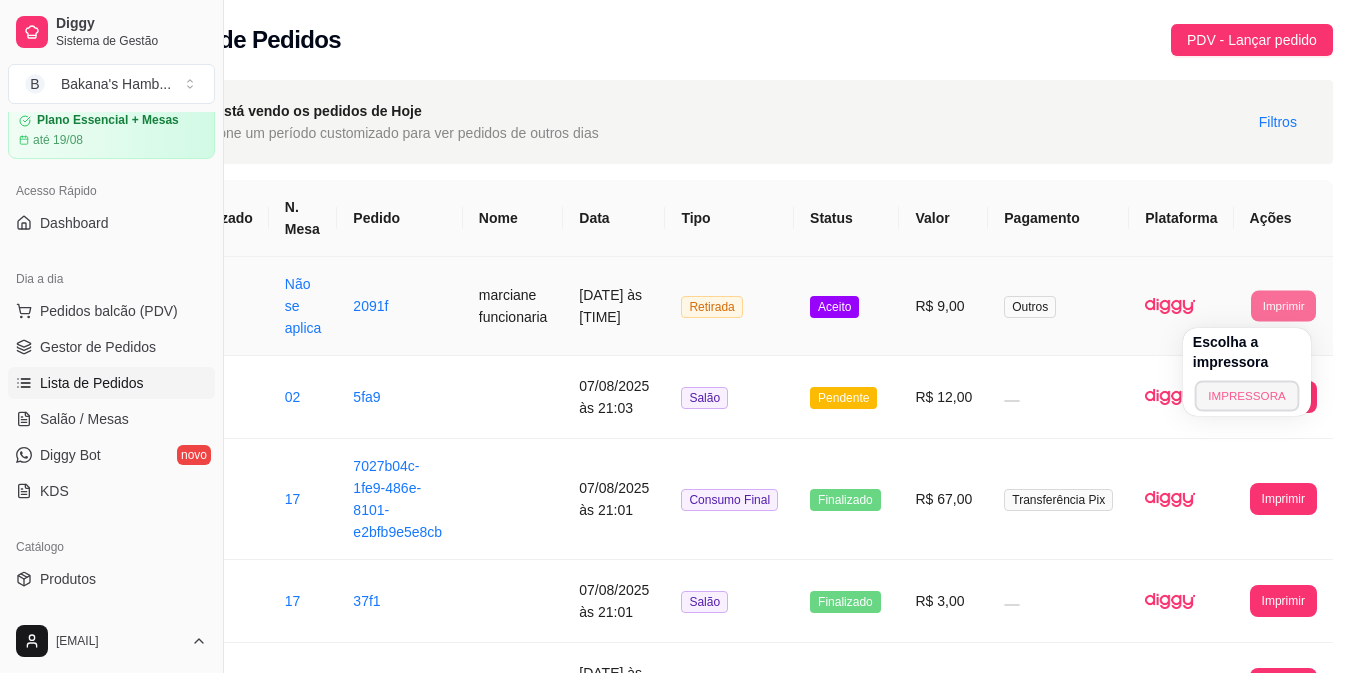 click on "IMPRESSORA" at bounding box center (1246, 395) 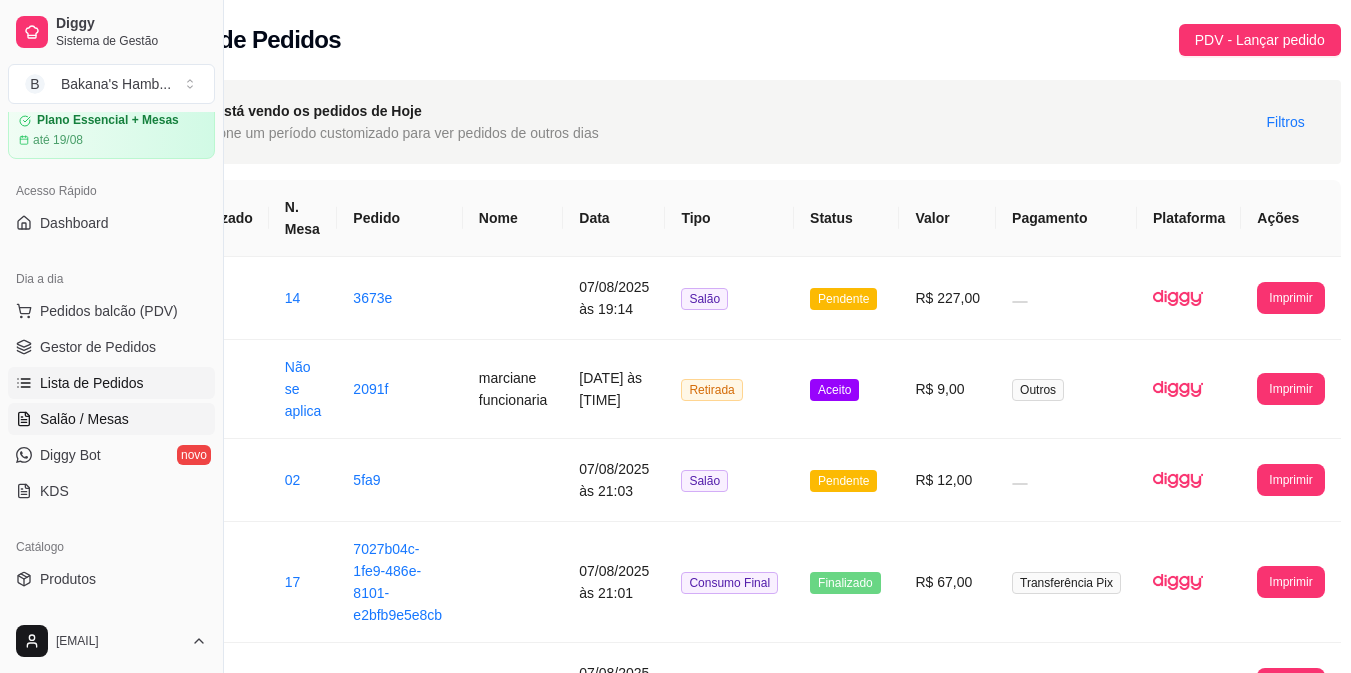 click on "Salão / Mesas" at bounding box center (84, 419) 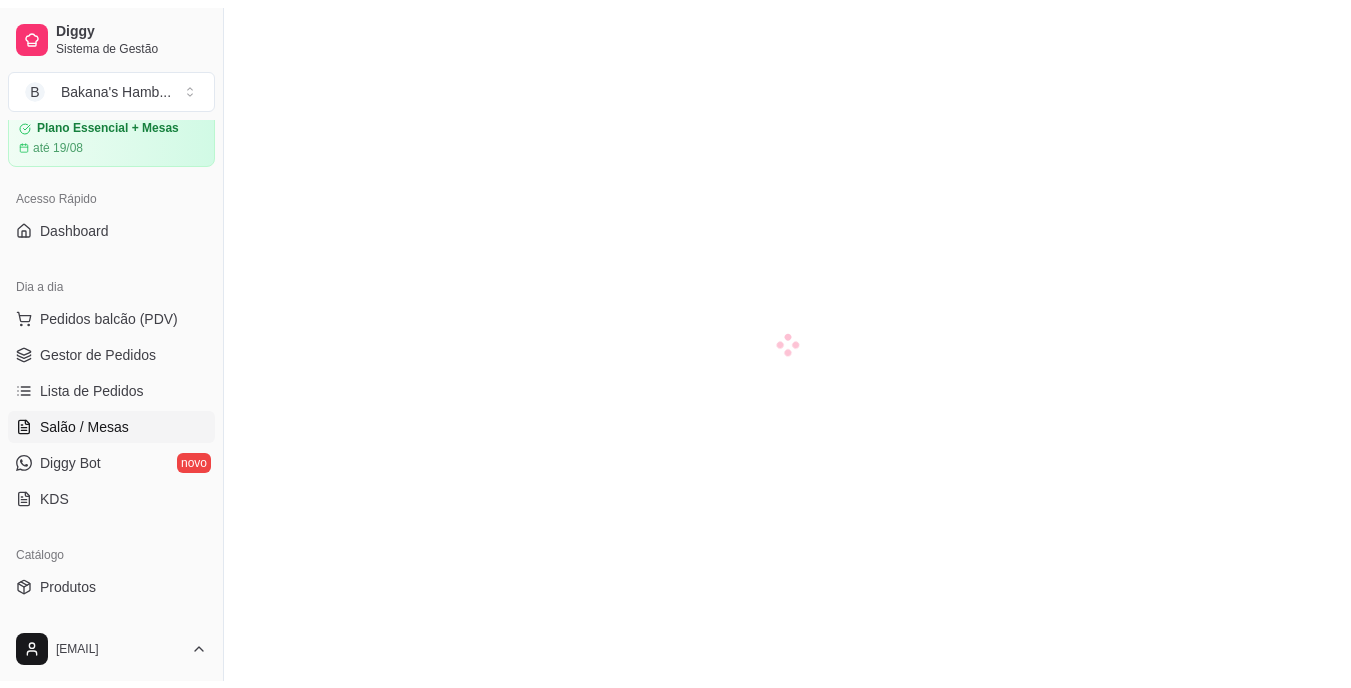 scroll, scrollTop: 0, scrollLeft: 0, axis: both 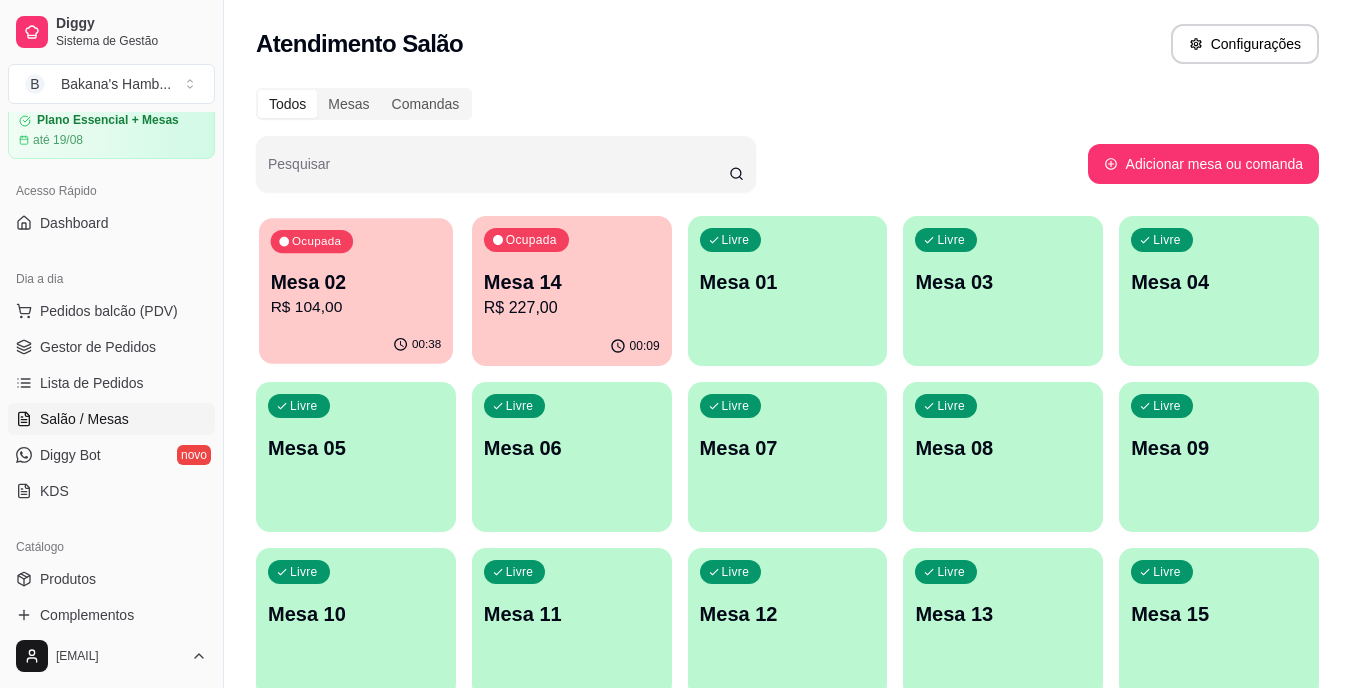 click on "Mesa 02" at bounding box center [356, 282] 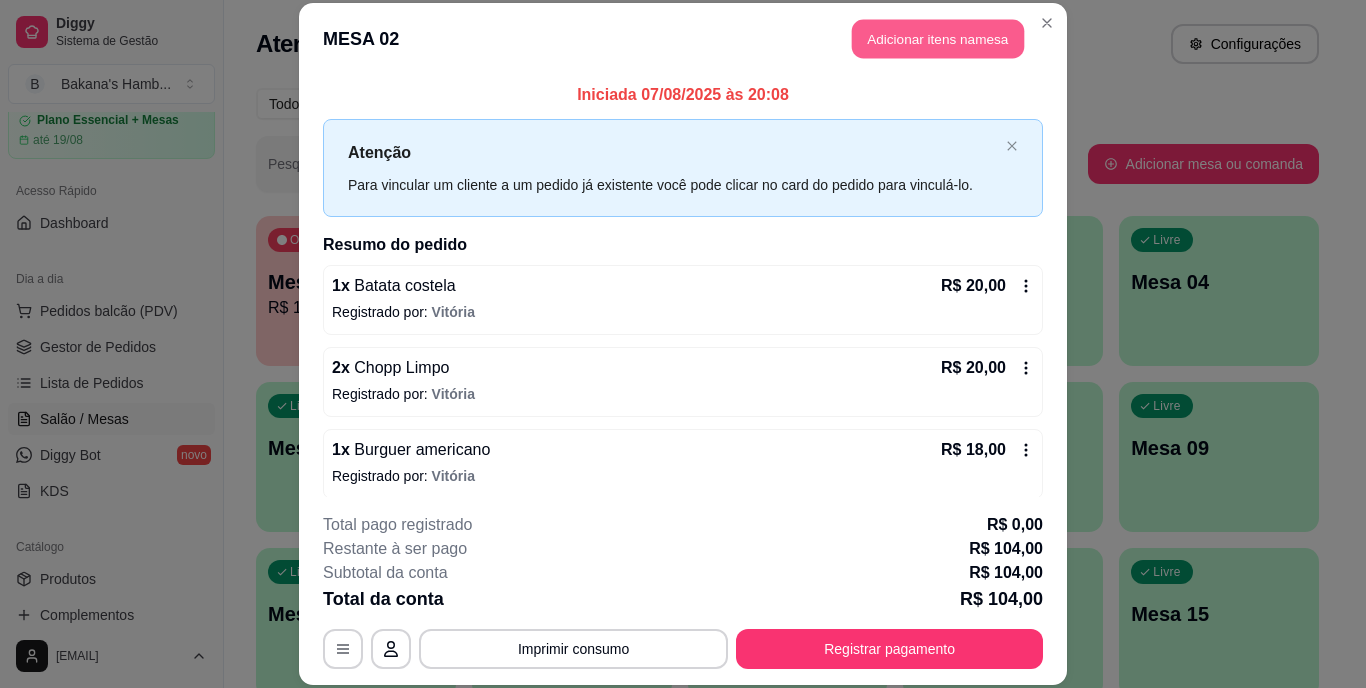 click on "Adicionar itens na  mesa" at bounding box center (938, 39) 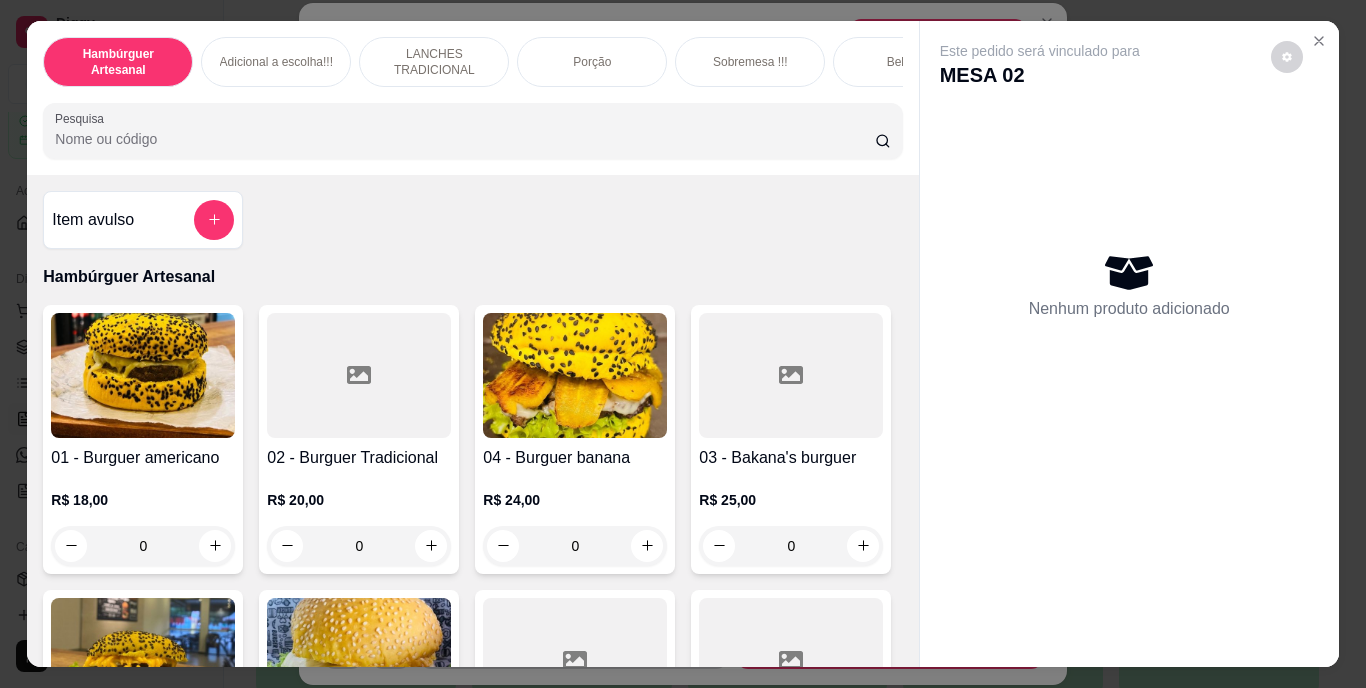 click on "Pesquisa" at bounding box center [465, 139] 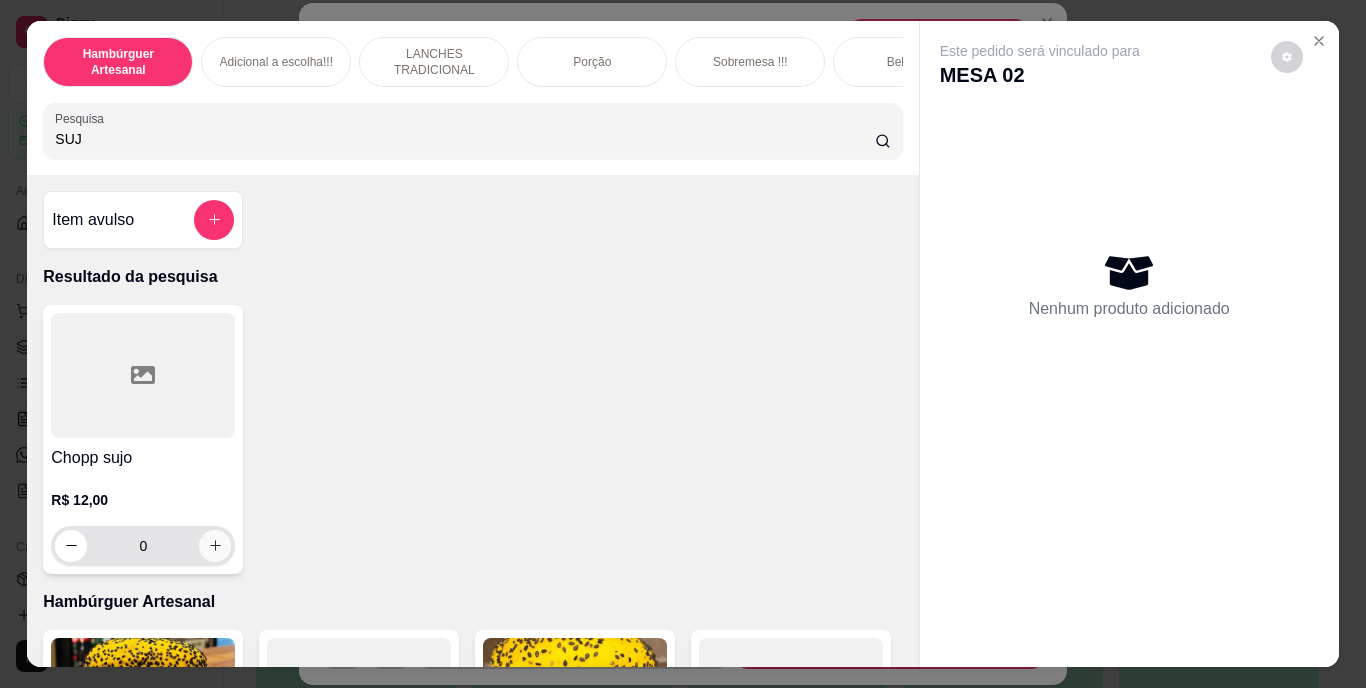 type on "SUJ" 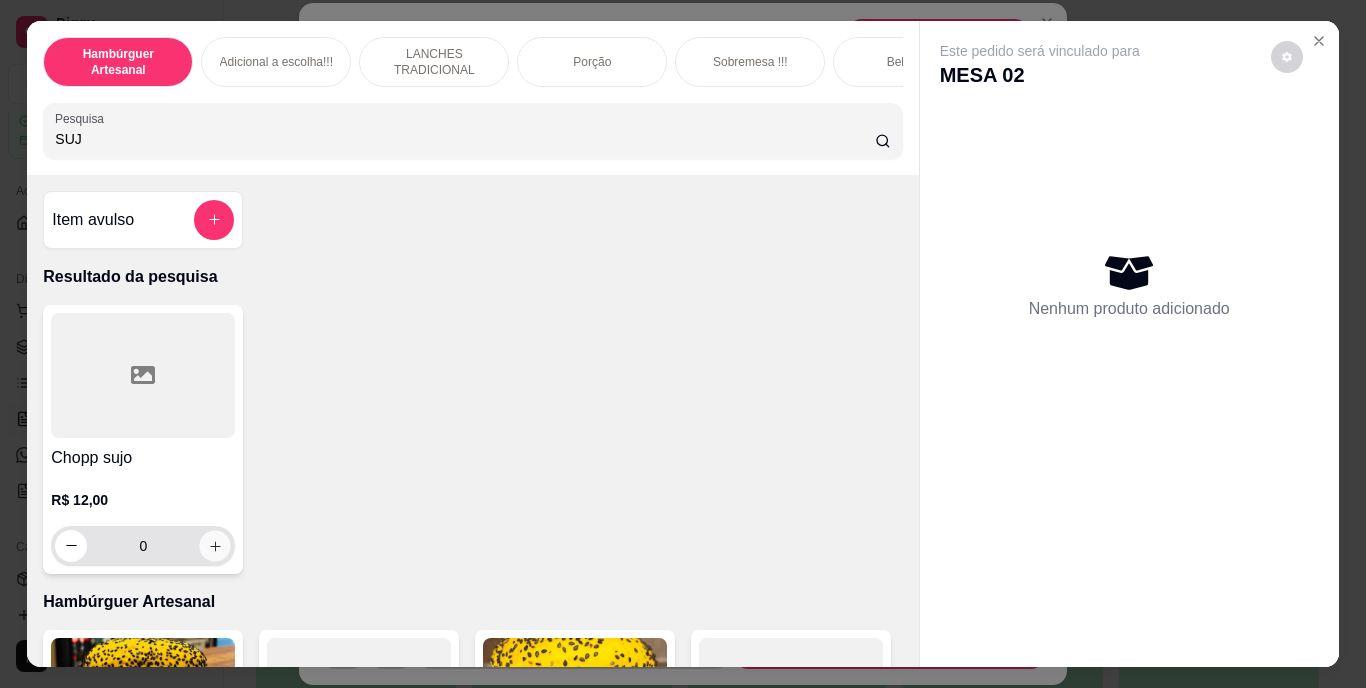 click 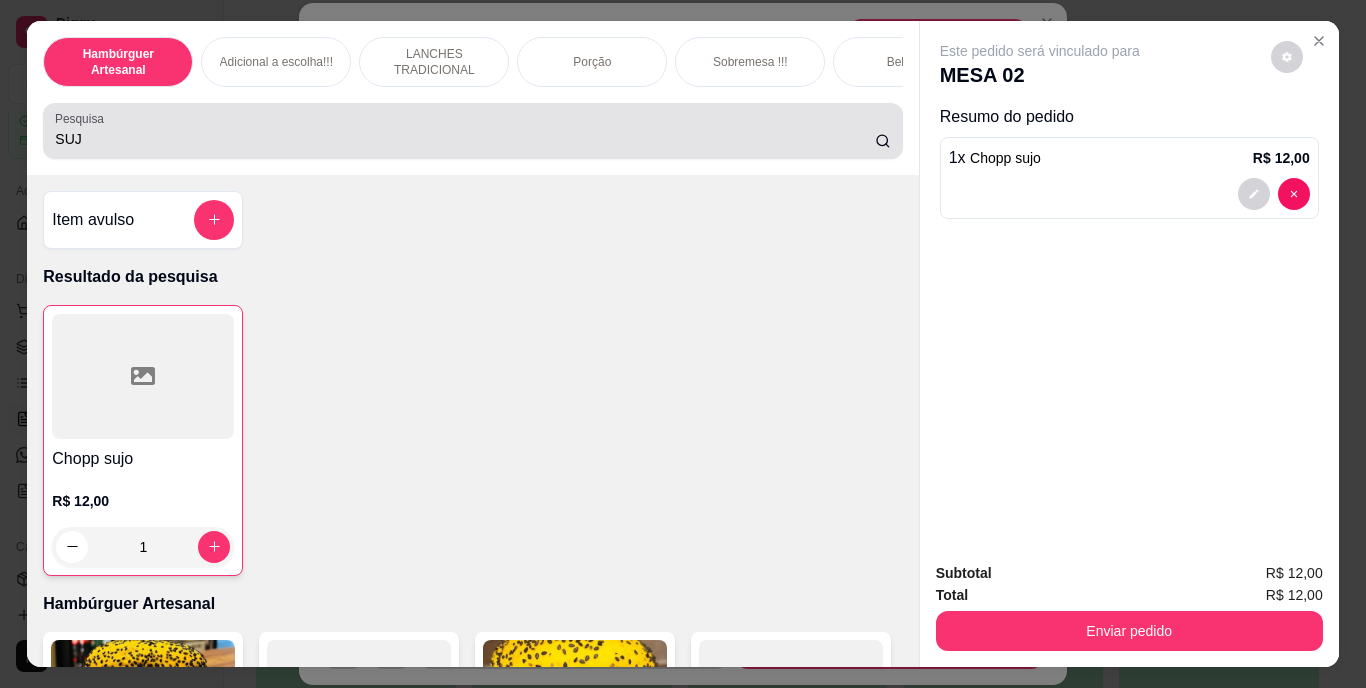 click on "SUJ" at bounding box center [472, 131] 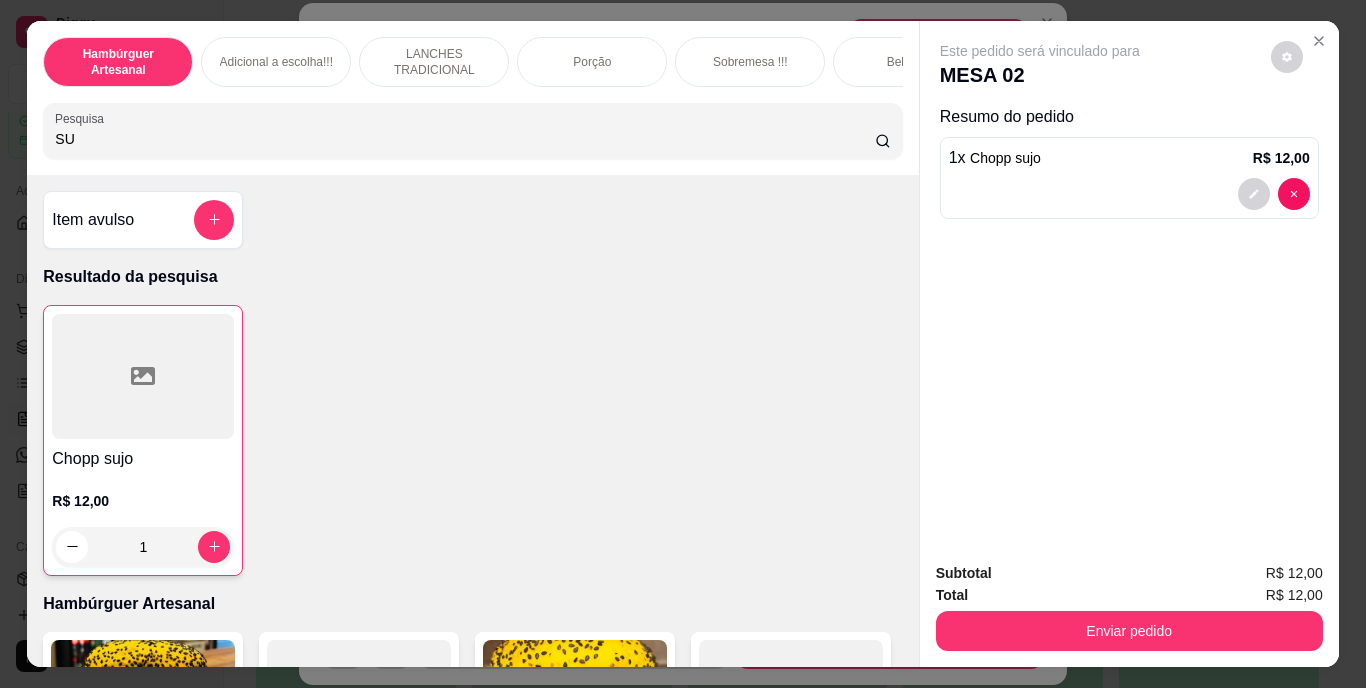 type on "S" 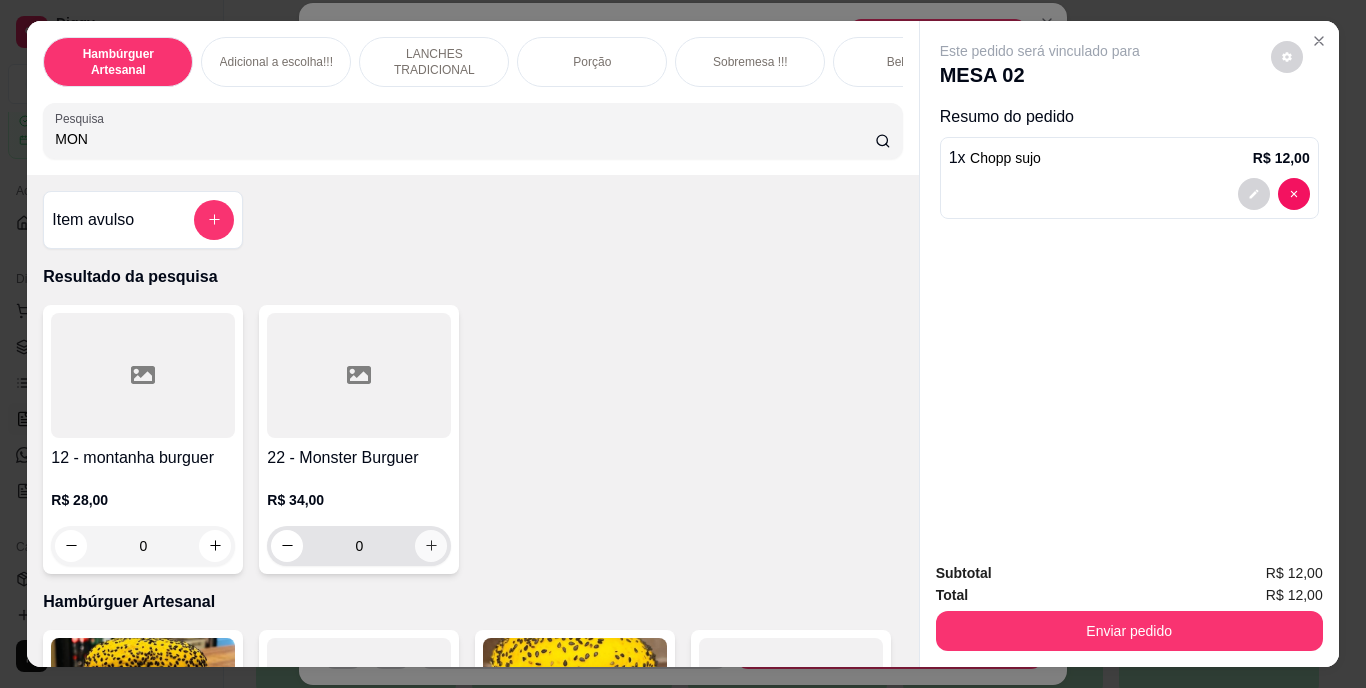 type on "MON" 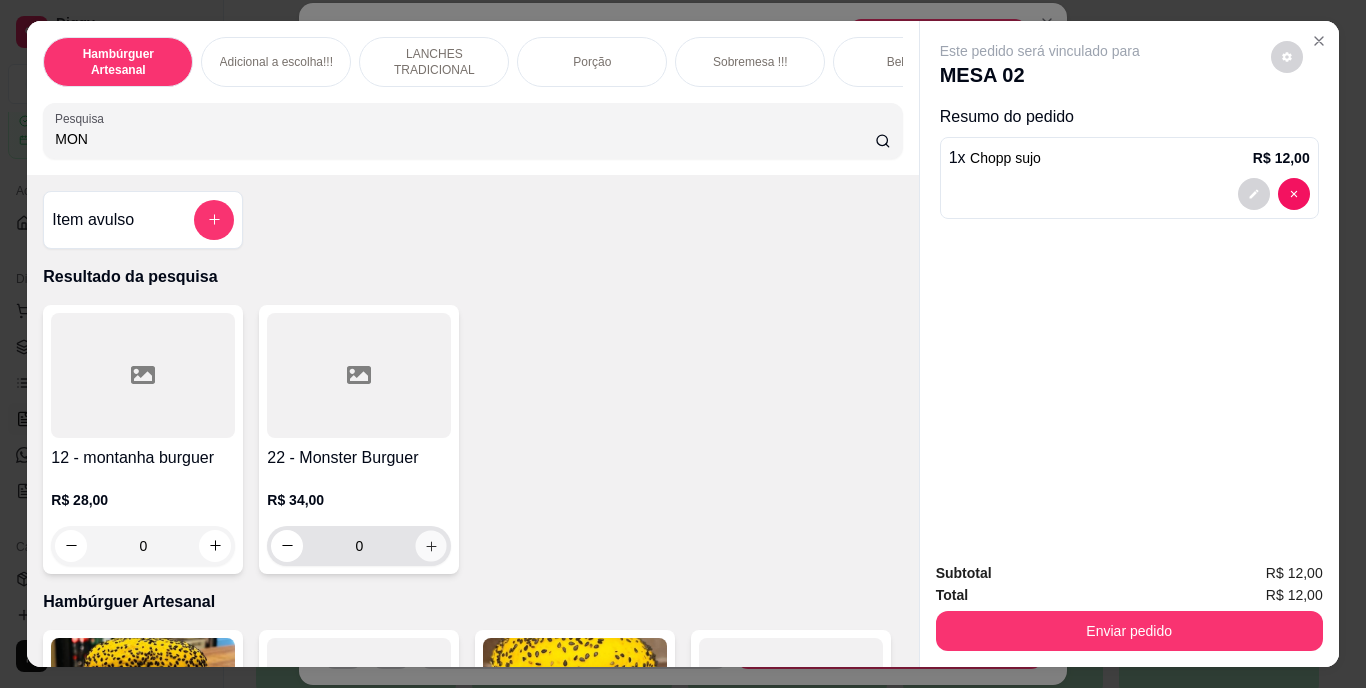 click 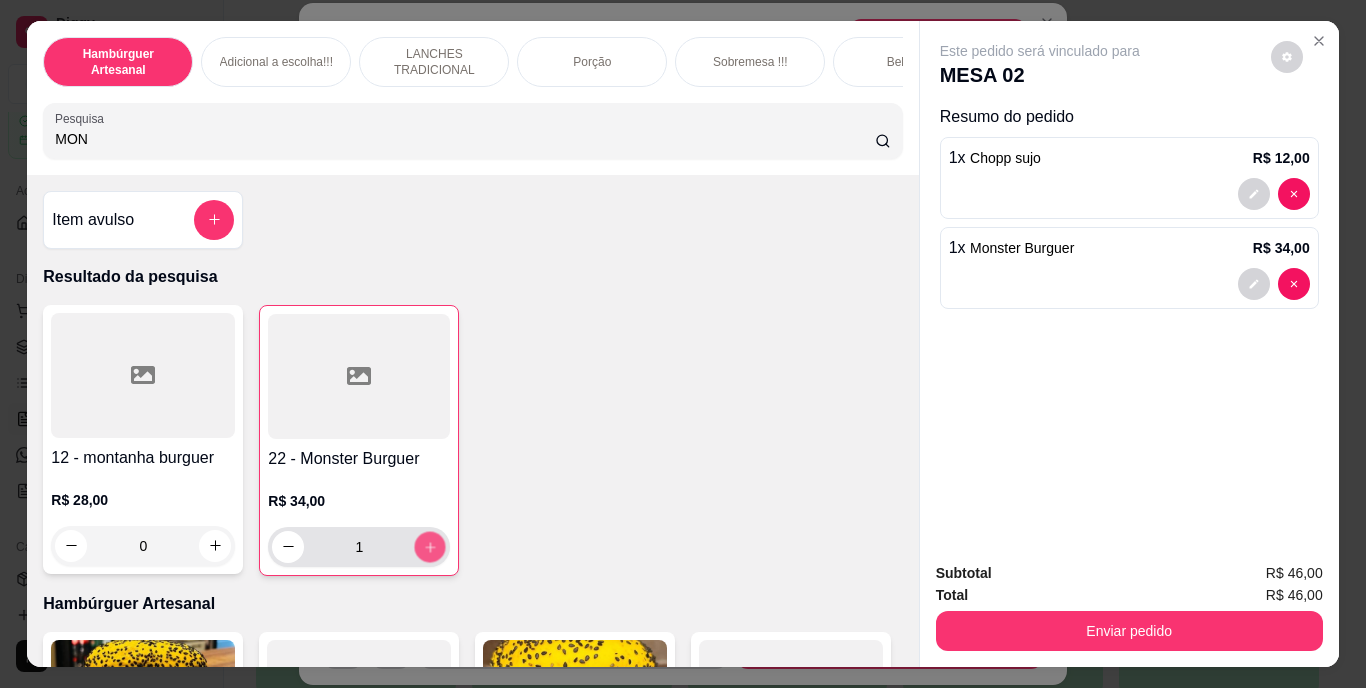 click 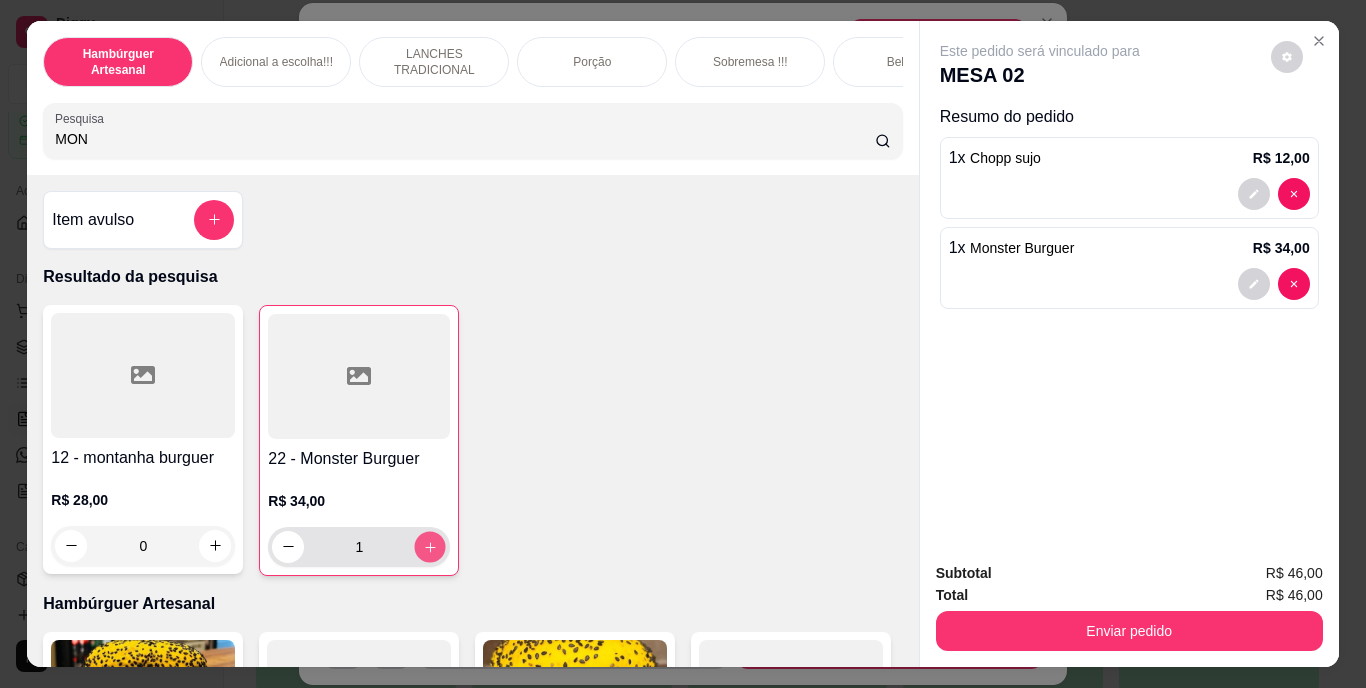 type on "2" 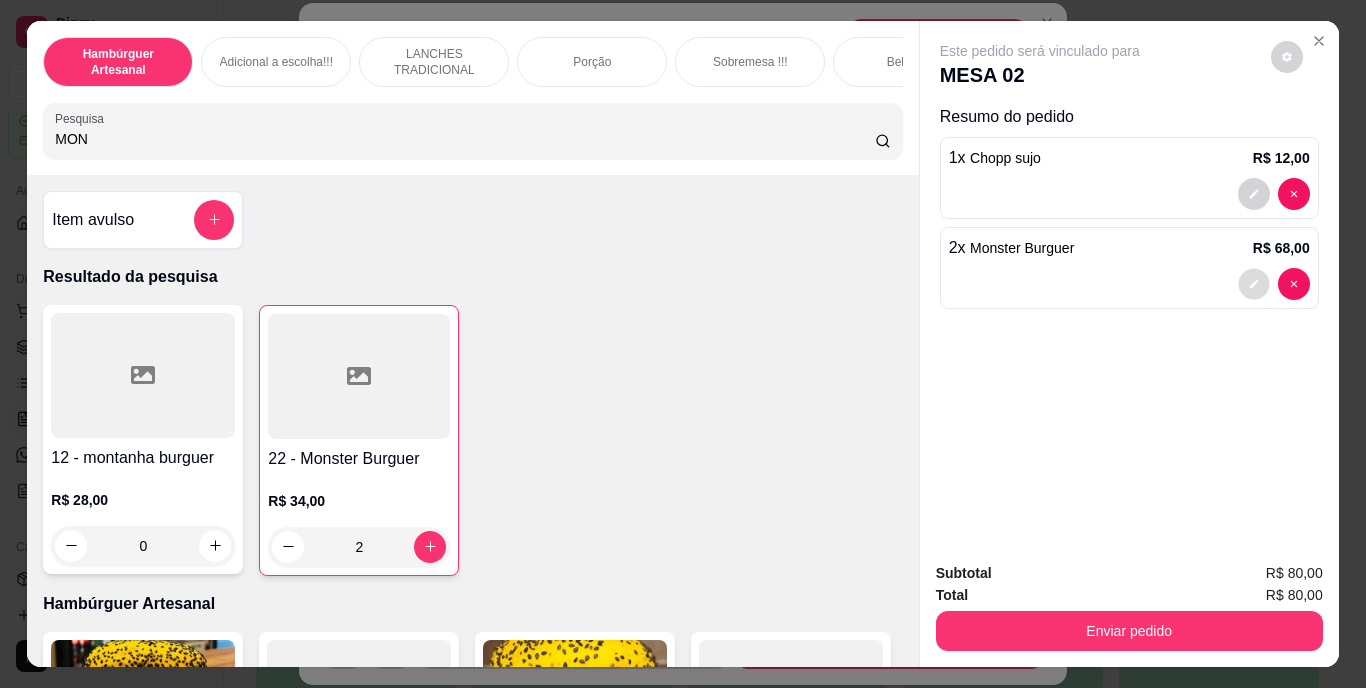 click at bounding box center [1253, 283] 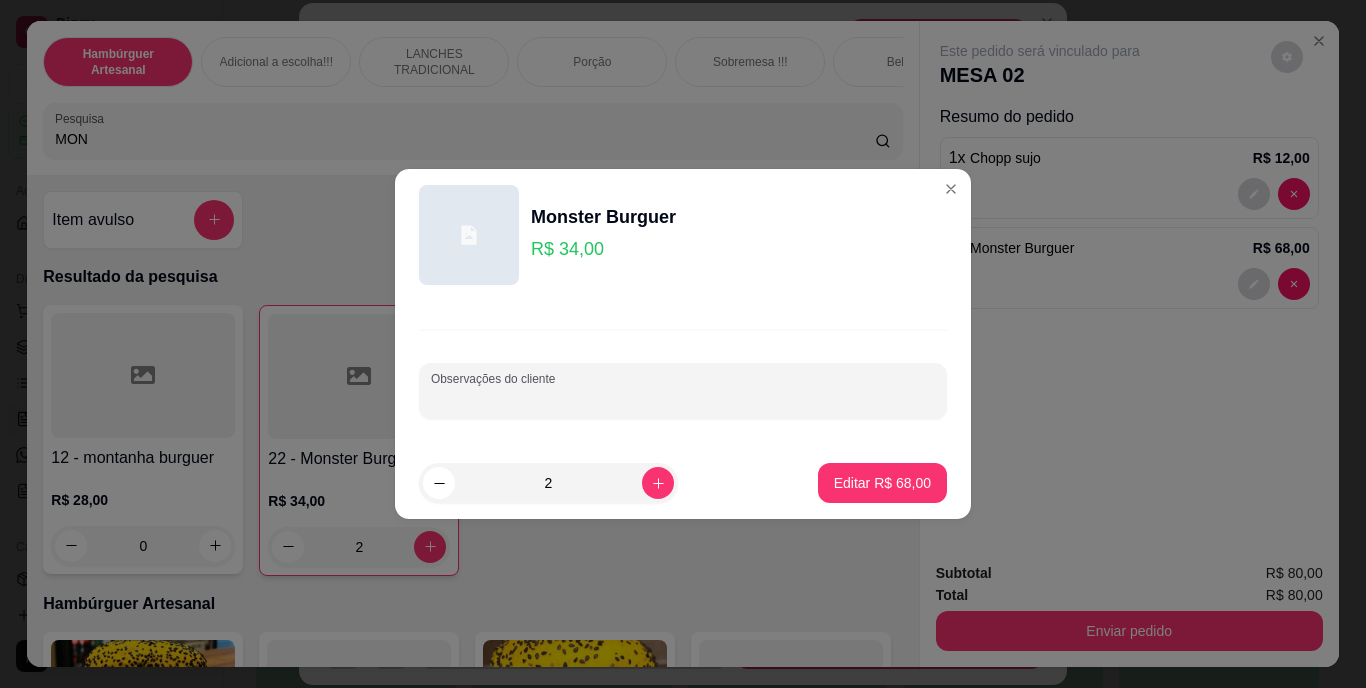 click on "Observações do cliente" at bounding box center (683, 399) 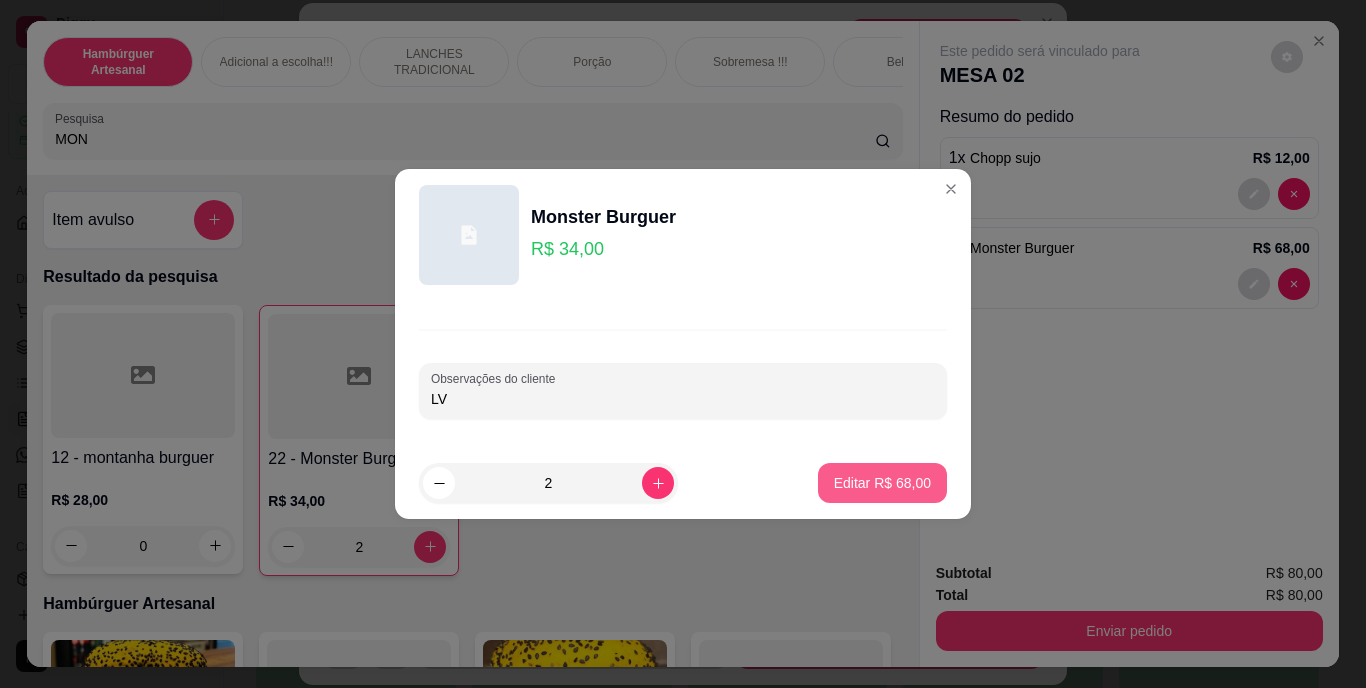 type on "LV" 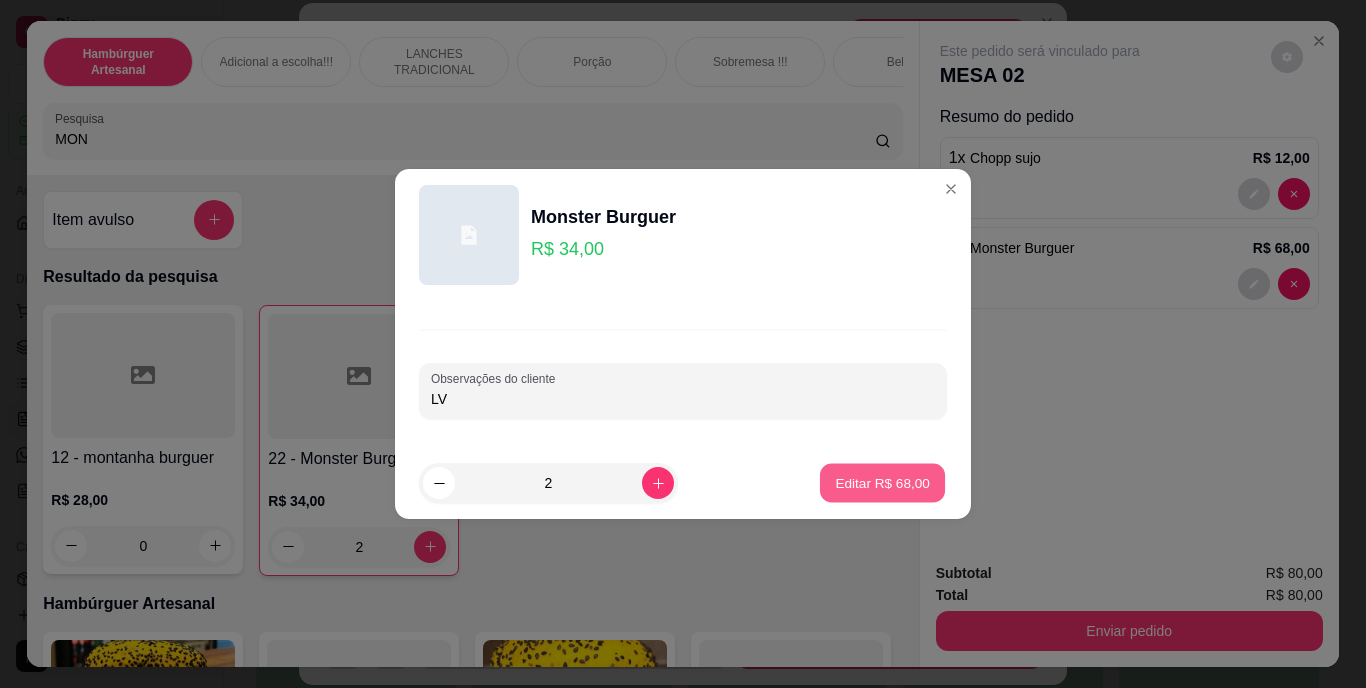 click on "Editar   R$ 68,00" at bounding box center [882, 482] 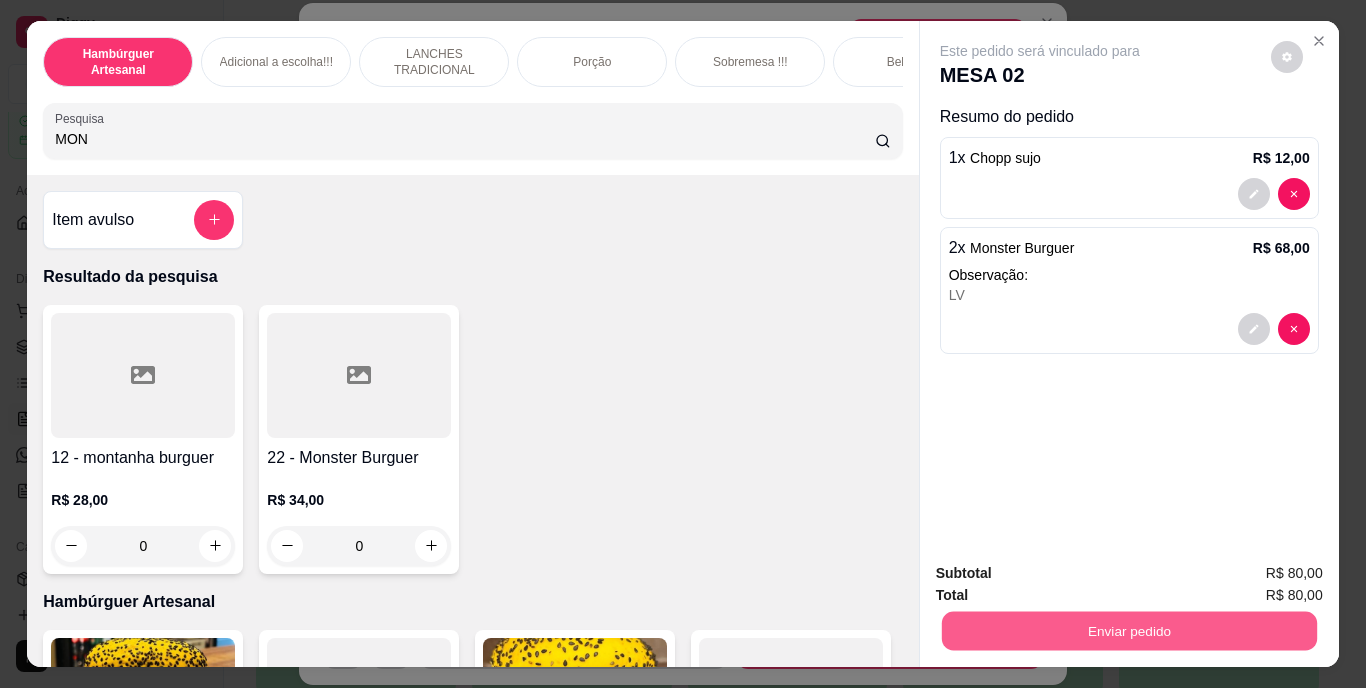 click on "Enviar pedido" at bounding box center [1128, 631] 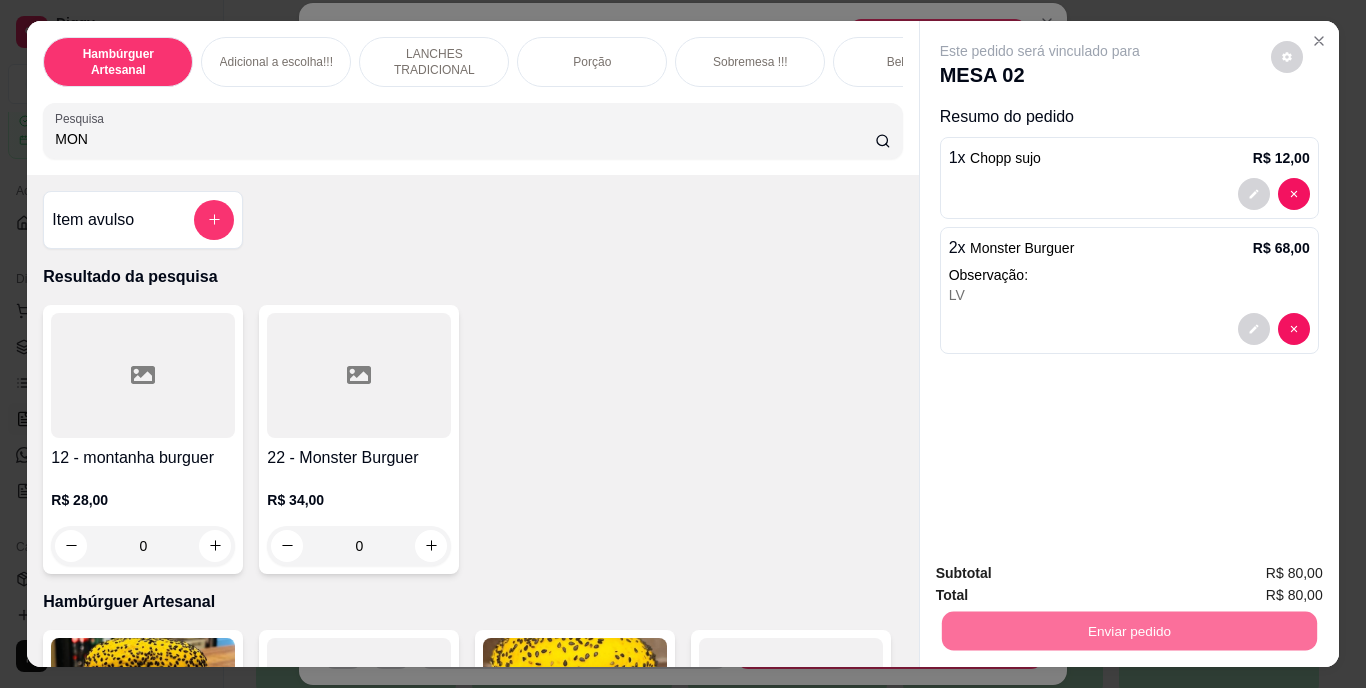 click on "Não registrar e enviar pedido" at bounding box center [1063, 574] 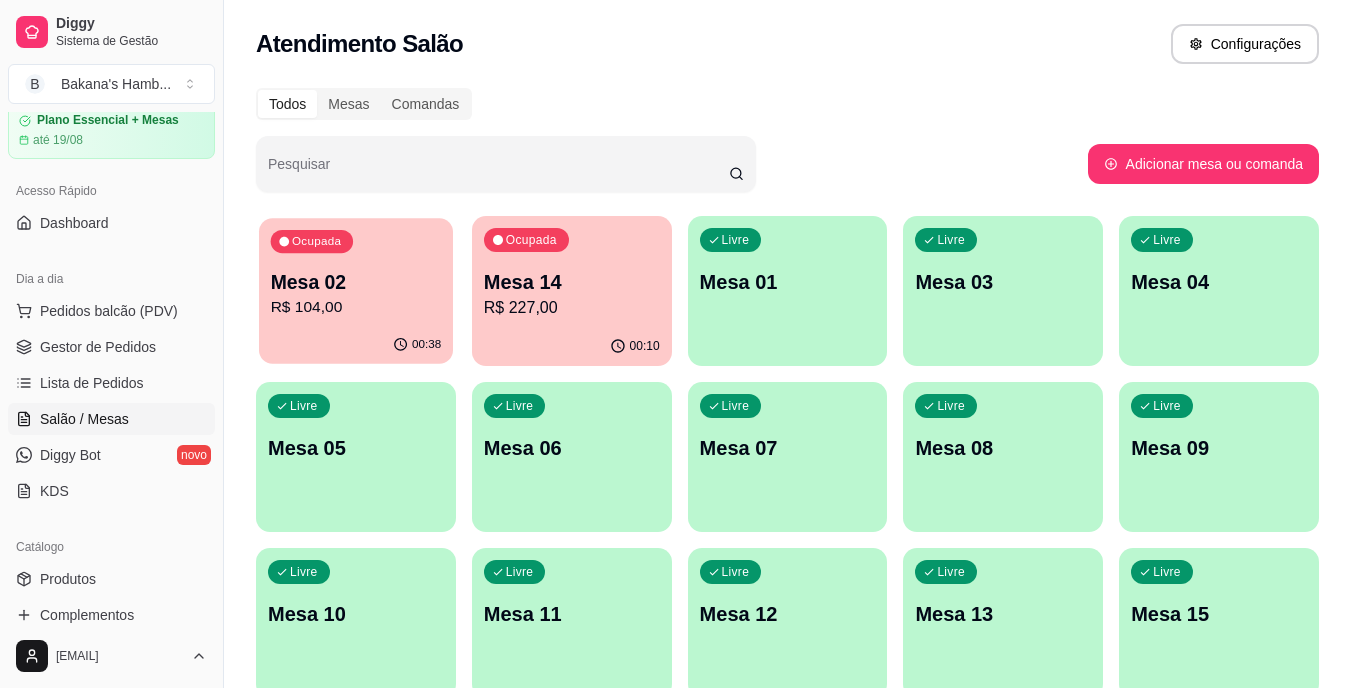 click on "Mesa 02" at bounding box center (356, 282) 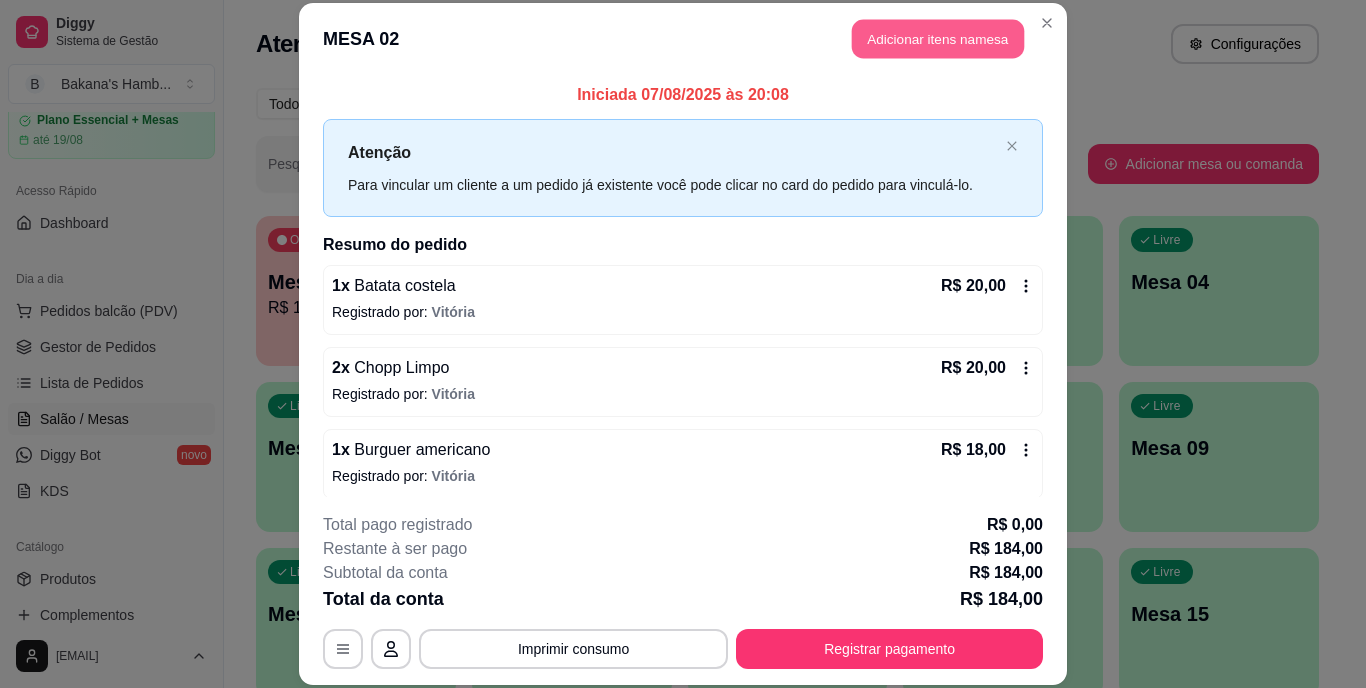 click on "Adicionar itens na  mesa" at bounding box center (938, 39) 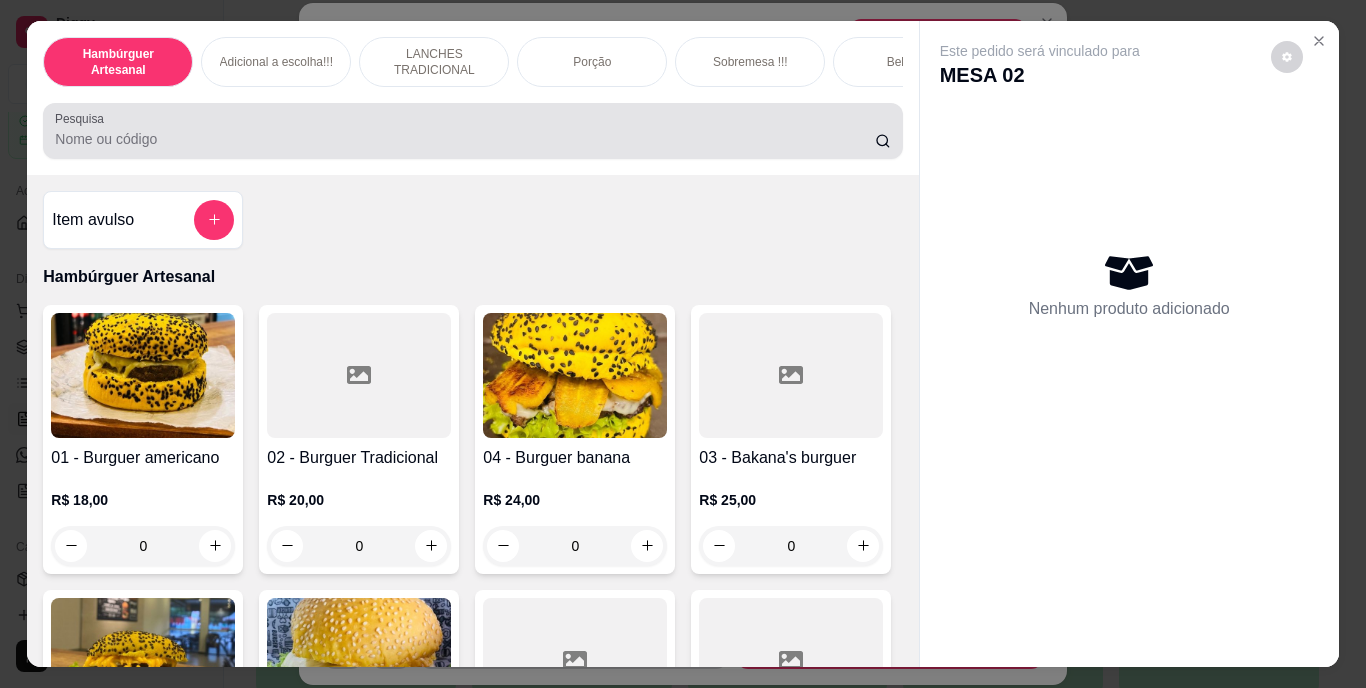click at bounding box center (472, 131) 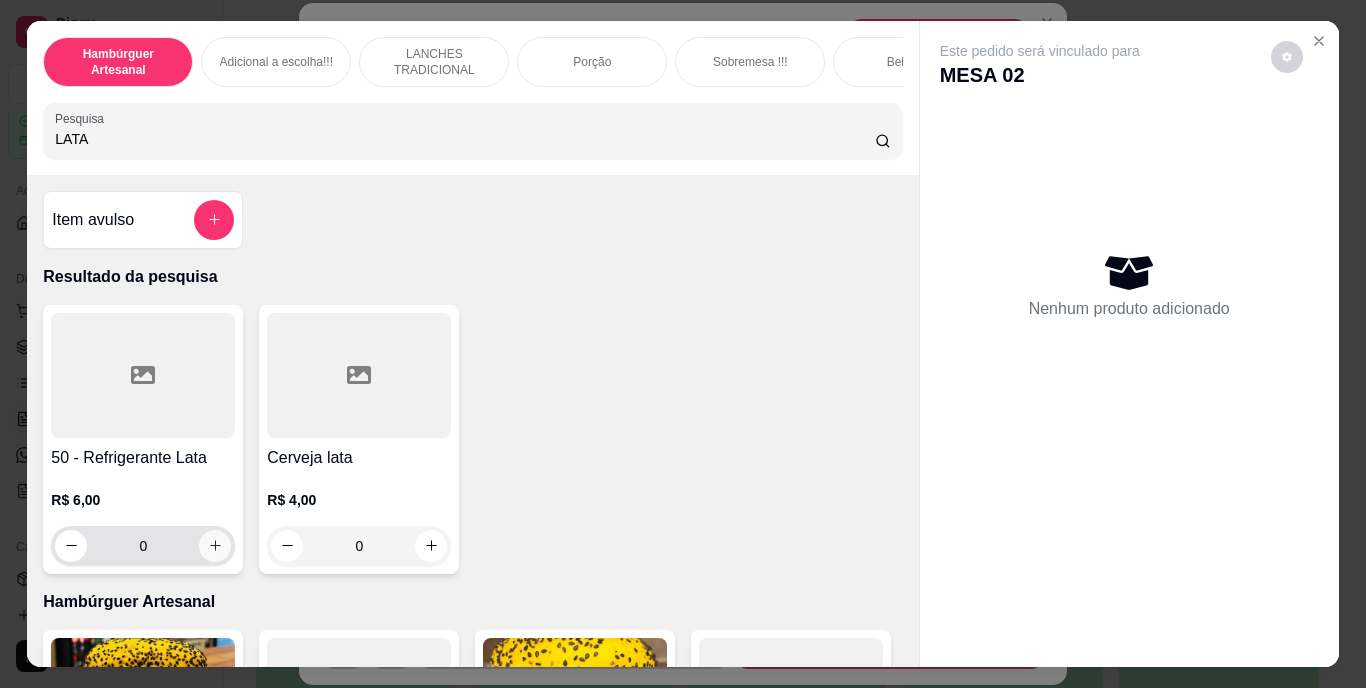 type on "LATA" 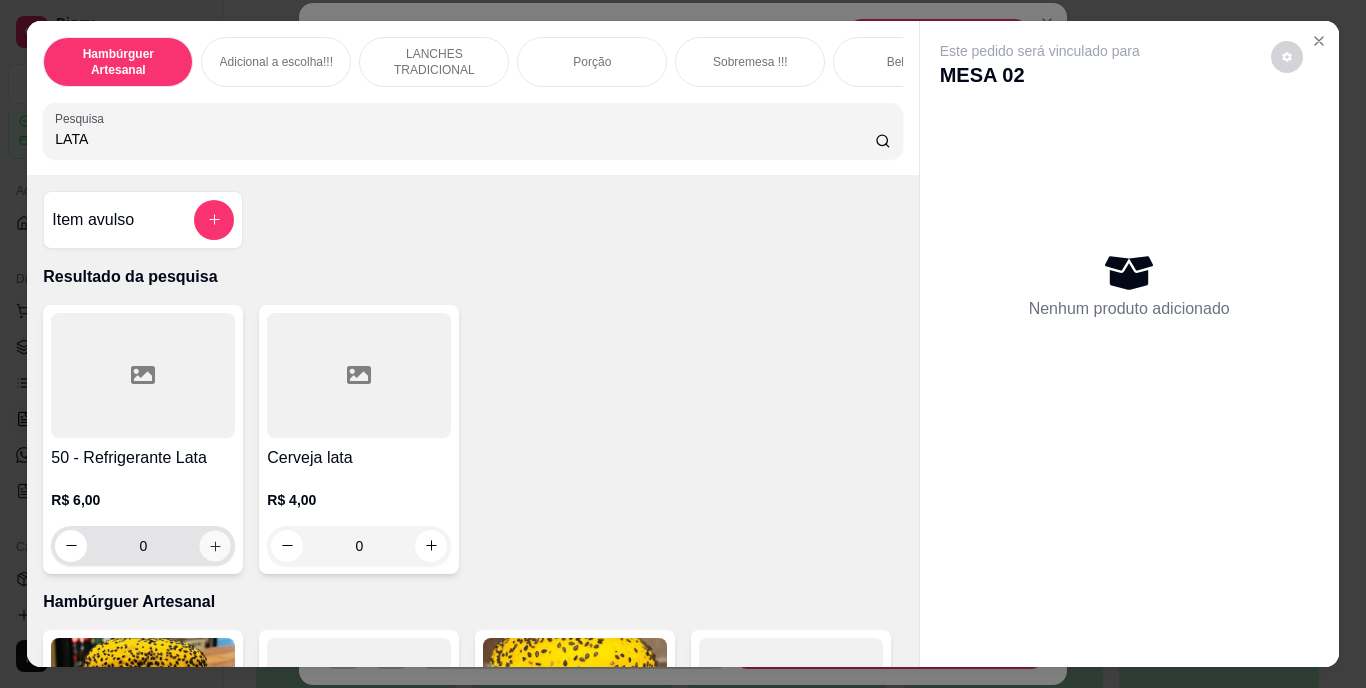 click 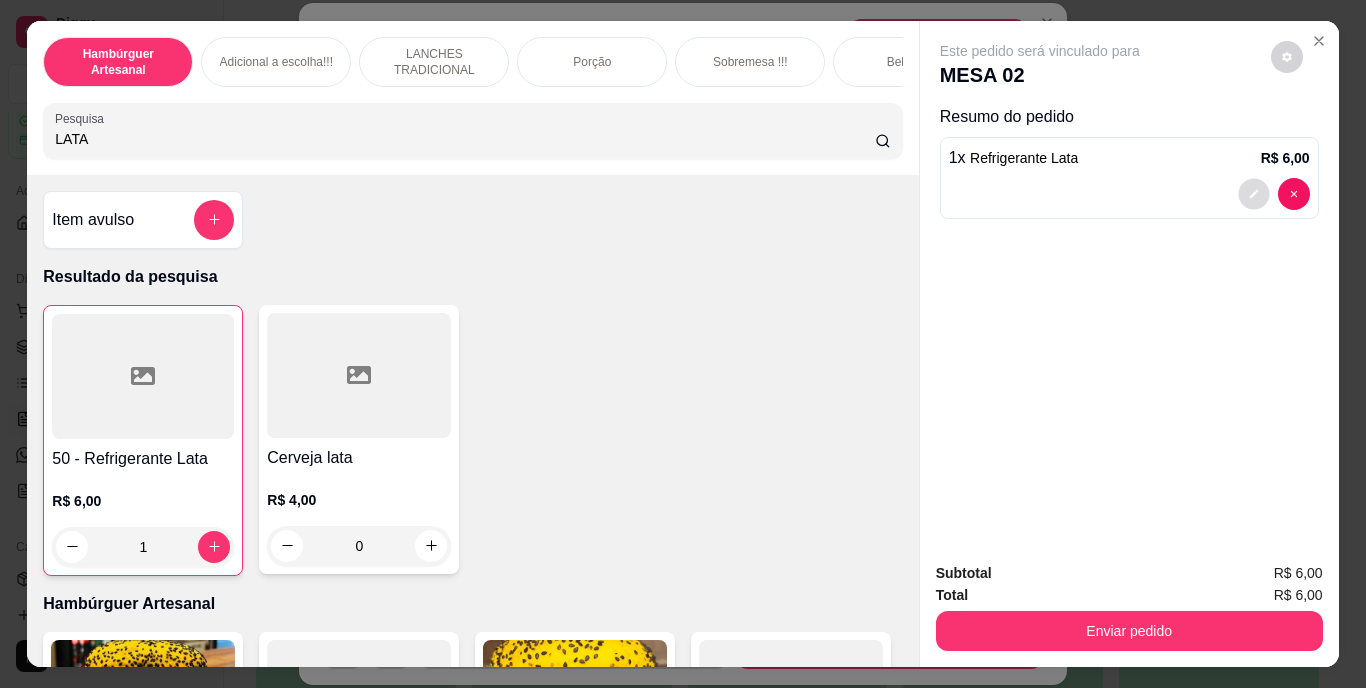 click 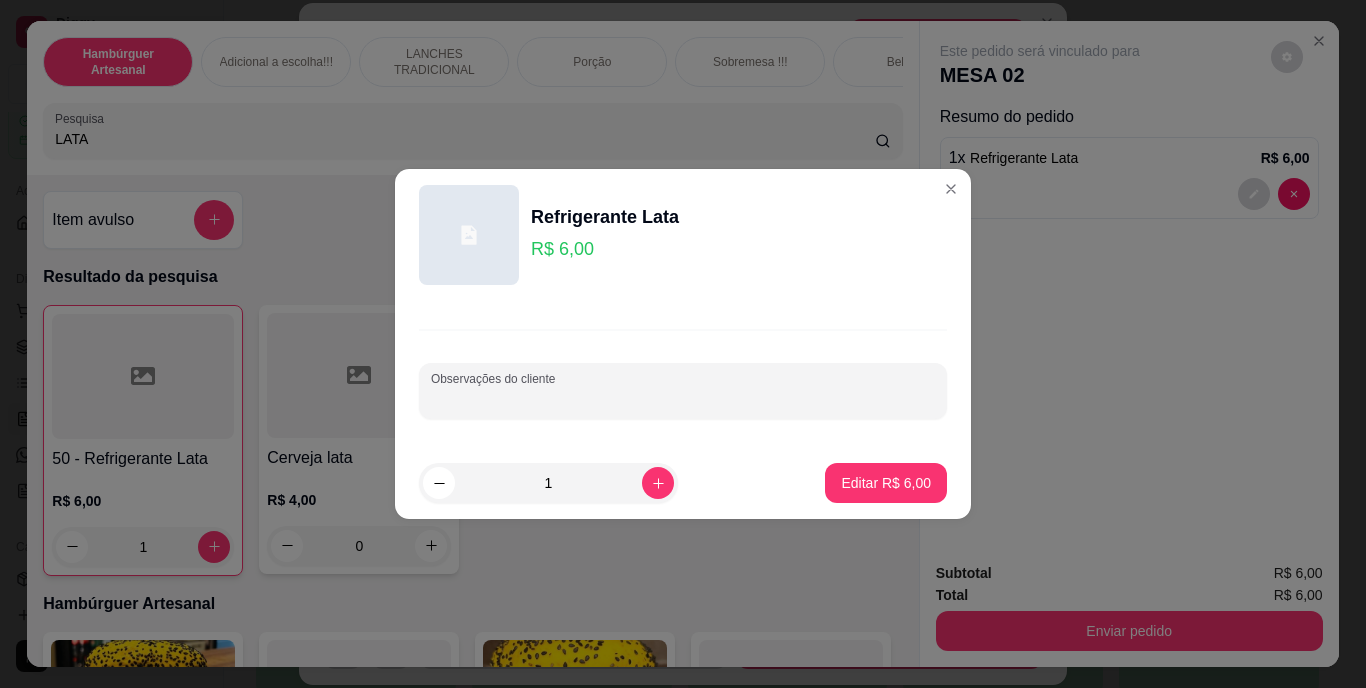click on "Observações do cliente" at bounding box center [683, 399] 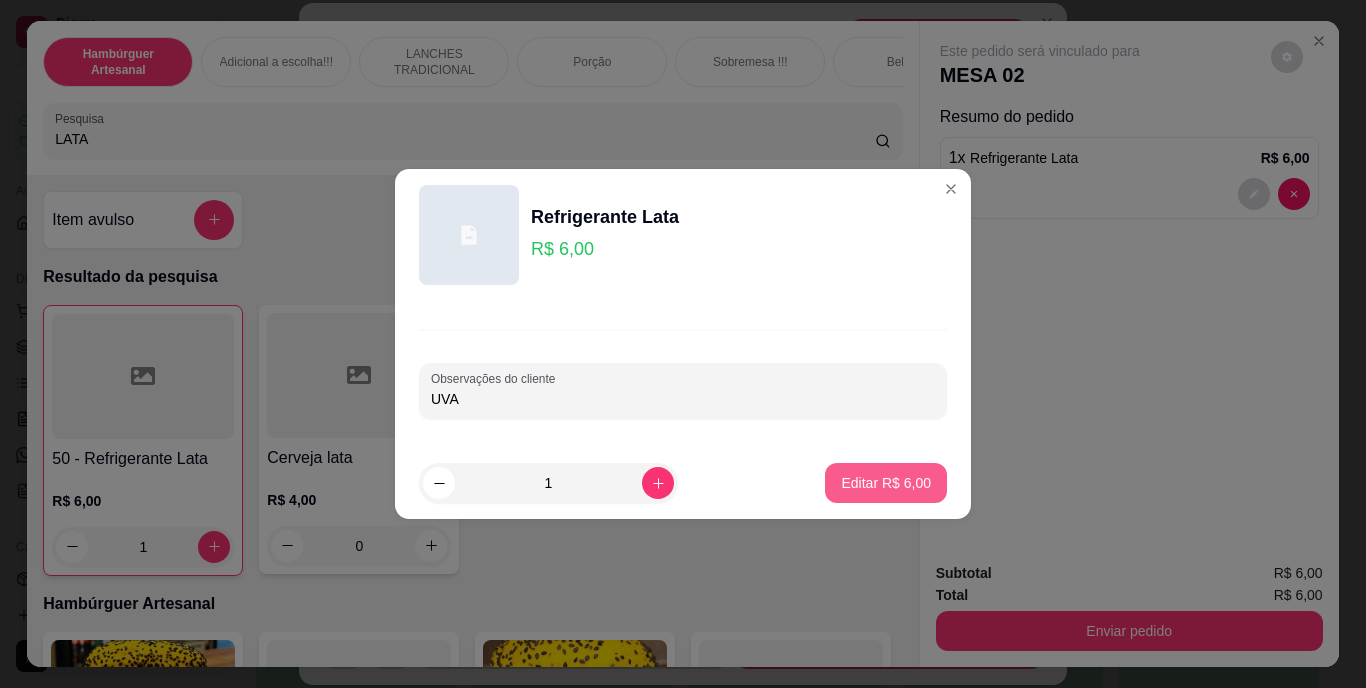 type on "UVA" 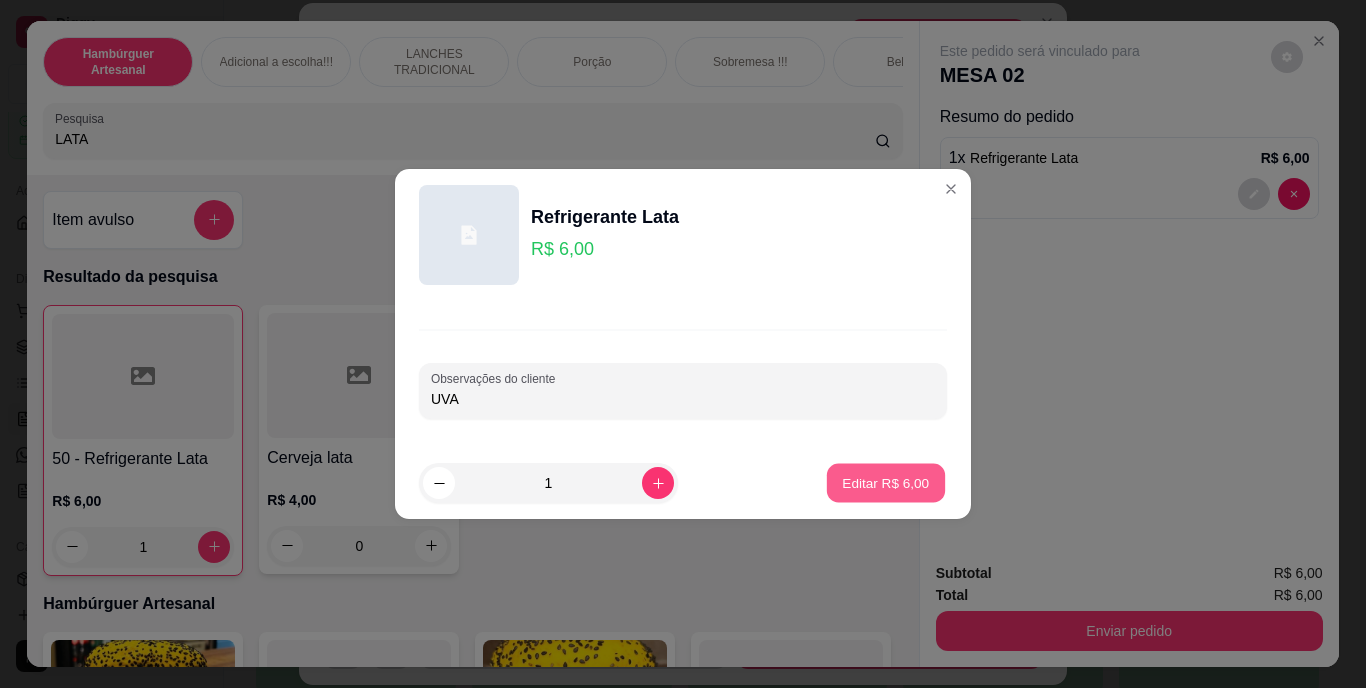 click on "Editar   R$ 6,00" at bounding box center [886, 482] 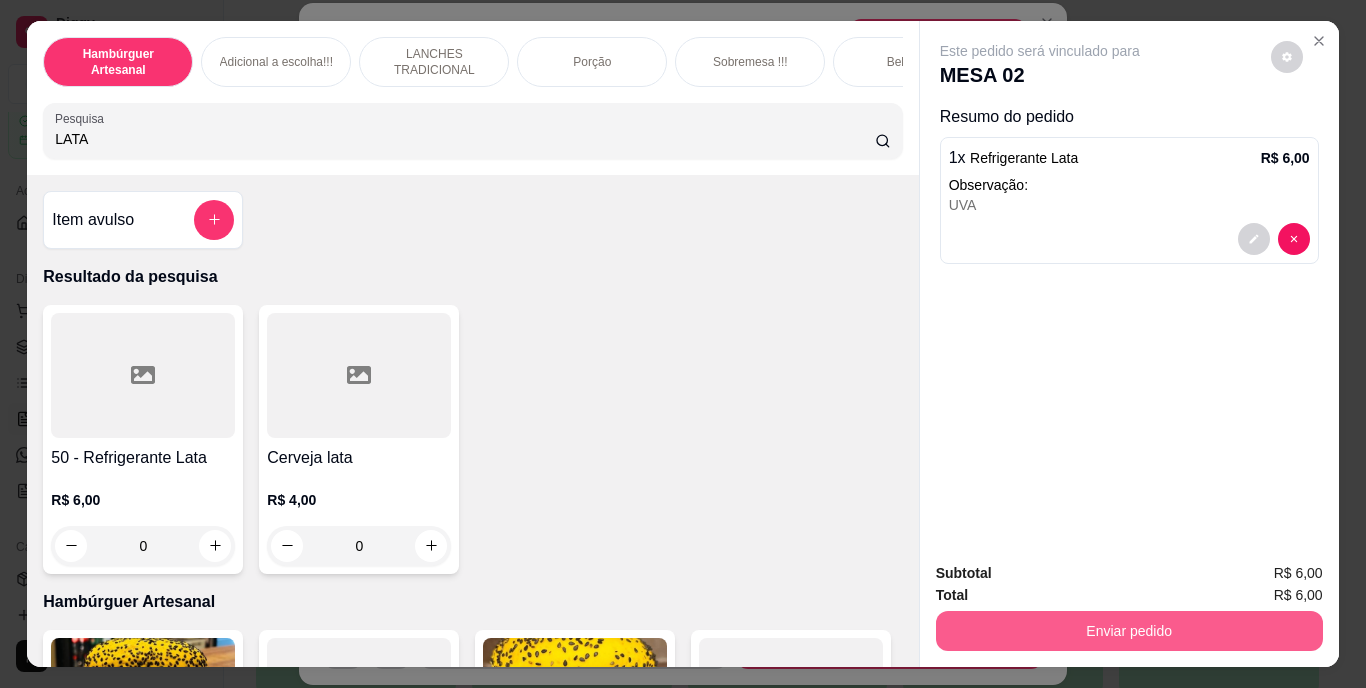 drag, startPoint x: 1033, startPoint y: 645, endPoint x: 1030, endPoint y: 619, distance: 26.172504 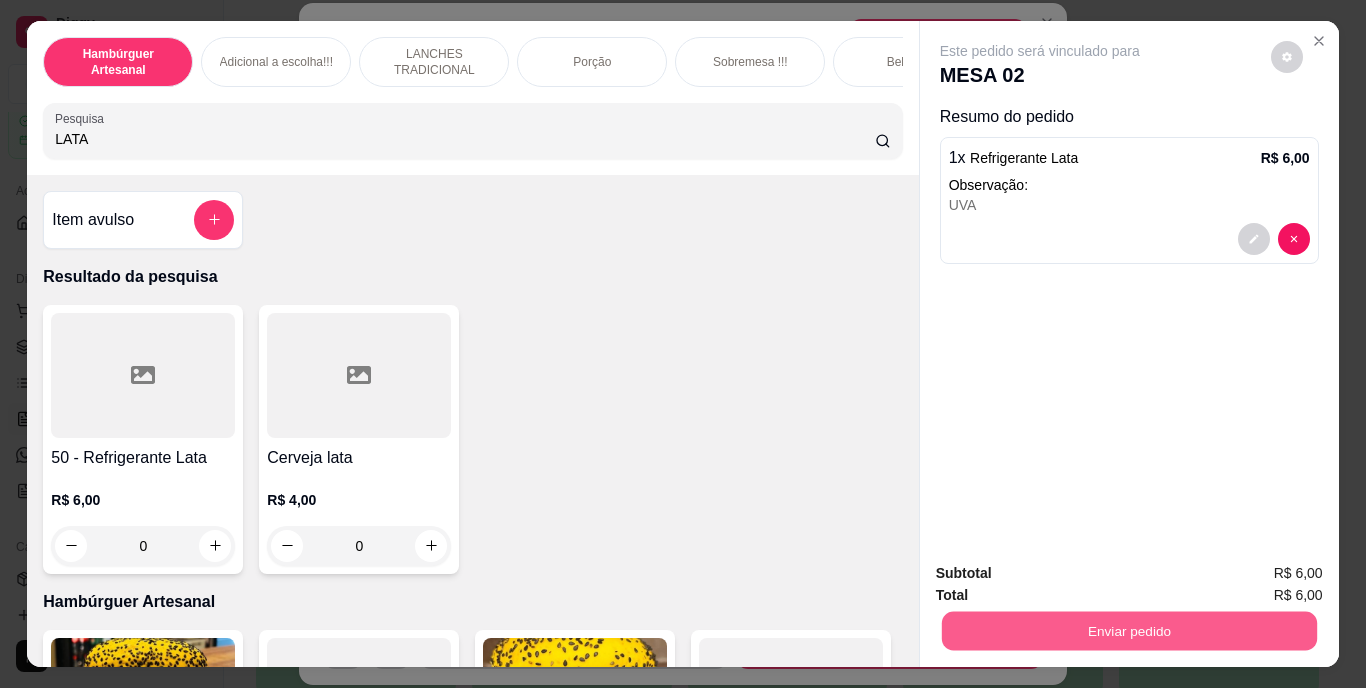 click on "Enviar pedido" at bounding box center (1128, 631) 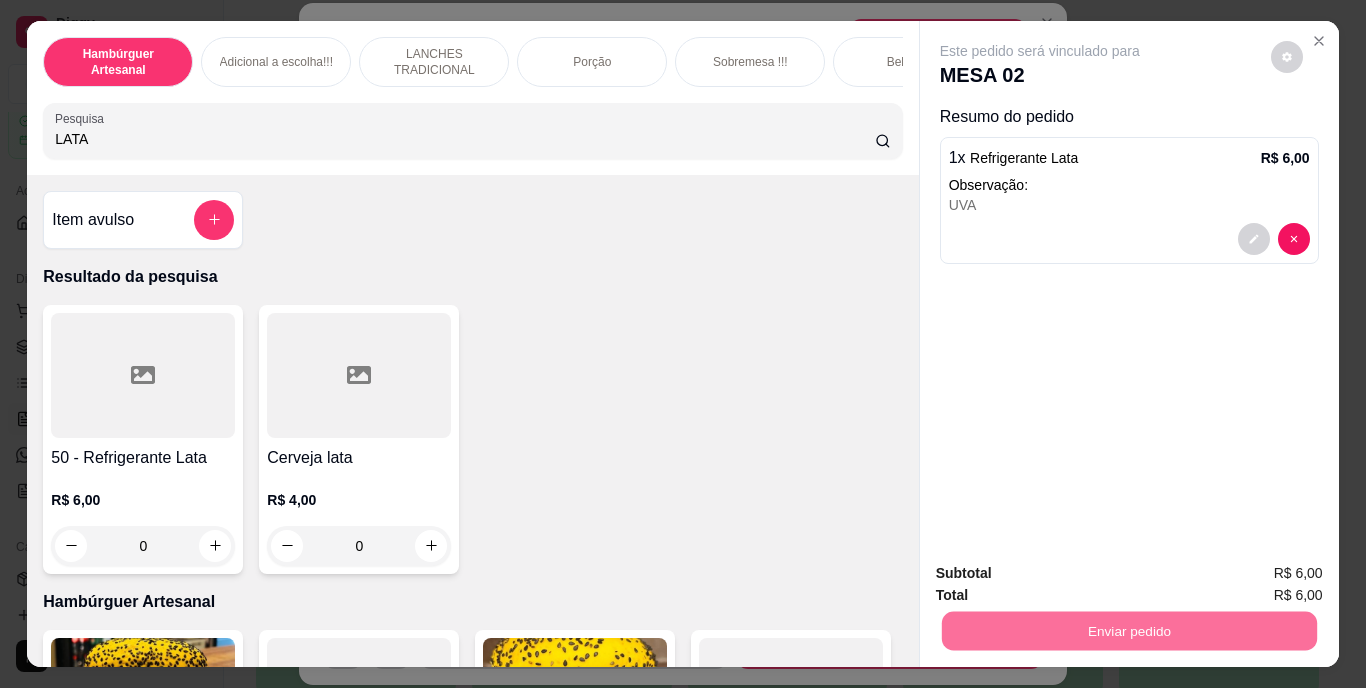 click on "Não registrar e enviar pedido" at bounding box center [1063, 574] 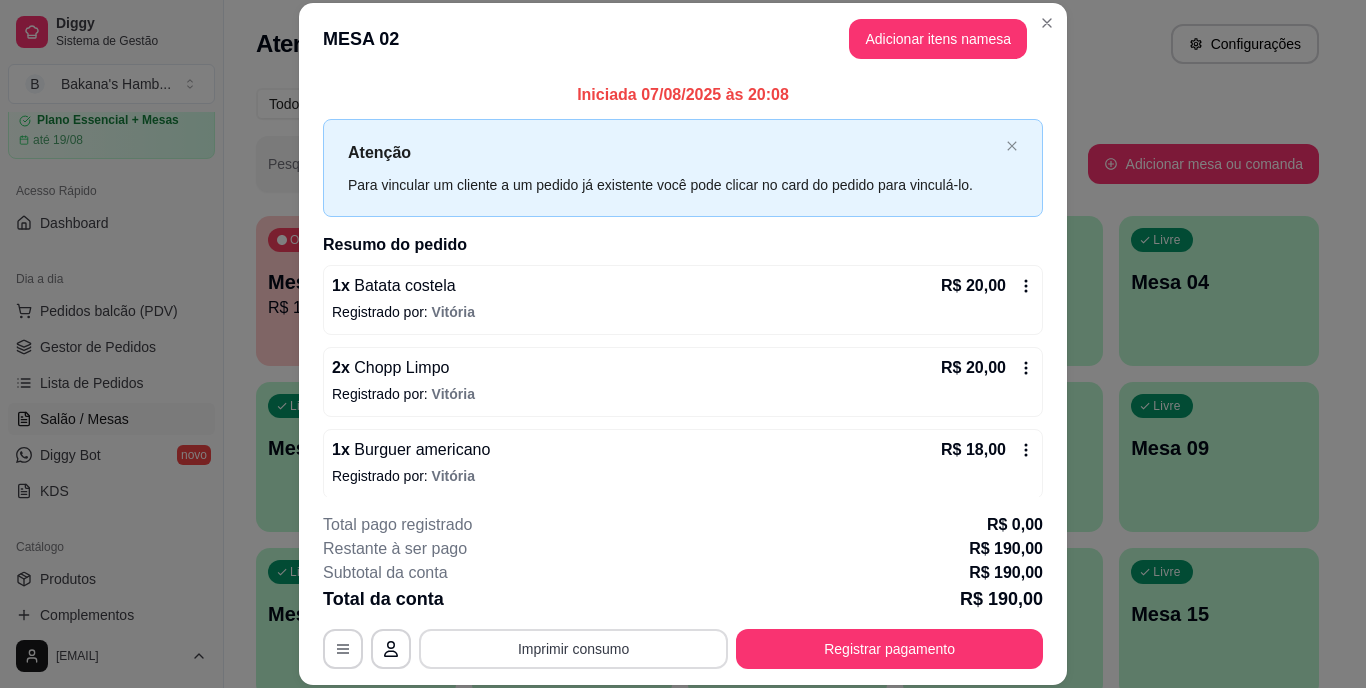 click on "Imprimir consumo" at bounding box center [573, 649] 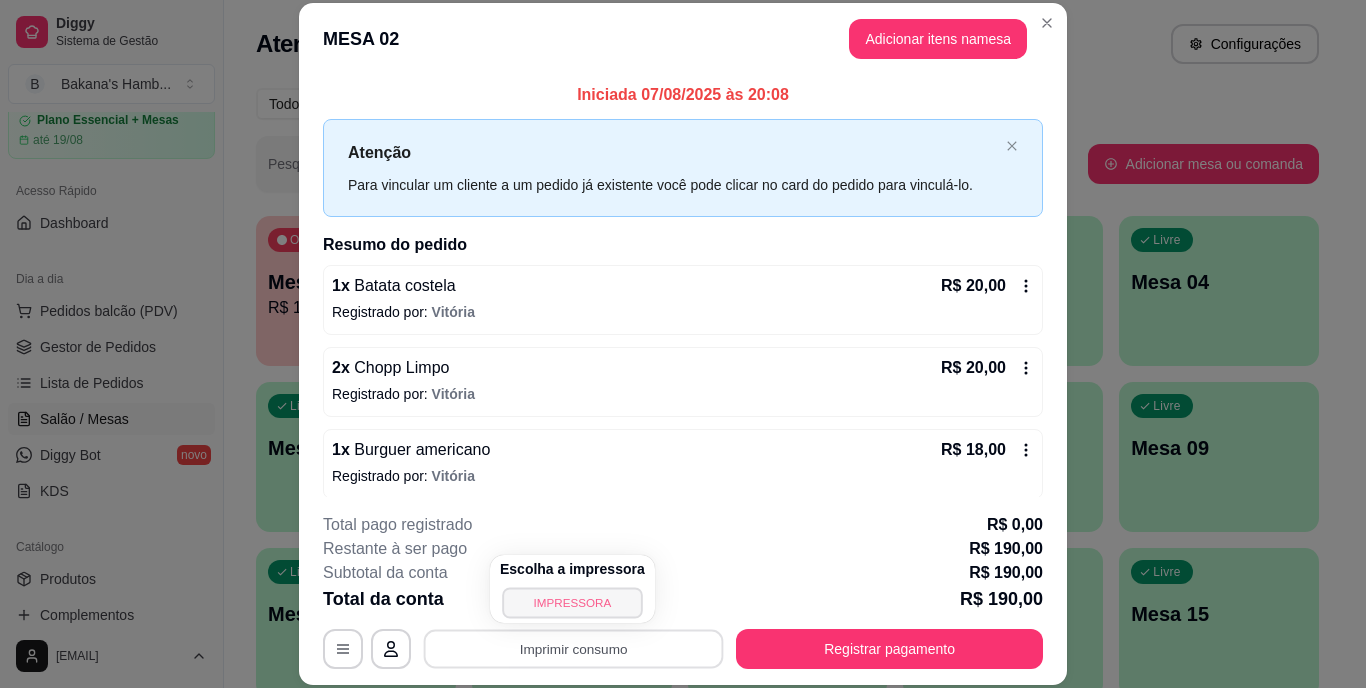click on "IMPRESSORA" at bounding box center [572, 602] 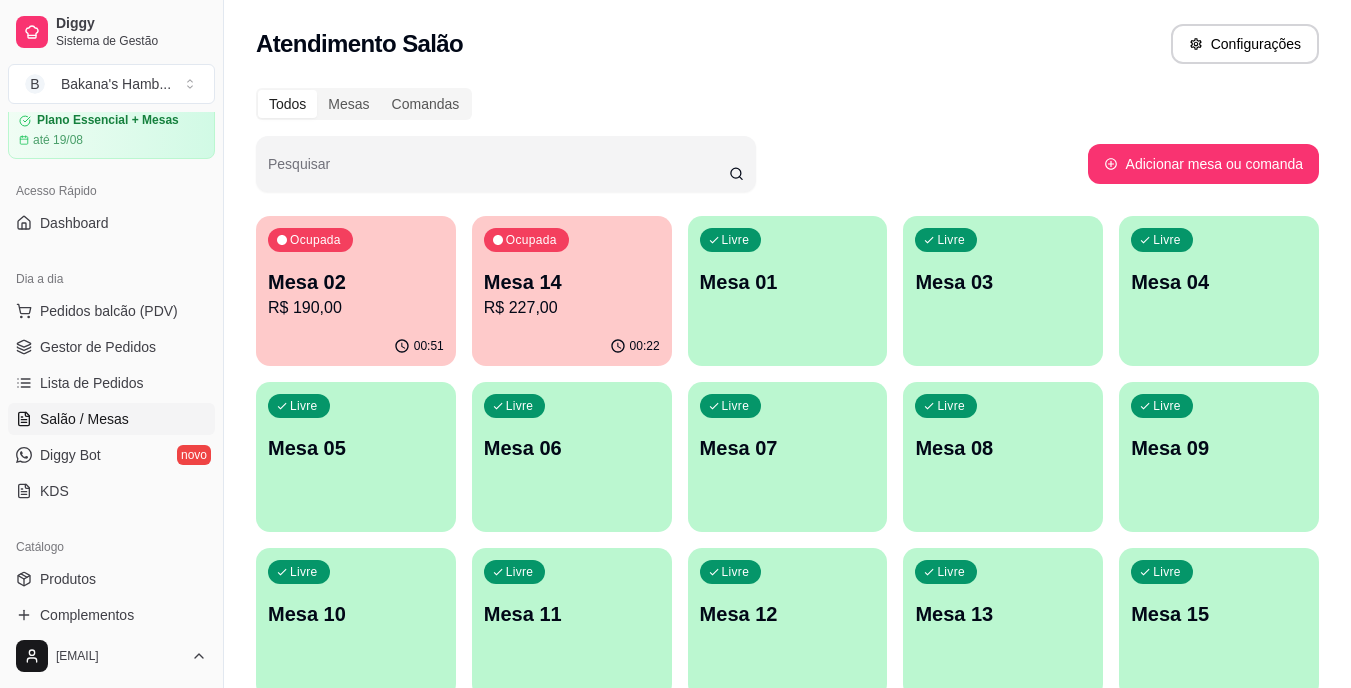 scroll, scrollTop: 93, scrollLeft: 0, axis: vertical 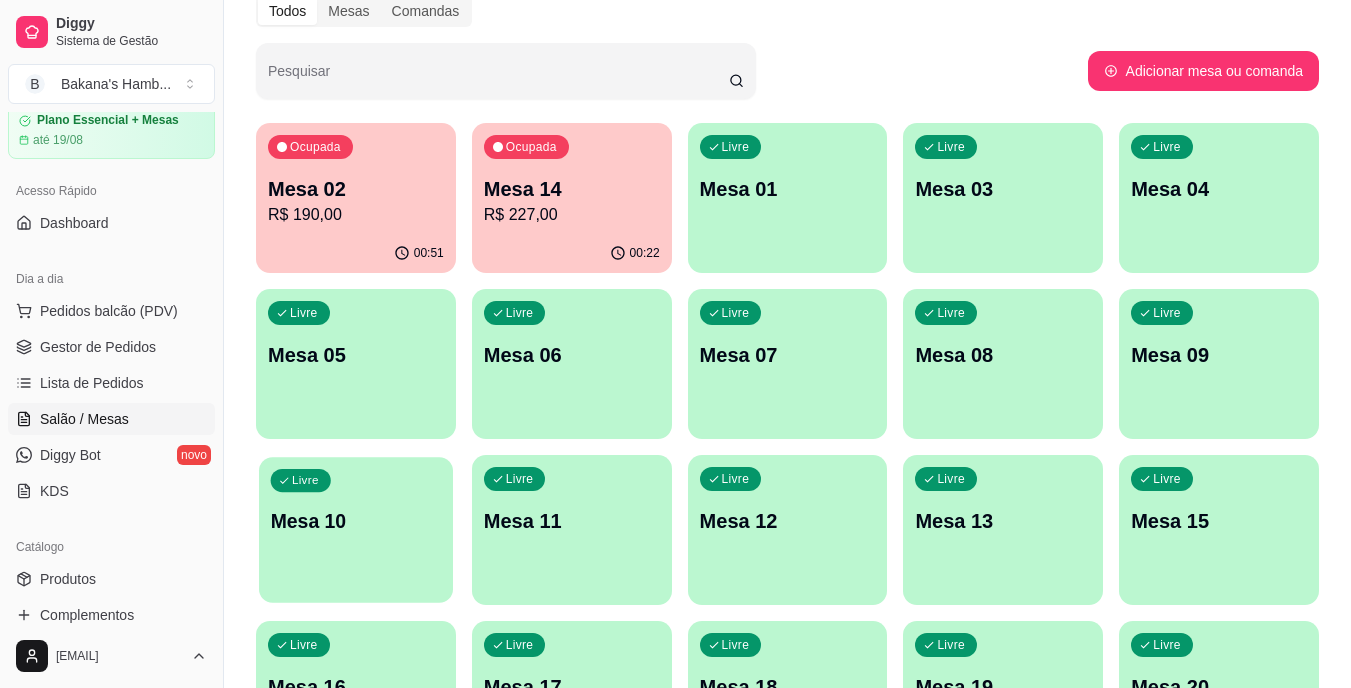 click on "Mesa 10" at bounding box center [356, 521] 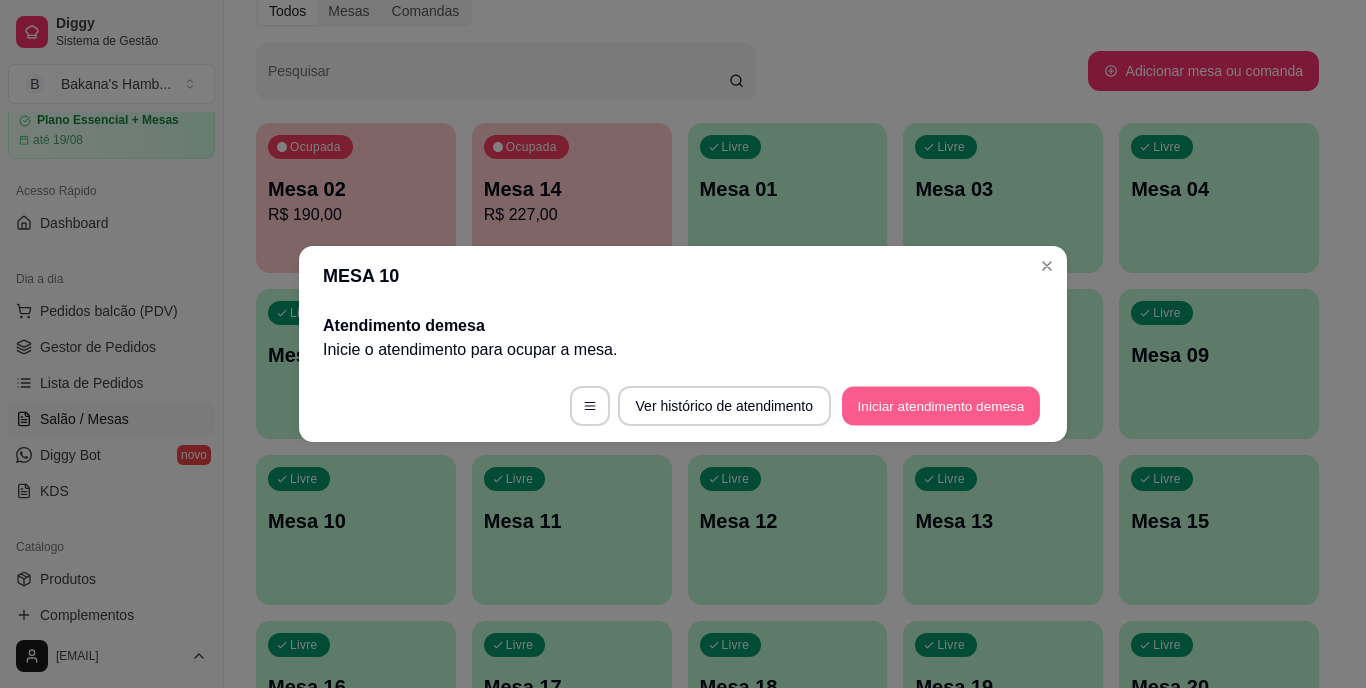click on "Iniciar atendimento de  mesa" at bounding box center [941, 406] 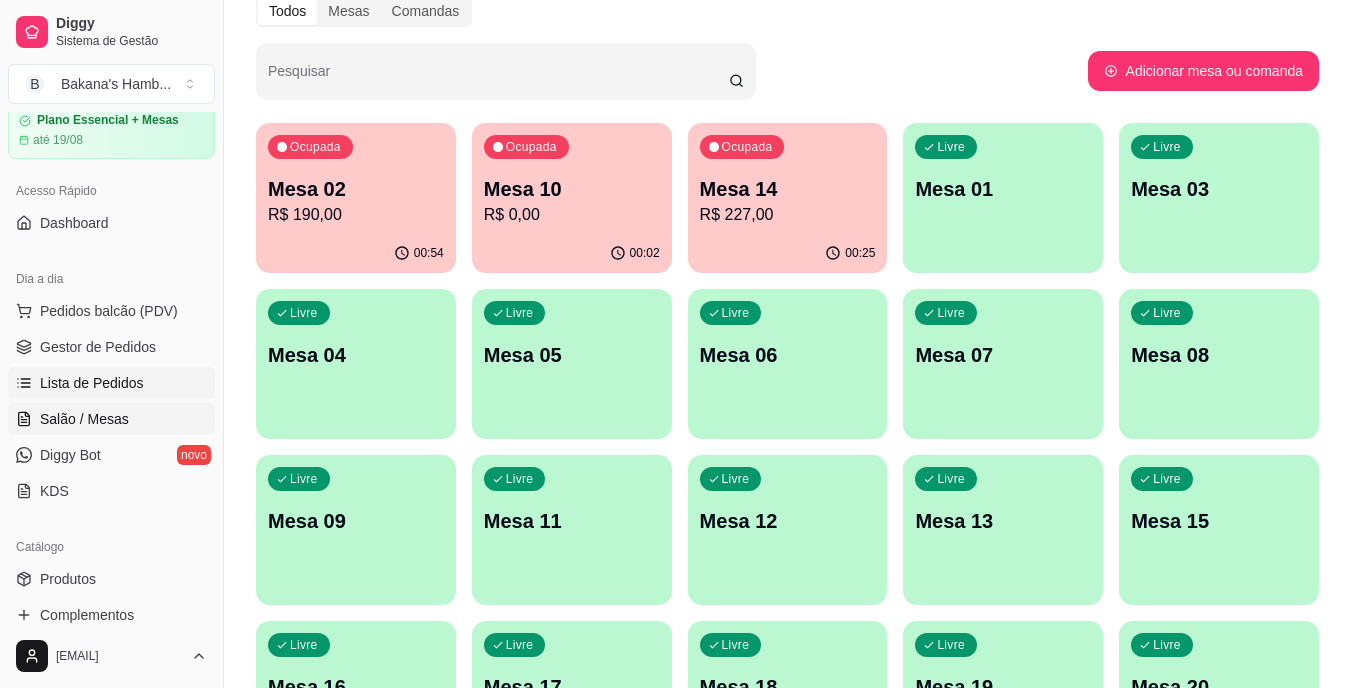 click on "Lista de Pedidos" at bounding box center (111, 383) 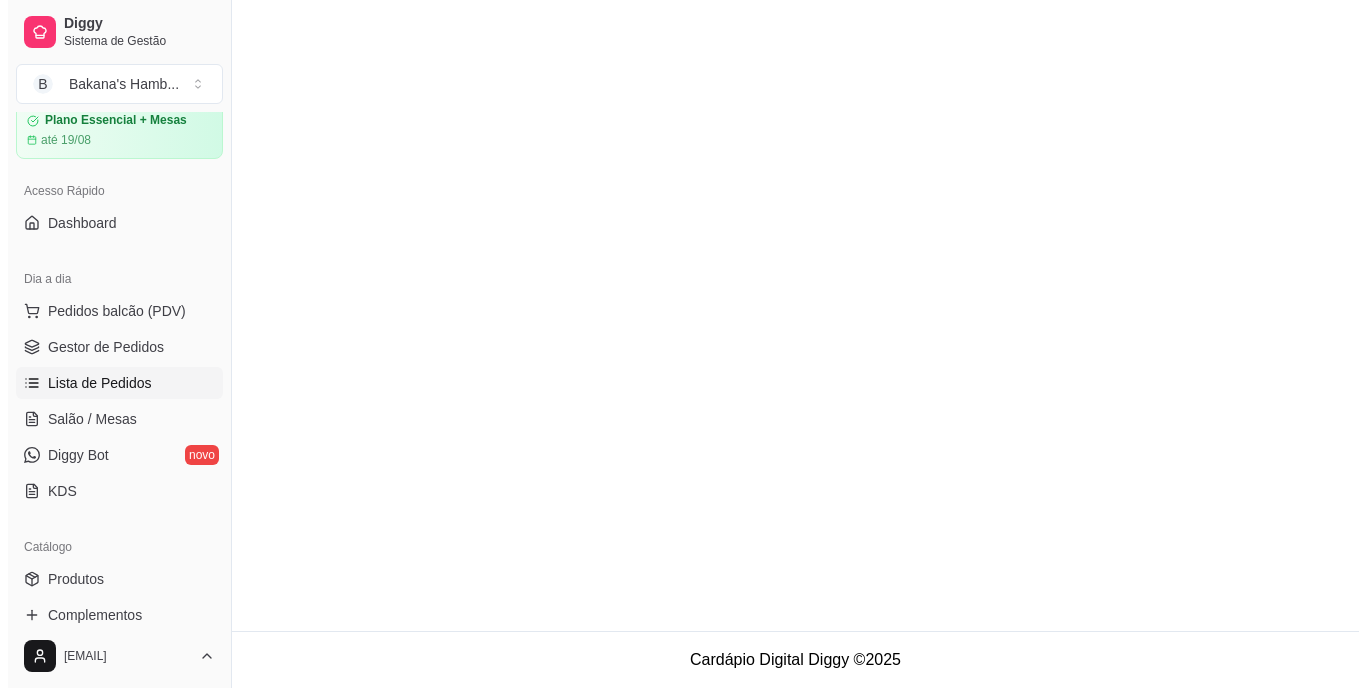 scroll, scrollTop: 0, scrollLeft: 0, axis: both 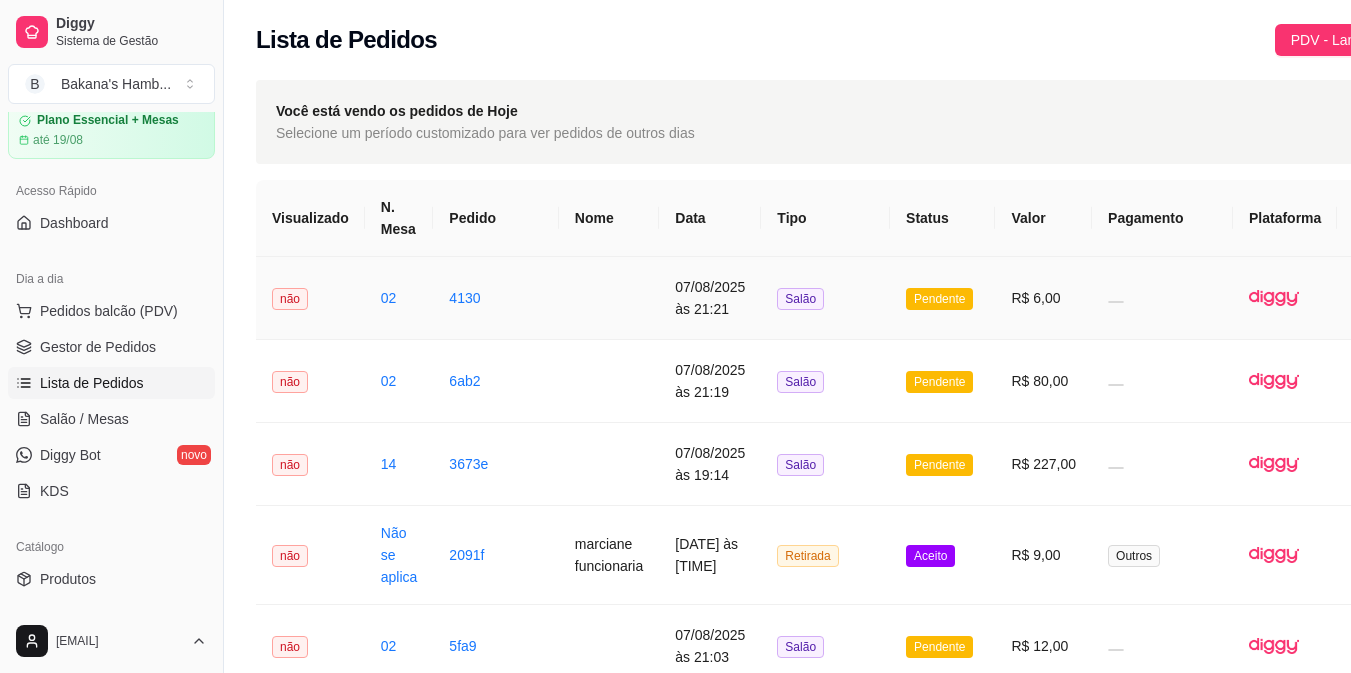 click on "R$ 6,00" at bounding box center (1043, 298) 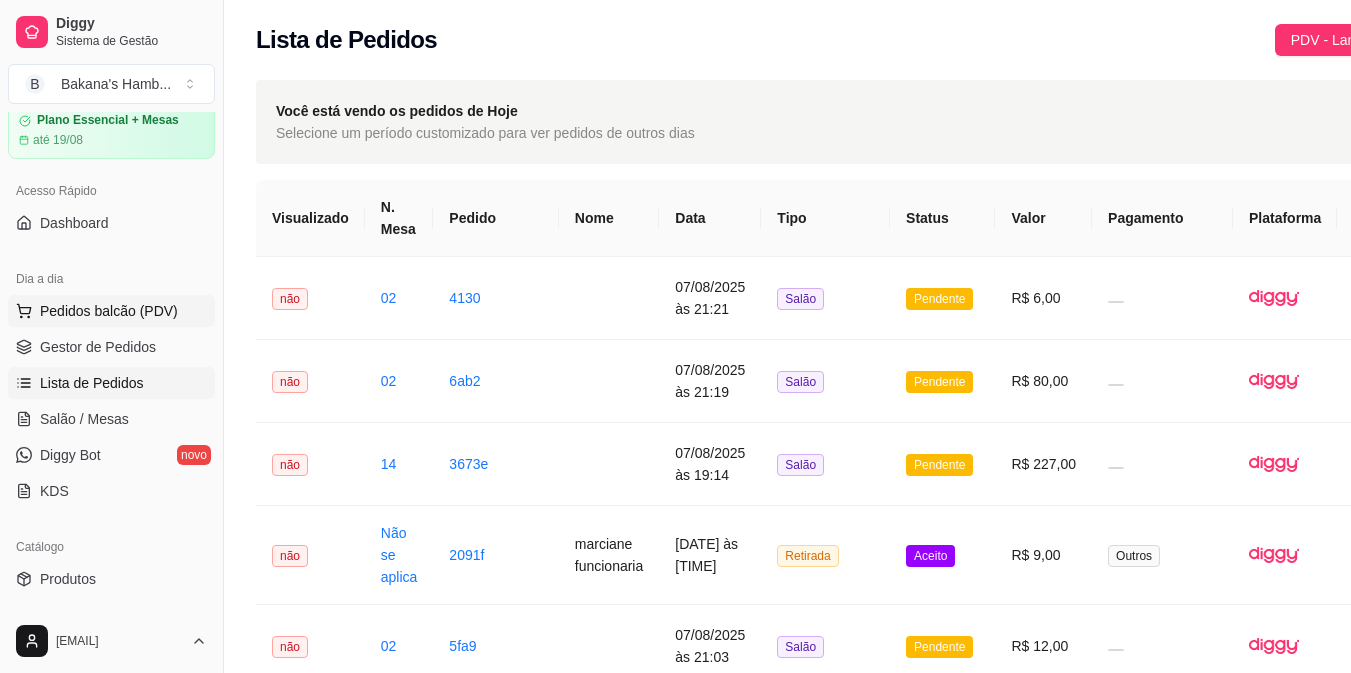 click on "Pedidos balcão (PDV)" at bounding box center (109, 311) 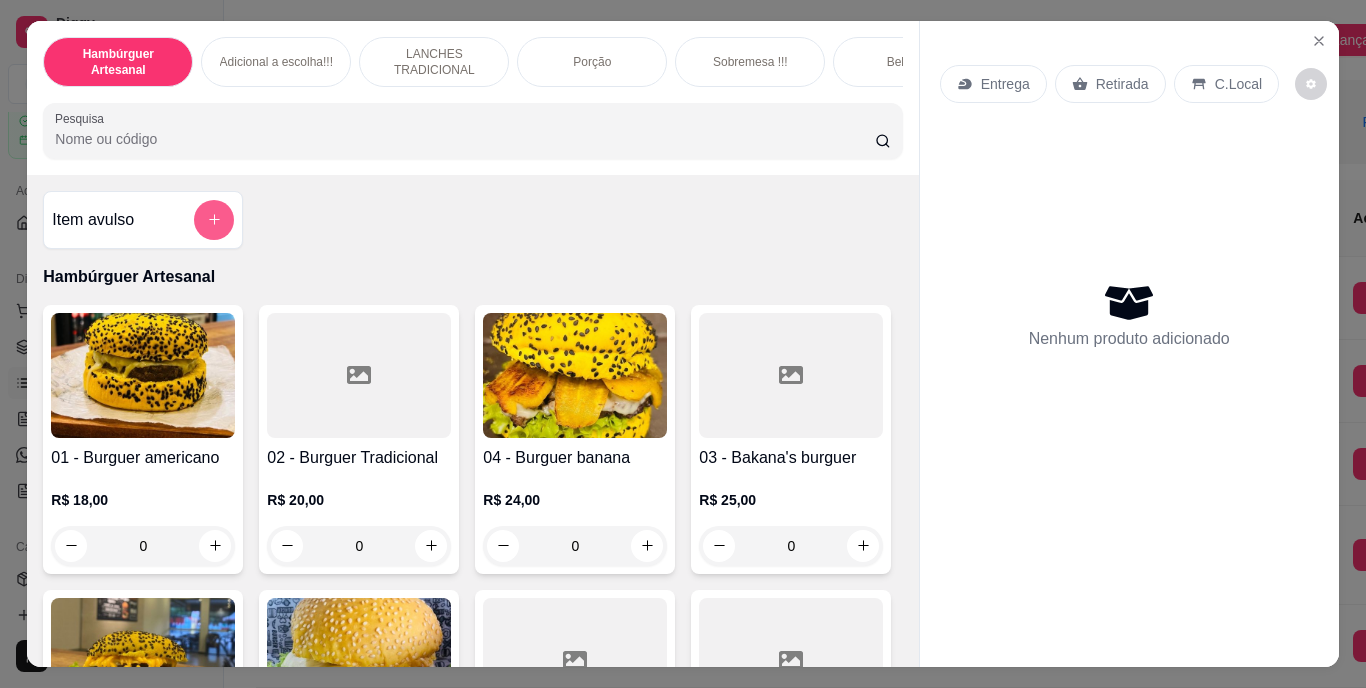 click at bounding box center [214, 220] 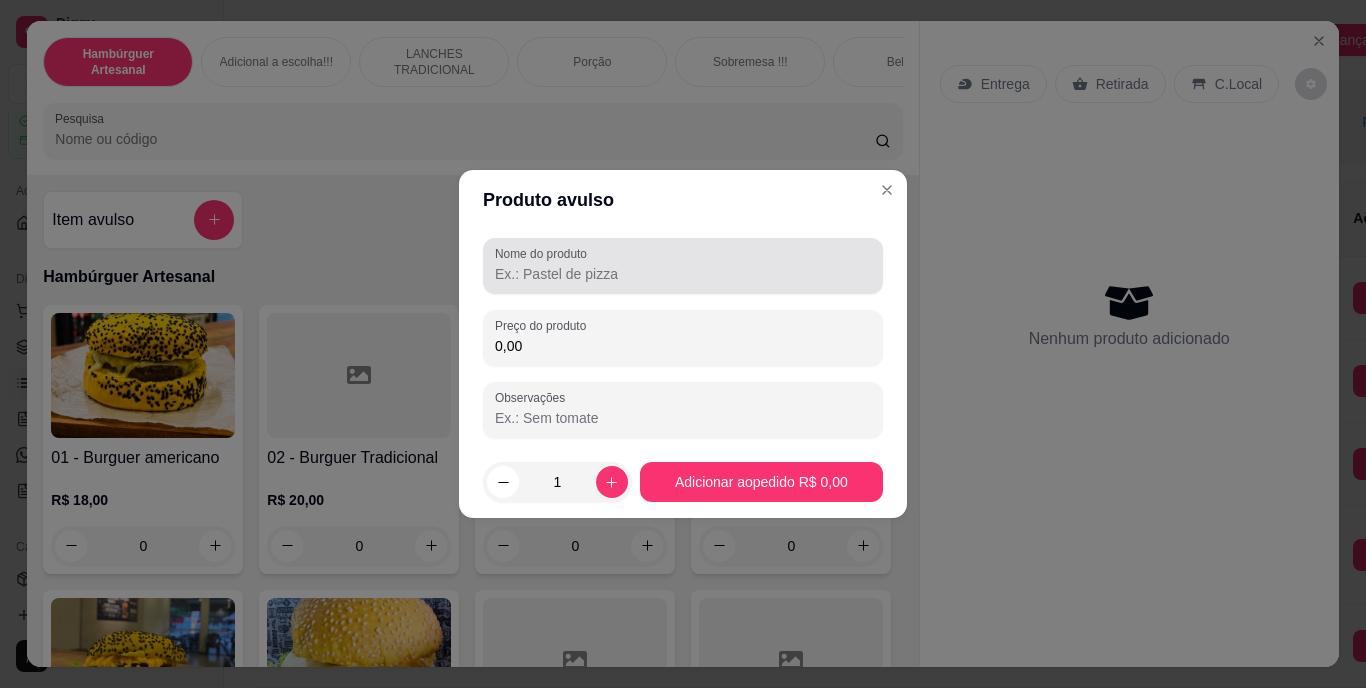 click at bounding box center (683, 266) 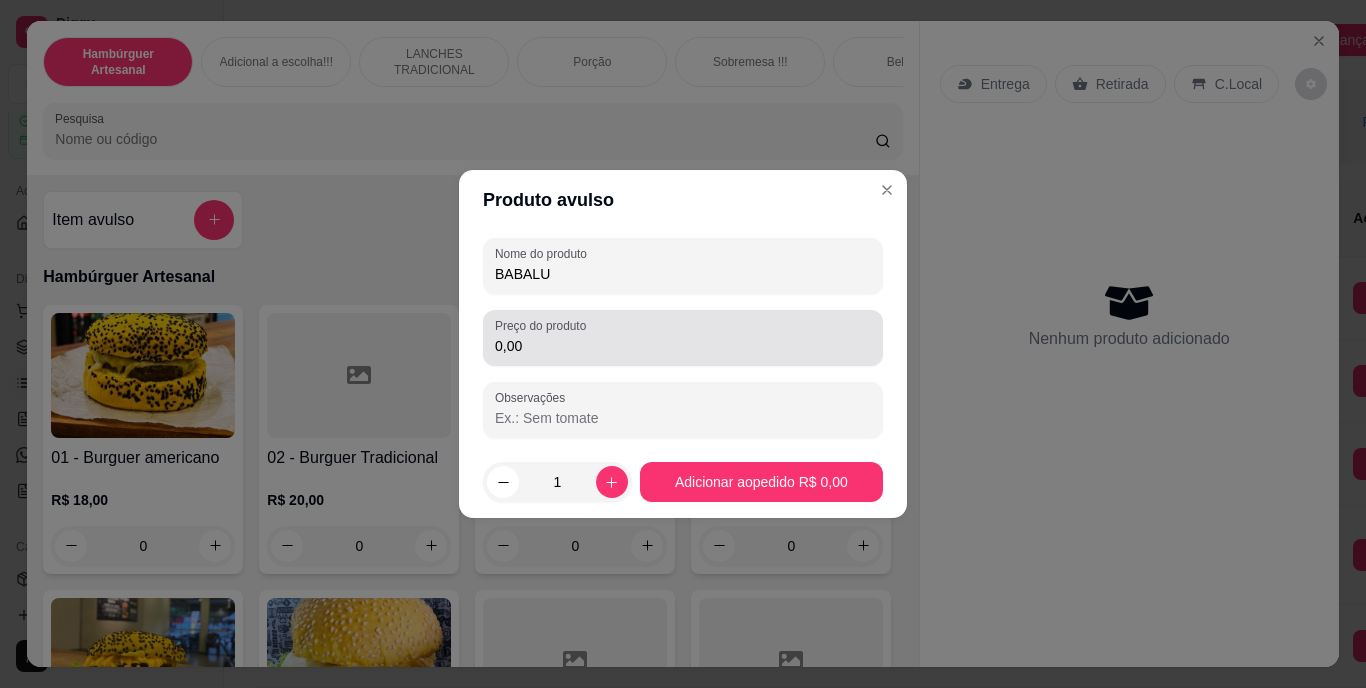 type on "BABALU" 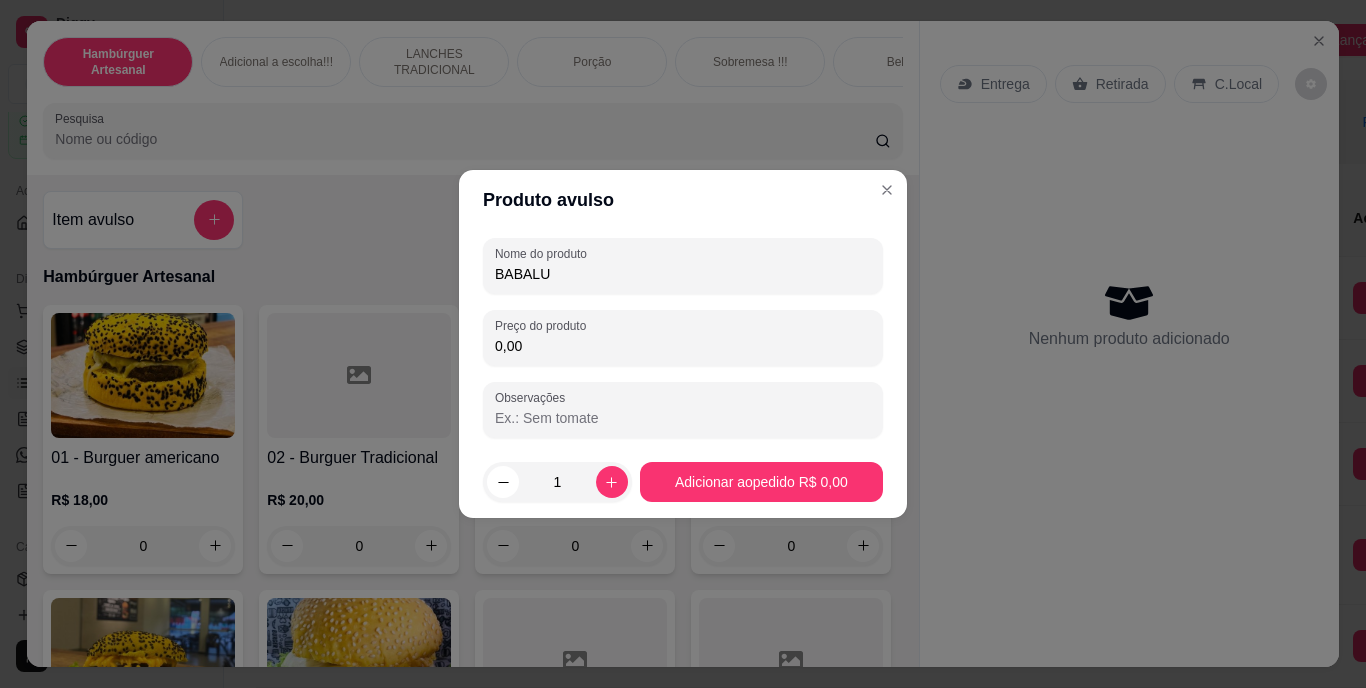 click on "0,00" at bounding box center [683, 346] 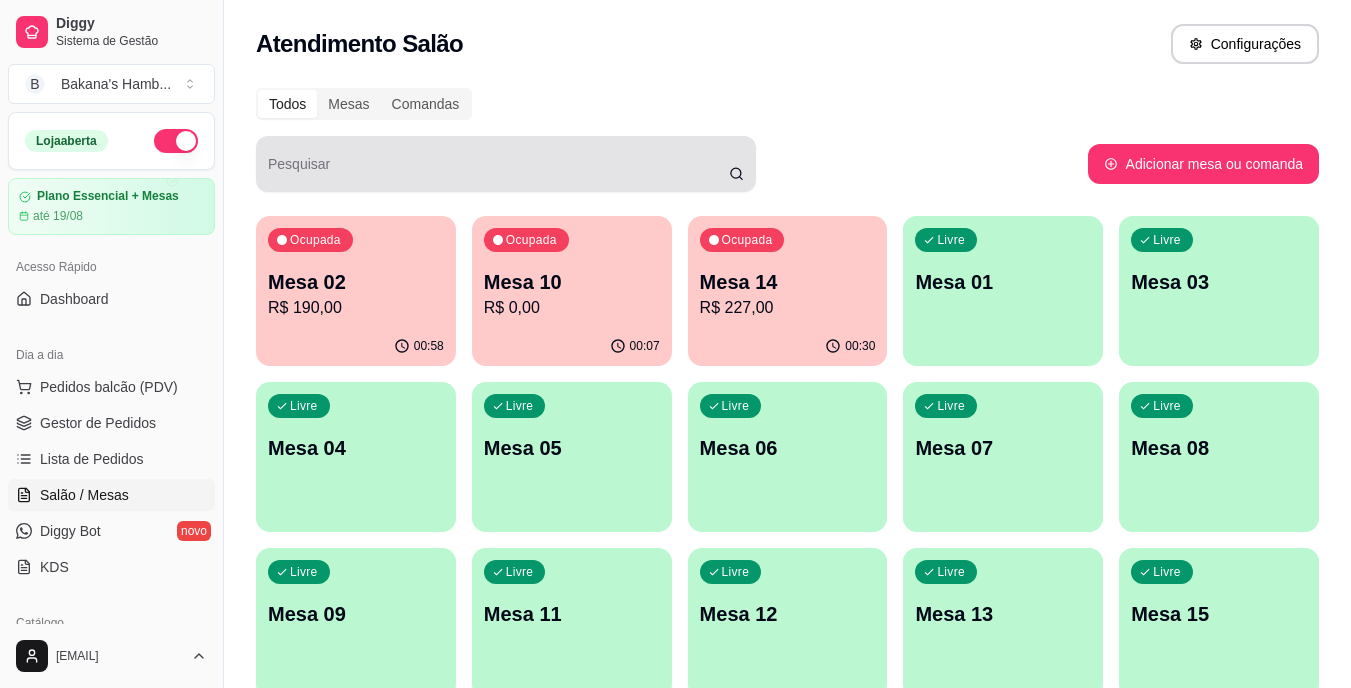 scroll, scrollTop: 0, scrollLeft: 0, axis: both 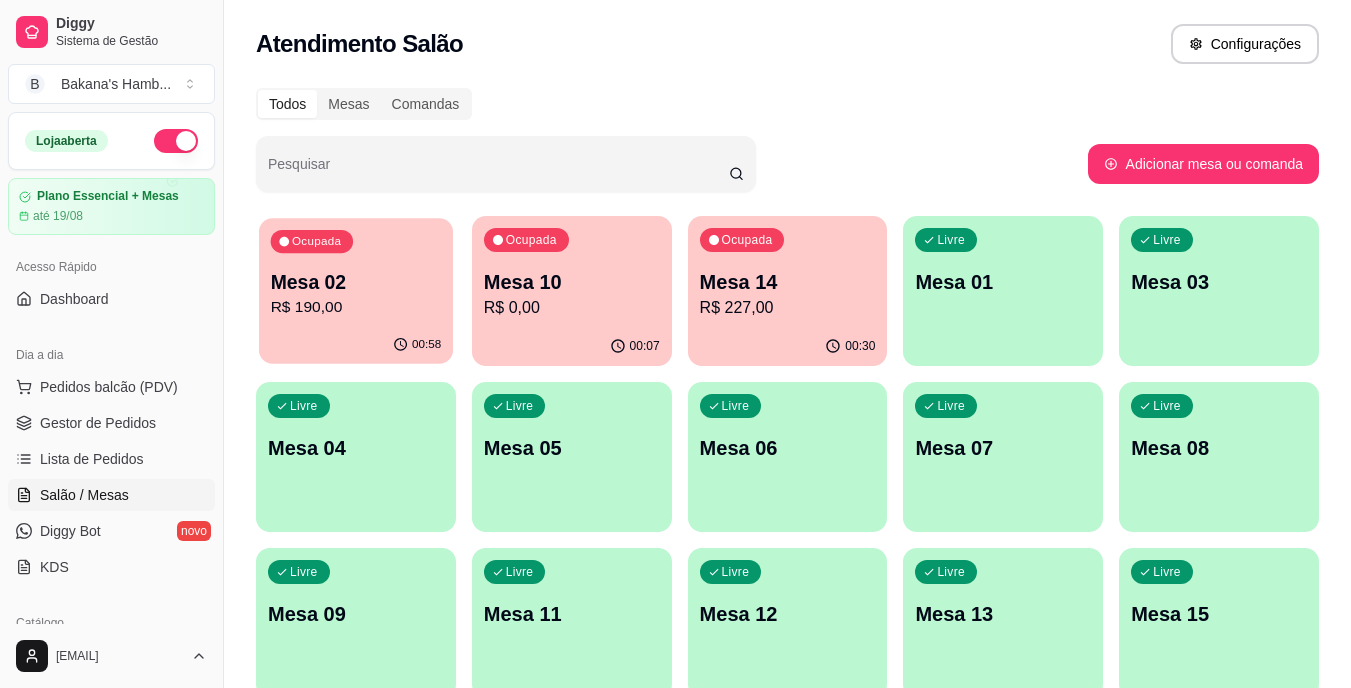 click on "Mesa 02" at bounding box center (356, 282) 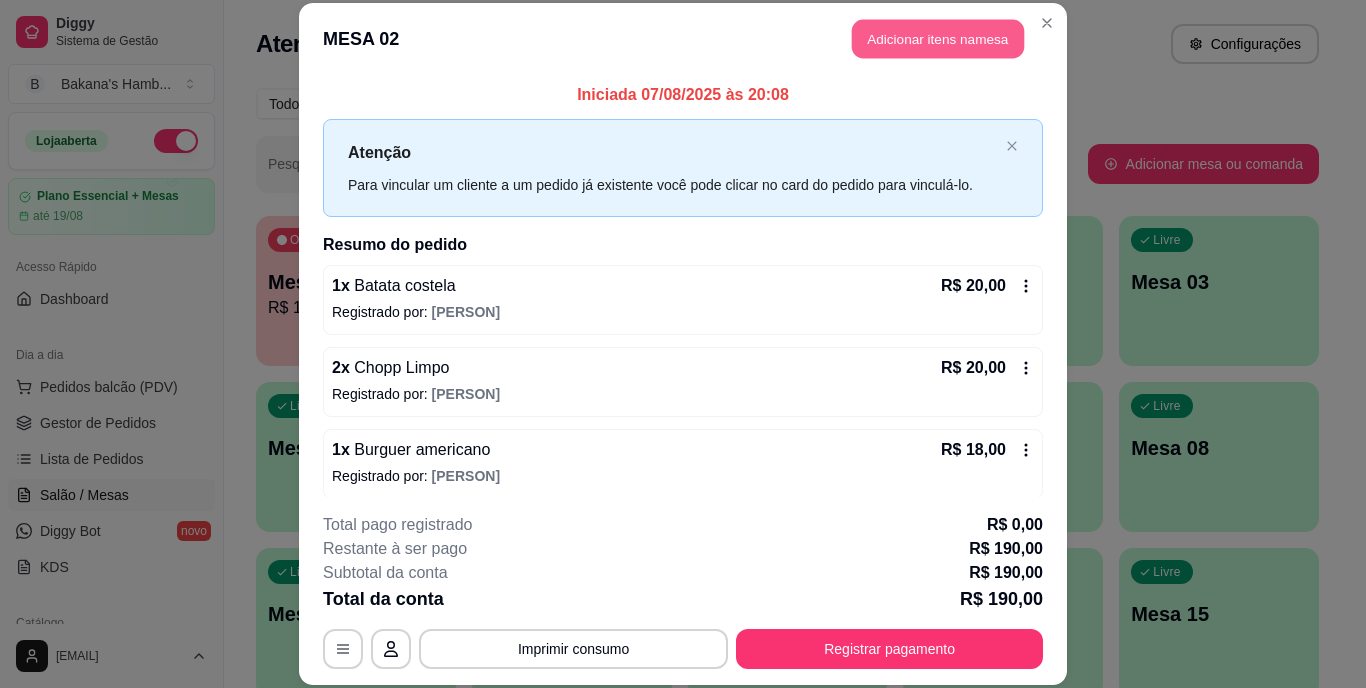 click on "Adicionar itens na  mesa" at bounding box center [938, 39] 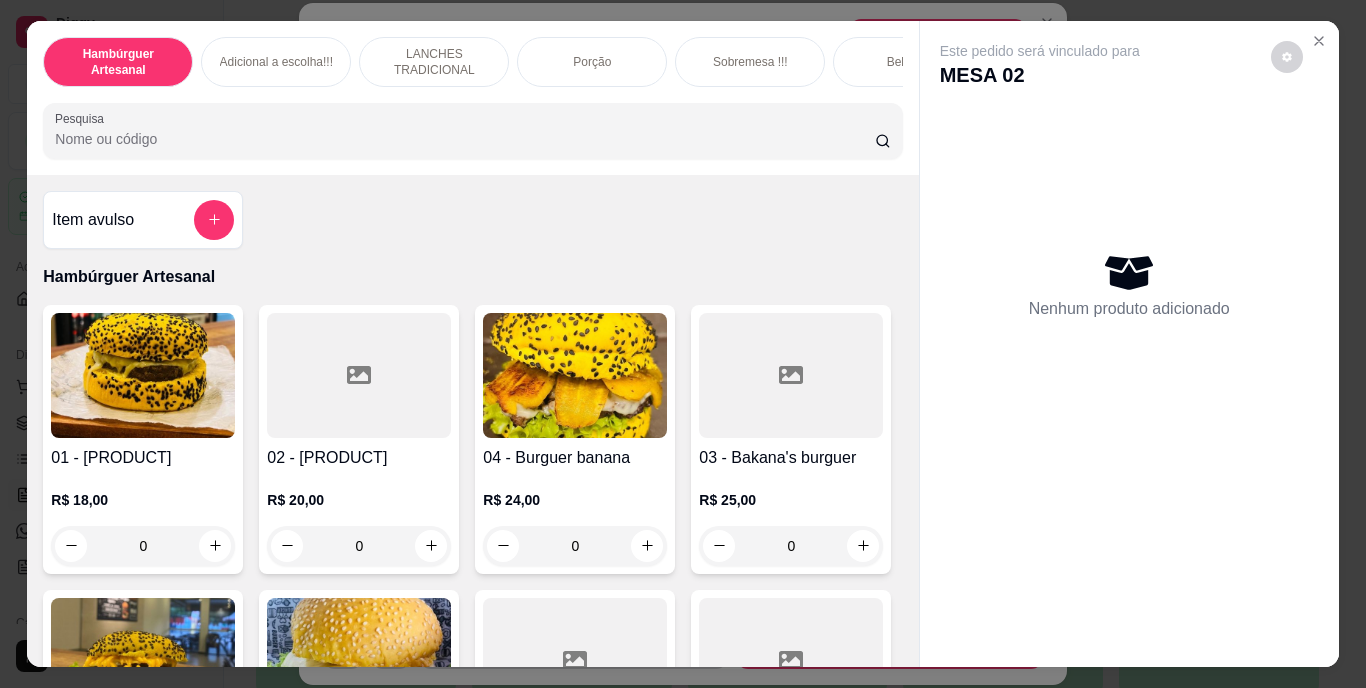 click on "Pesquisa" at bounding box center [465, 139] 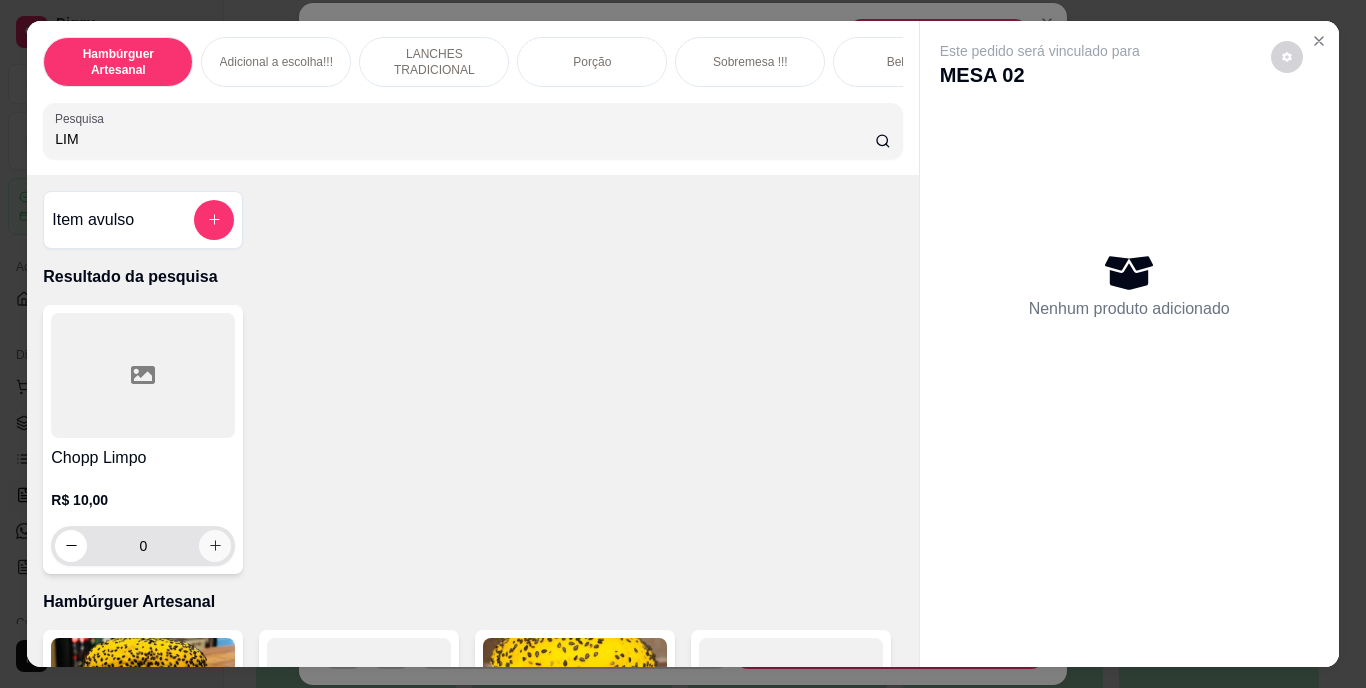 type on "LIM" 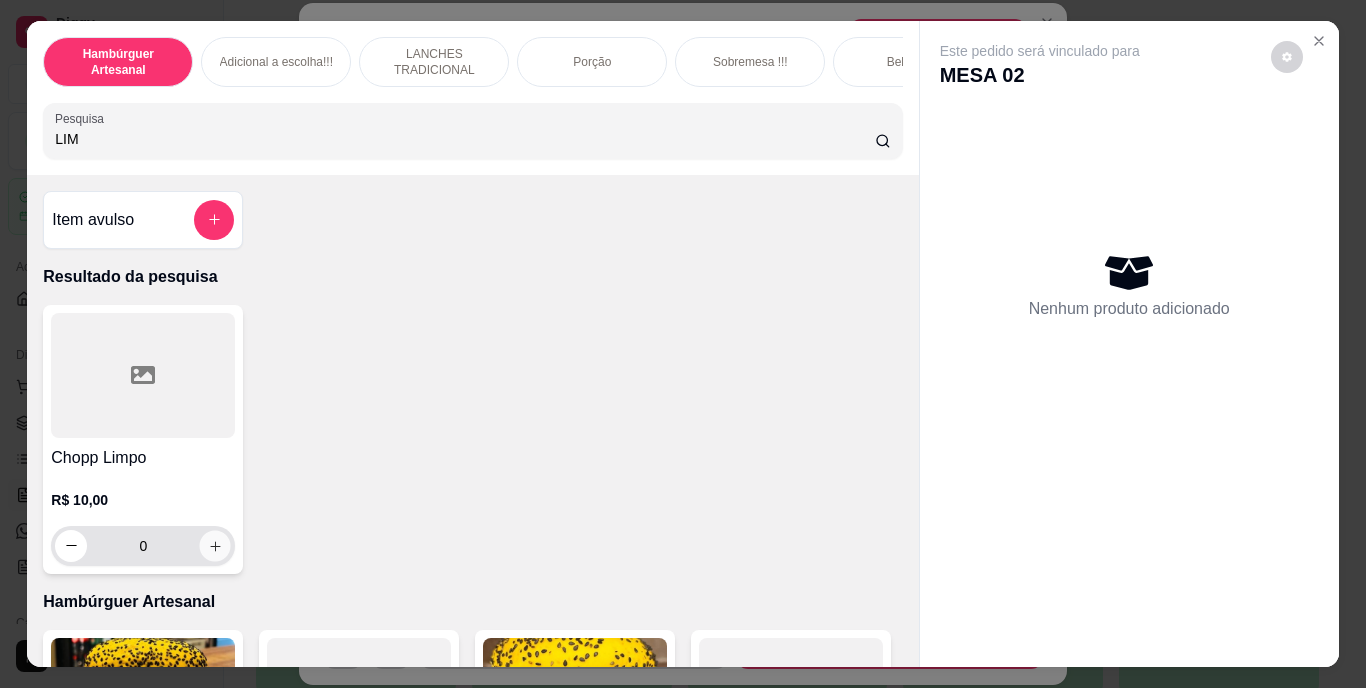 click 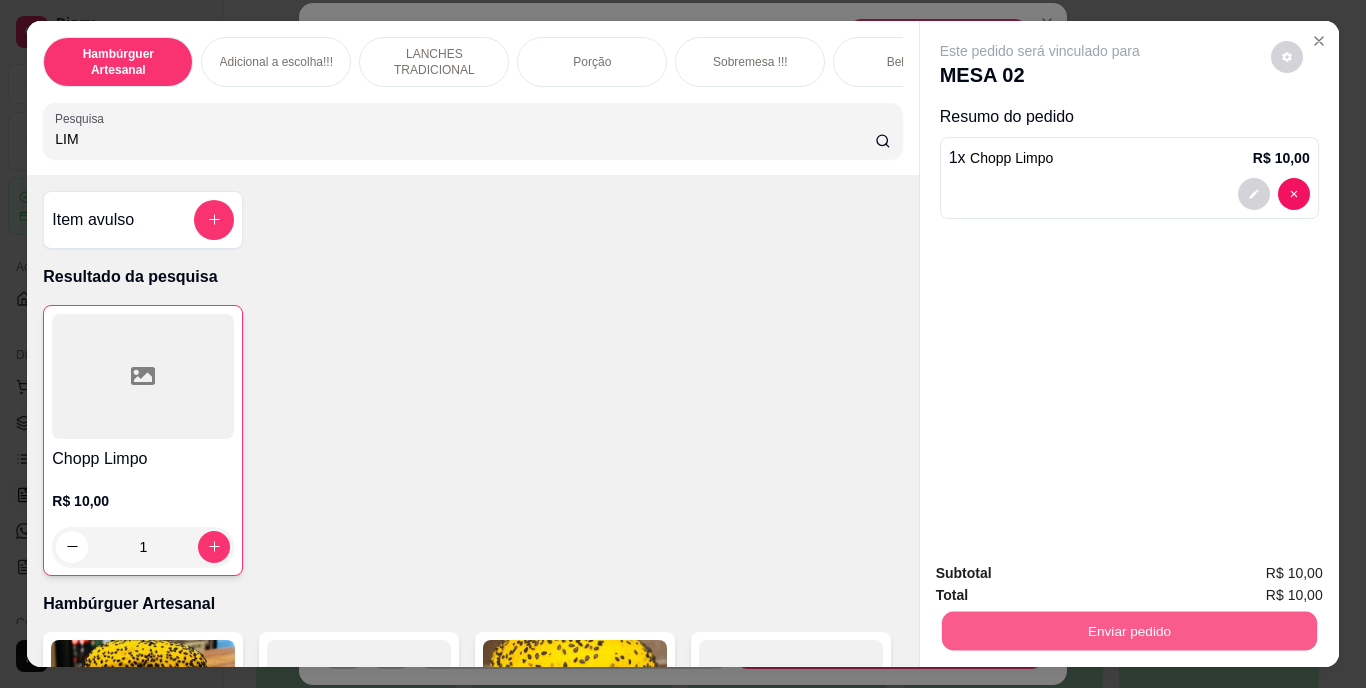 click on "Enviar pedido" at bounding box center [1128, 631] 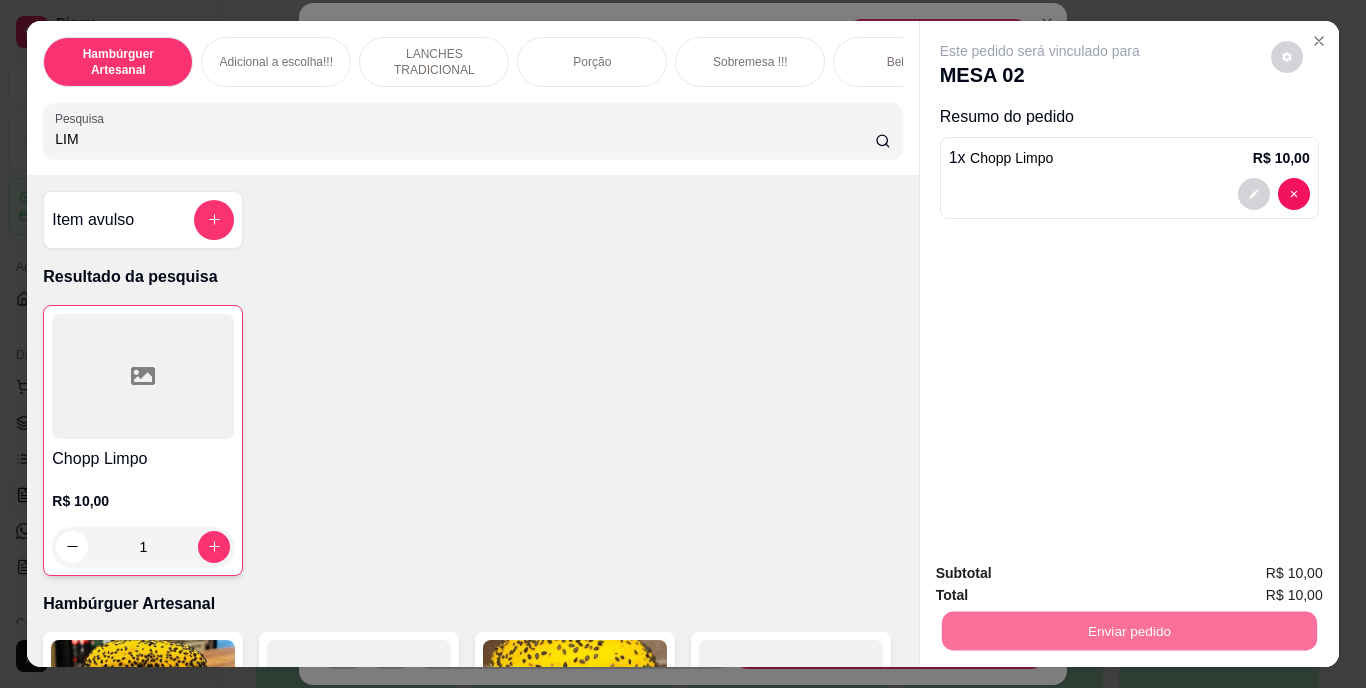 click on "Não registrar e enviar pedido" at bounding box center (1063, 574) 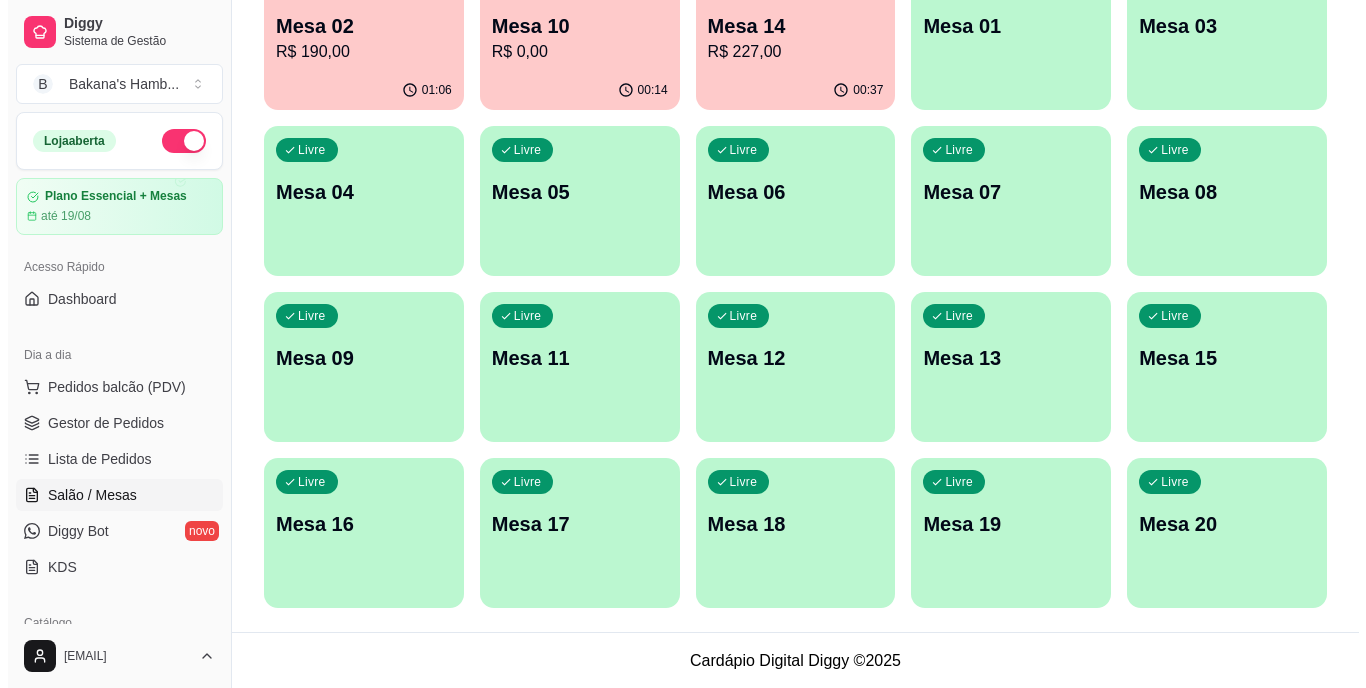 scroll, scrollTop: 257, scrollLeft: 0, axis: vertical 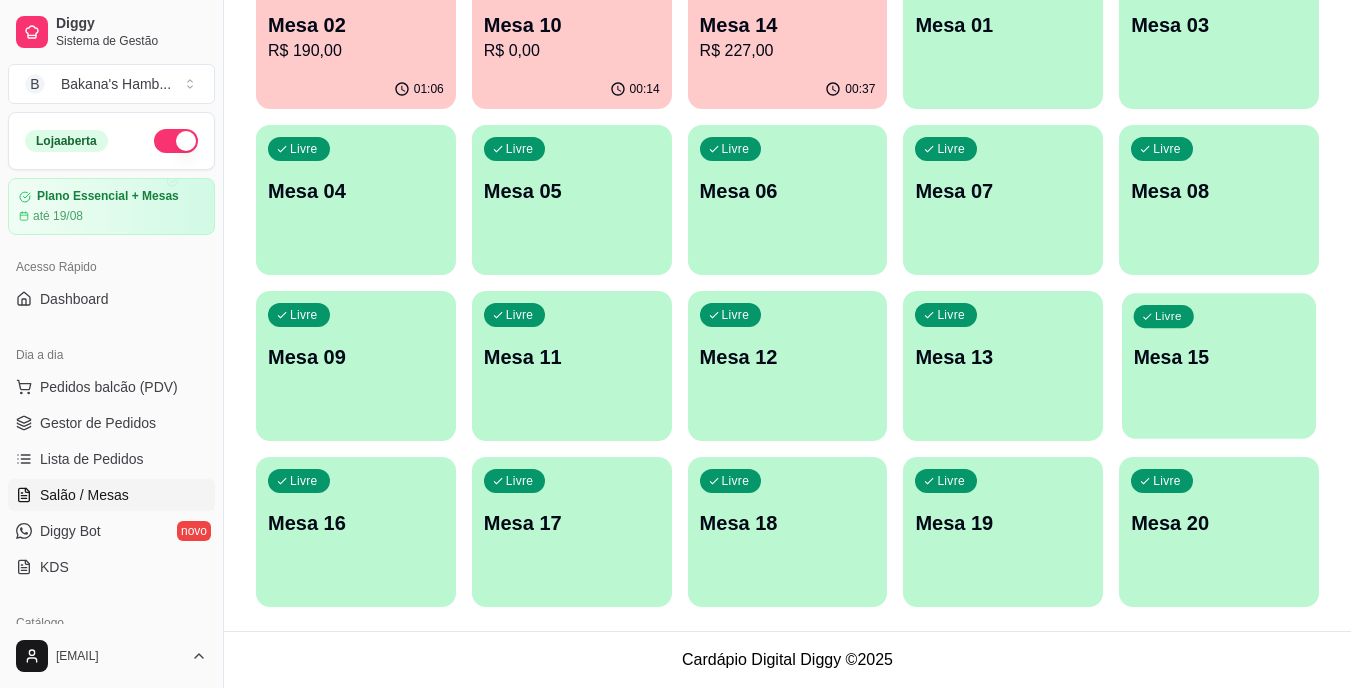 click on "Livre Mesa 15" at bounding box center [1219, 354] 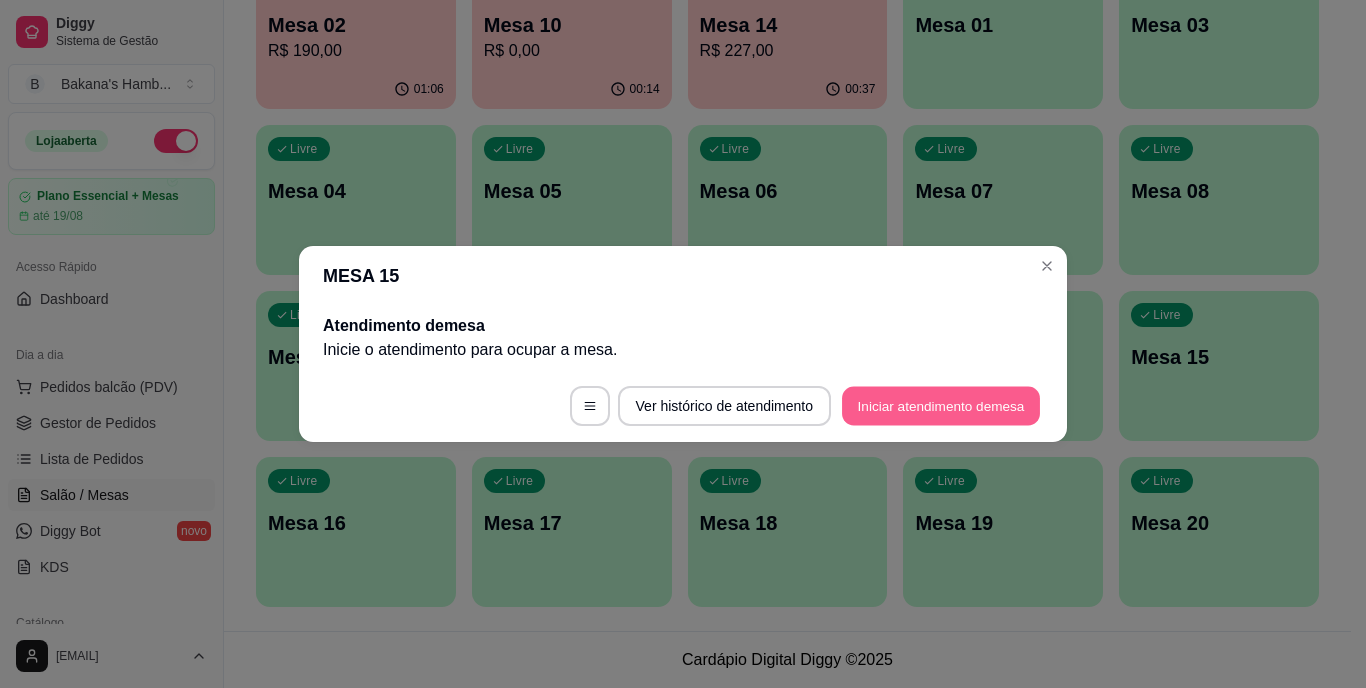 click on "Iniciar atendimento de  mesa" at bounding box center [941, 406] 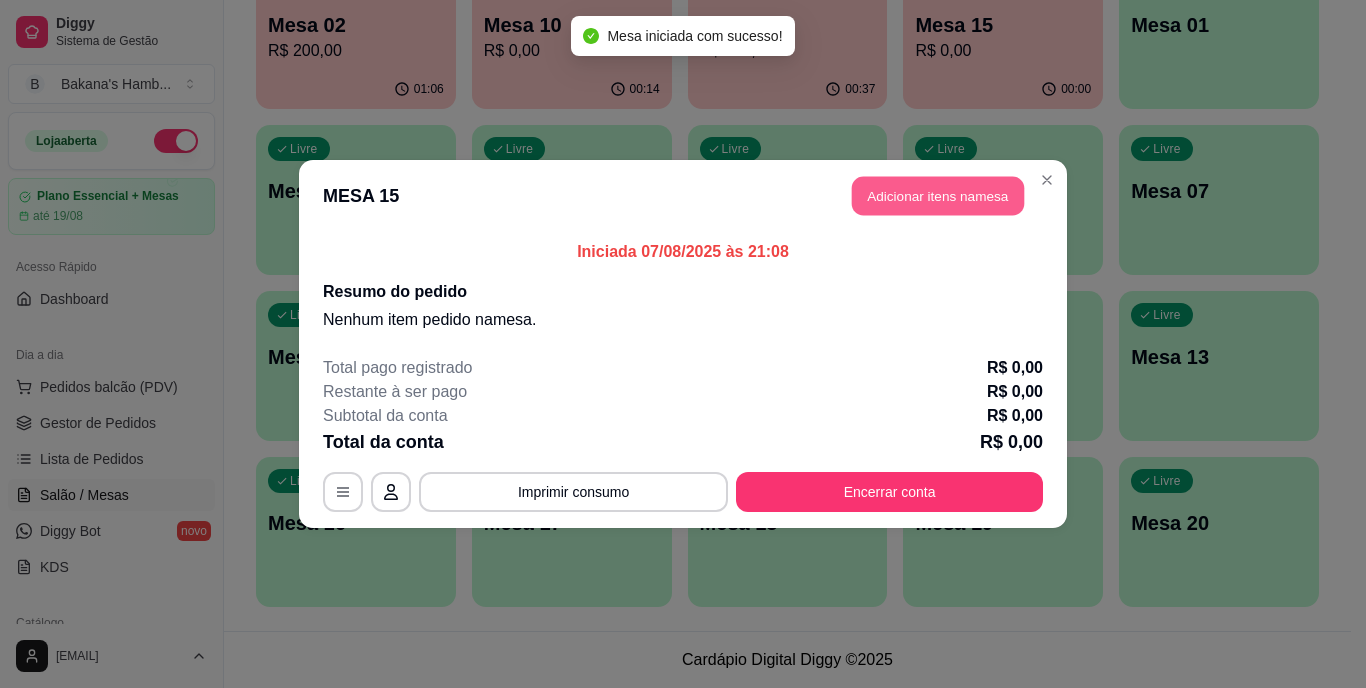 click on "Adicionar itens na  mesa" at bounding box center (938, 196) 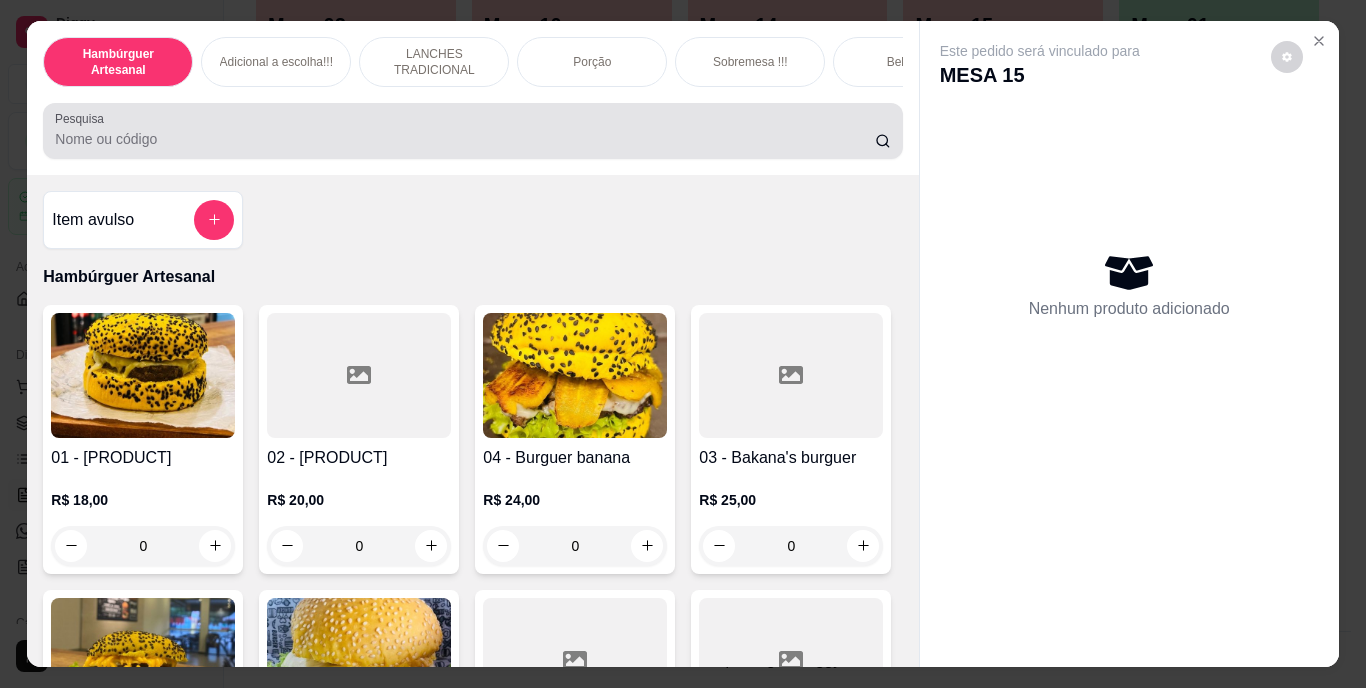 click at bounding box center (472, 131) 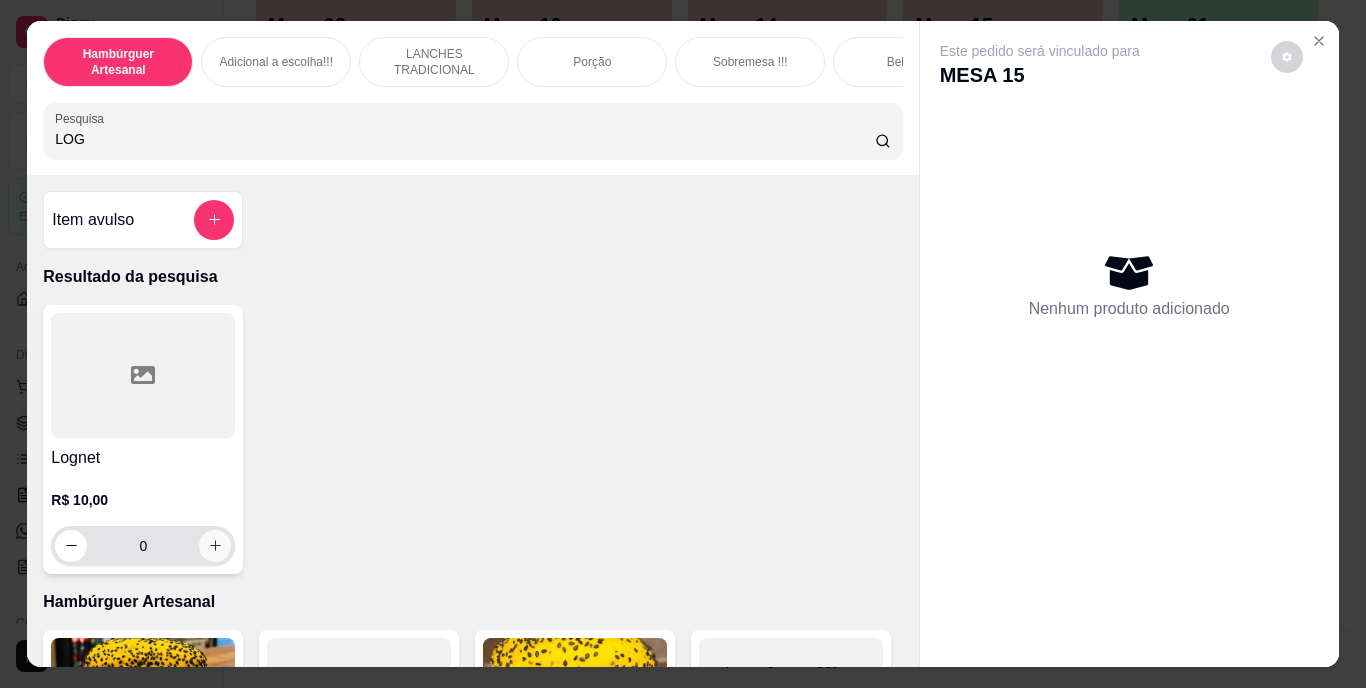 type on "LOG" 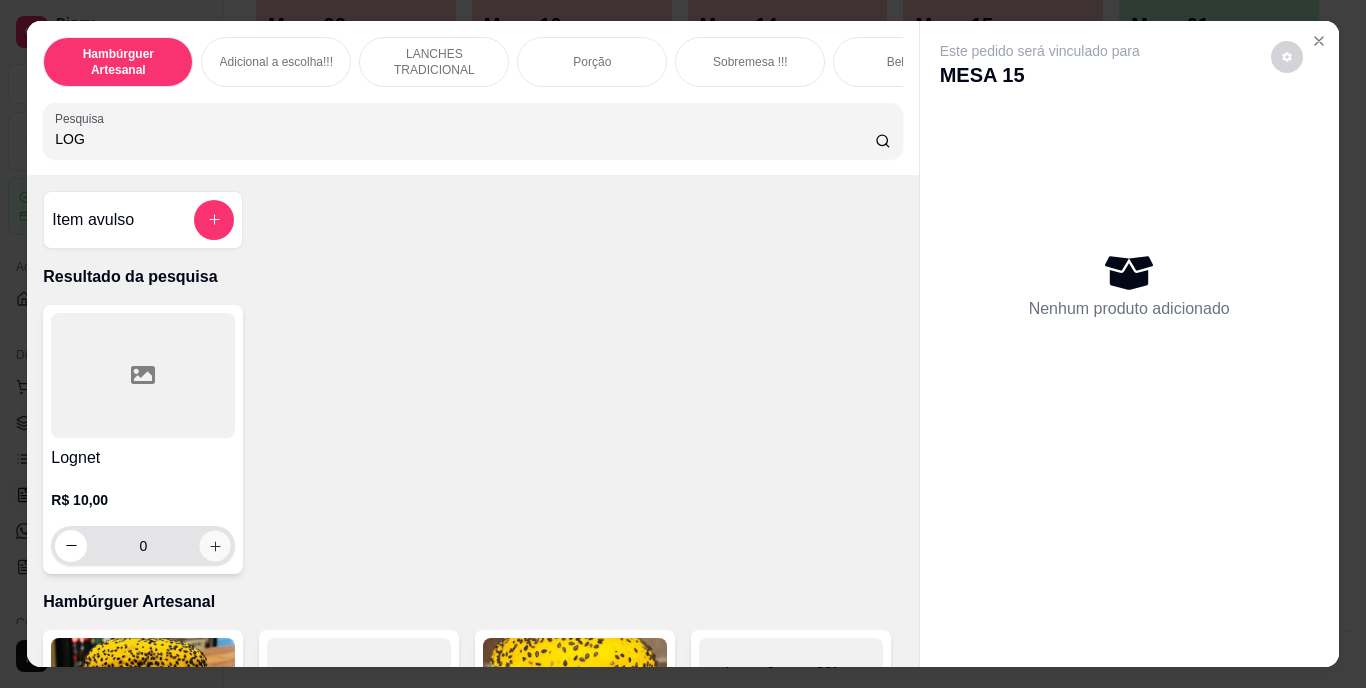click 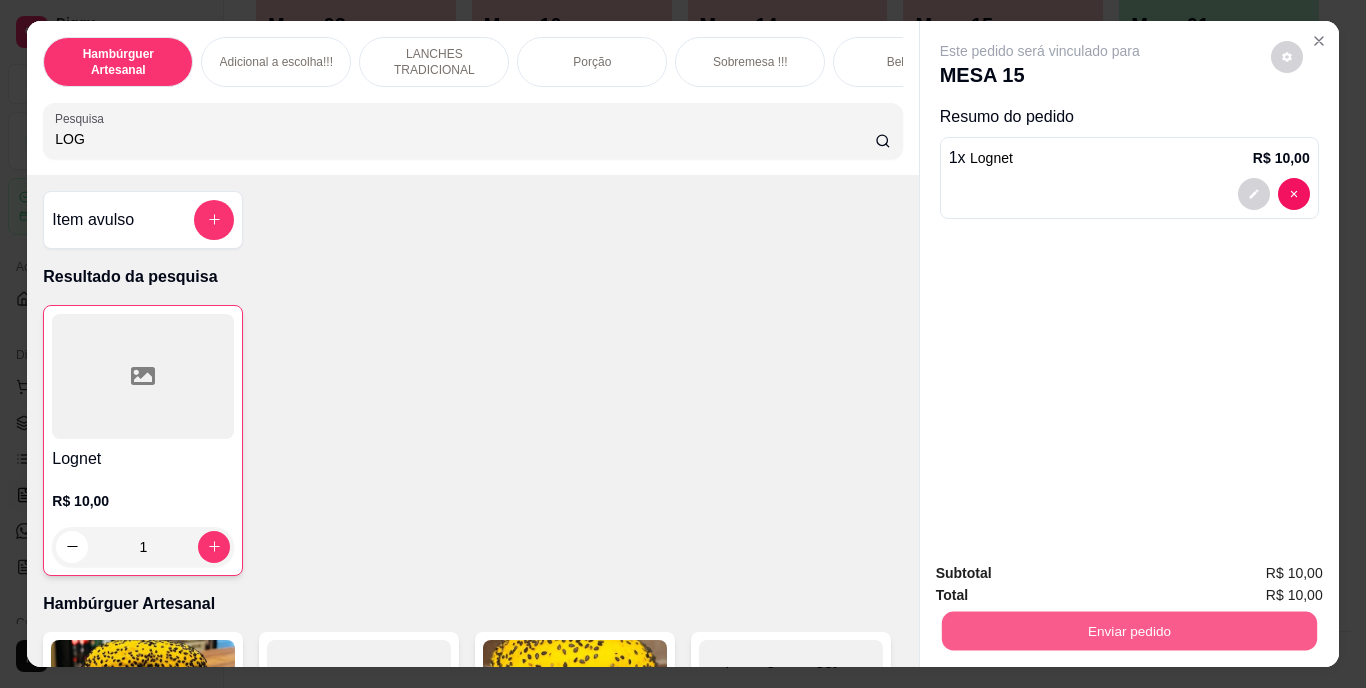 click on "Enviar pedido" at bounding box center [1128, 631] 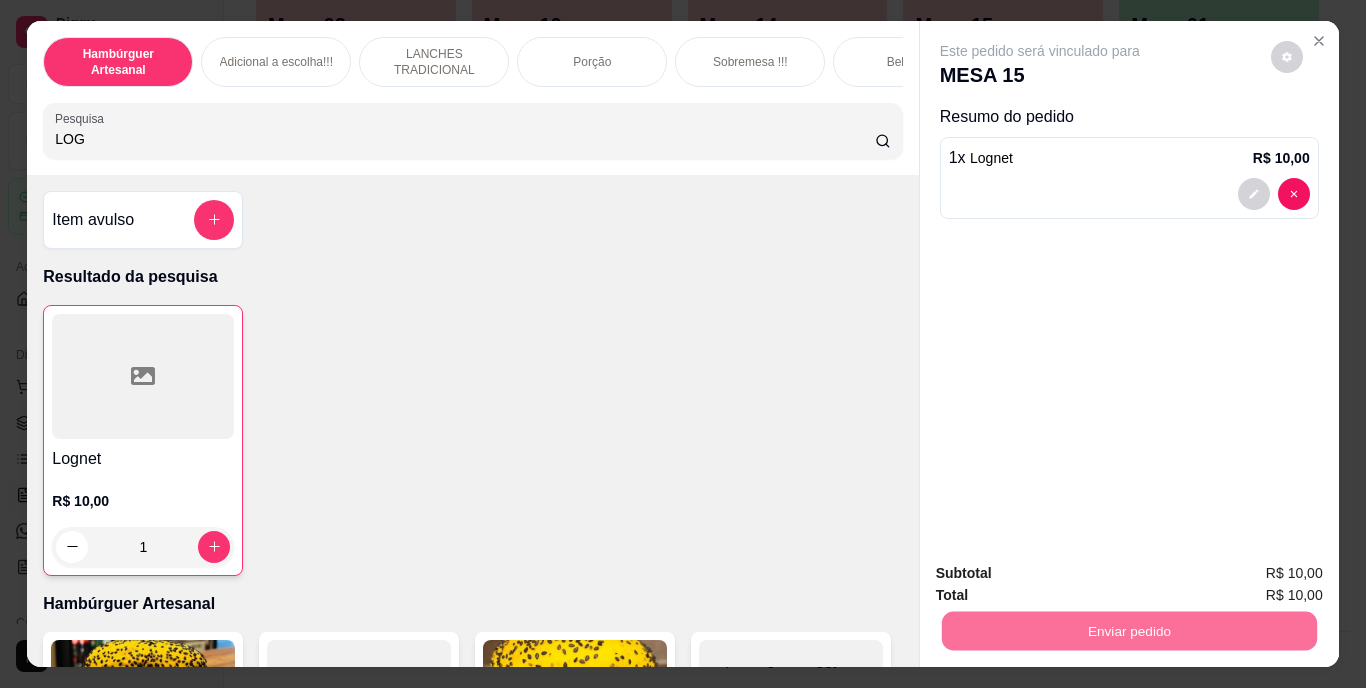 click on "Não registrar e enviar pedido" at bounding box center (1063, 575) 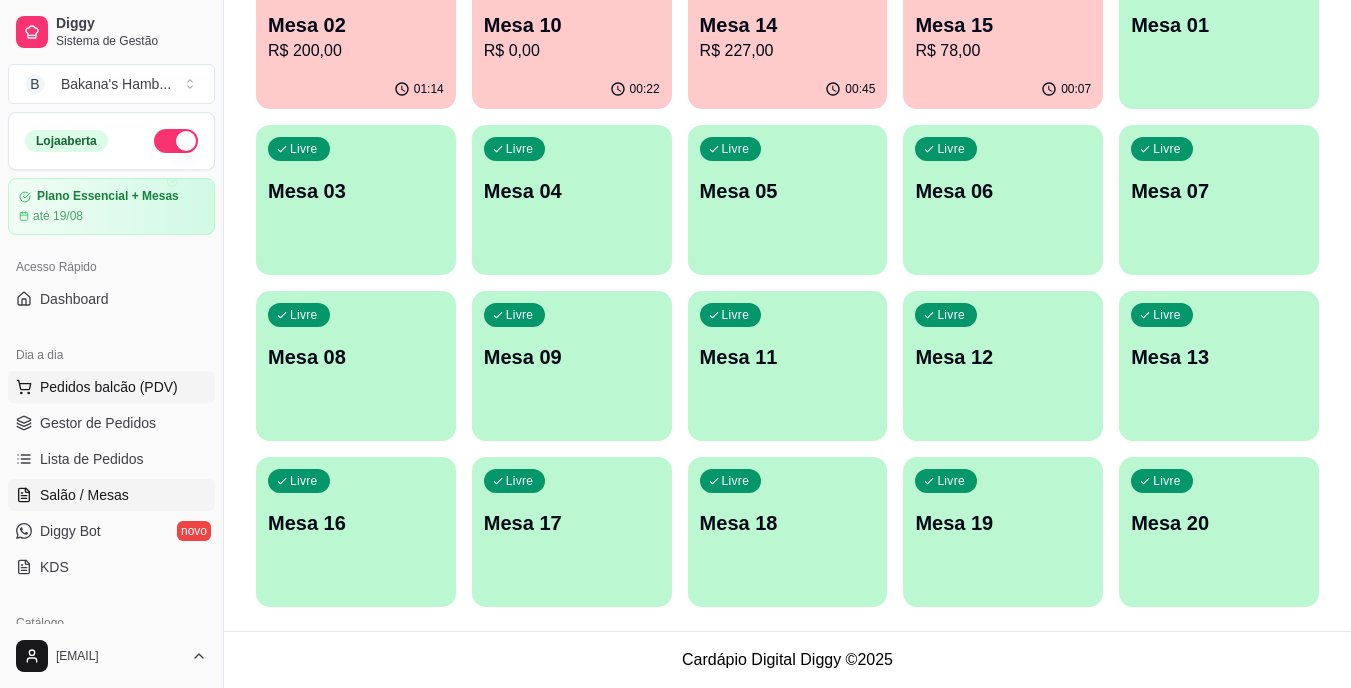 click on "Pedidos balcão (PDV)" at bounding box center [109, 387] 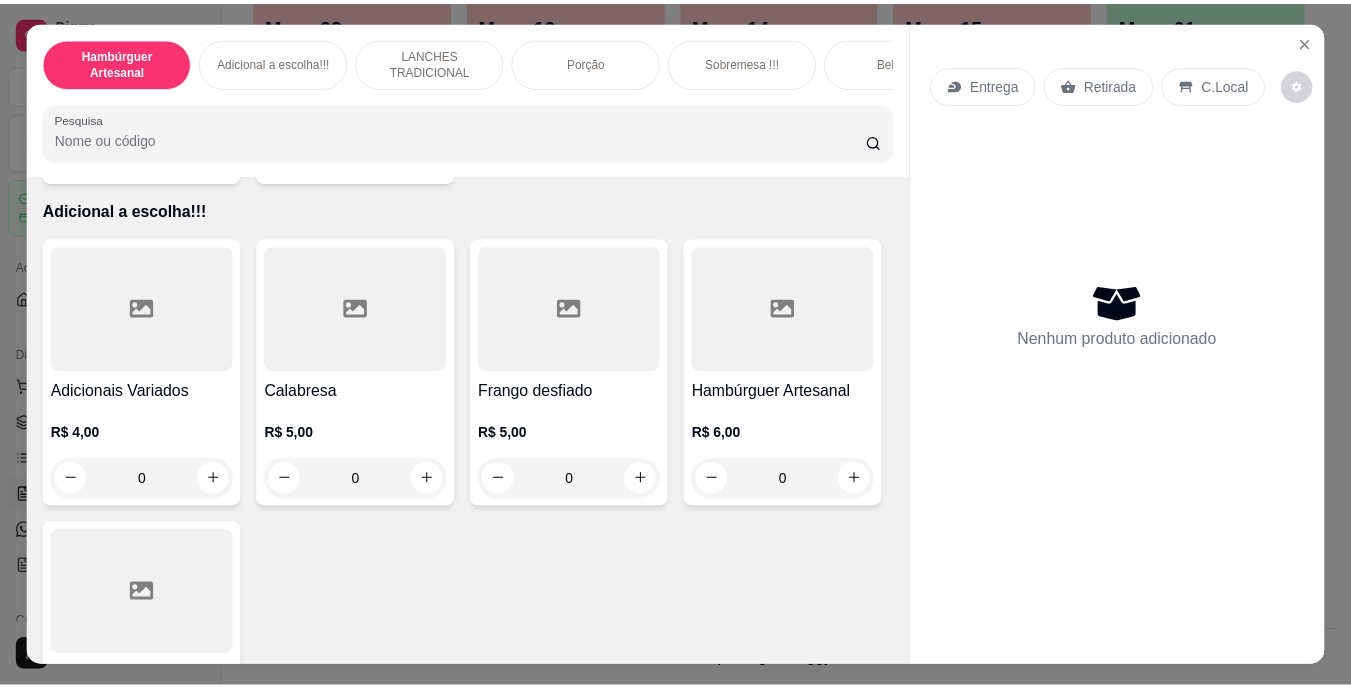 scroll, scrollTop: 2125, scrollLeft: 0, axis: vertical 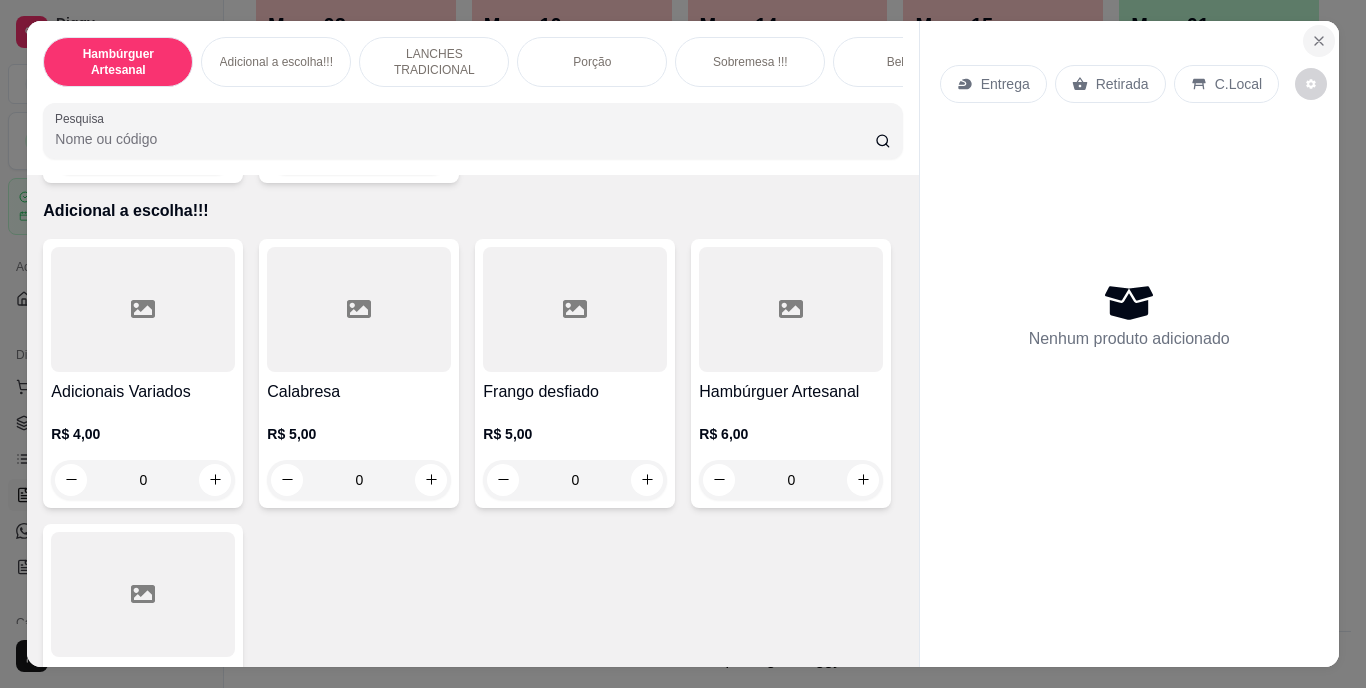 click 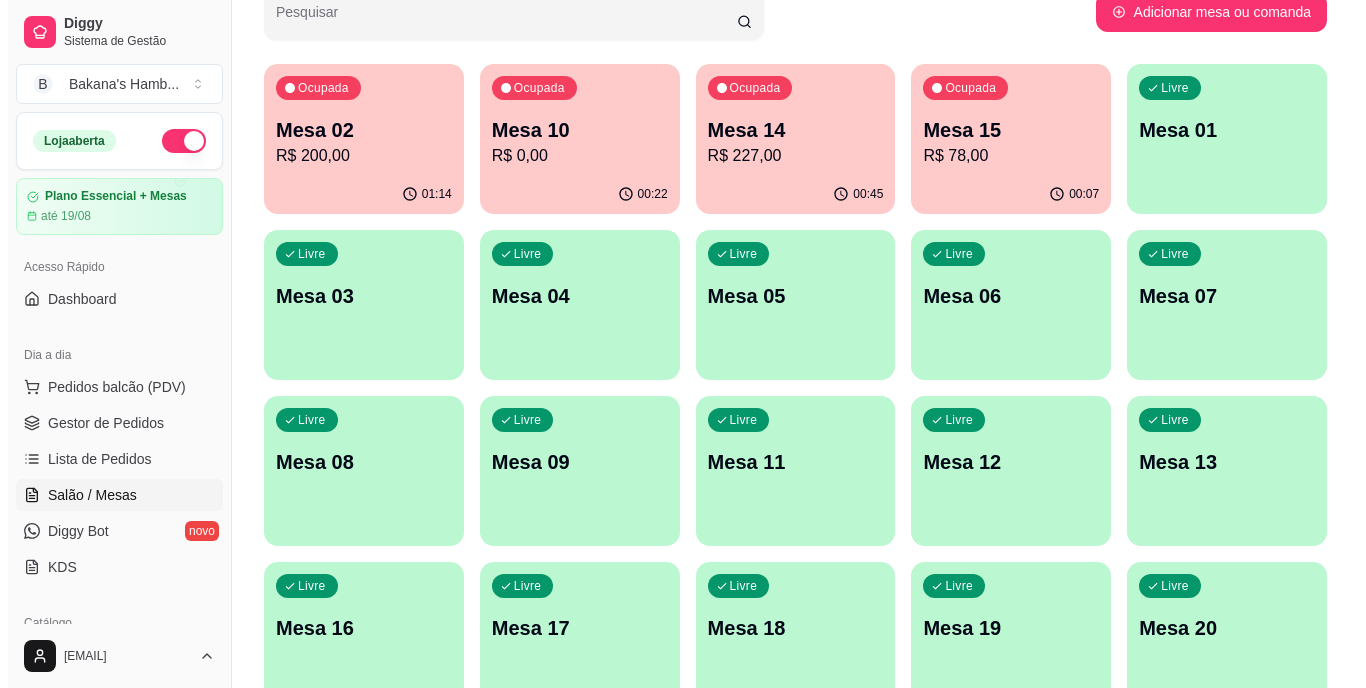 scroll, scrollTop: 132, scrollLeft: 0, axis: vertical 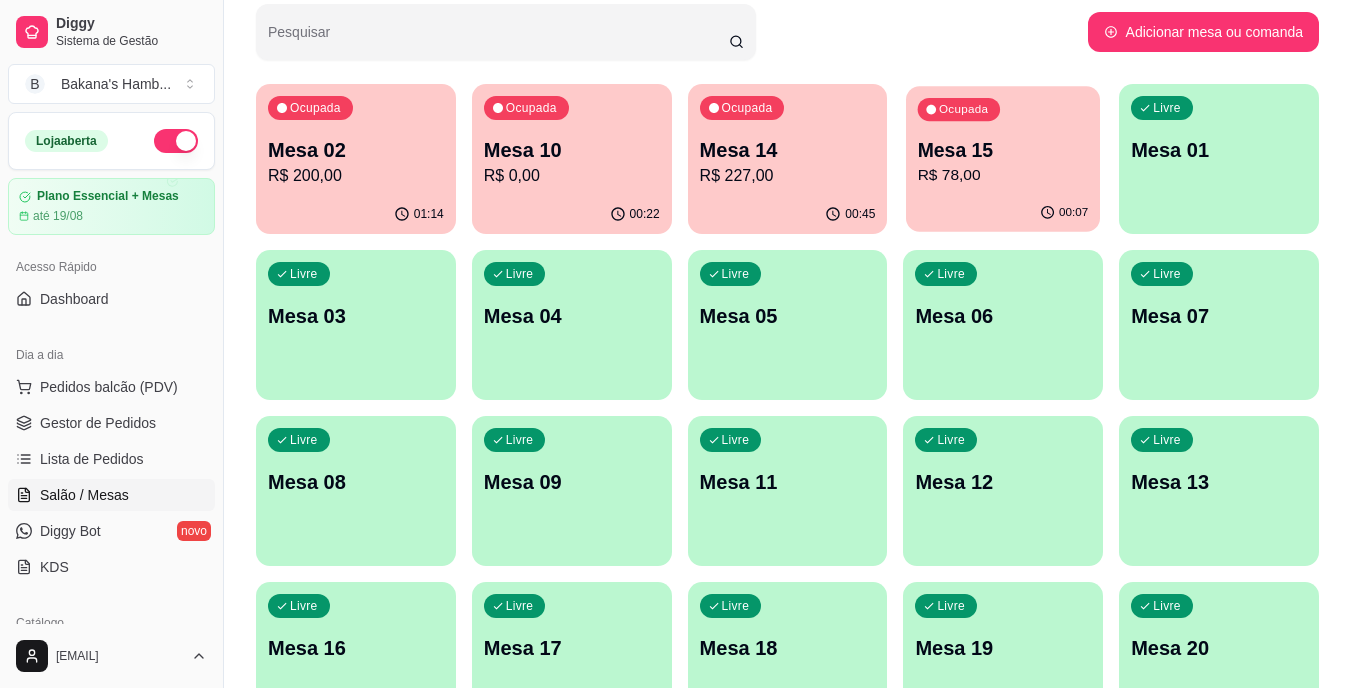 click on "Mesa 15" at bounding box center (1003, 150) 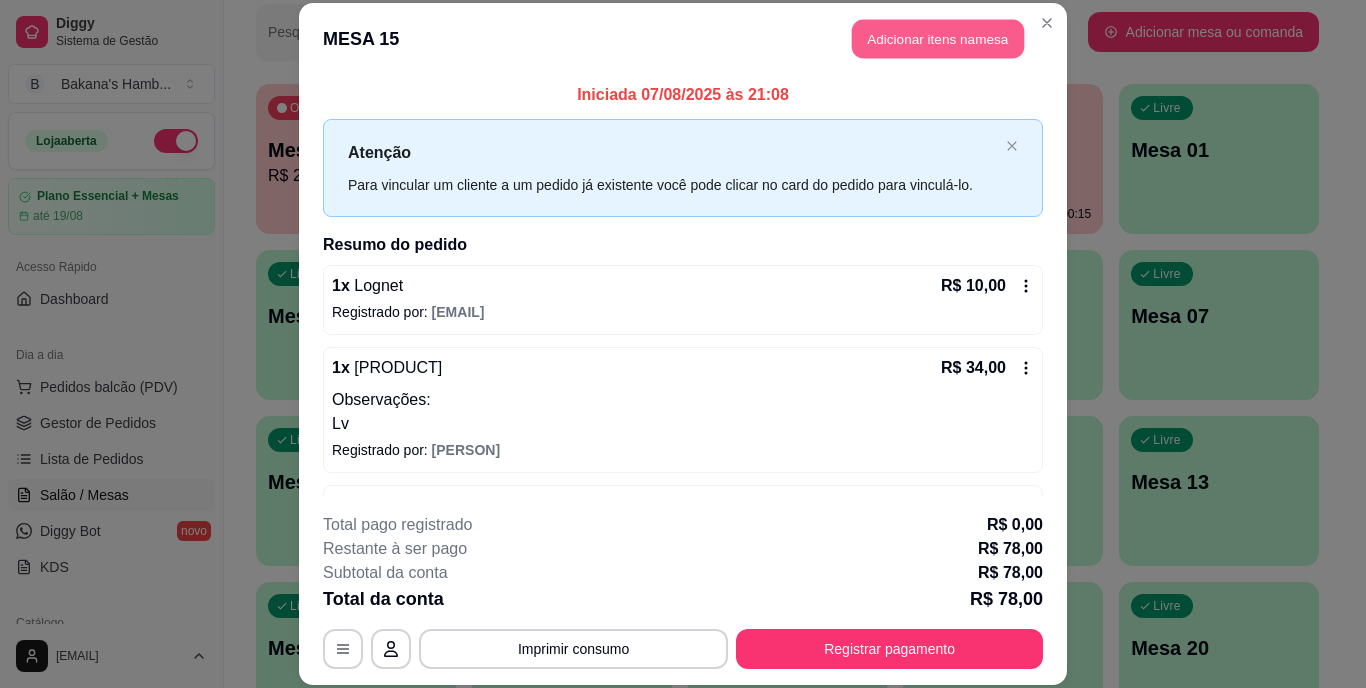 click on "Adicionar itens na  mesa" at bounding box center [938, 39] 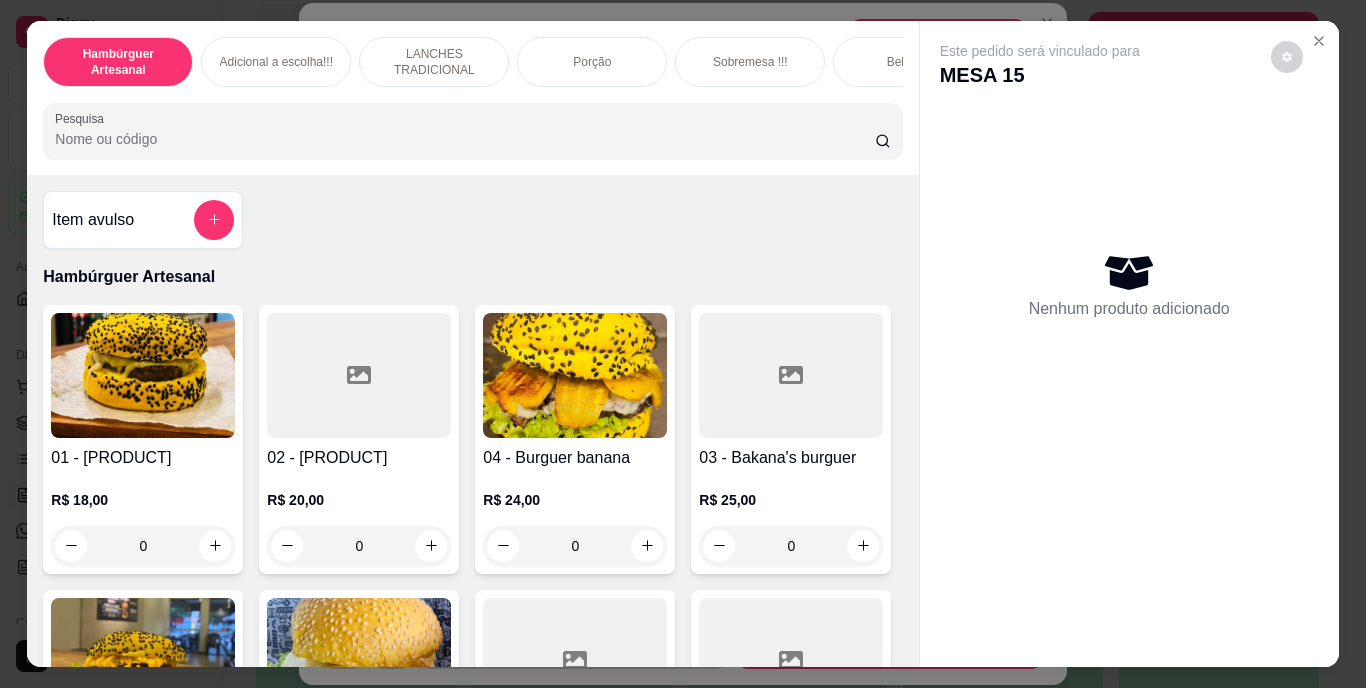 click on "Pesquisa" at bounding box center [465, 139] 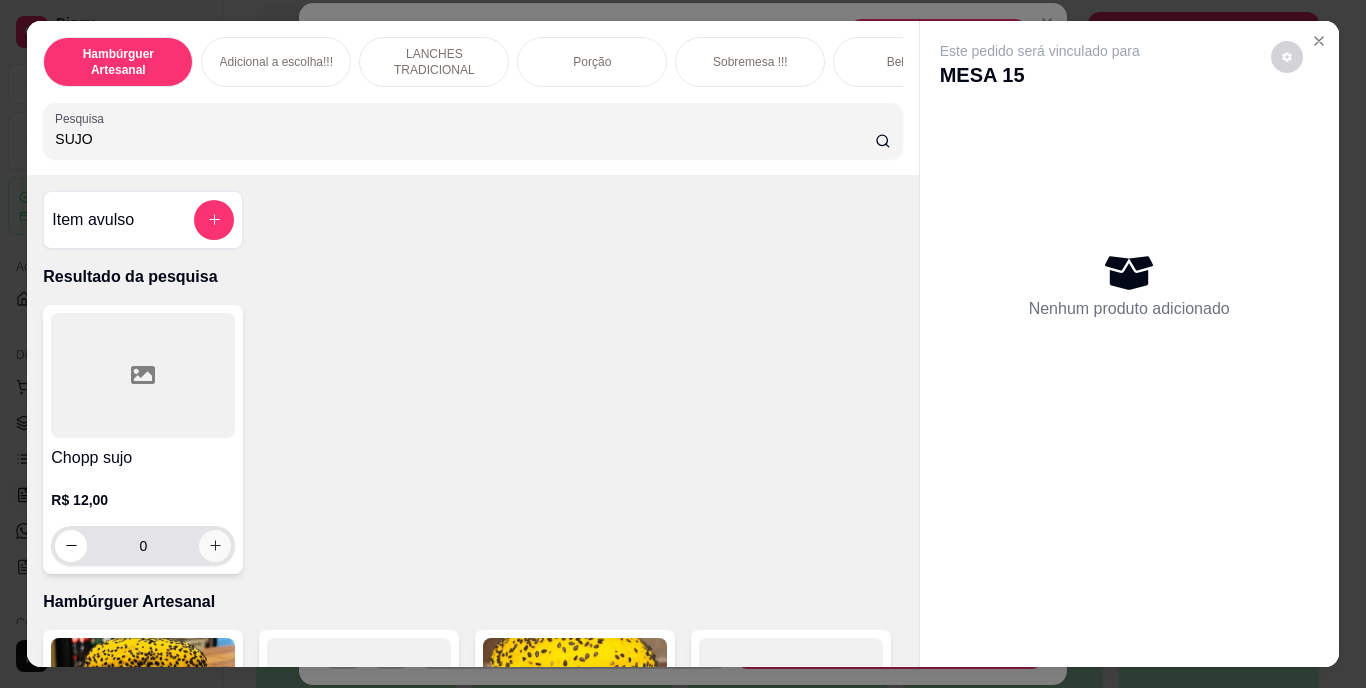 type on "SUJO" 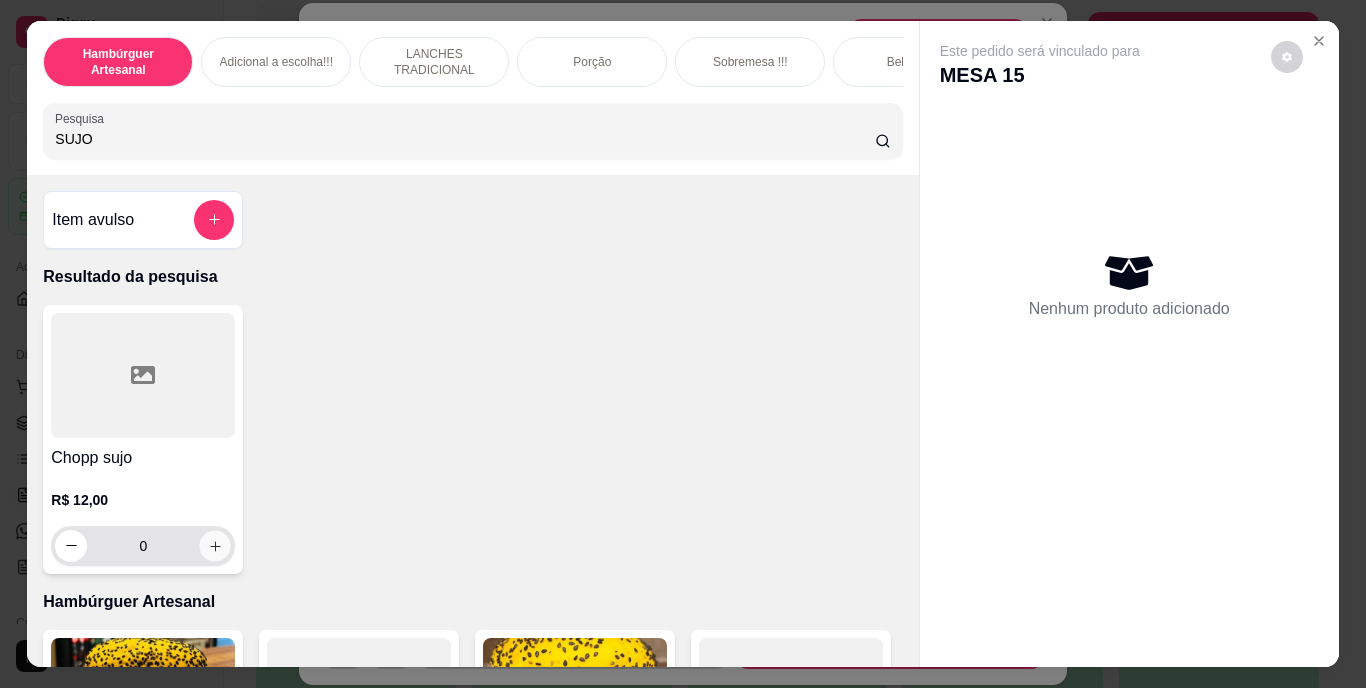 click 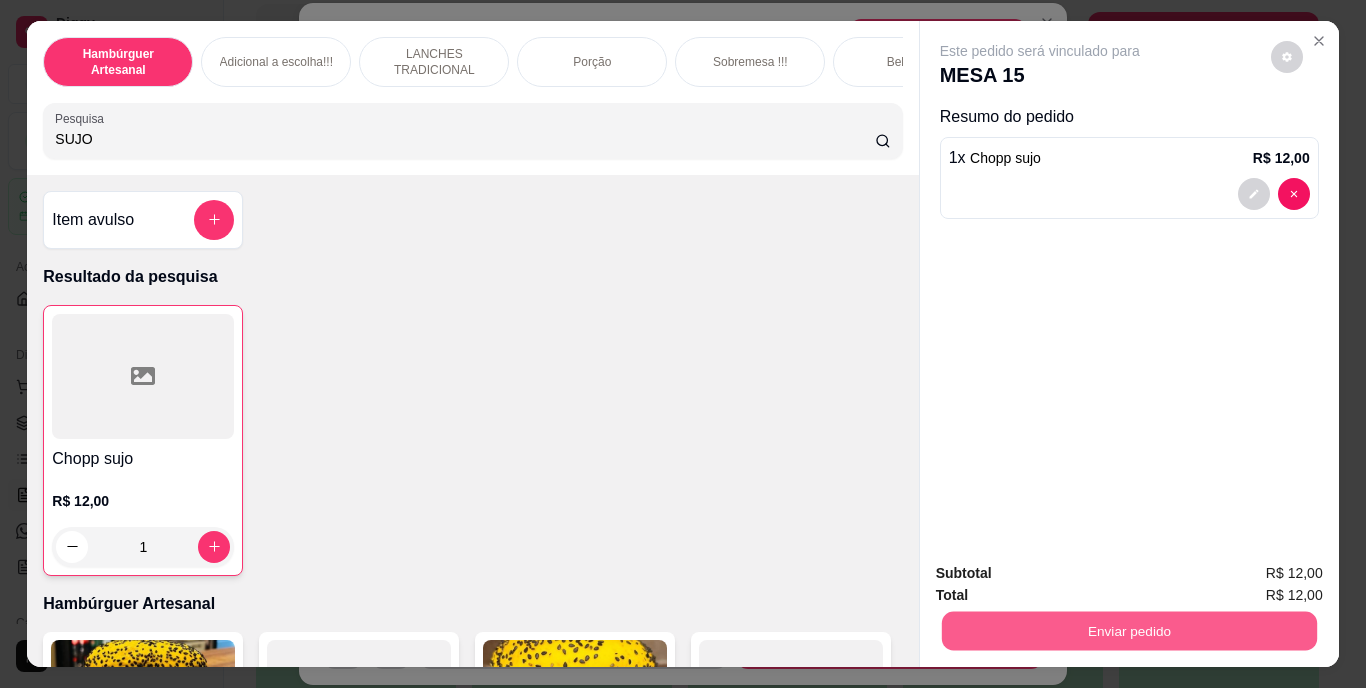 click on "Enviar pedido" at bounding box center [1128, 631] 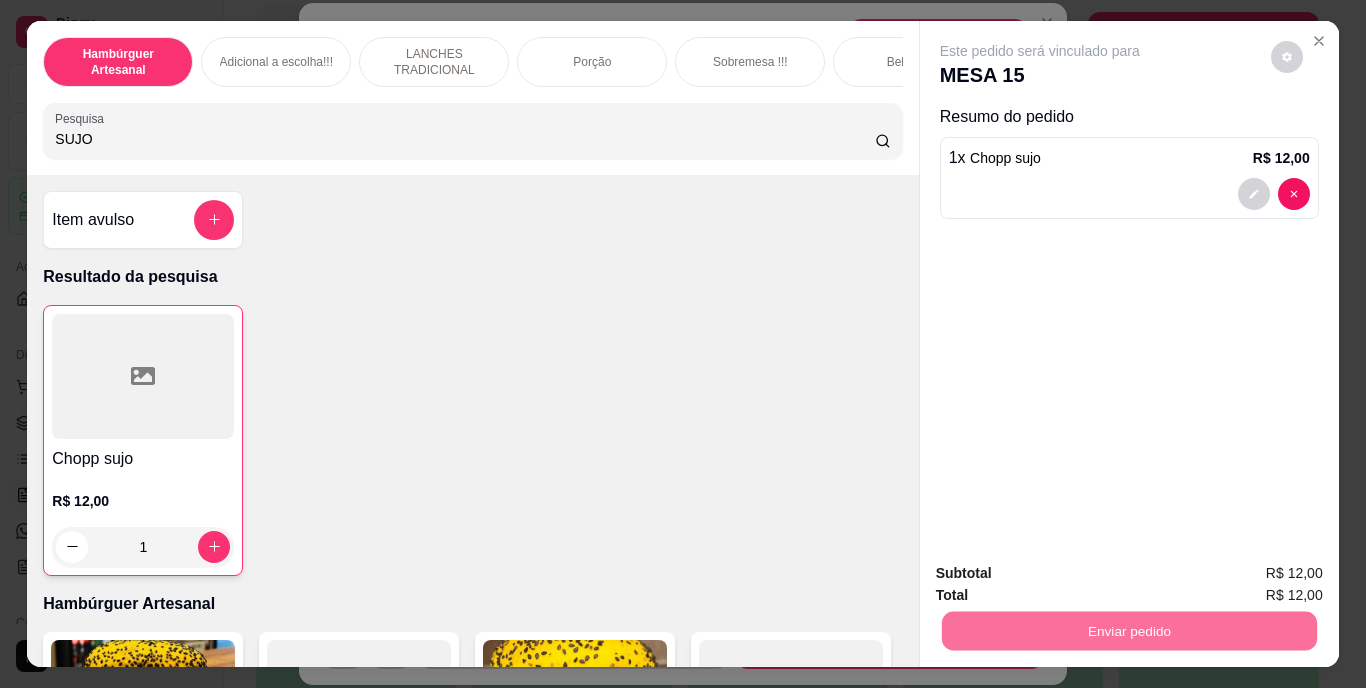 click on "Não registrar e enviar pedido" at bounding box center (1063, 574) 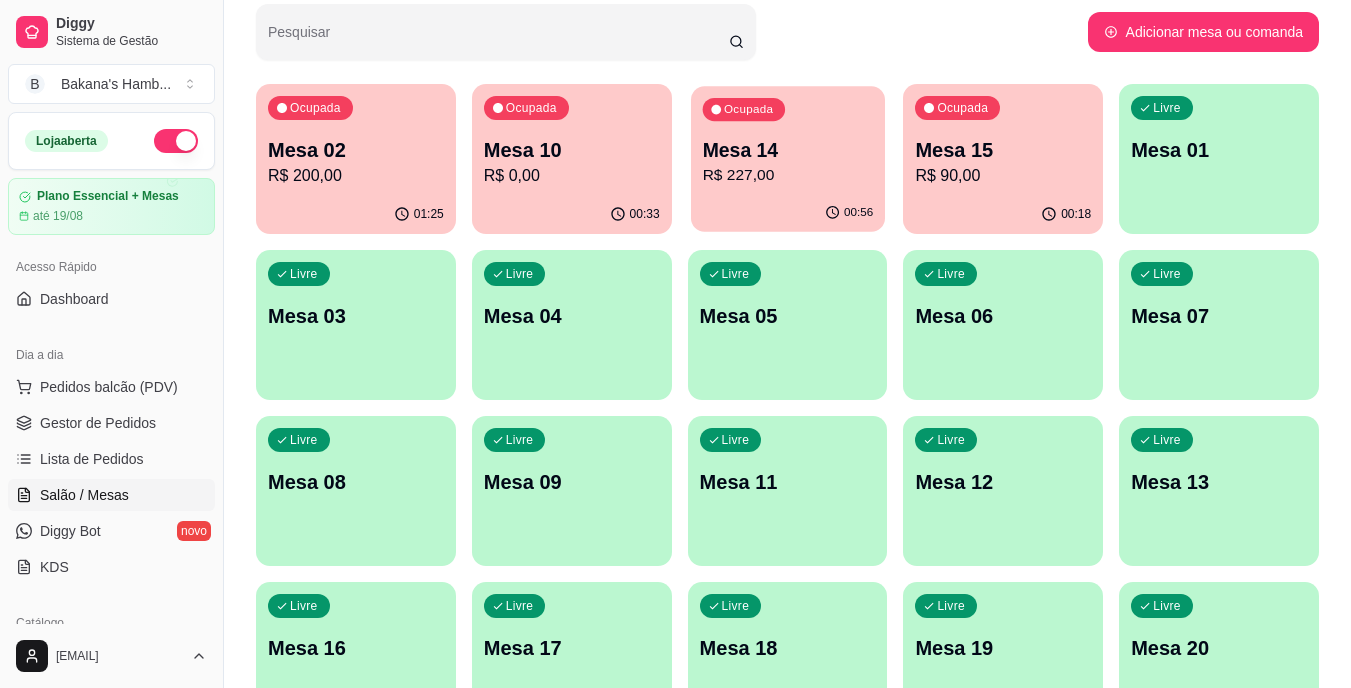 click on "R$ 227,00" at bounding box center [787, 175] 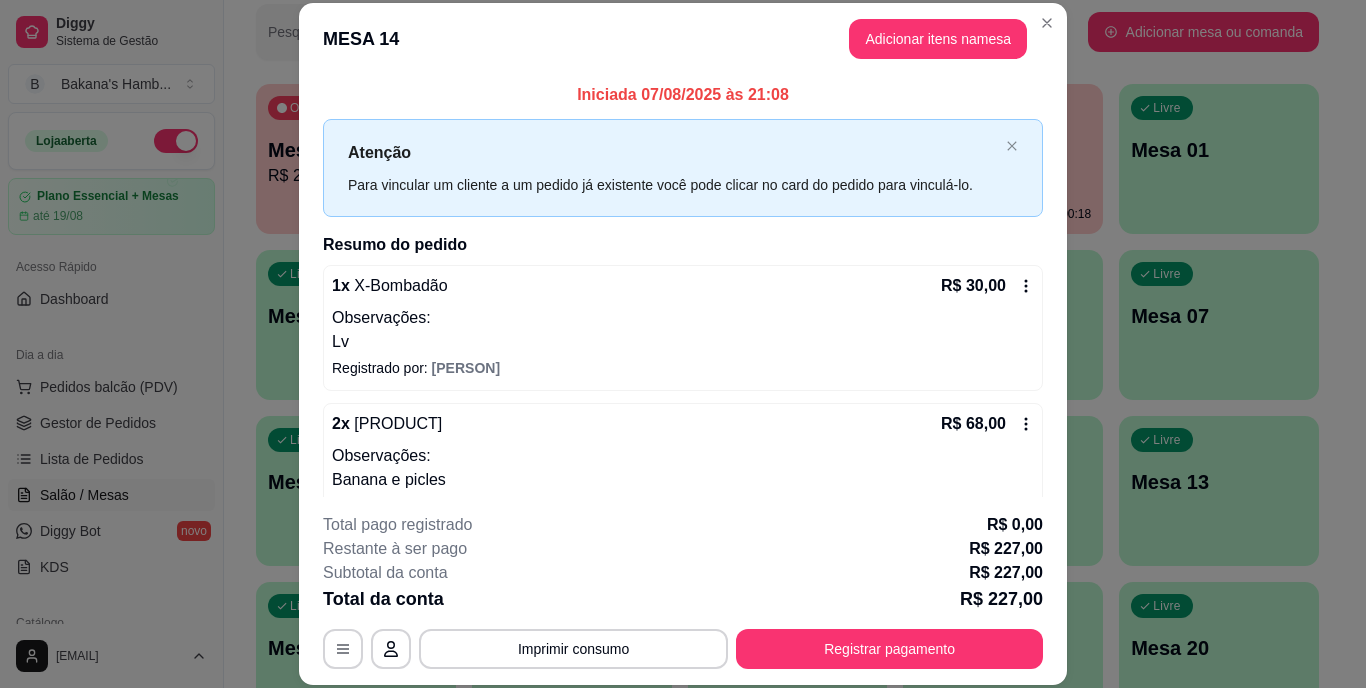 scroll, scrollTop: 61, scrollLeft: 0, axis: vertical 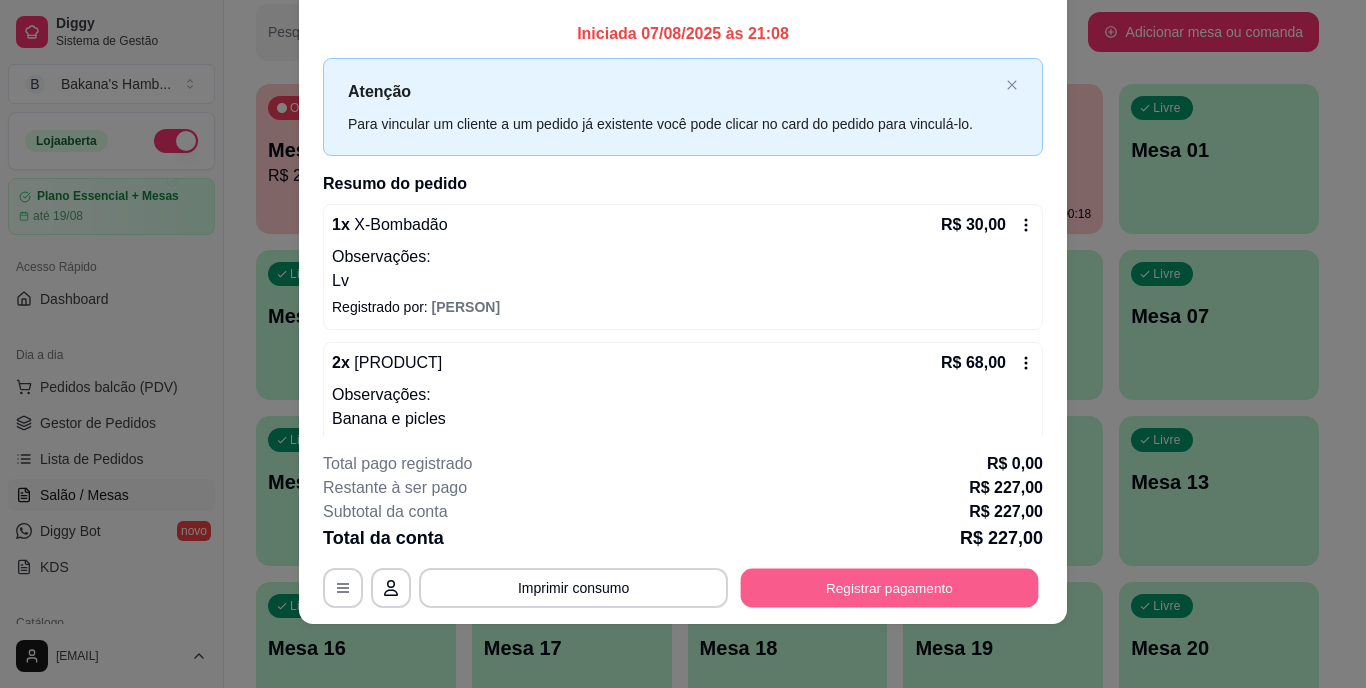 click on "Registrar pagamento" at bounding box center (890, 587) 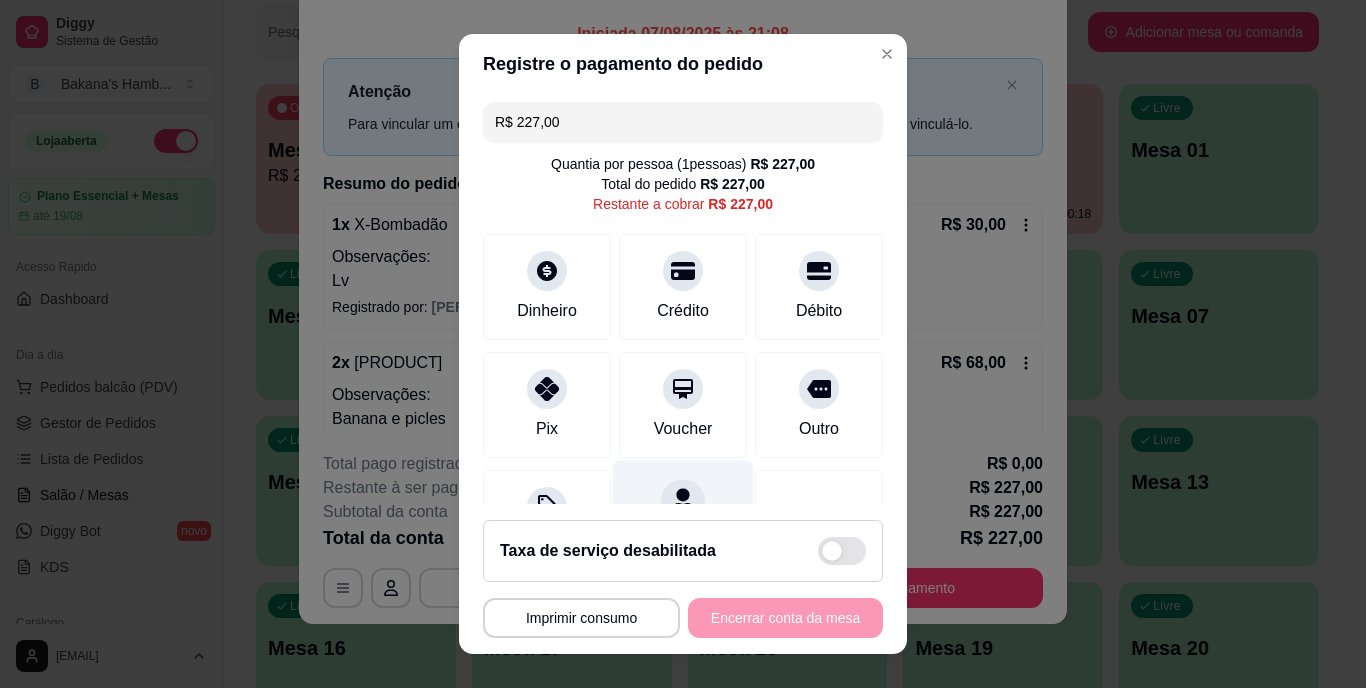 scroll, scrollTop: 104, scrollLeft: 0, axis: vertical 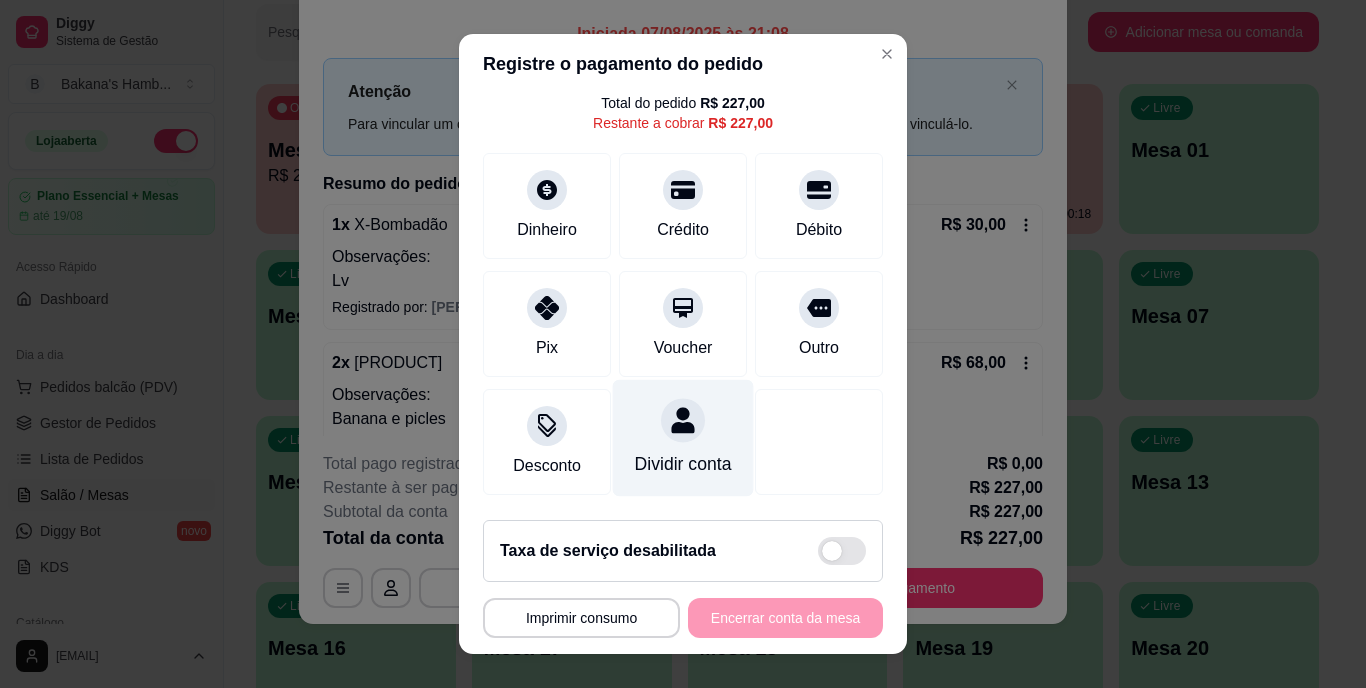 click on "Dividir conta" at bounding box center (683, 438) 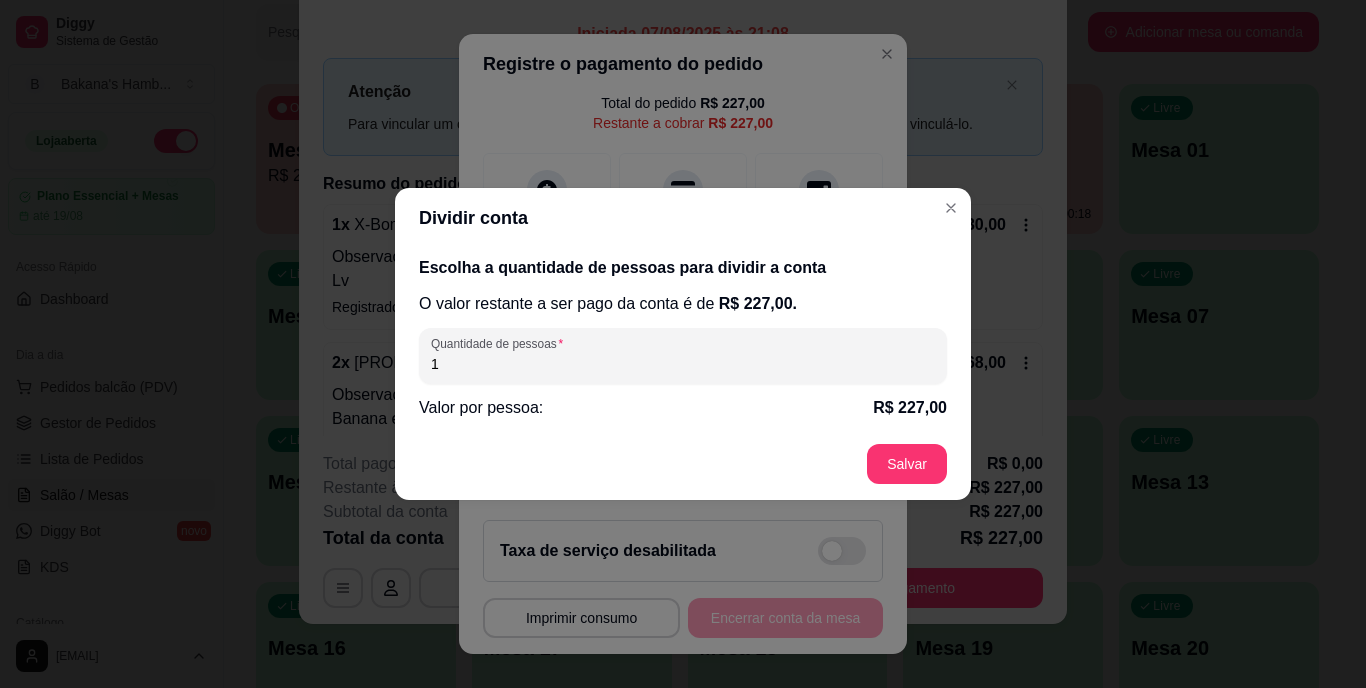 click on "1" at bounding box center (683, 364) 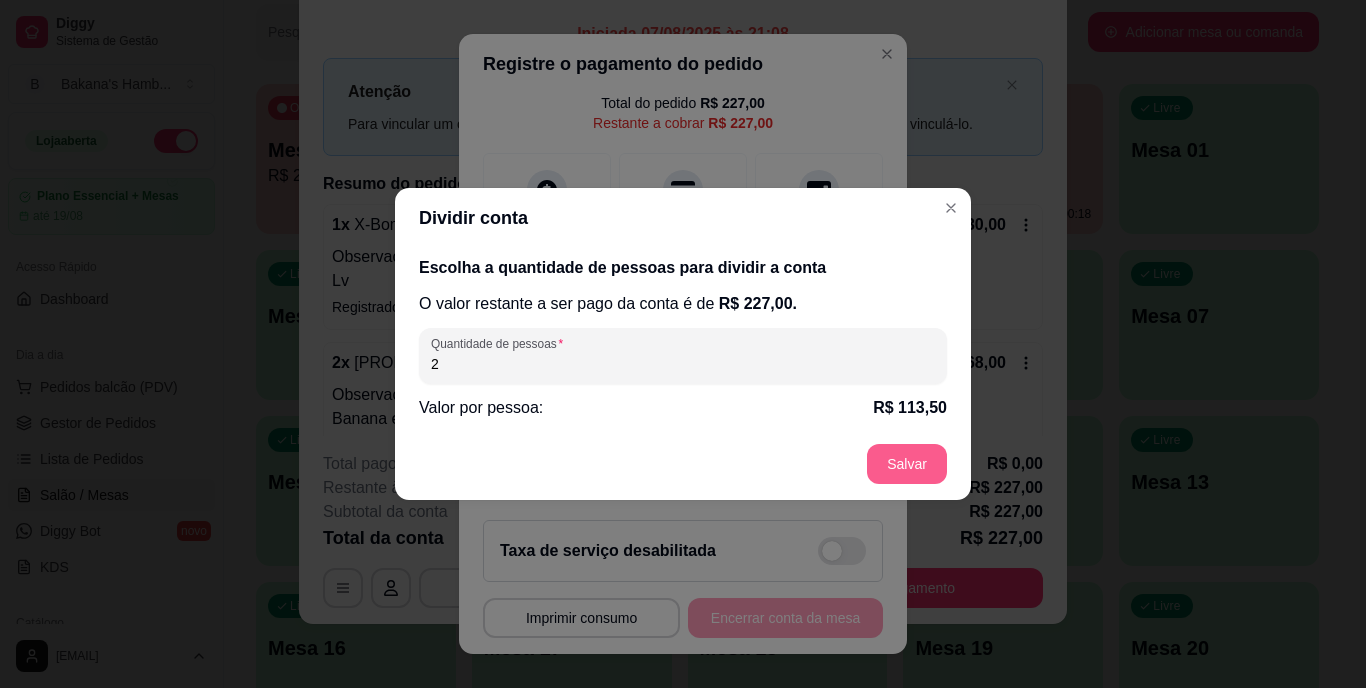 type on "2" 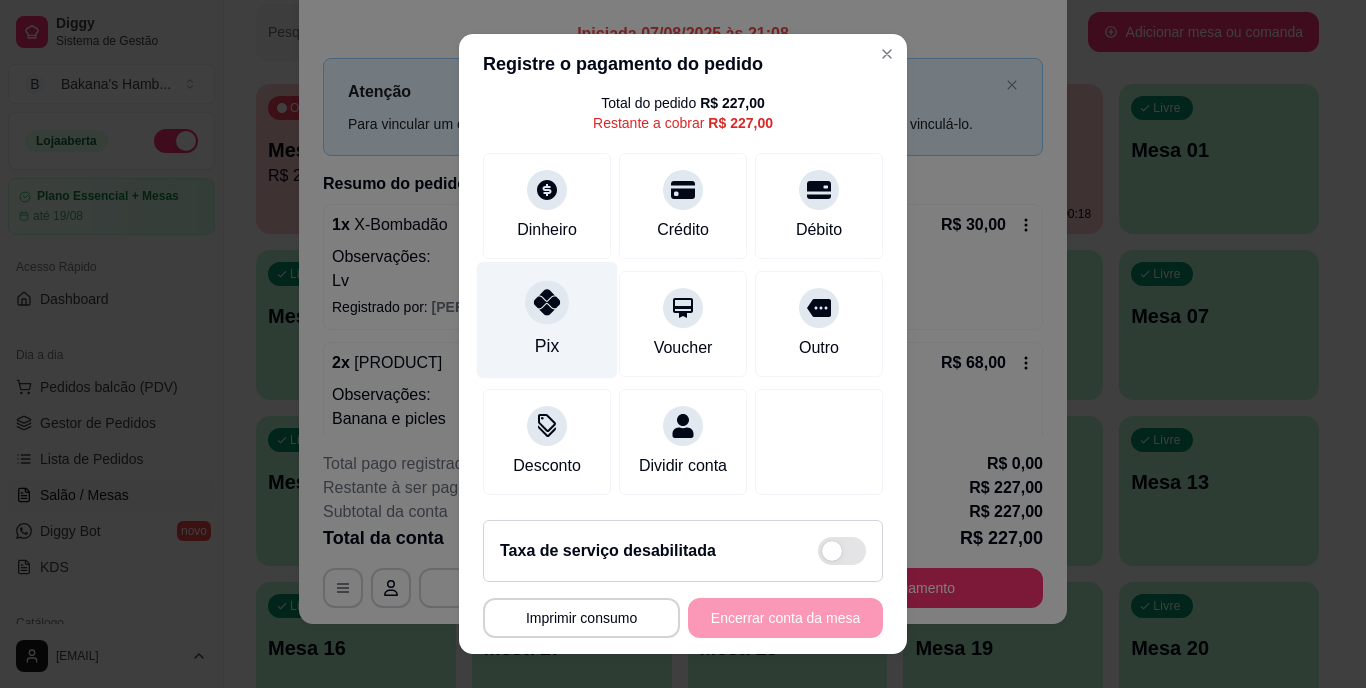 click 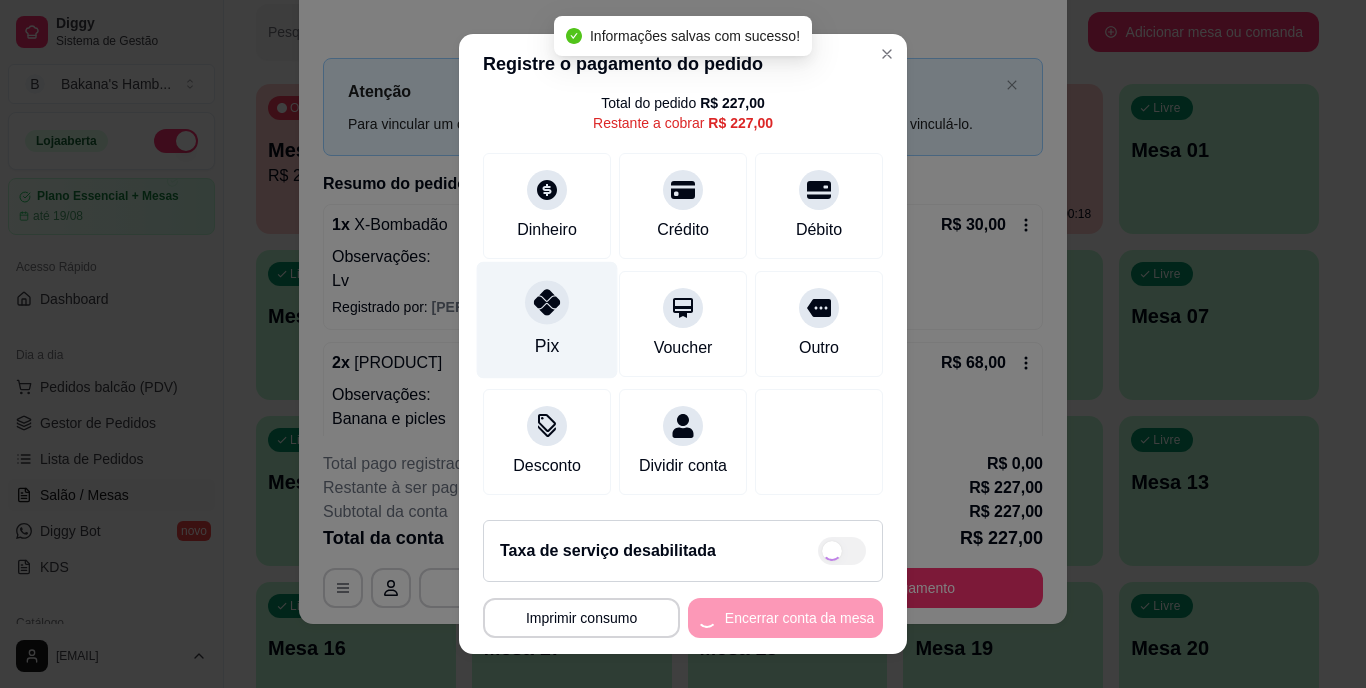 type on "R$ 0,00" 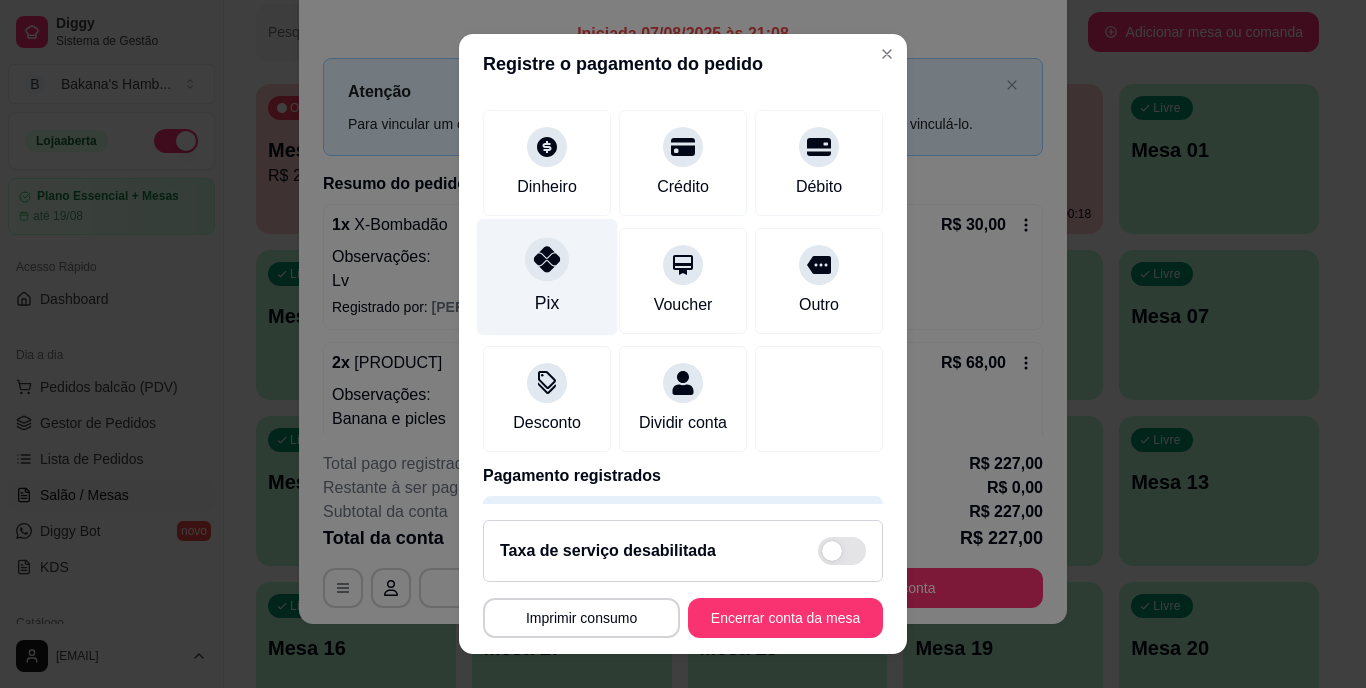 click on "Pix" at bounding box center [547, 304] 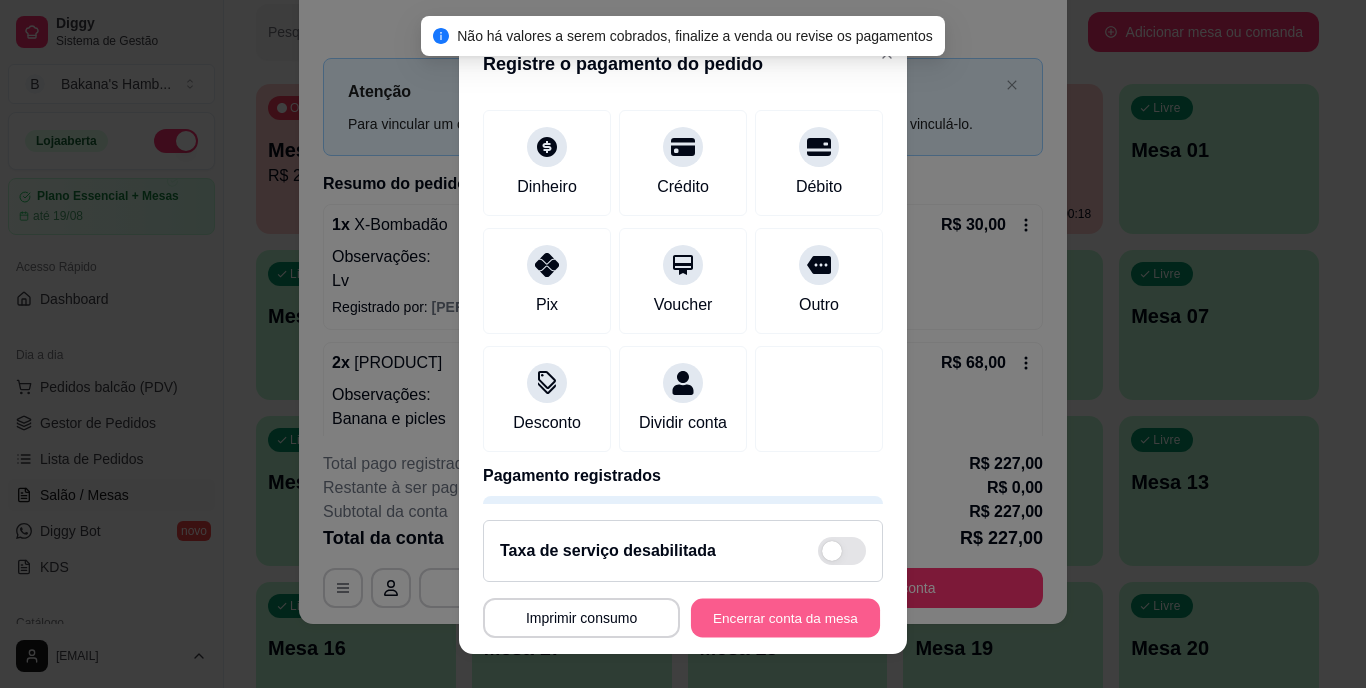 click on "Encerrar conta da mesa" at bounding box center (785, 617) 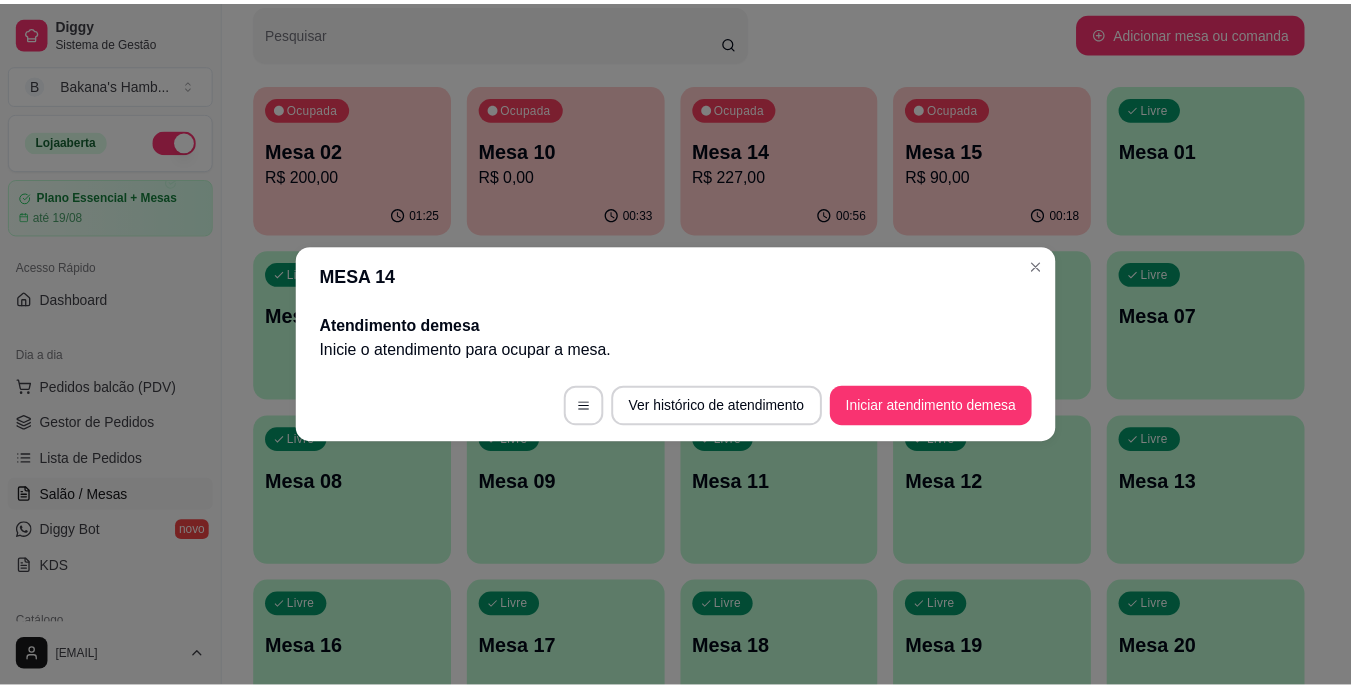 scroll, scrollTop: 0, scrollLeft: 0, axis: both 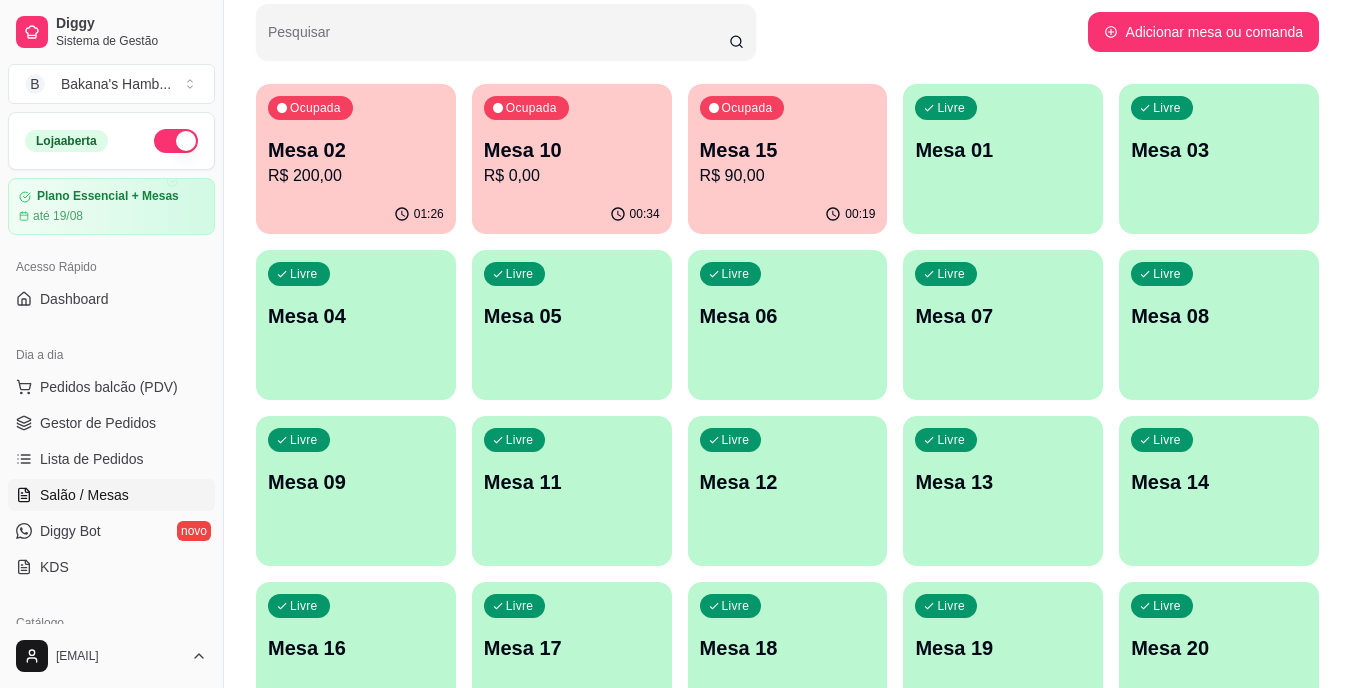 click on "Lista de Pedidos" at bounding box center (111, 459) 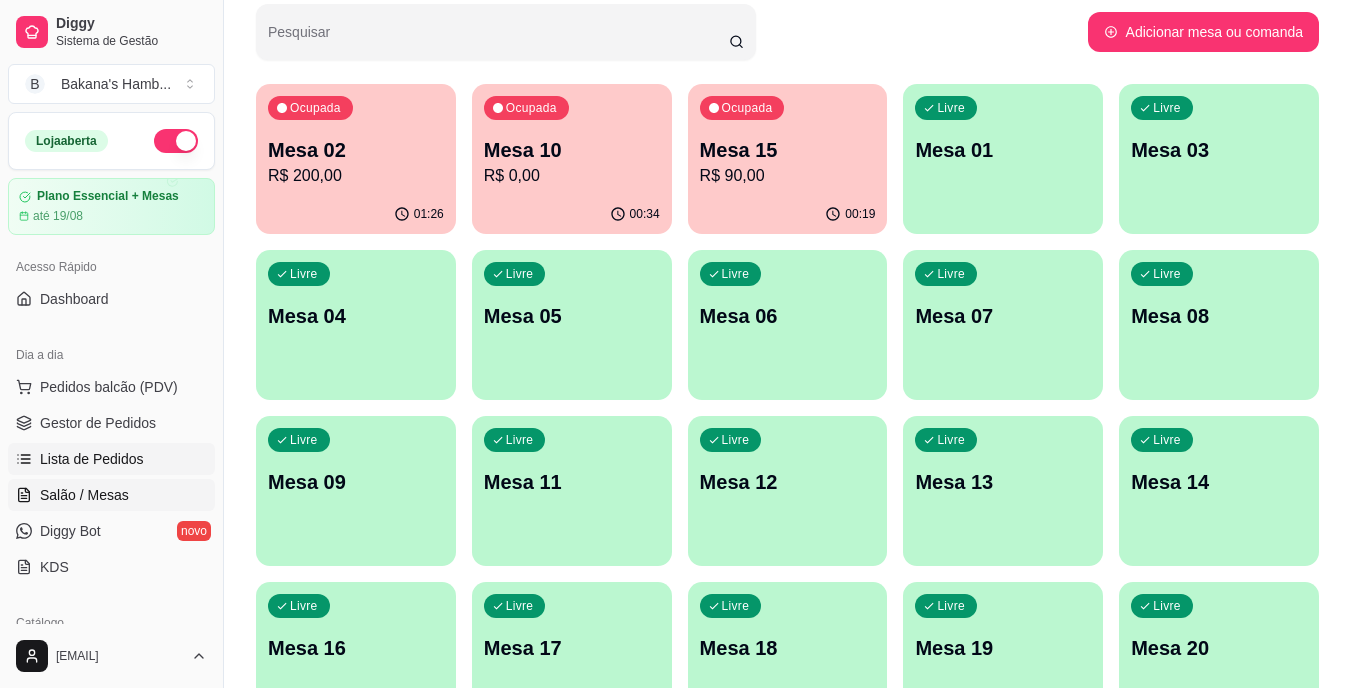 click on "Lista de Pedidos" at bounding box center [111, 459] 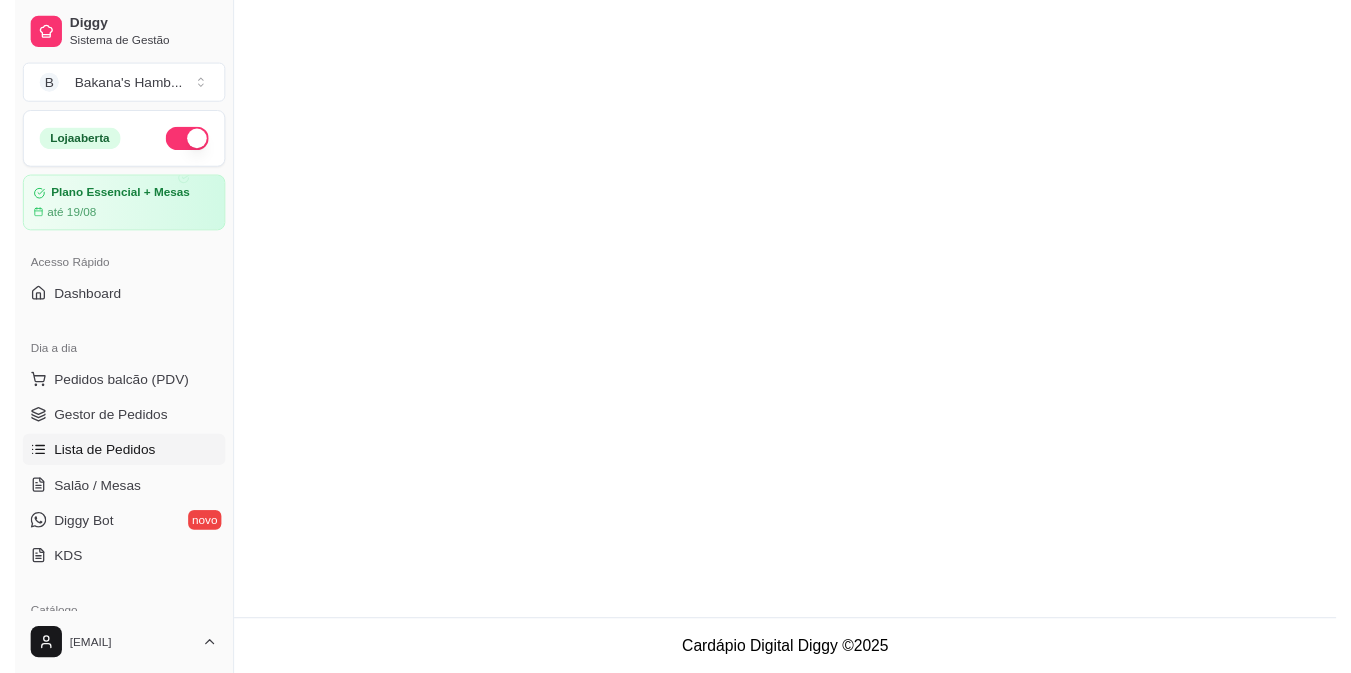 scroll, scrollTop: 0, scrollLeft: 0, axis: both 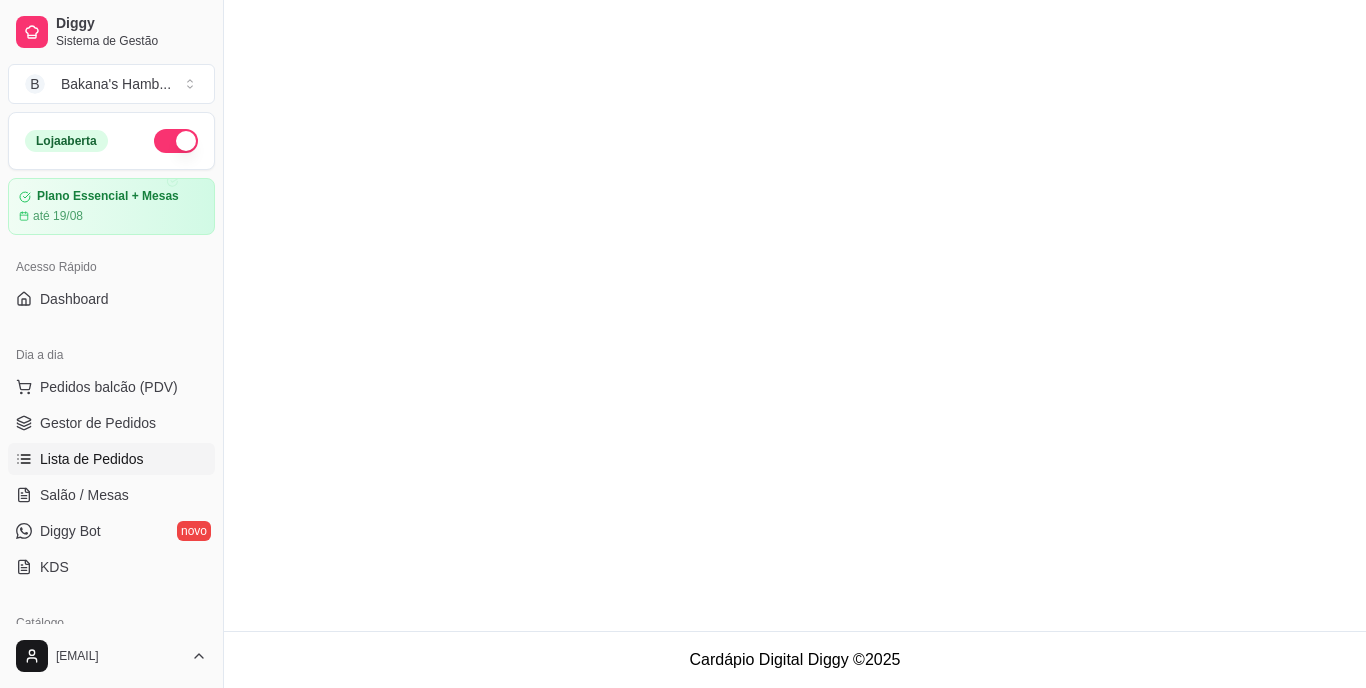 click on "Lista de Pedidos" at bounding box center [92, 459] 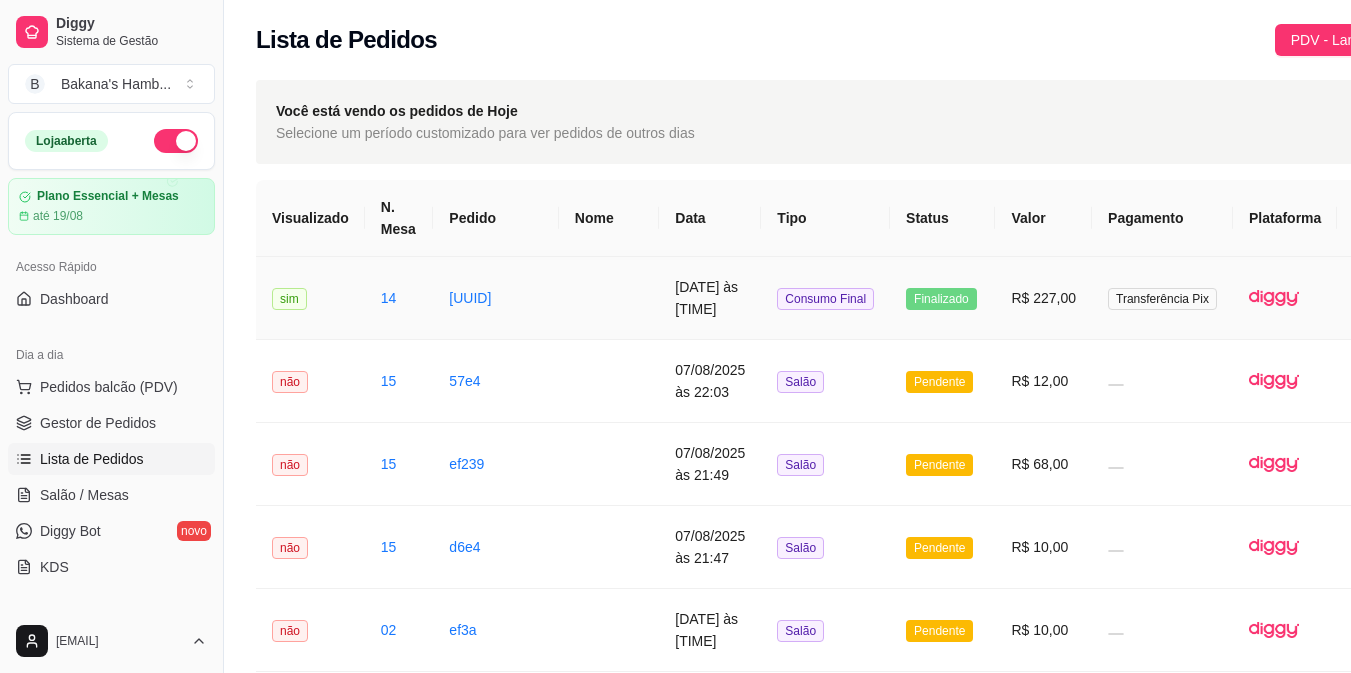 scroll, scrollTop: 0, scrollLeft: 103, axis: horizontal 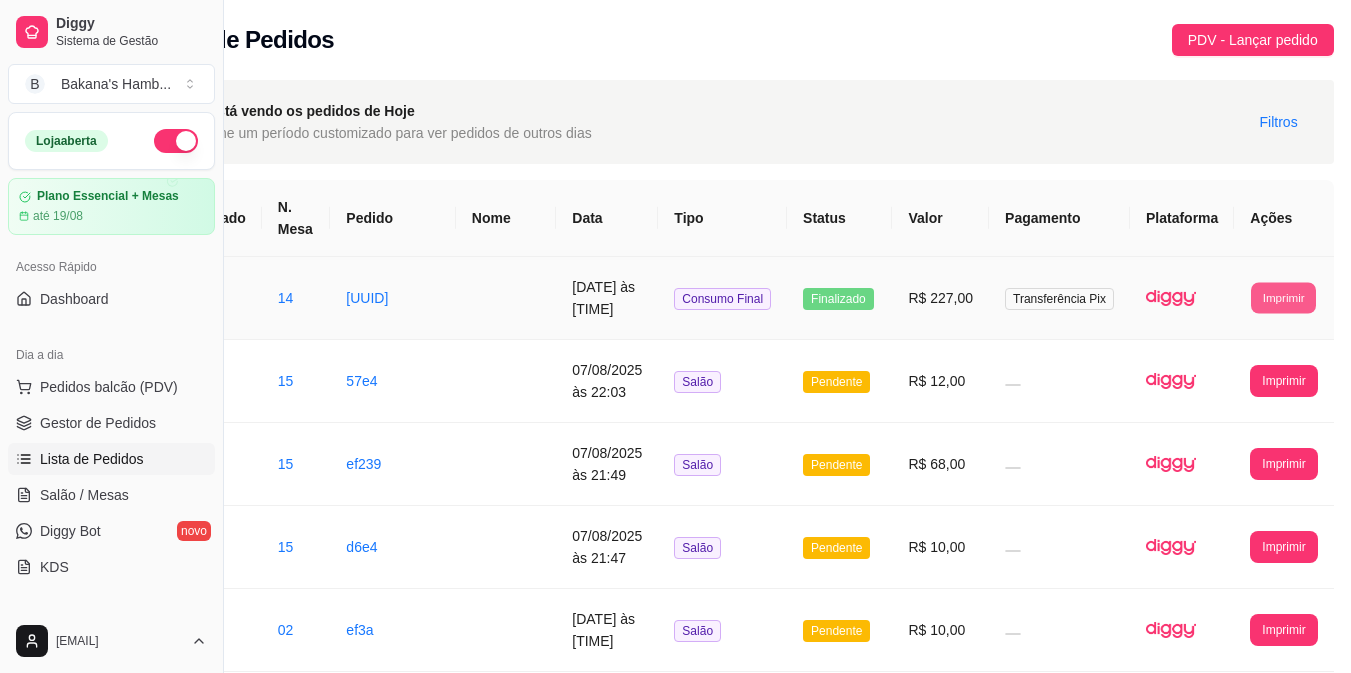 click on "Imprimir" at bounding box center [1283, 297] 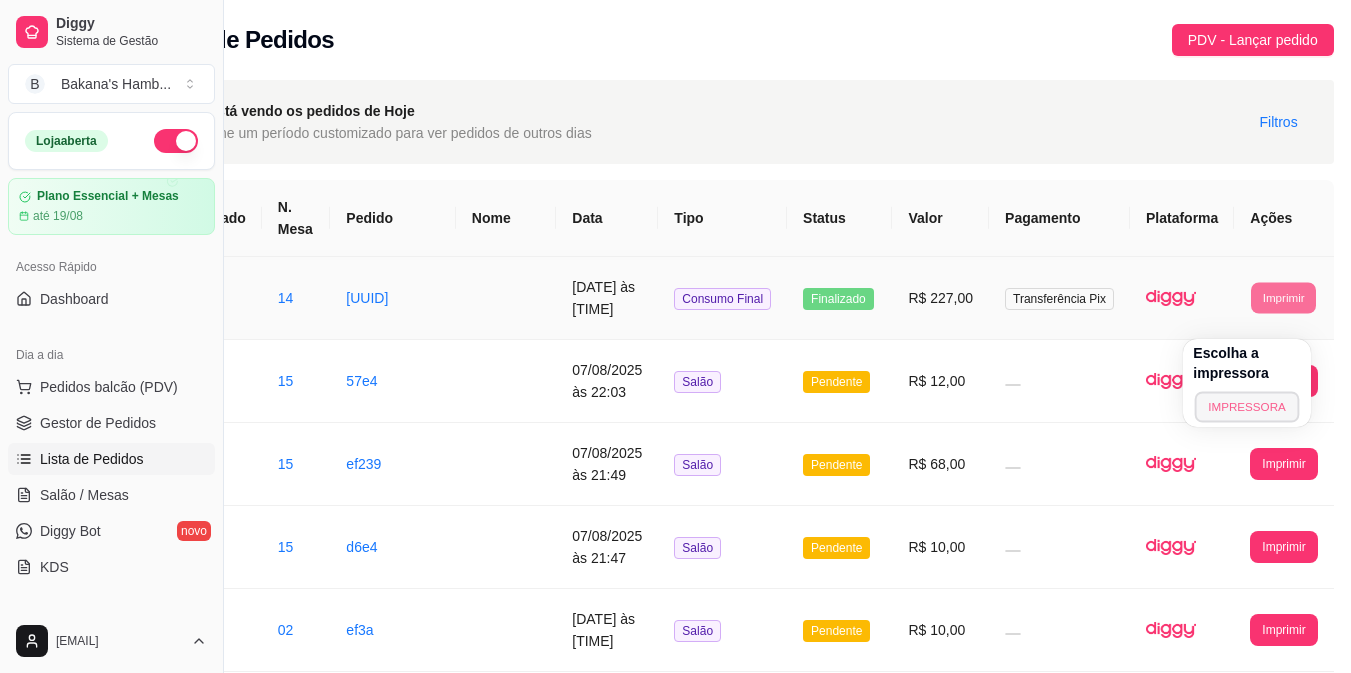 click on "IMPRESSORA" at bounding box center [1247, 406] 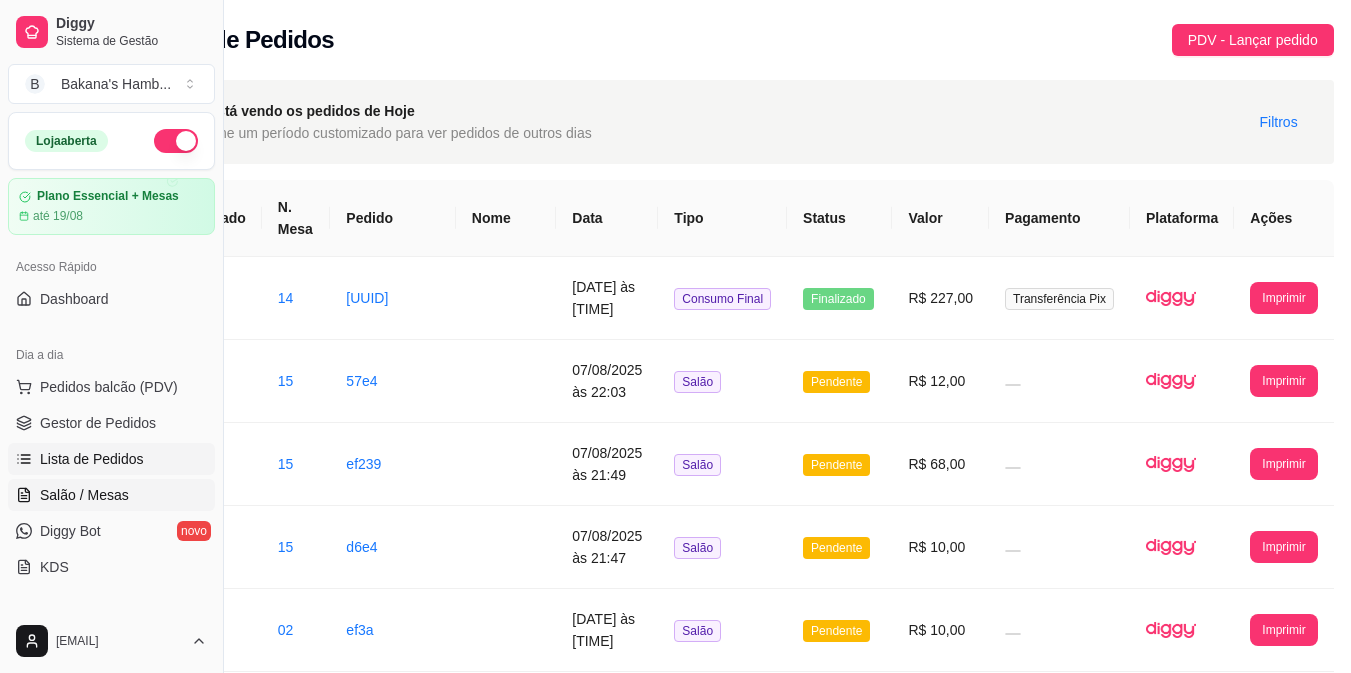 click on "Salão / Mesas" at bounding box center [111, 495] 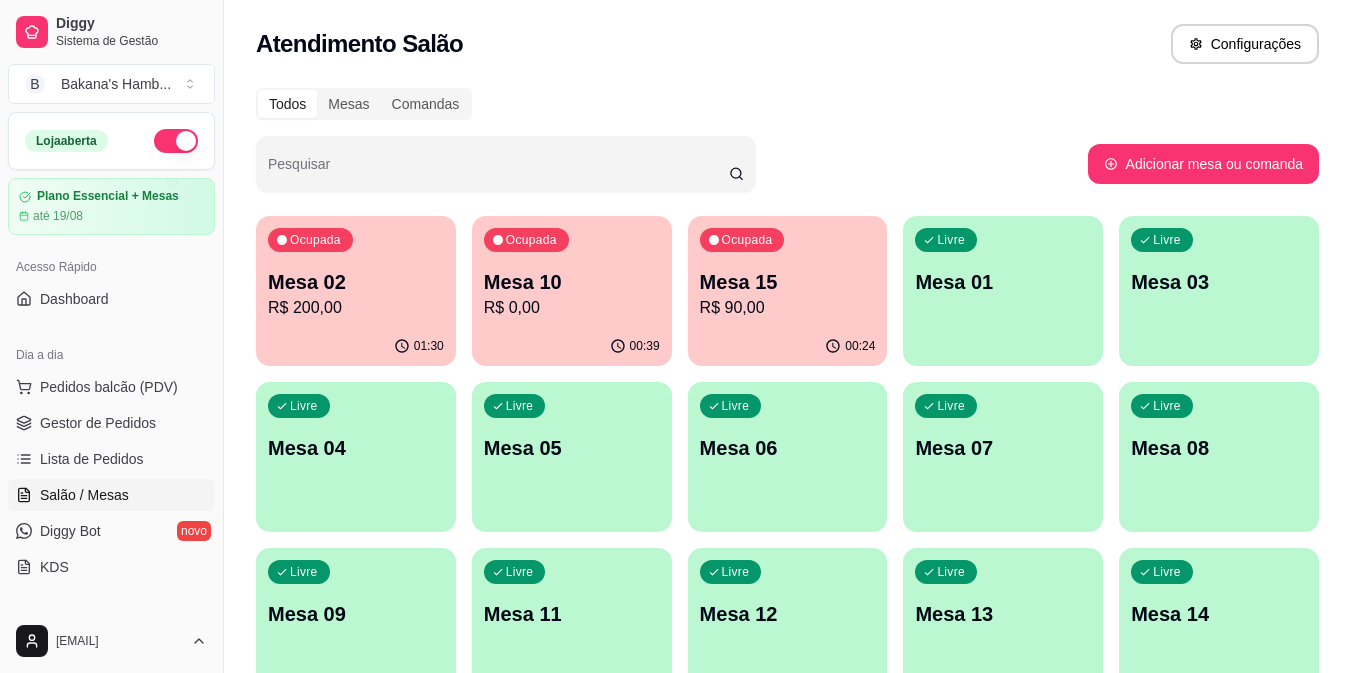 scroll, scrollTop: 0, scrollLeft: 0, axis: both 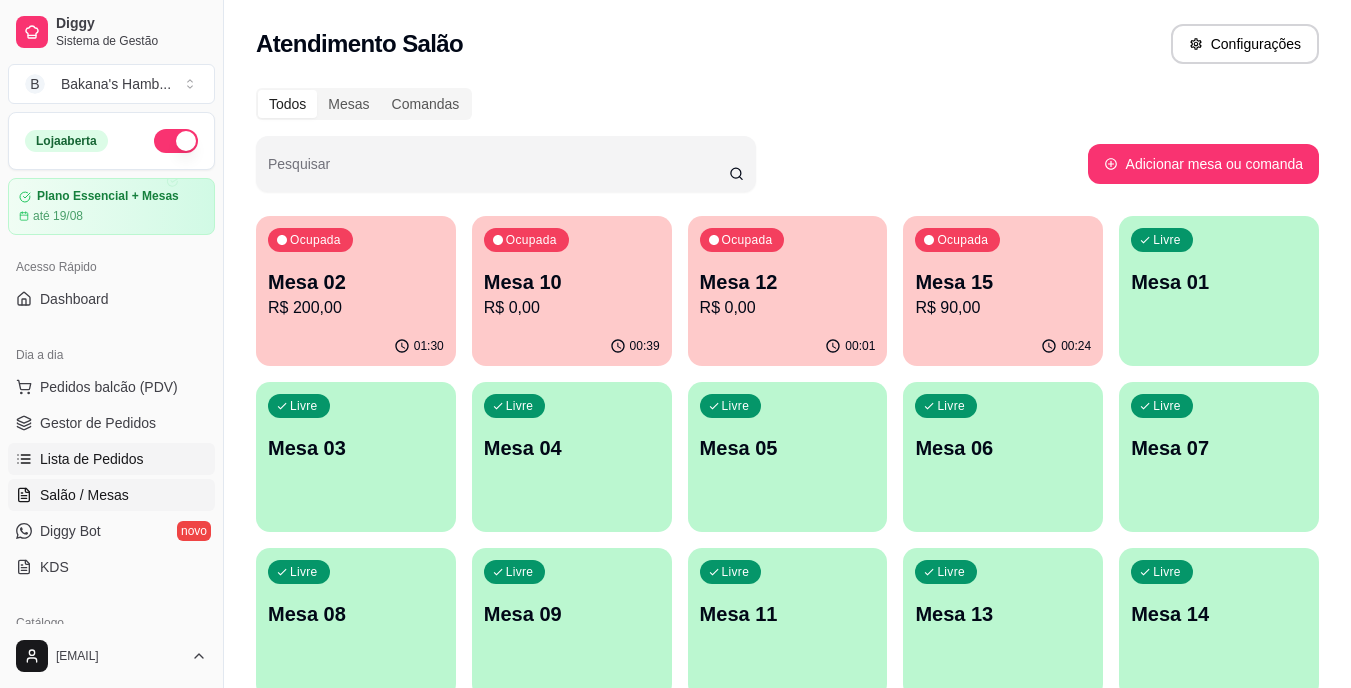 click on "Lista de Pedidos" at bounding box center [111, 459] 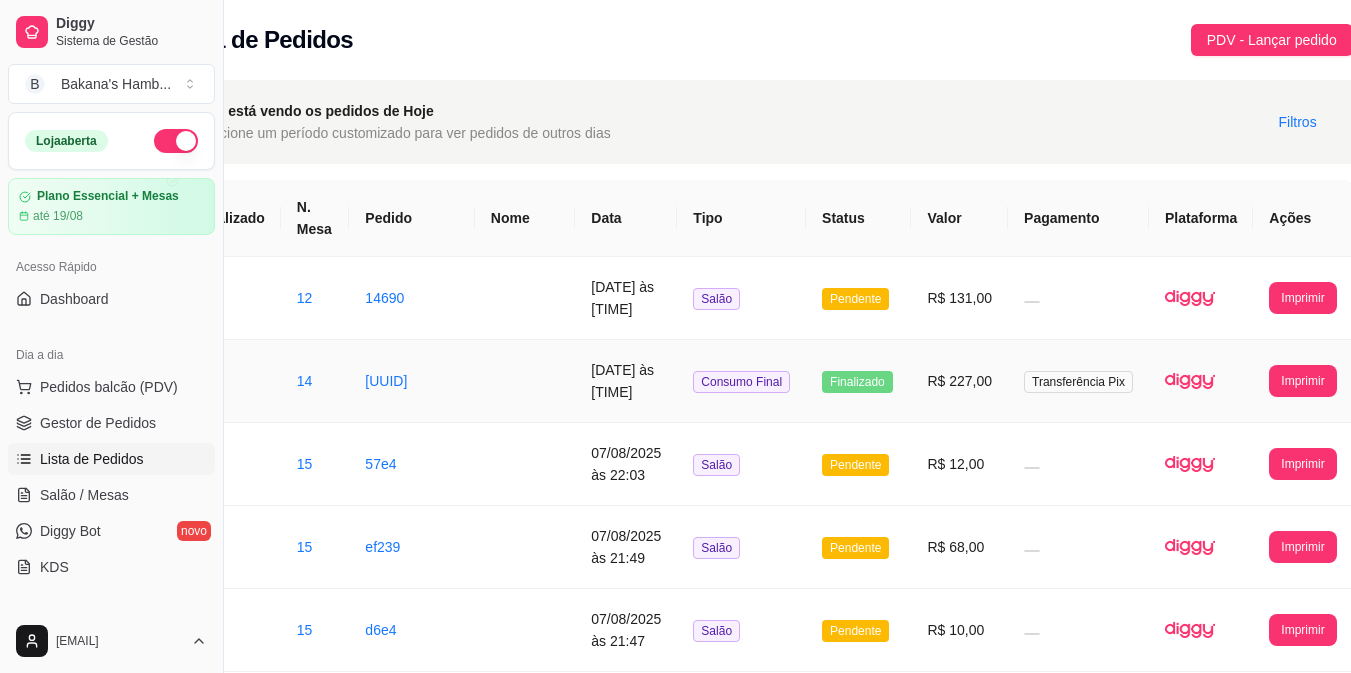 scroll, scrollTop: 0, scrollLeft: 103, axis: horizontal 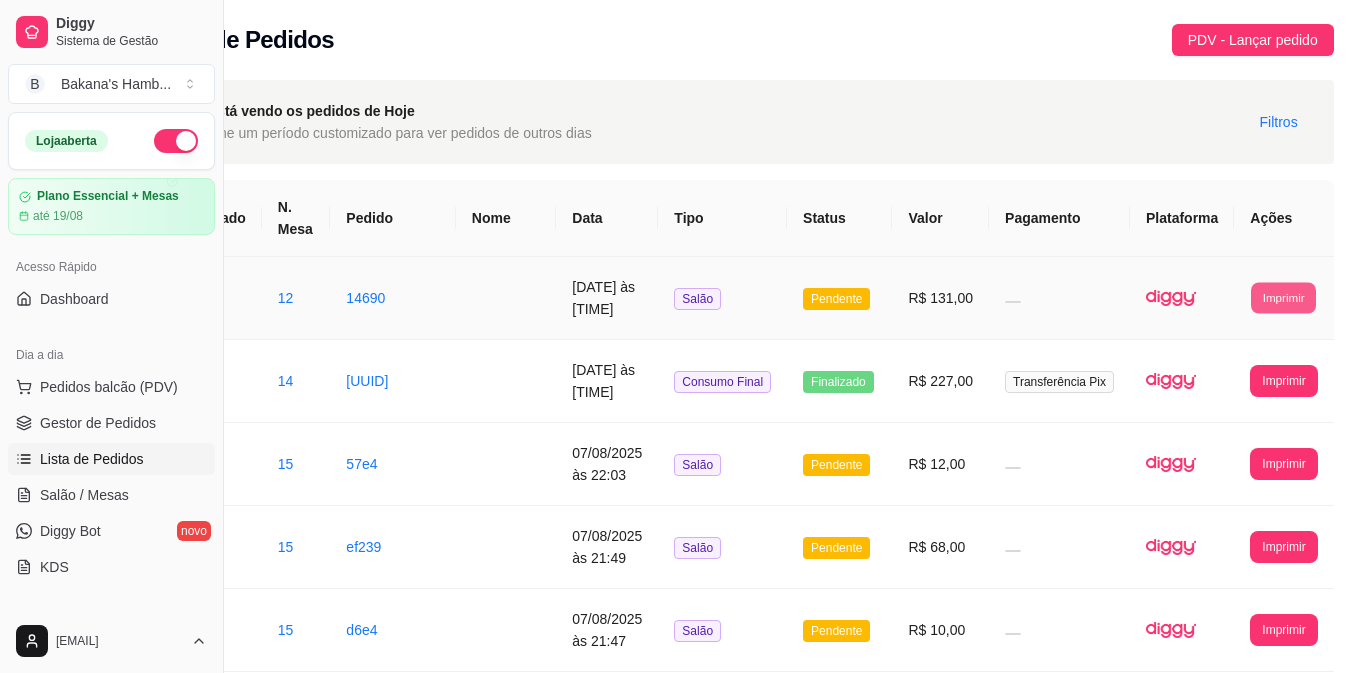 click on "Imprimir" at bounding box center (1283, 297) 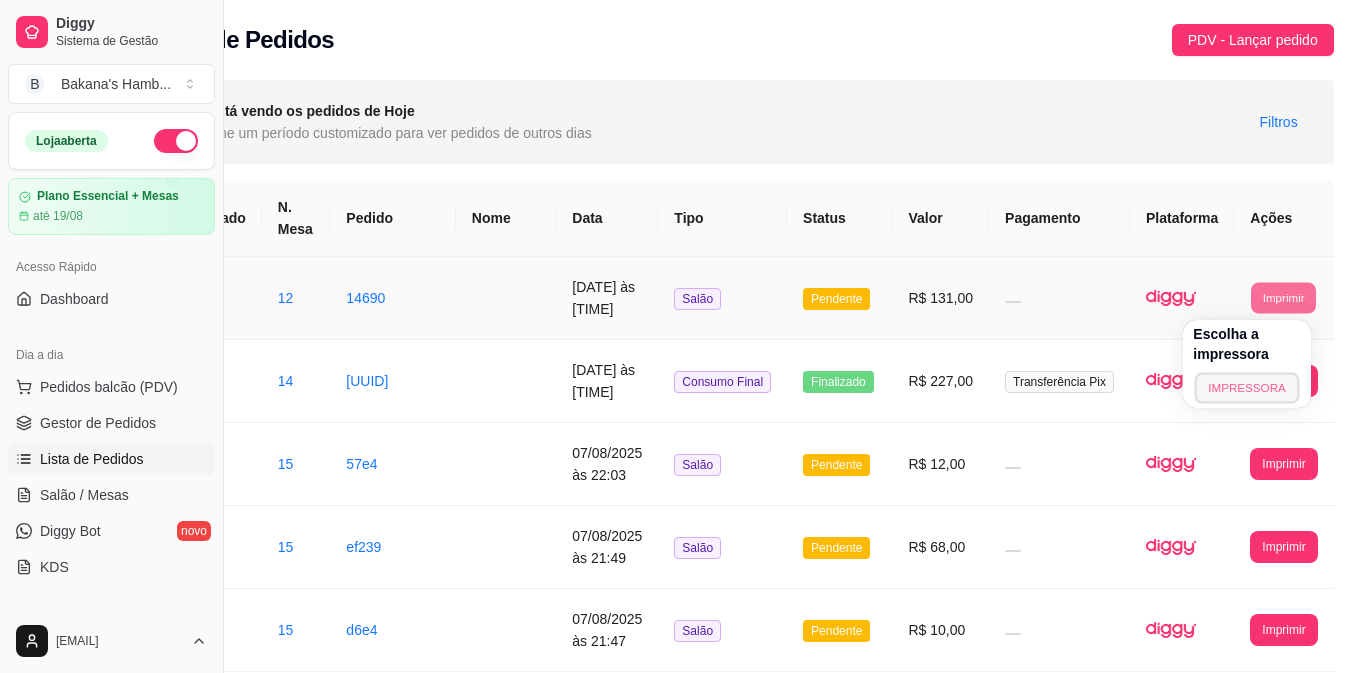 click on "IMPRESSORA" at bounding box center (1247, 387) 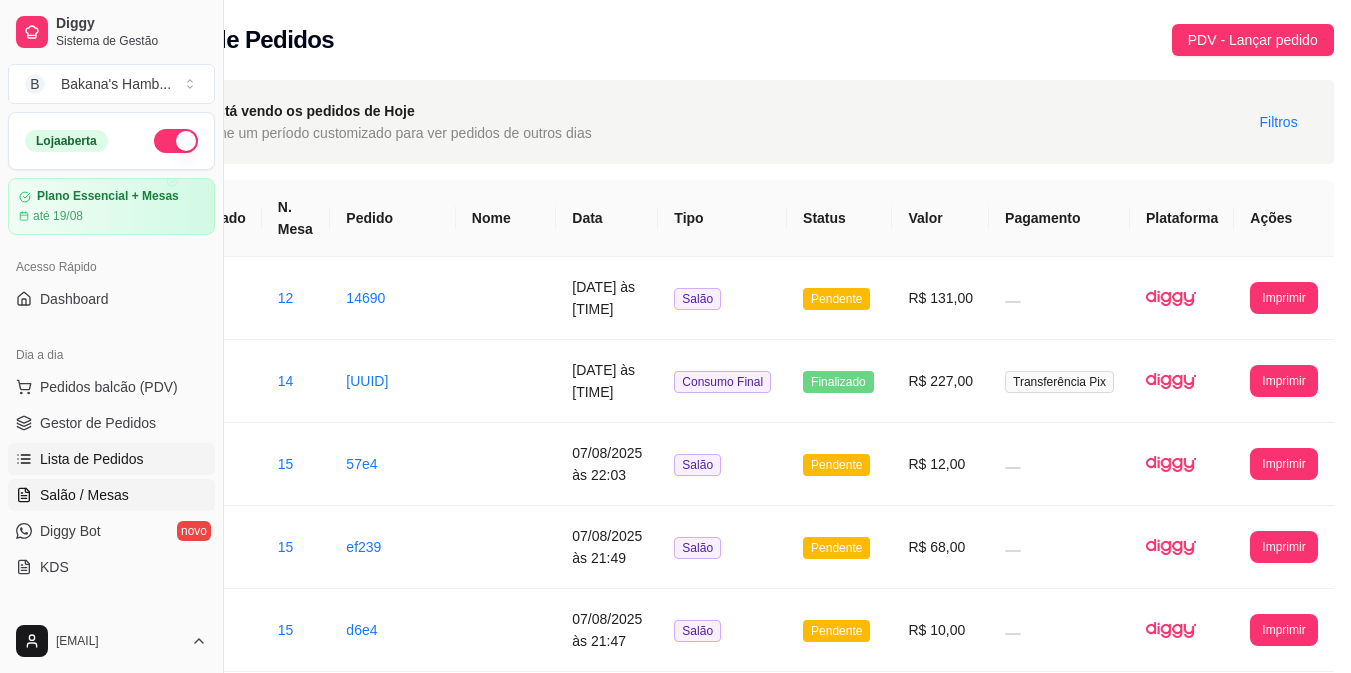 click on "Salão / Mesas" at bounding box center (111, 495) 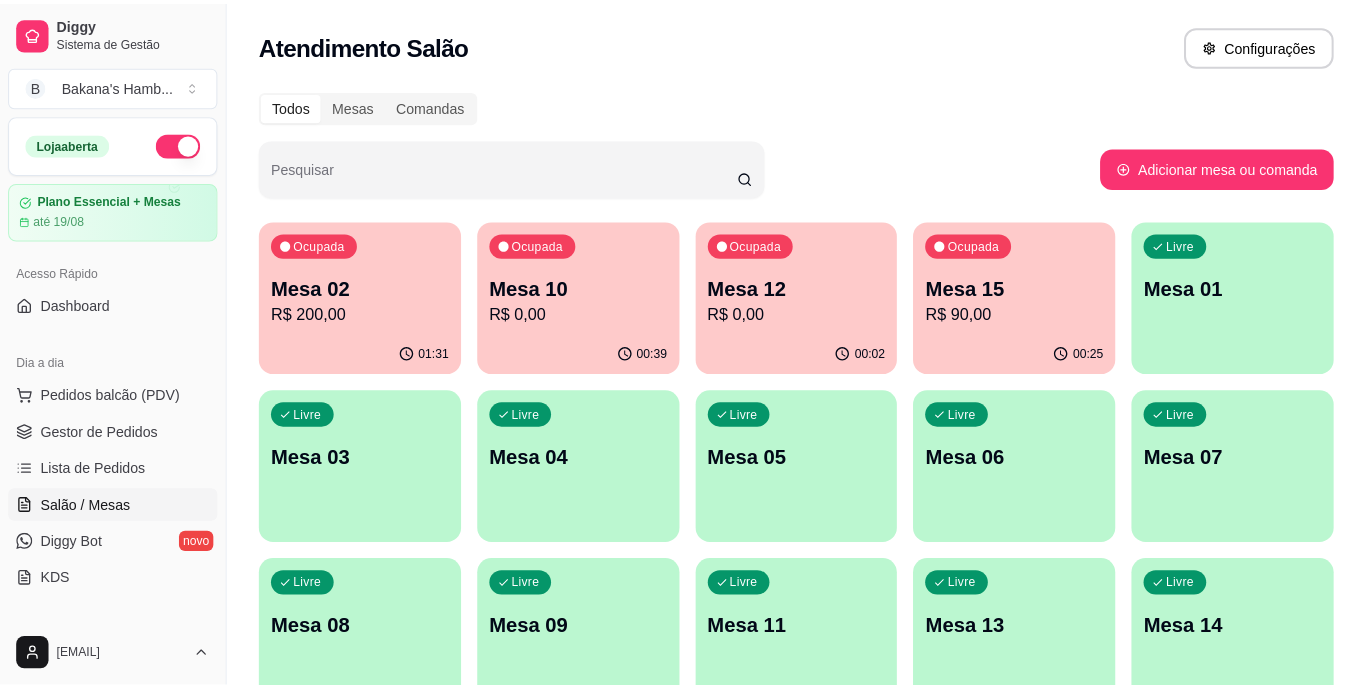 scroll, scrollTop: 0, scrollLeft: 0, axis: both 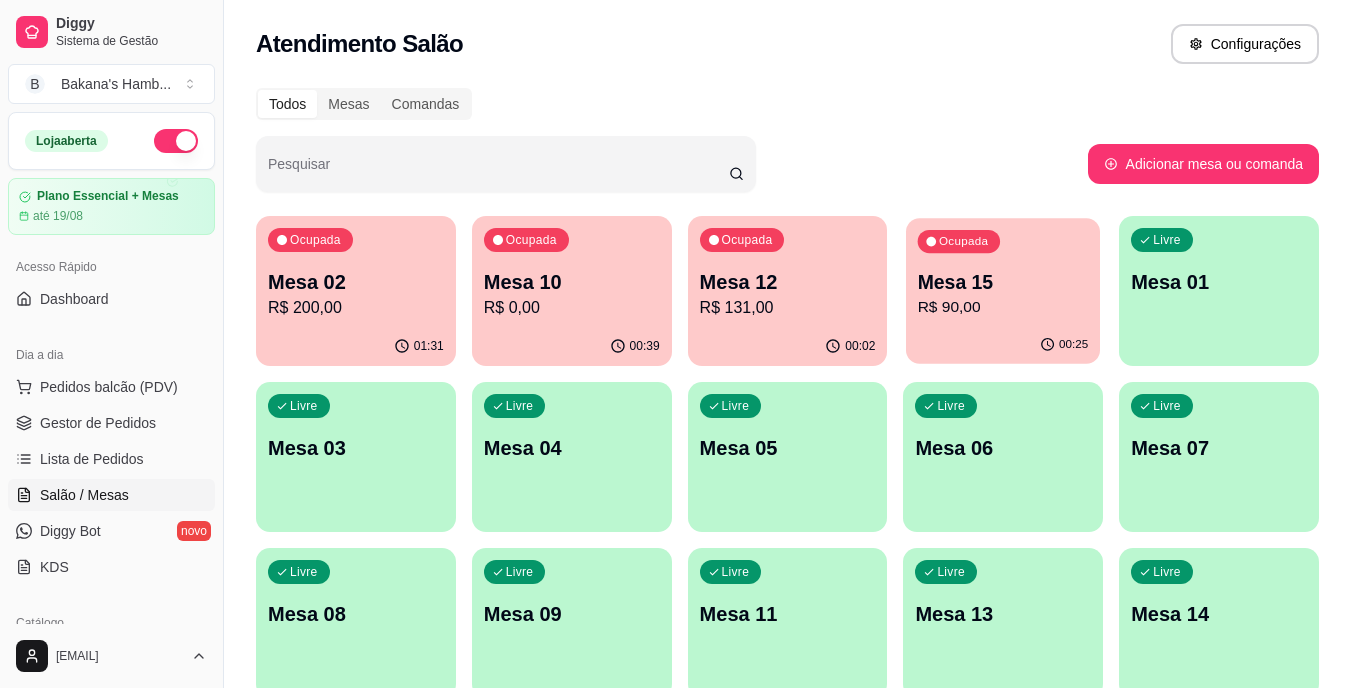 click on "Mesa 15" at bounding box center [1003, 282] 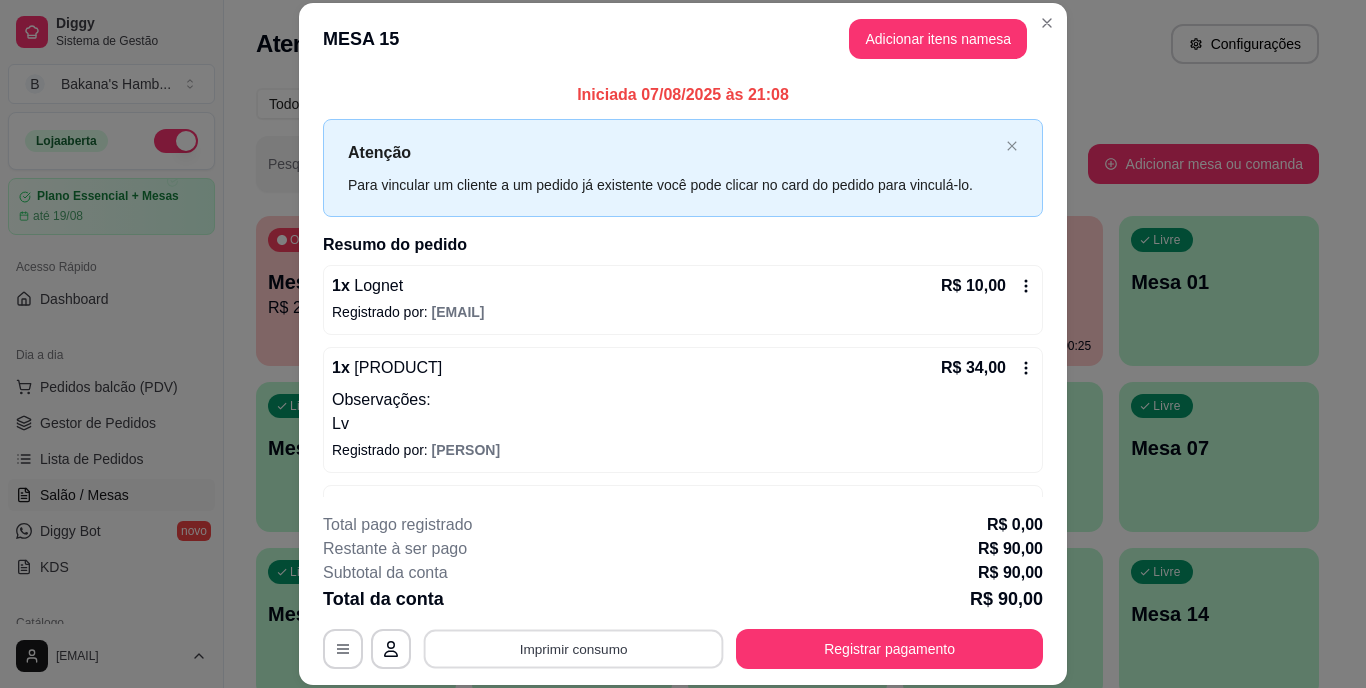 click on "Imprimir consumo" at bounding box center [574, 648] 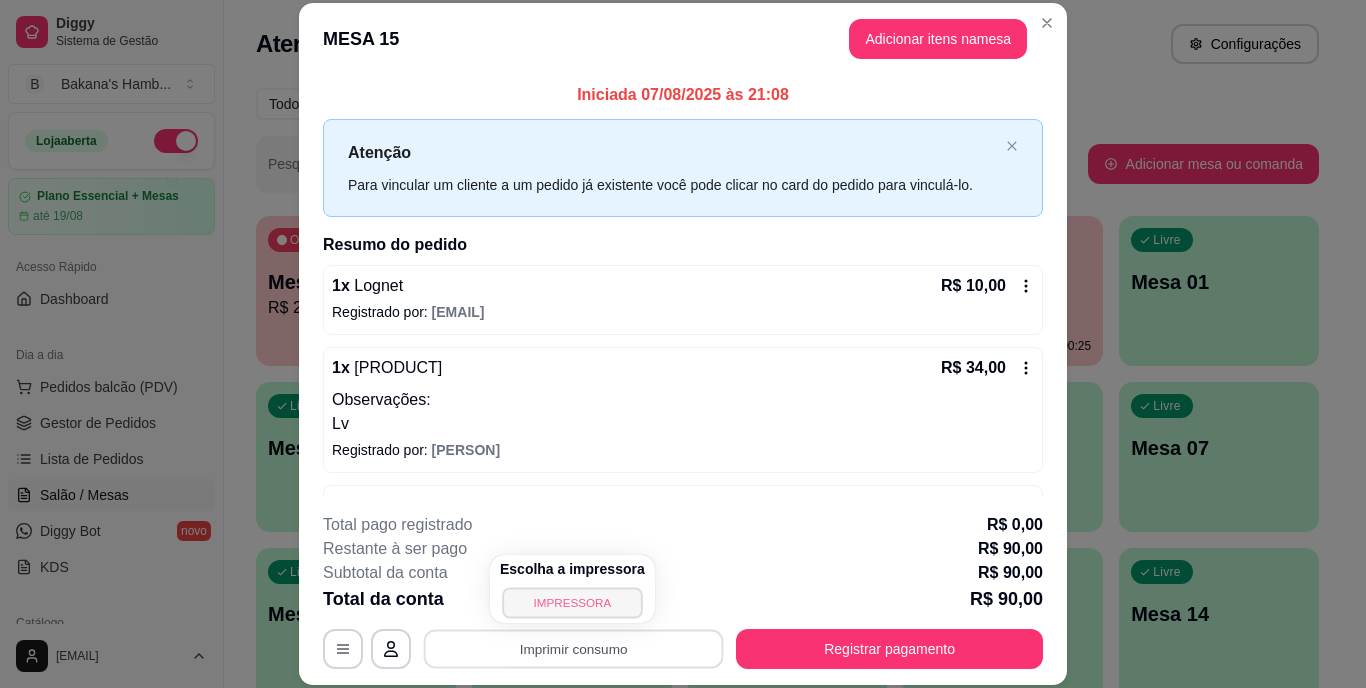 click on "IMPRESSORA" at bounding box center (572, 602) 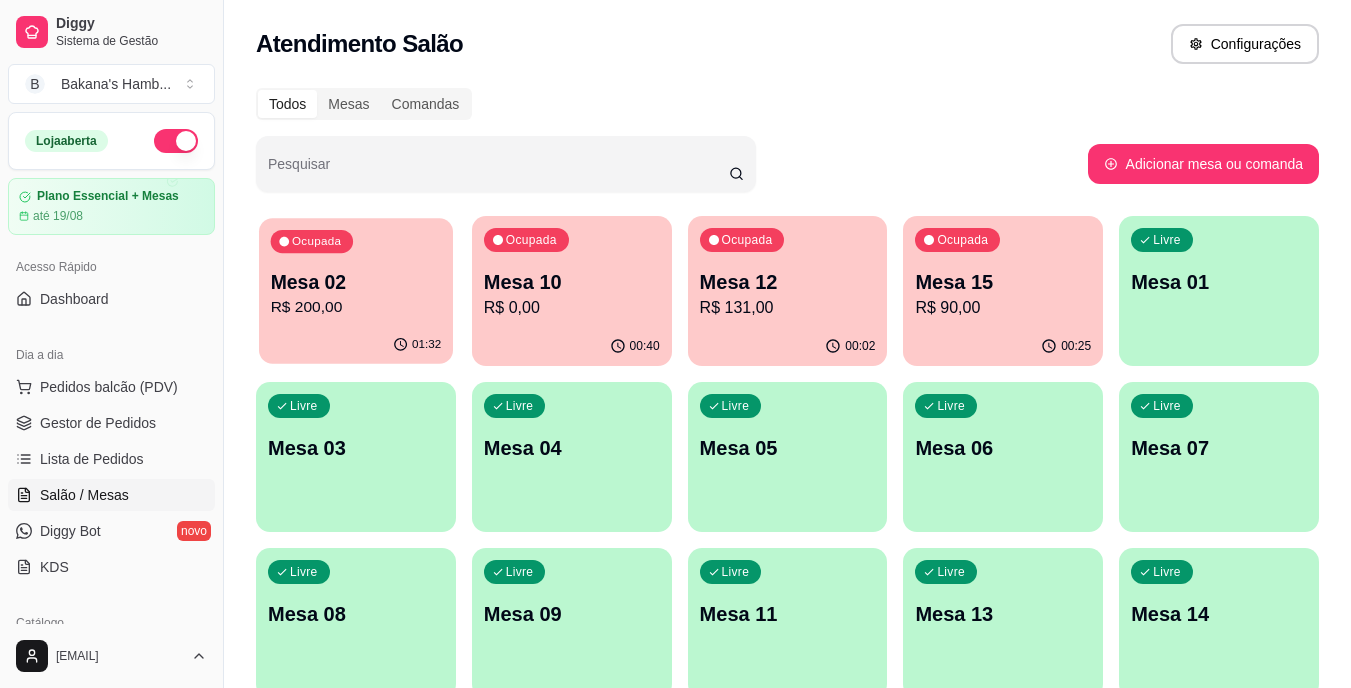click on "Mesa 02" at bounding box center [356, 282] 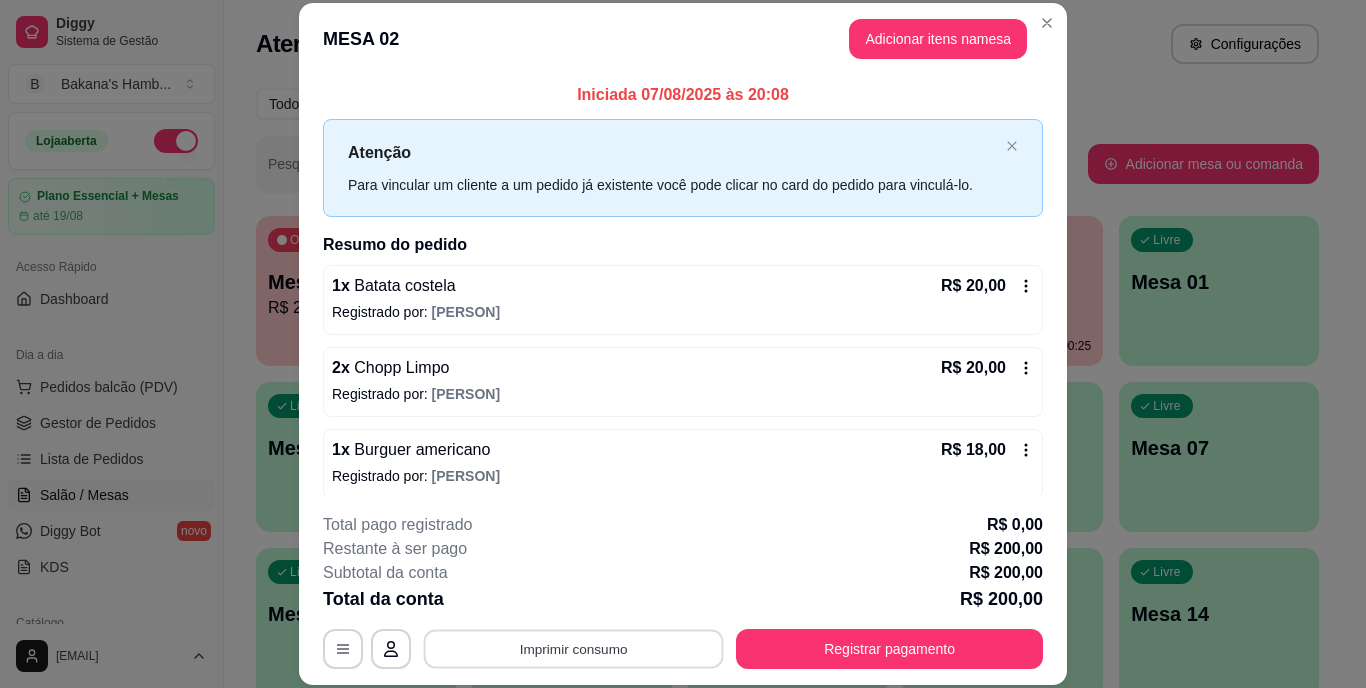 click on "Imprimir consumo" at bounding box center (574, 648) 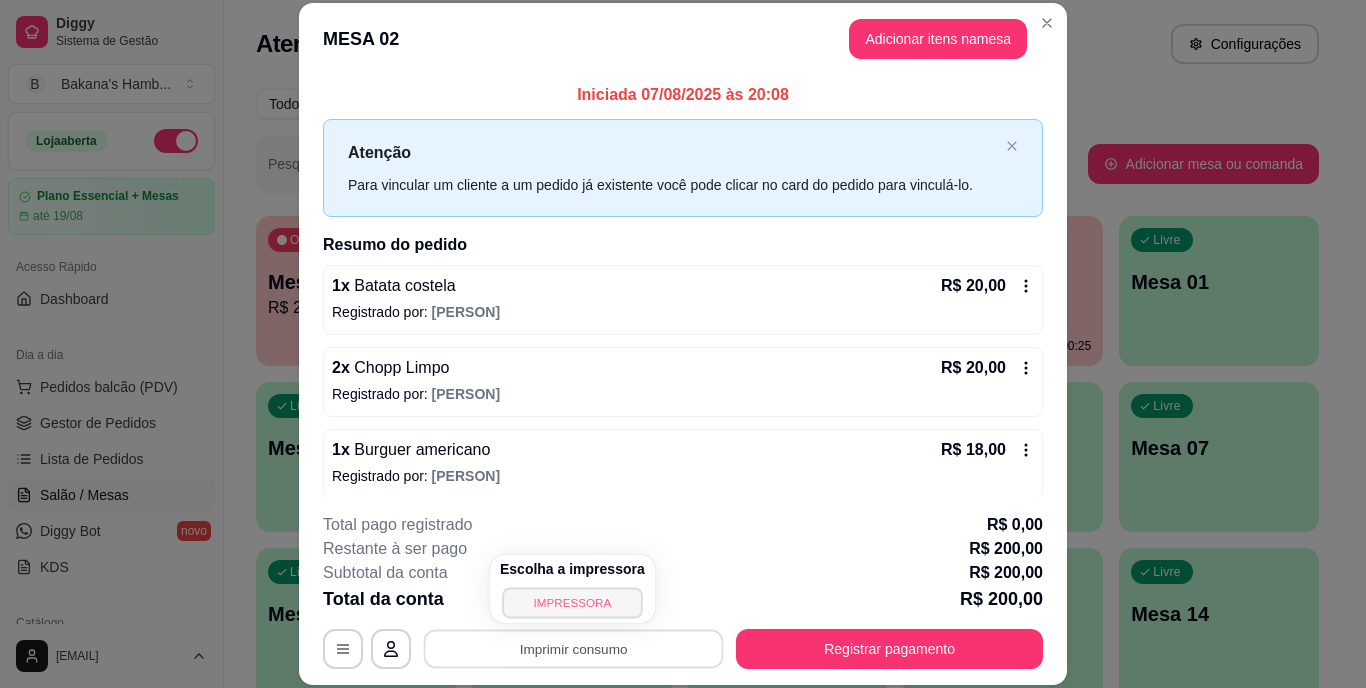 click on "IMPRESSORA" at bounding box center [572, 602] 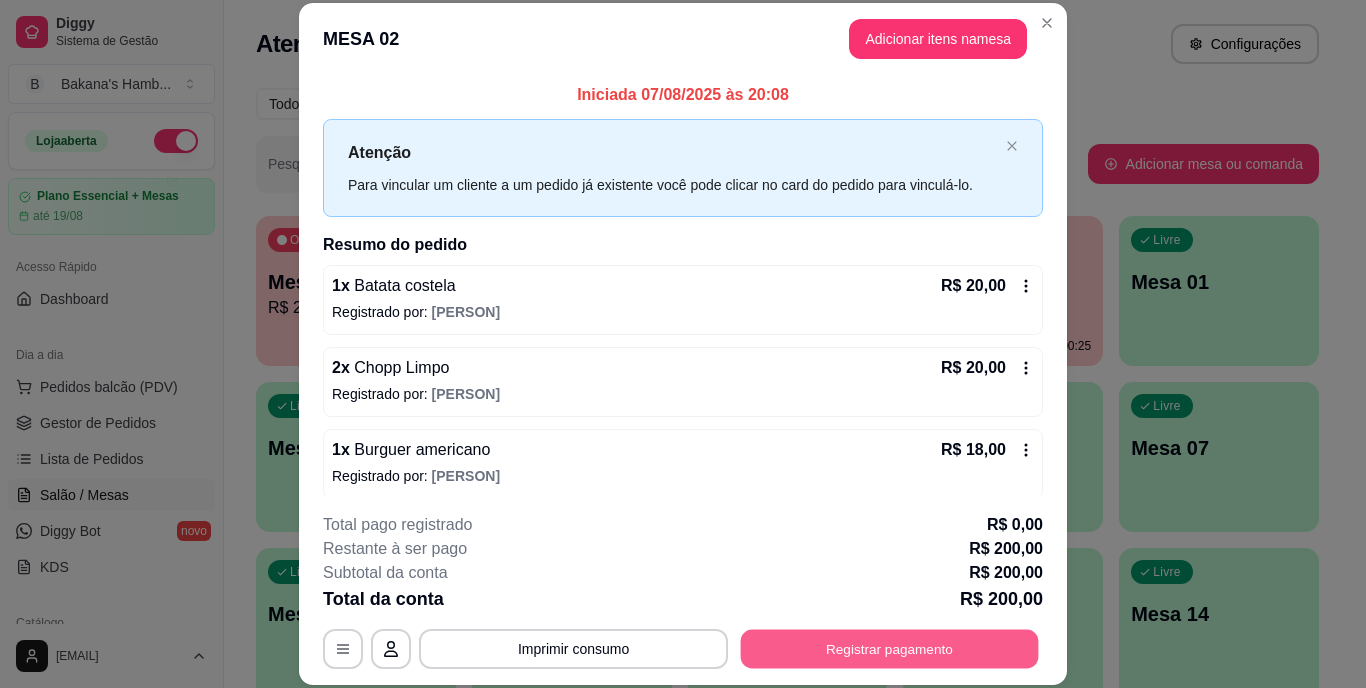 click on "Registrar pagamento" at bounding box center (890, 648) 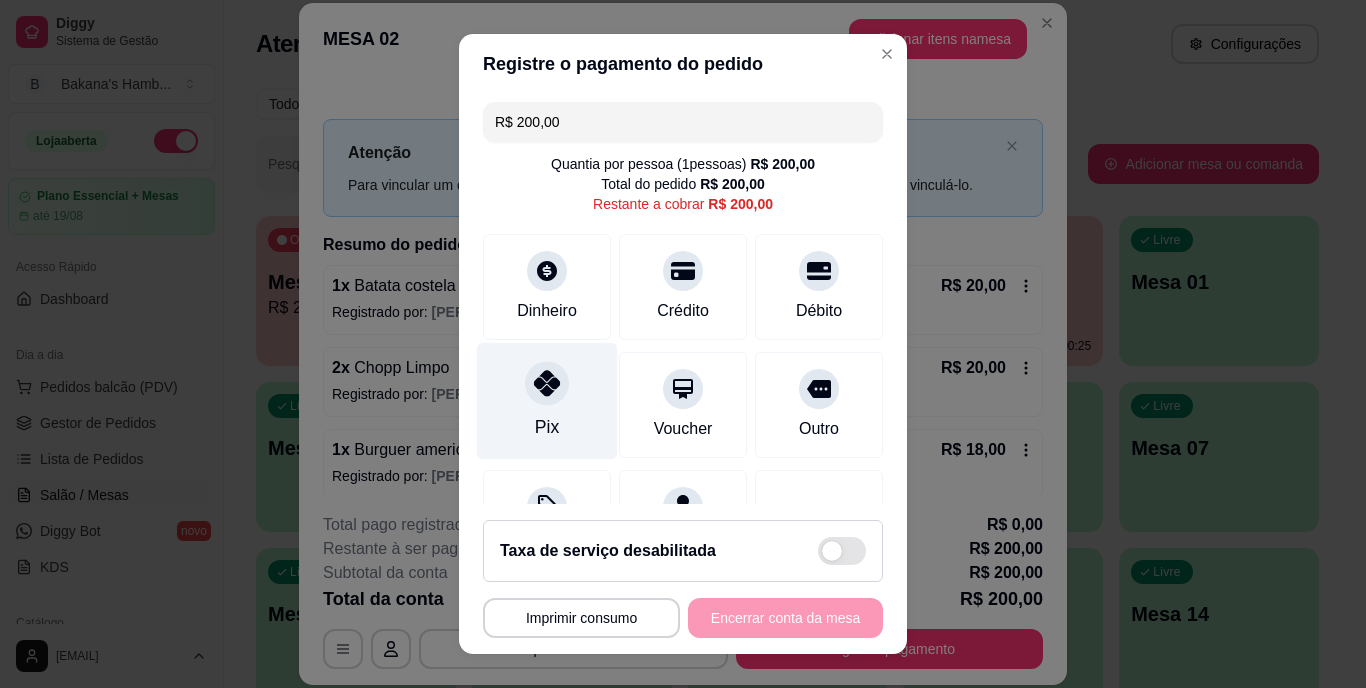 click 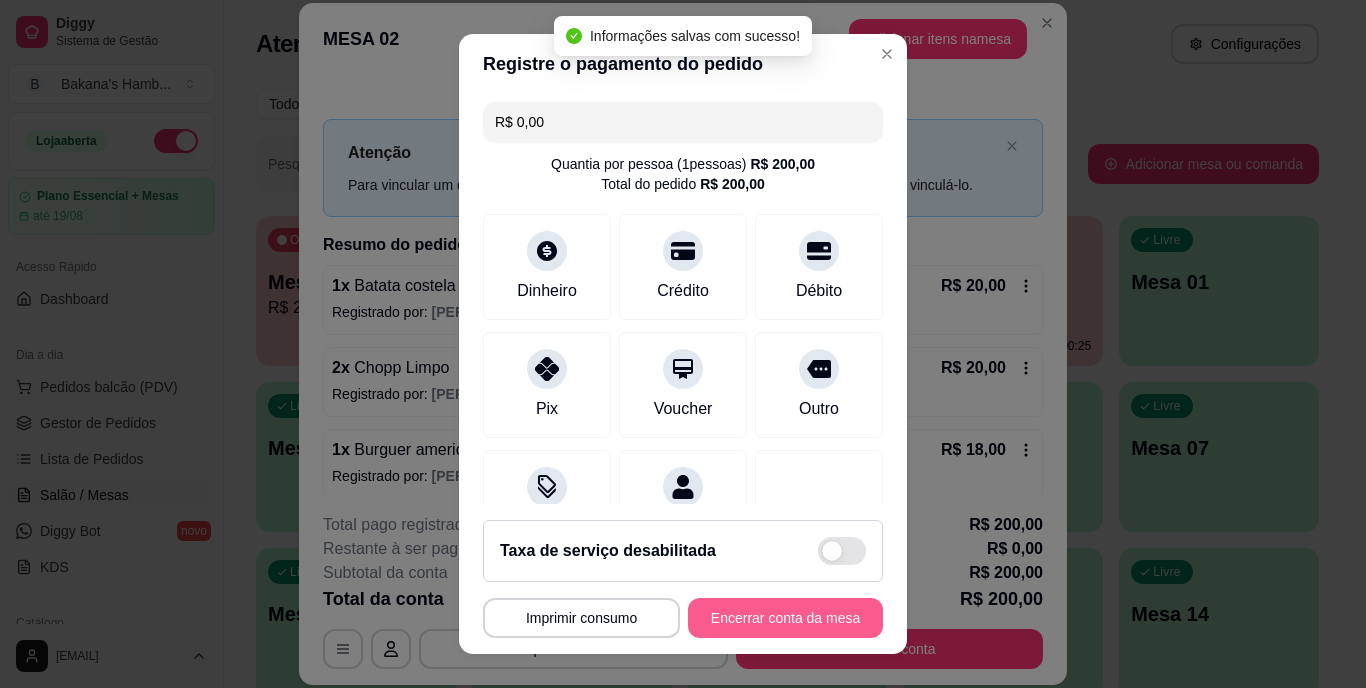 type on "R$ 0,00" 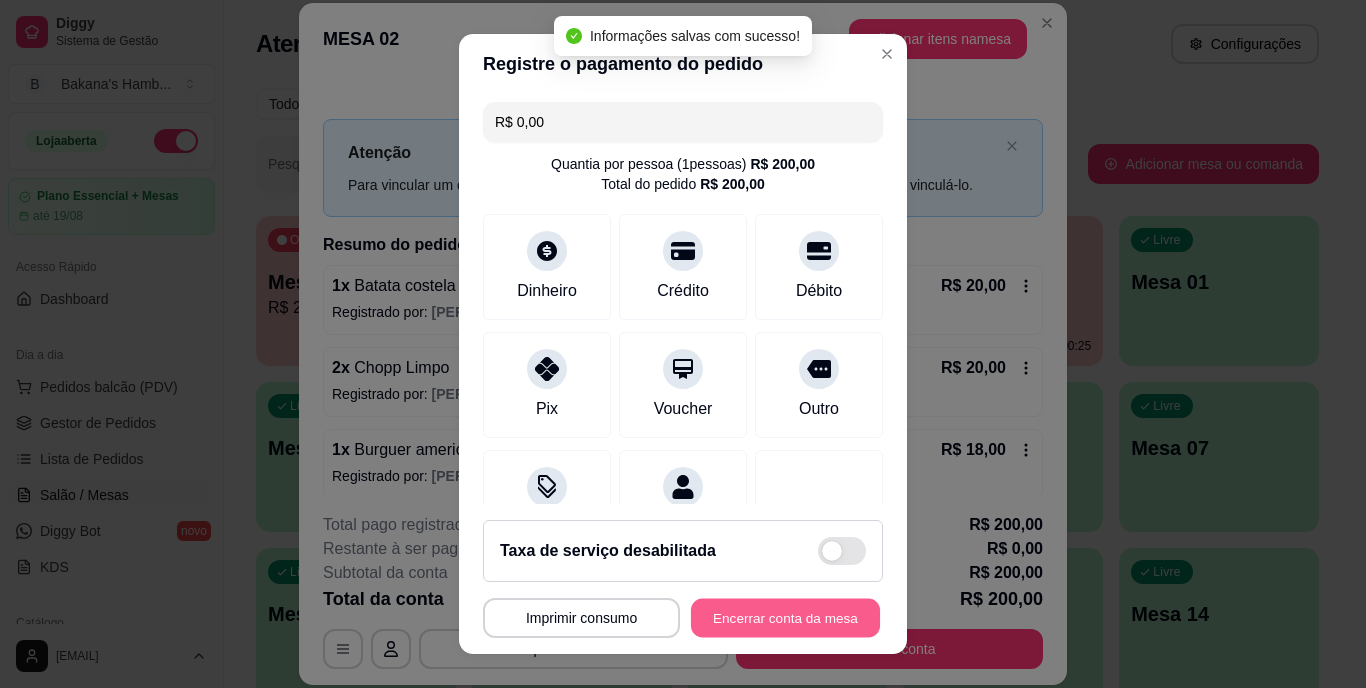 click on "Encerrar conta da mesa" at bounding box center (785, 617) 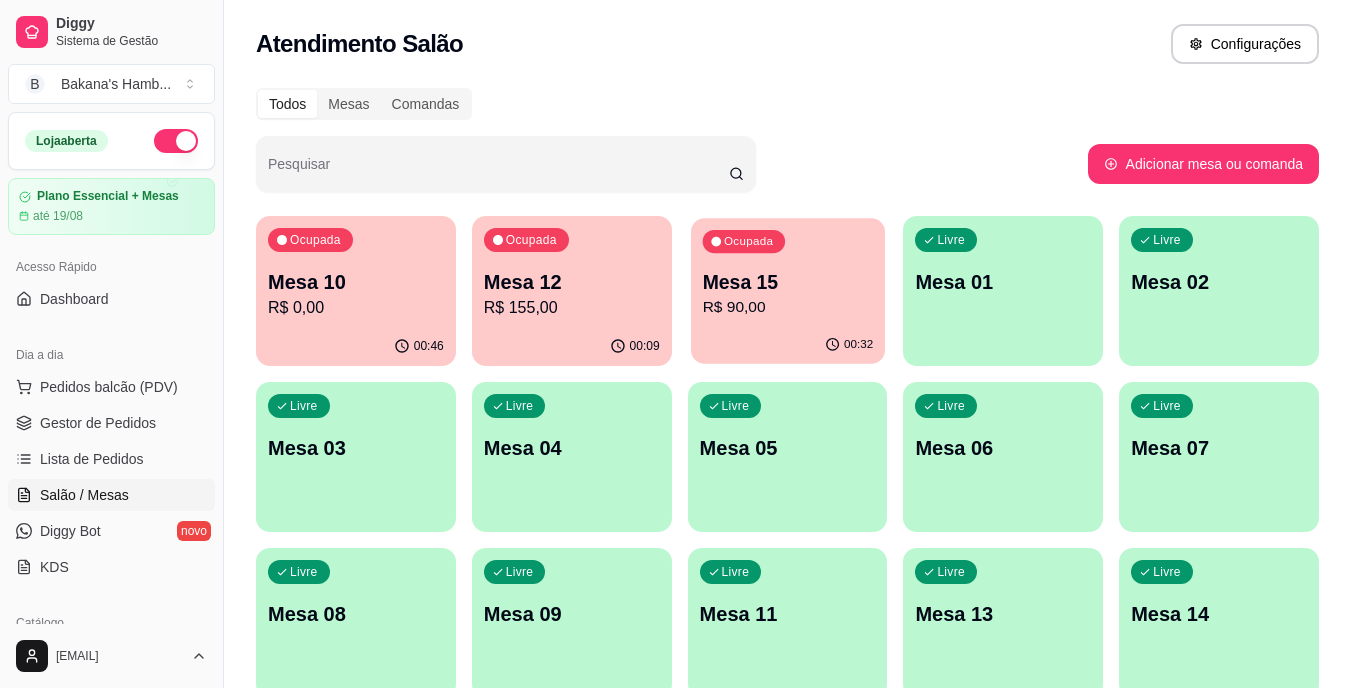 click on "00:32" at bounding box center [788, 345] 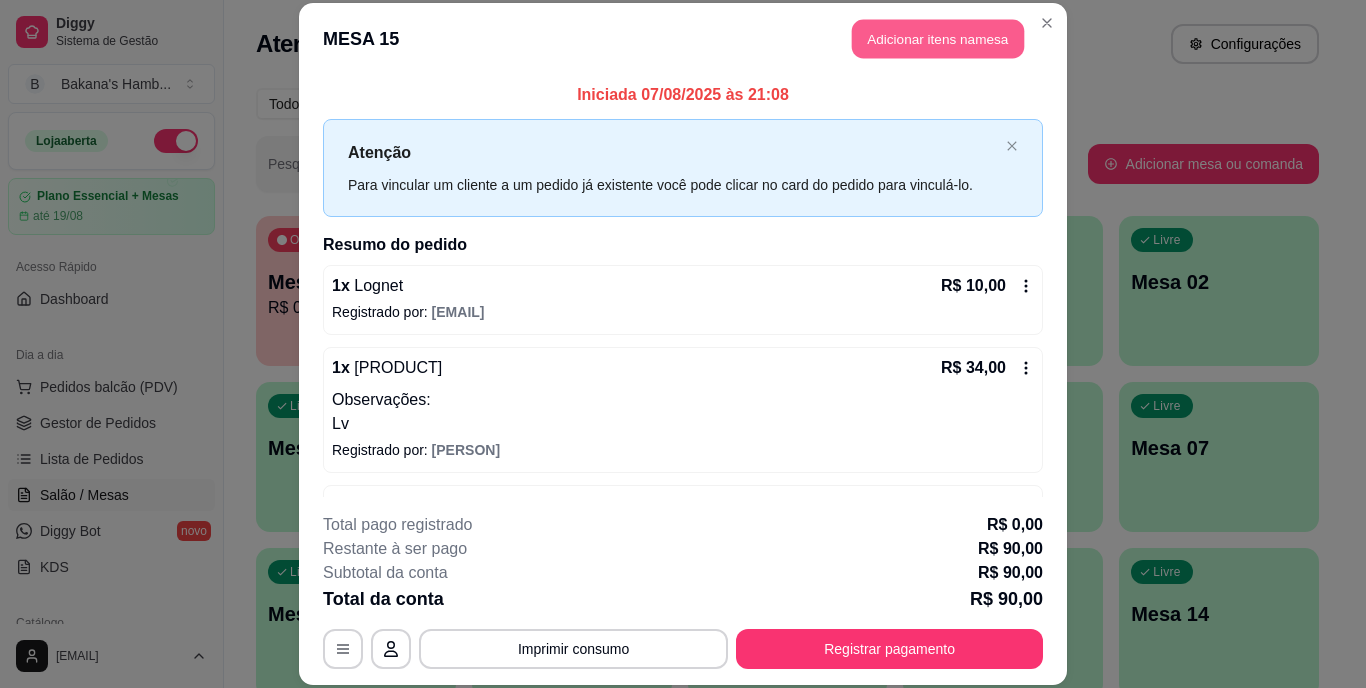 click on "Adicionar itens na  mesa" at bounding box center [938, 39] 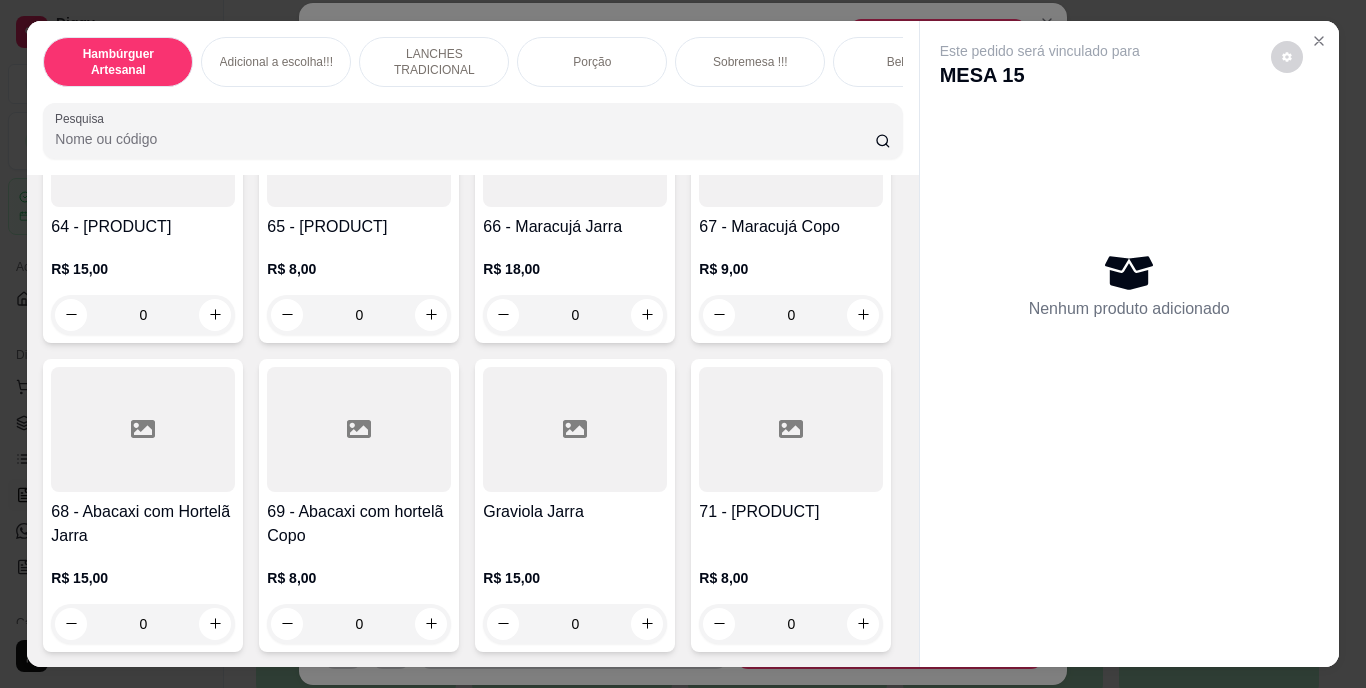 scroll, scrollTop: 6846, scrollLeft: 0, axis: vertical 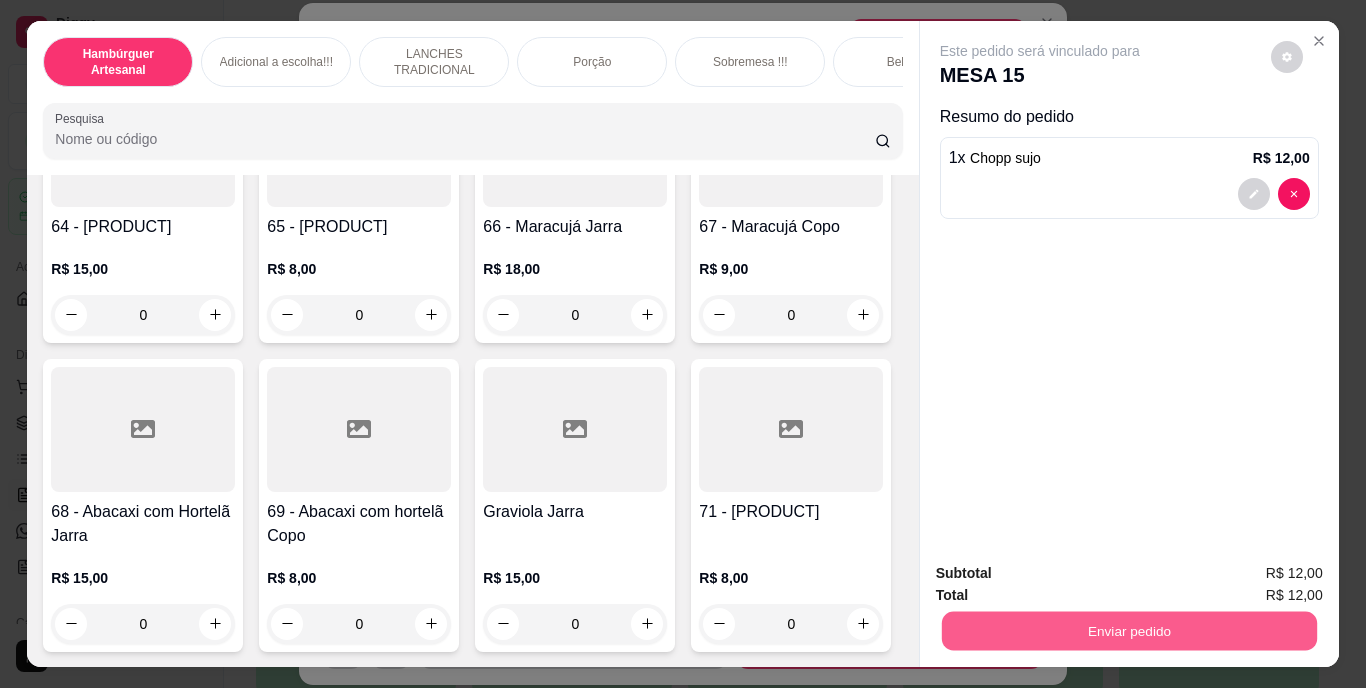click on "Enviar pedido" at bounding box center (1128, 631) 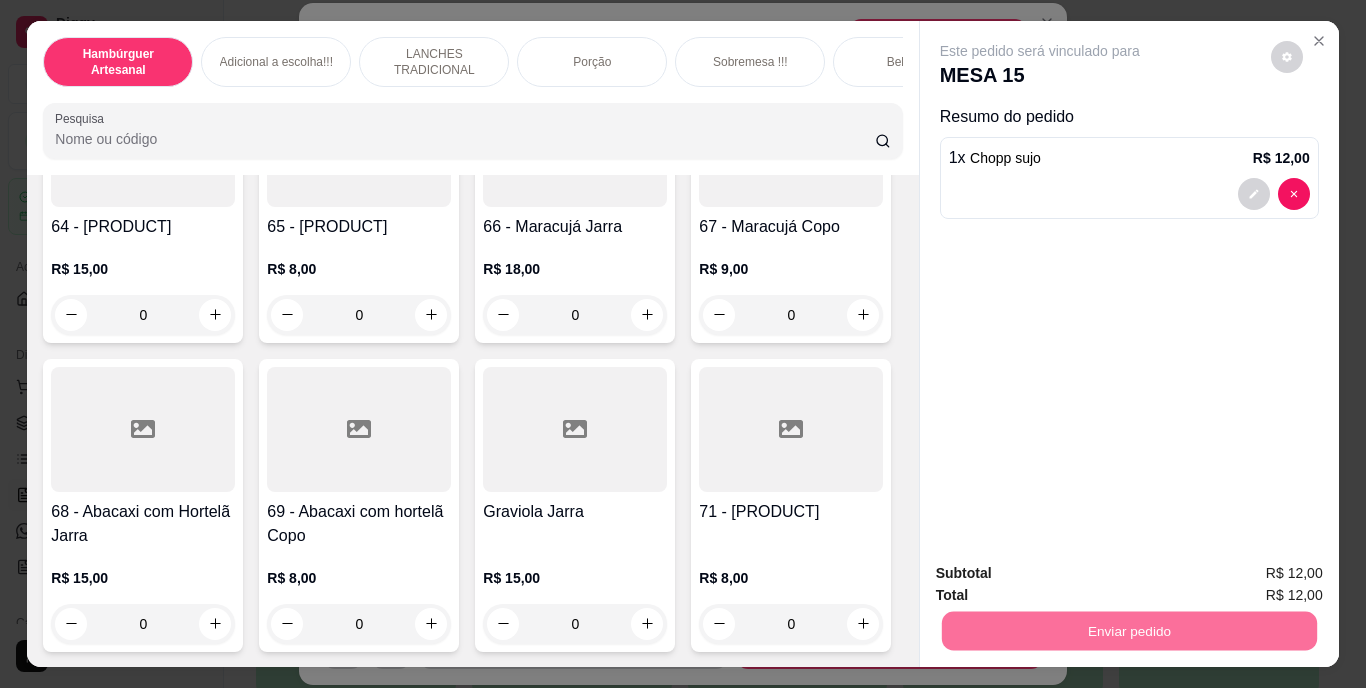 click on "Não registrar e enviar pedido" at bounding box center [1063, 574] 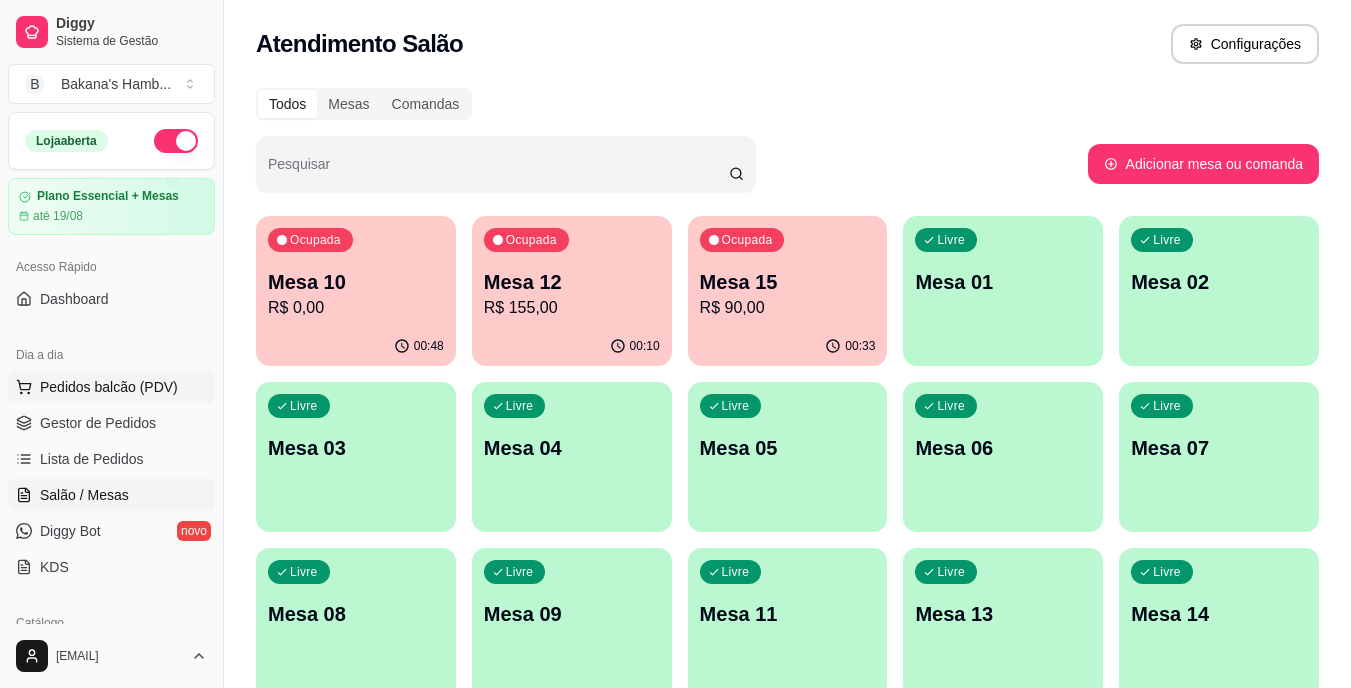 click on "Pedidos balcão (PDV)" at bounding box center (109, 387) 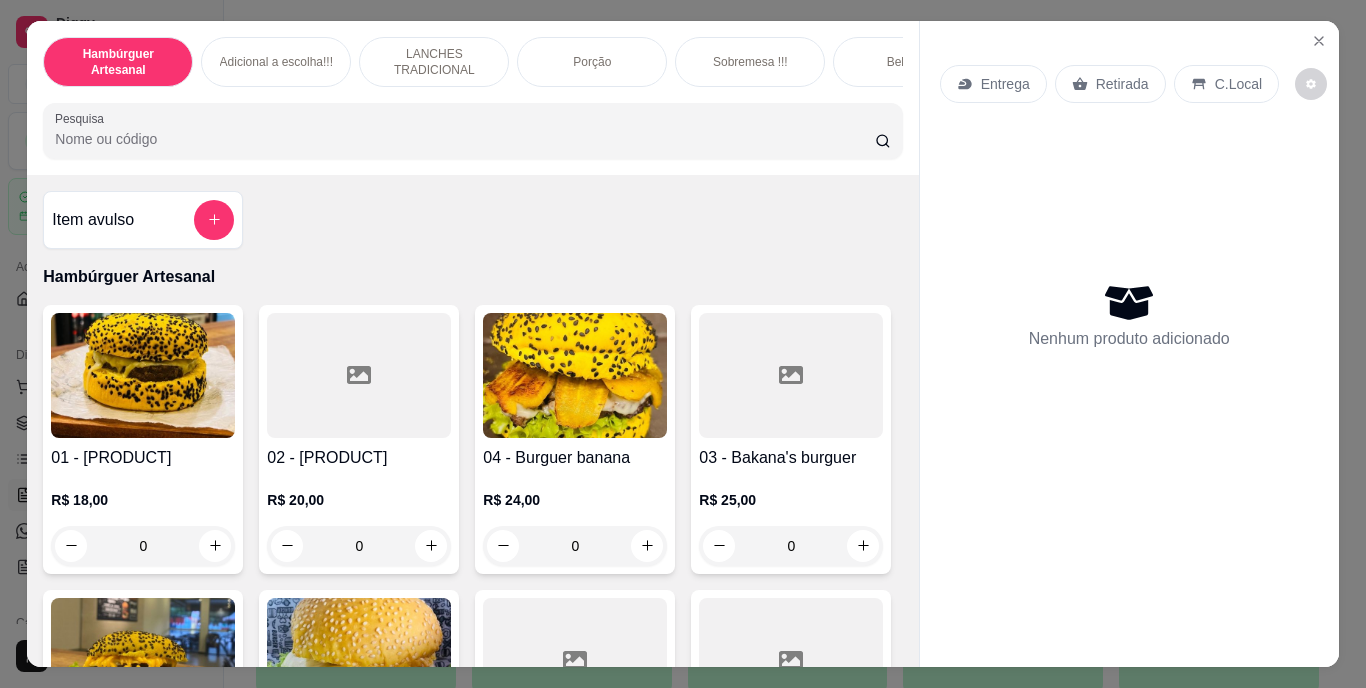 click on "Pesquisa" at bounding box center (465, 139) 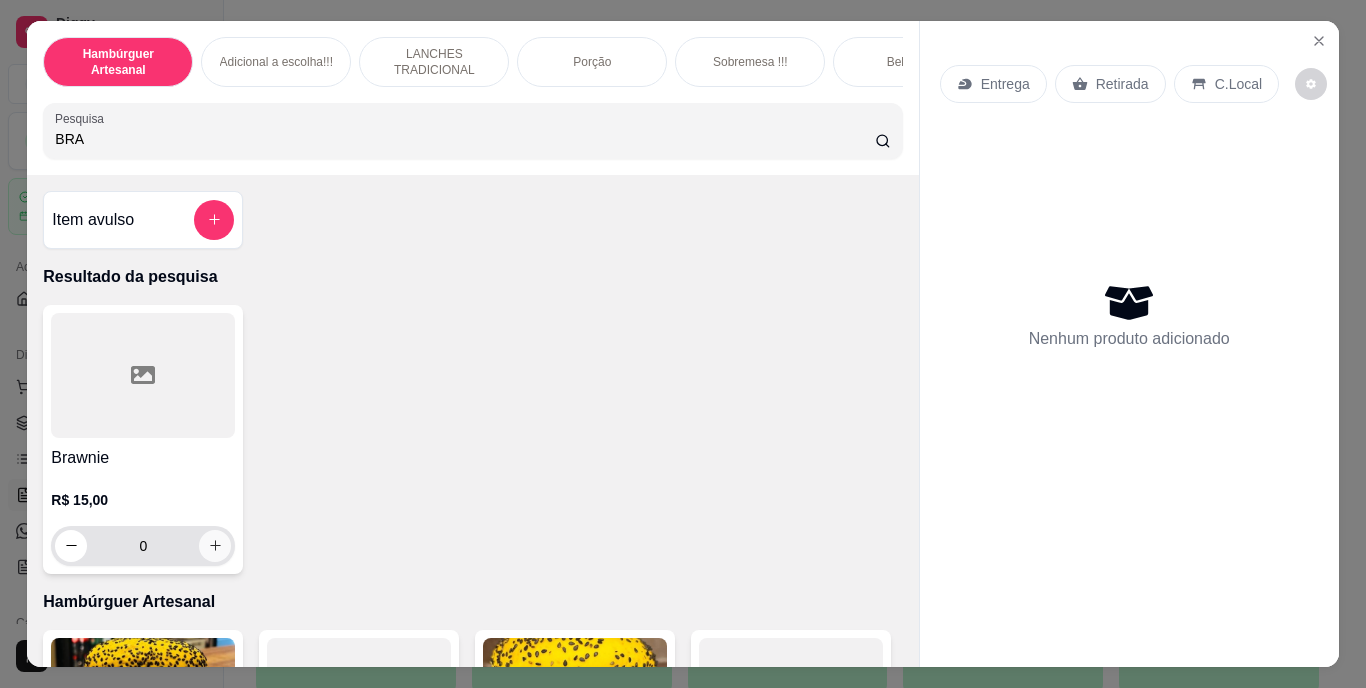 type on "BRA" 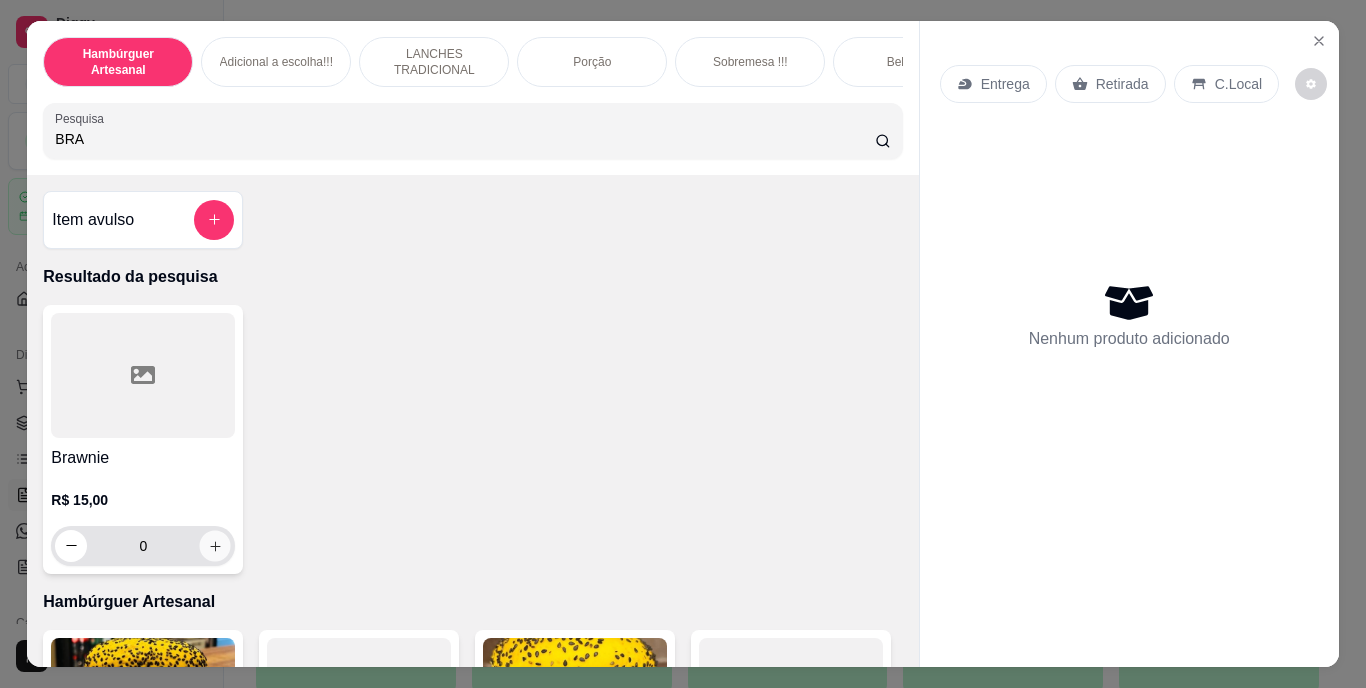 click 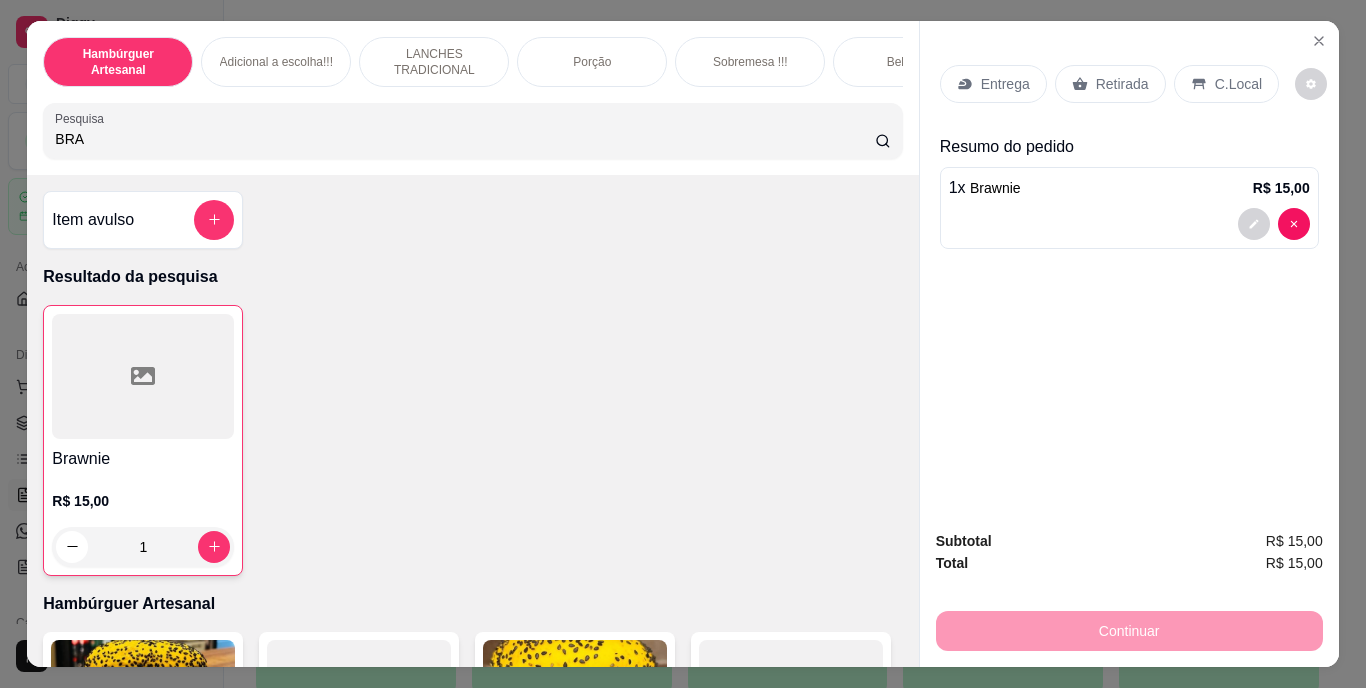 click on "Retirada" at bounding box center [1122, 84] 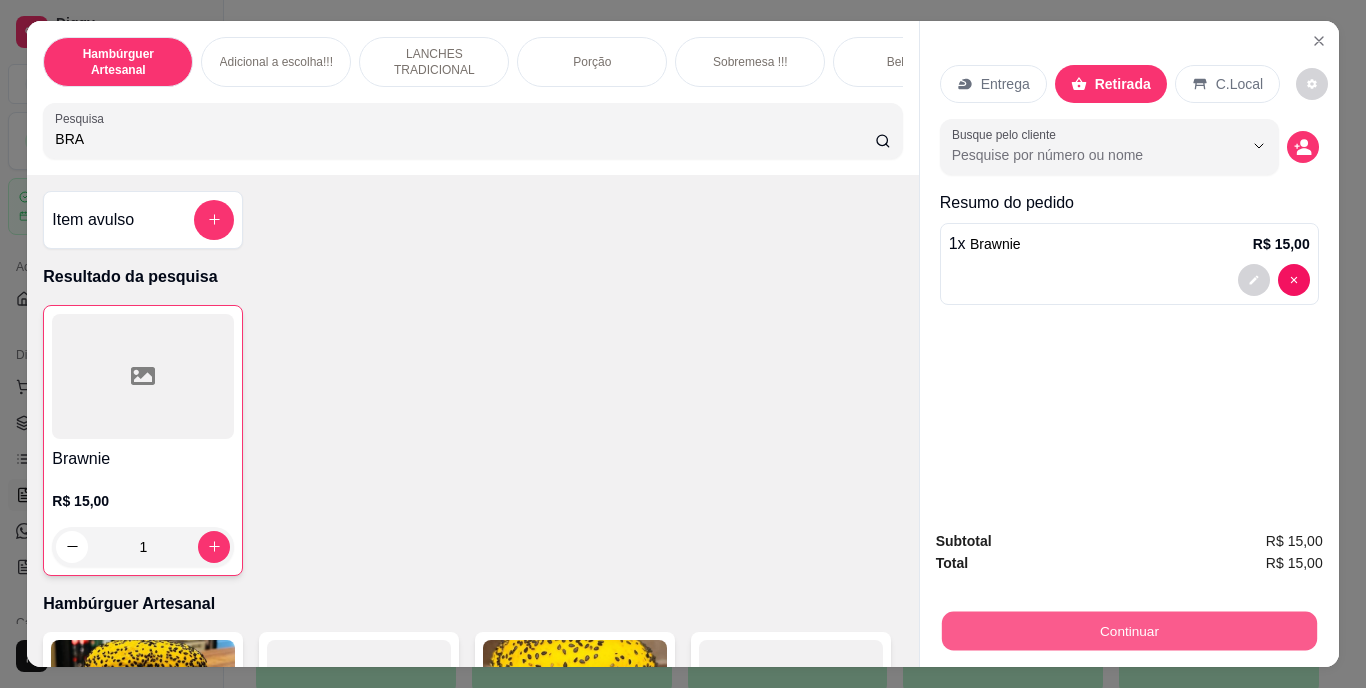 click on "Continuar" at bounding box center [1128, 631] 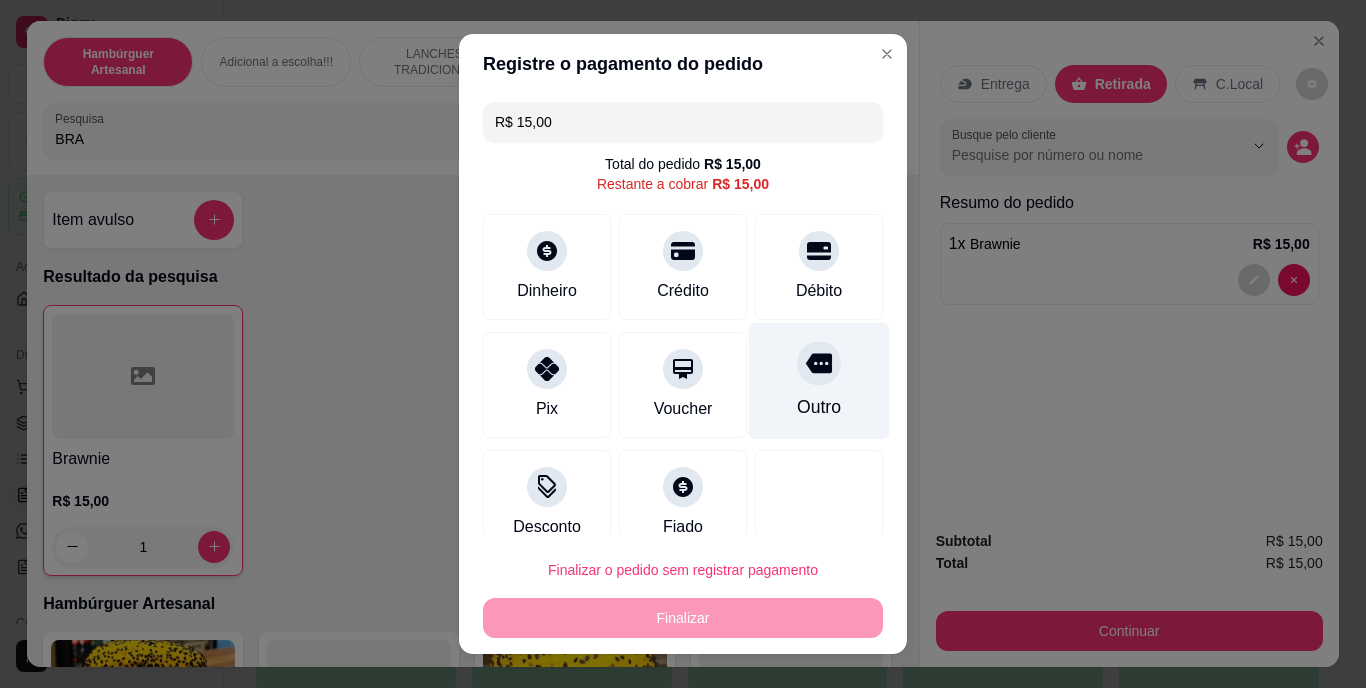 click at bounding box center (819, 364) 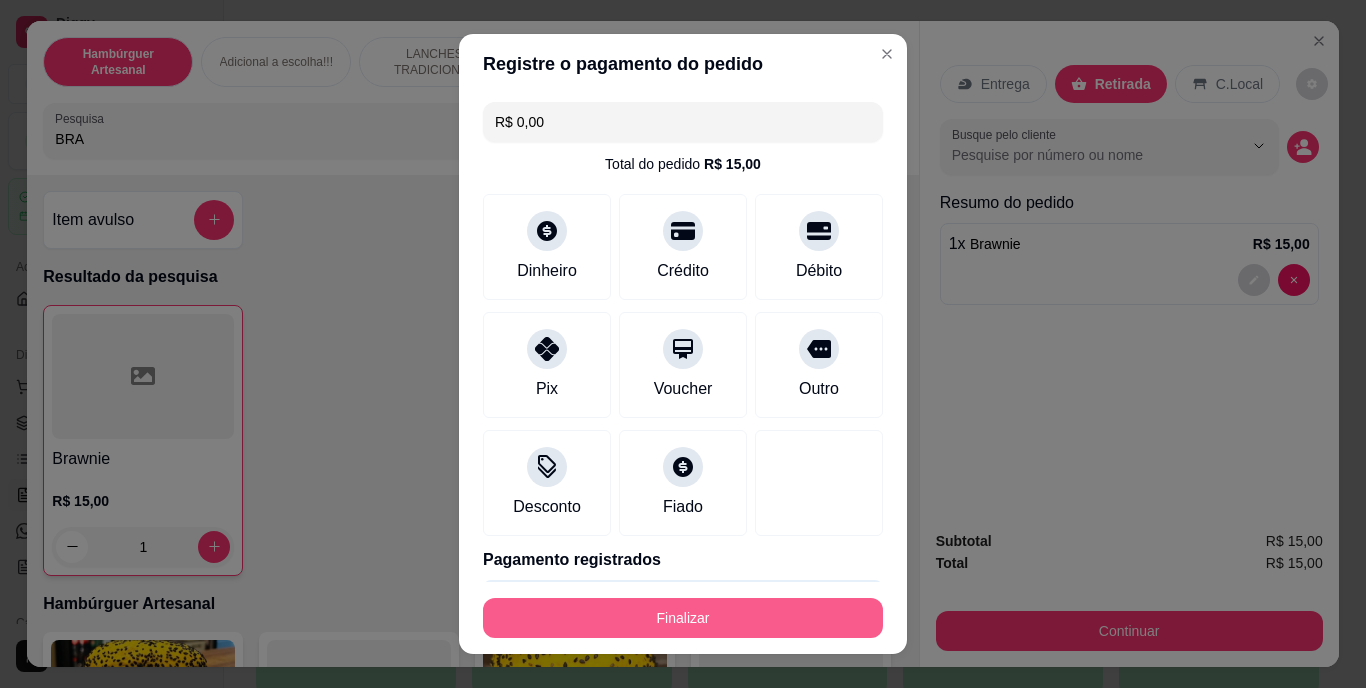 click on "Finalizar" at bounding box center (683, 618) 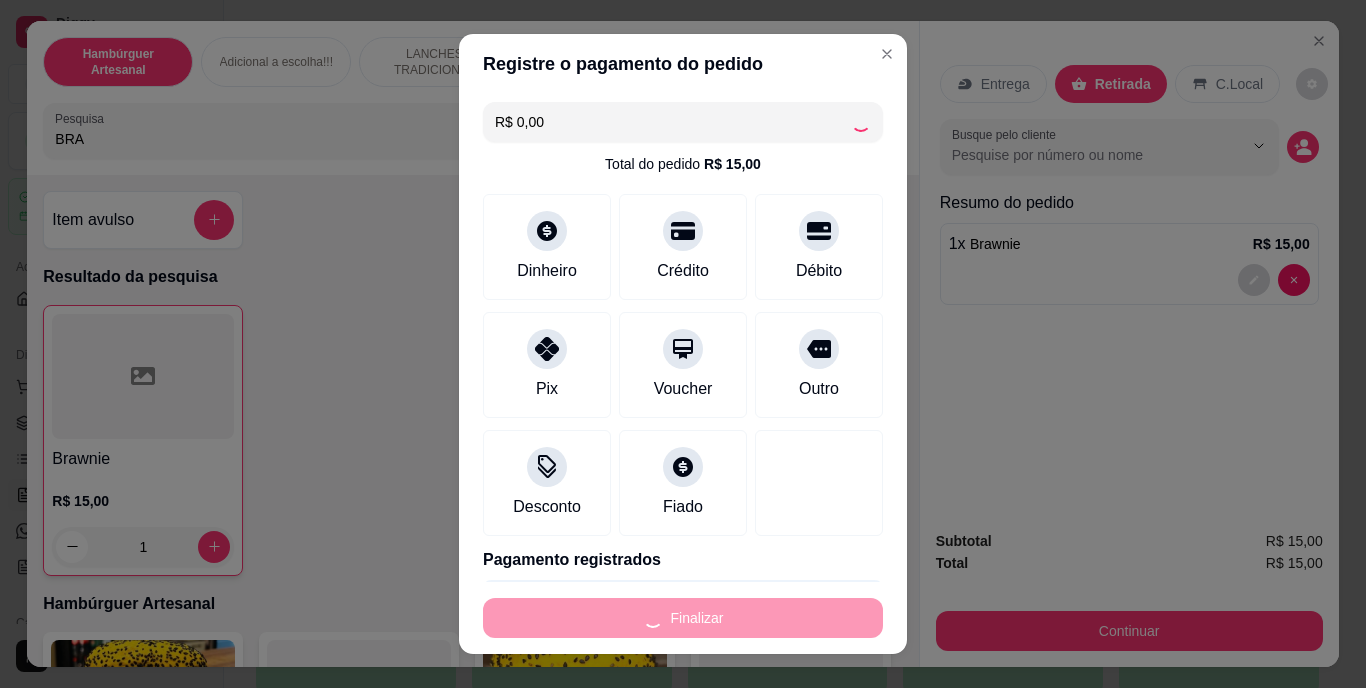 type on "0" 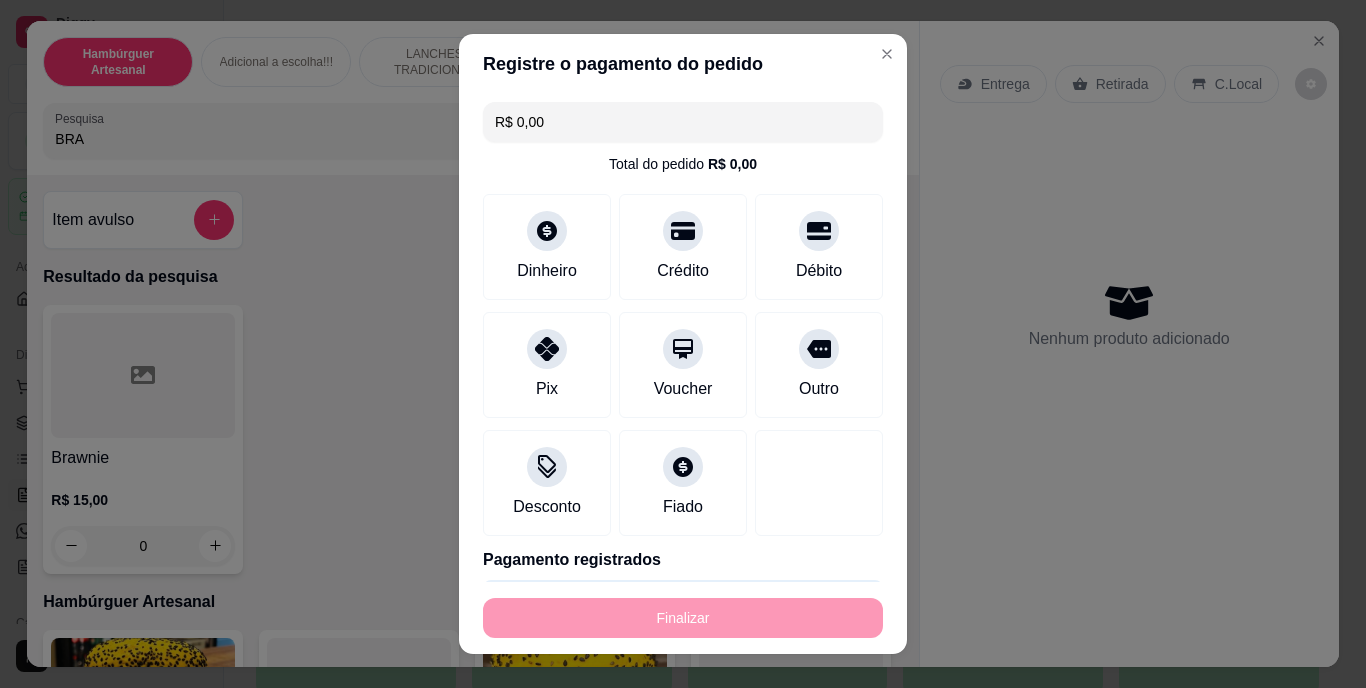 type on "-R$ 15,00" 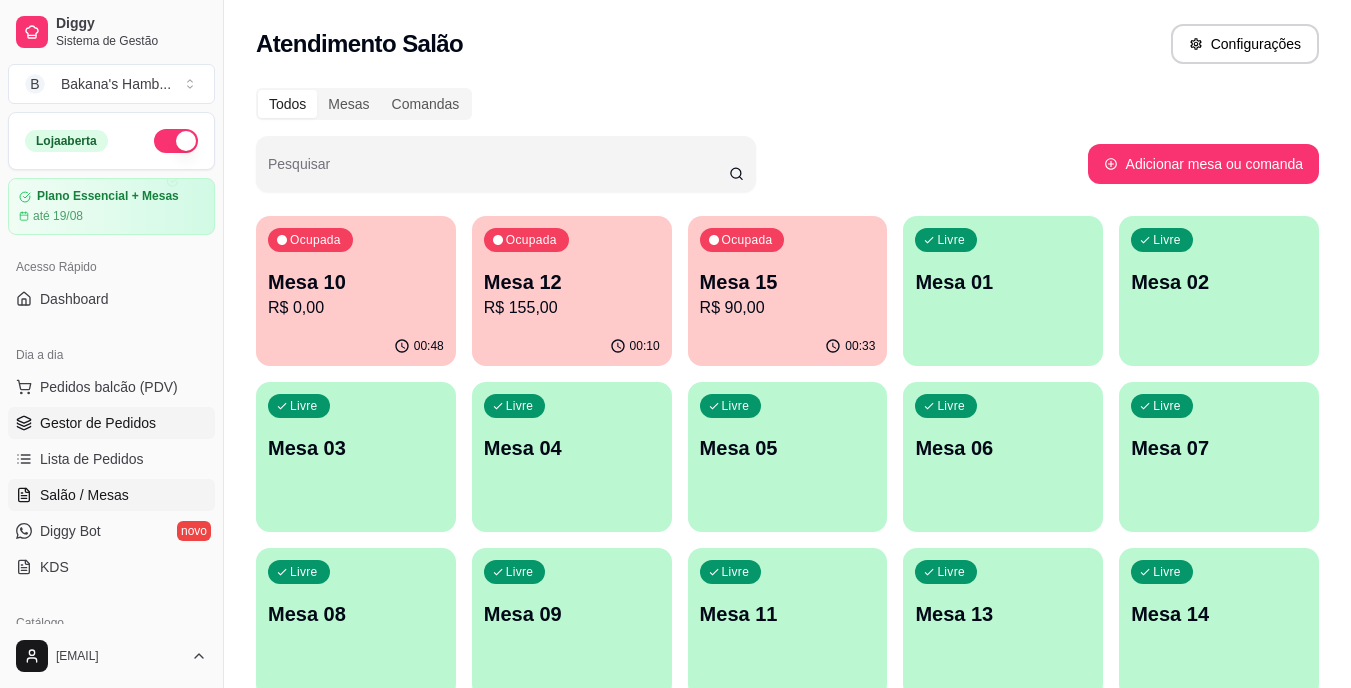 click on "Gestor de Pedidos" at bounding box center (98, 423) 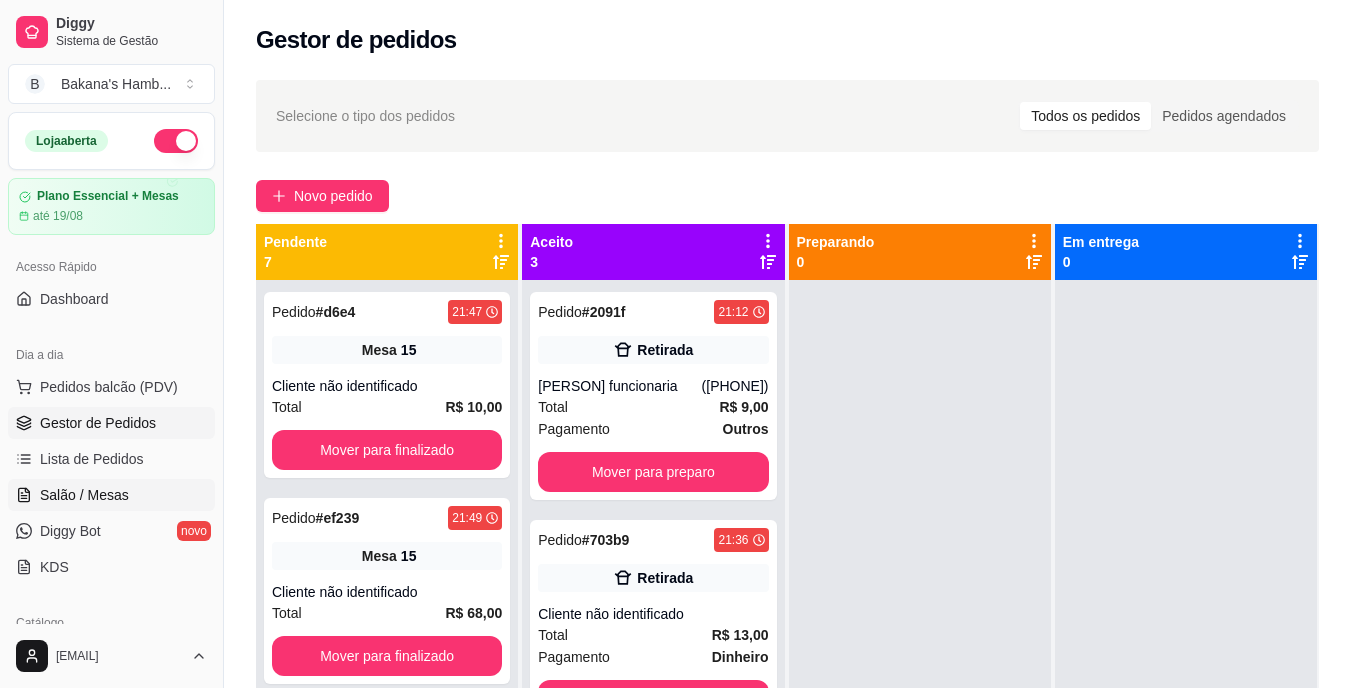 click on "Salão / Mesas" at bounding box center (84, 495) 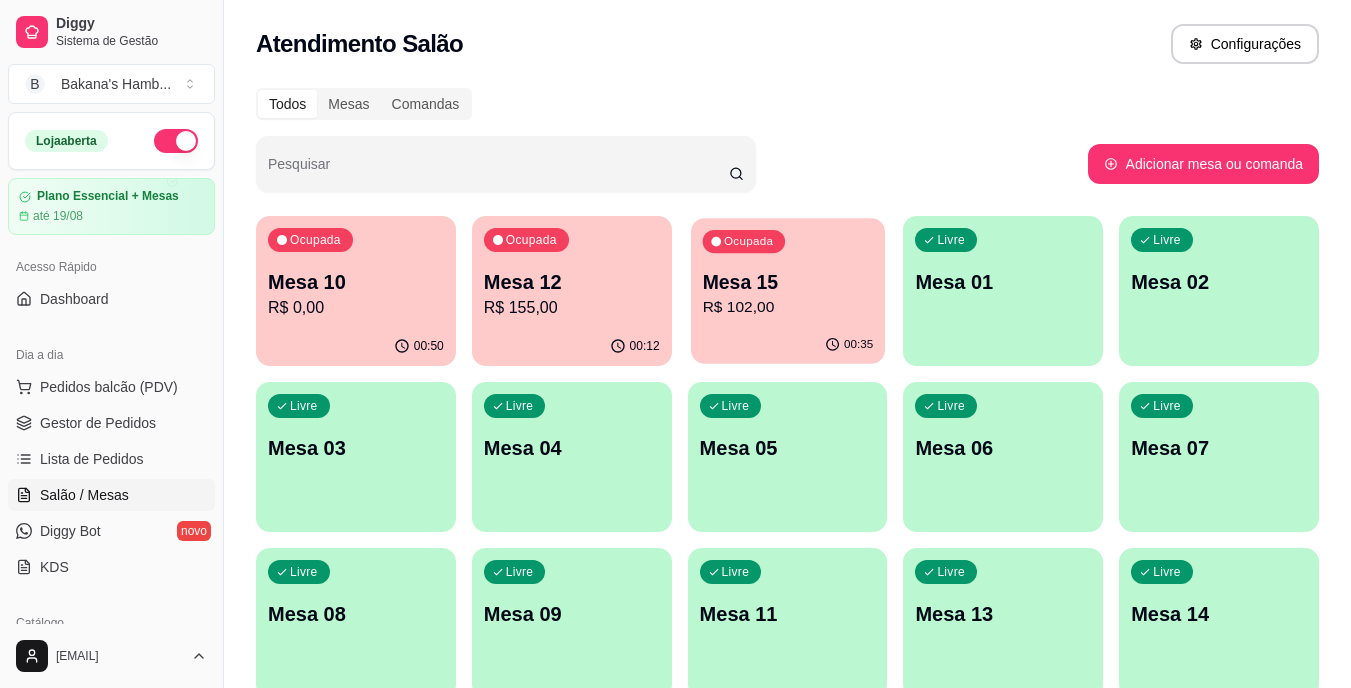click on "Ocupada Mesa 15 R$ 102,00" at bounding box center (788, 272) 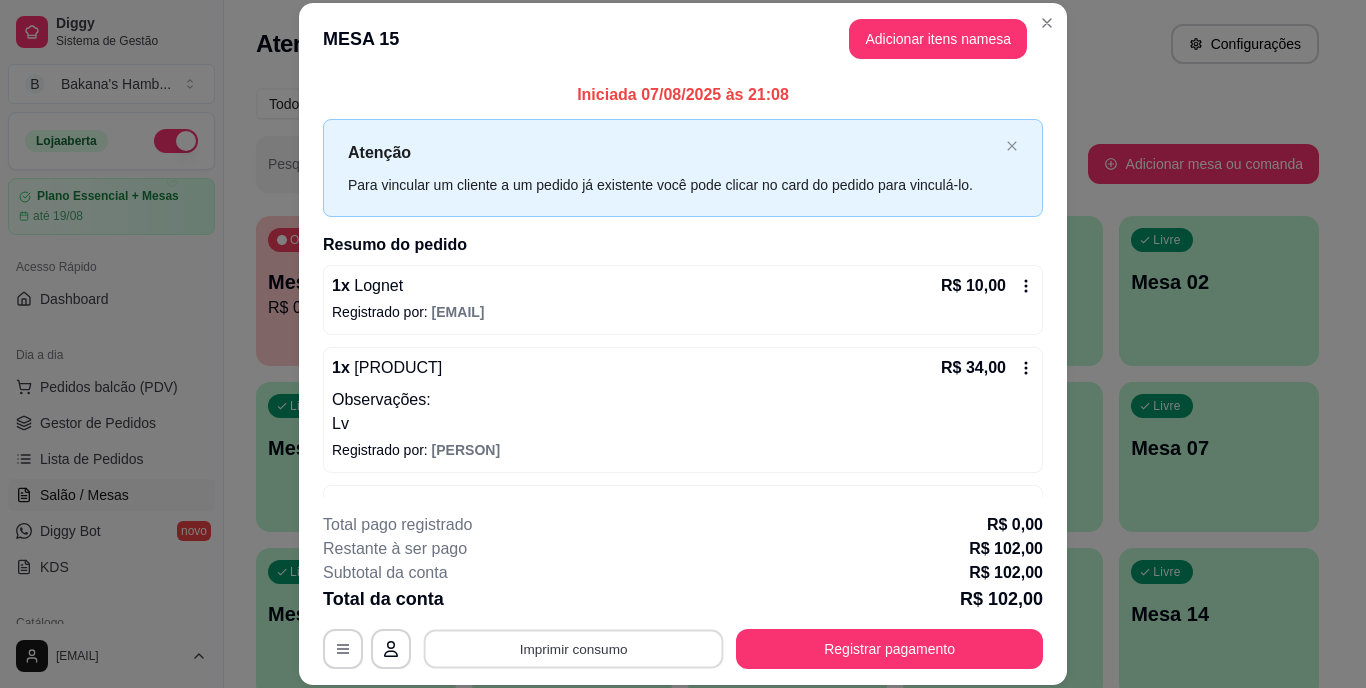 click on "Imprimir consumo" at bounding box center (574, 648) 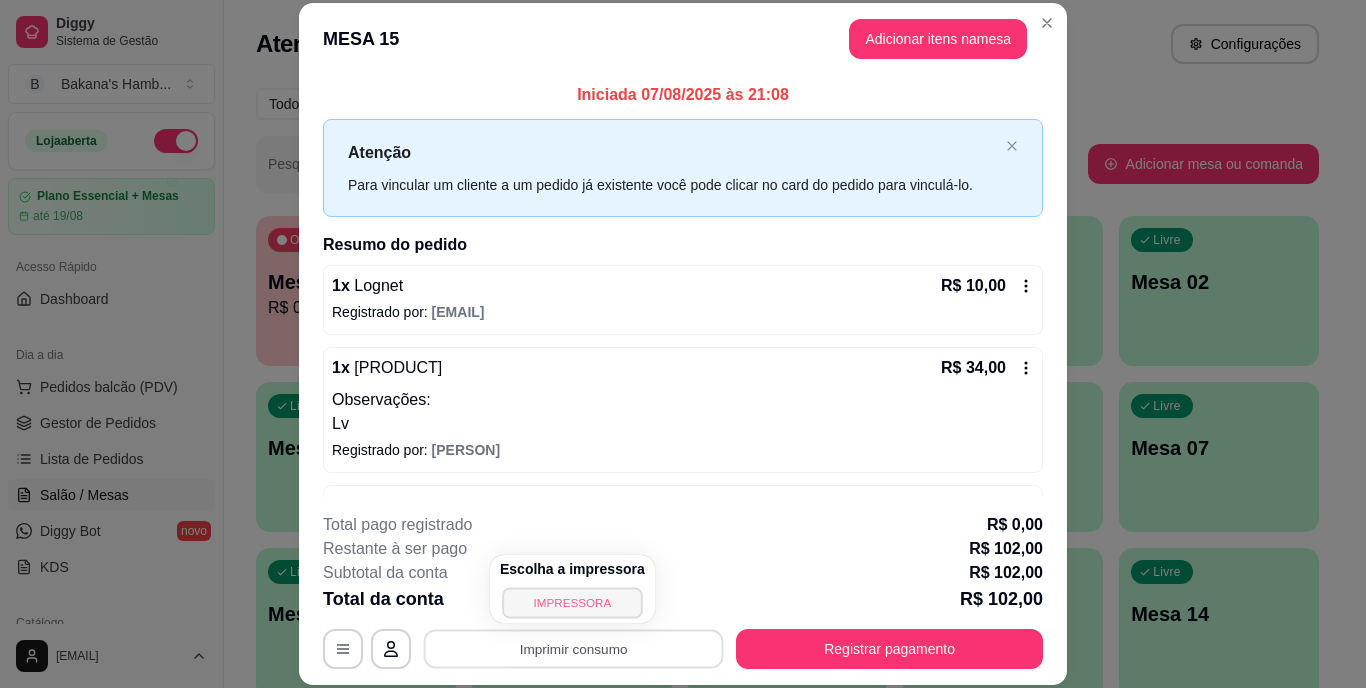 click on "IMPRESSORA" at bounding box center (572, 602) 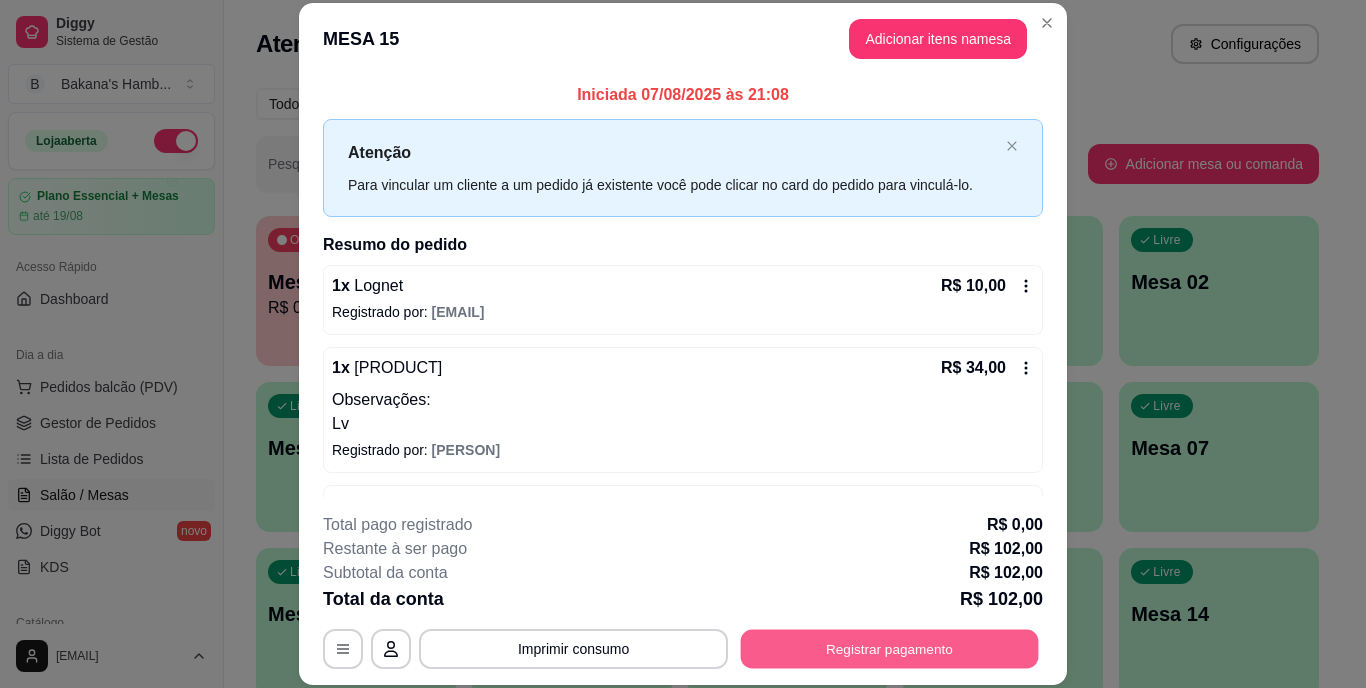 click on "Registrar pagamento" at bounding box center [890, 648] 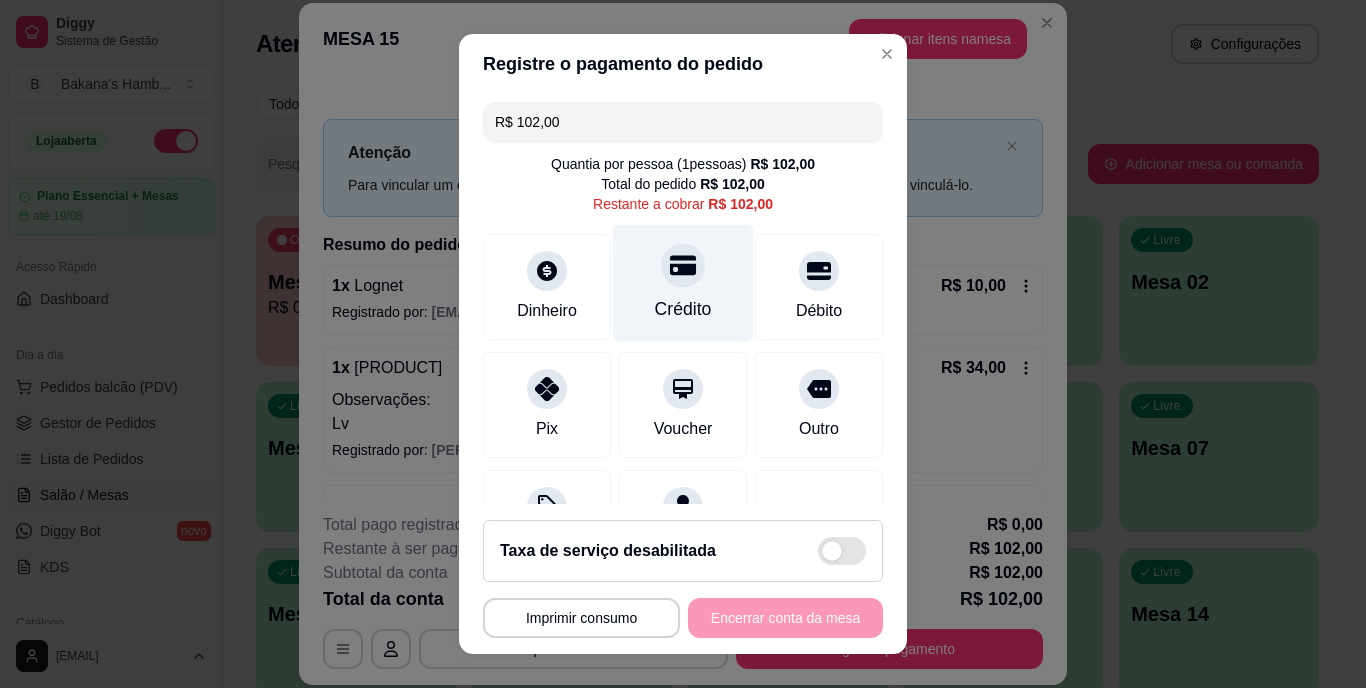 click on "Crédito" at bounding box center [683, 310] 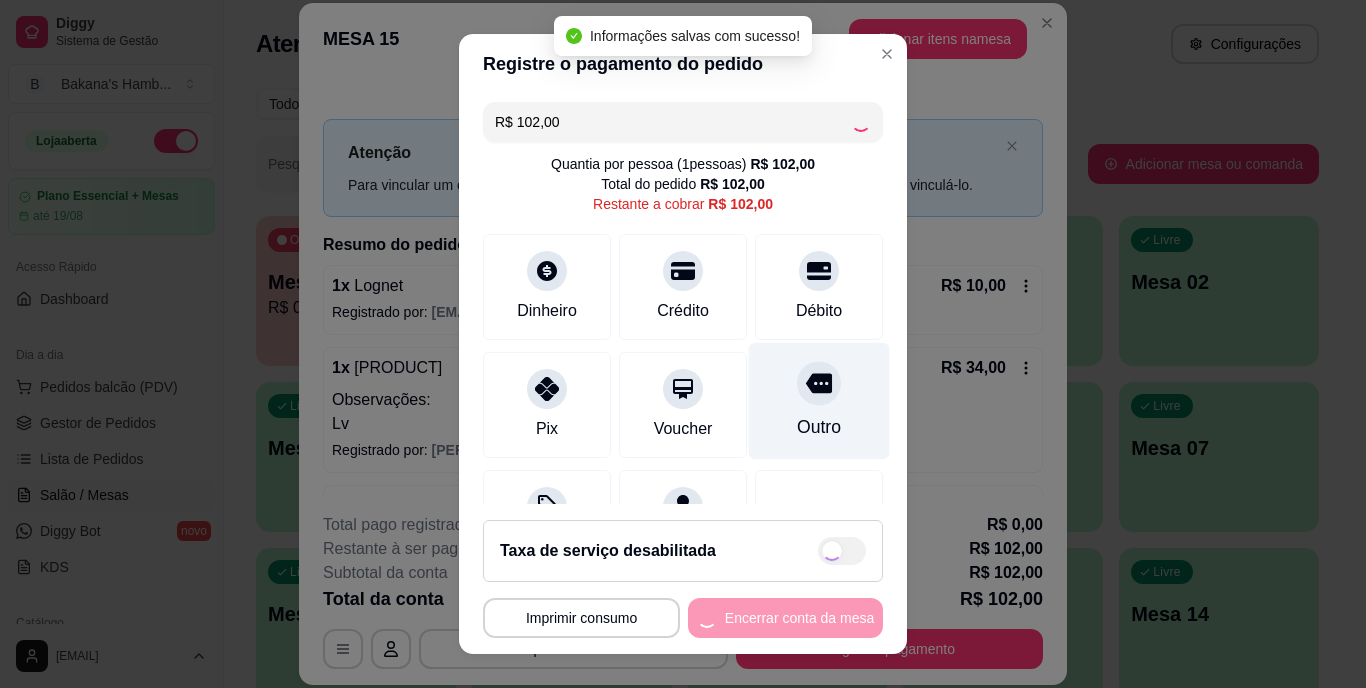 click 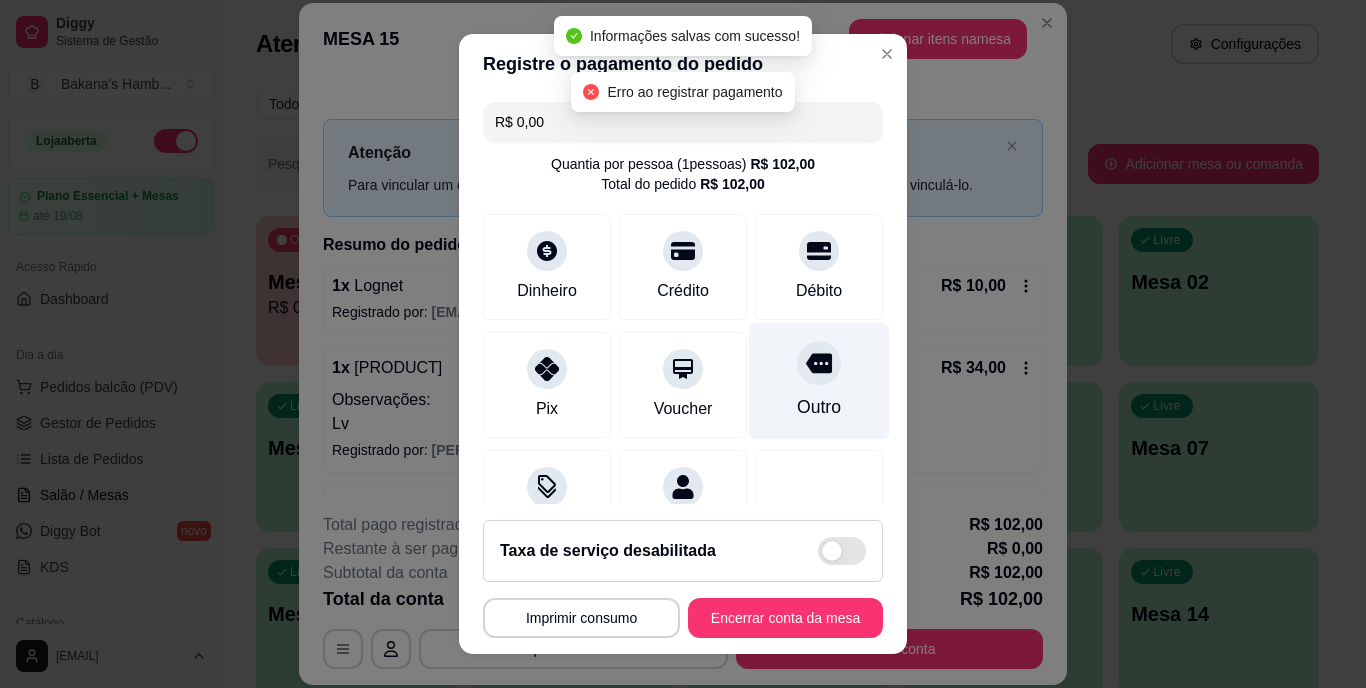 click on "Outro" at bounding box center [819, 408] 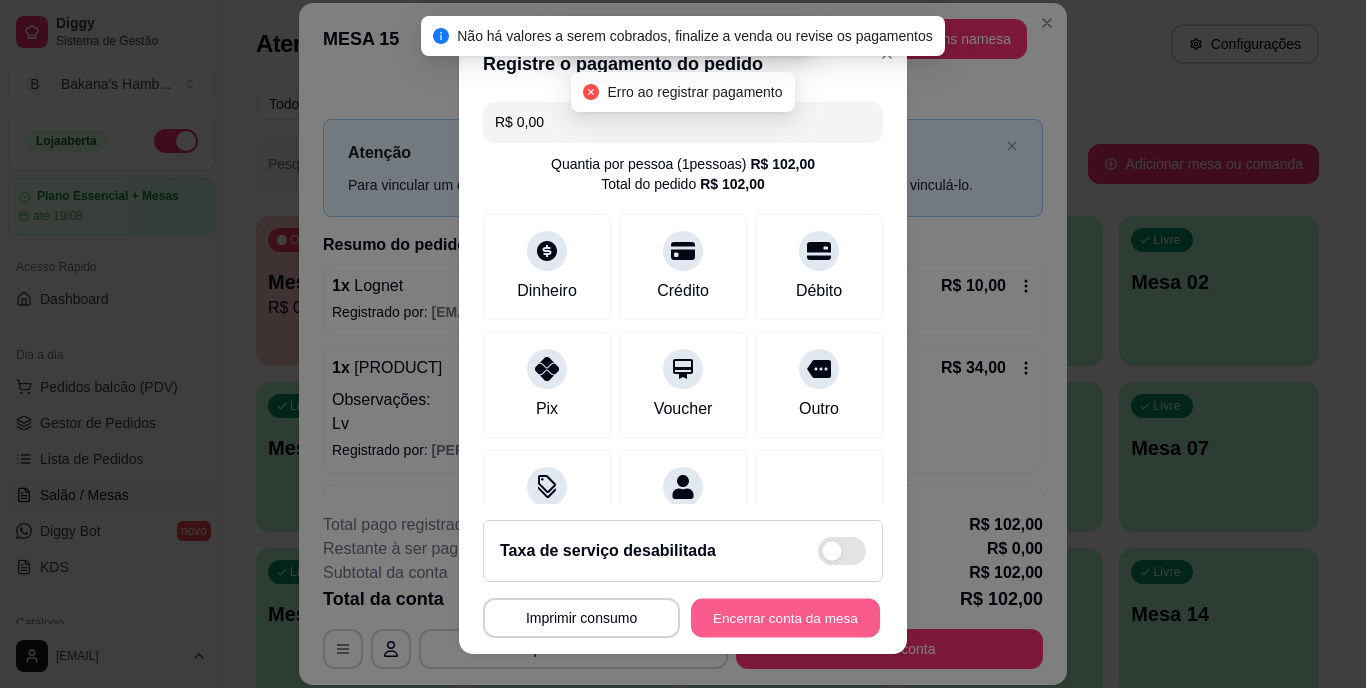 click on "Encerrar conta da mesa" at bounding box center (785, 617) 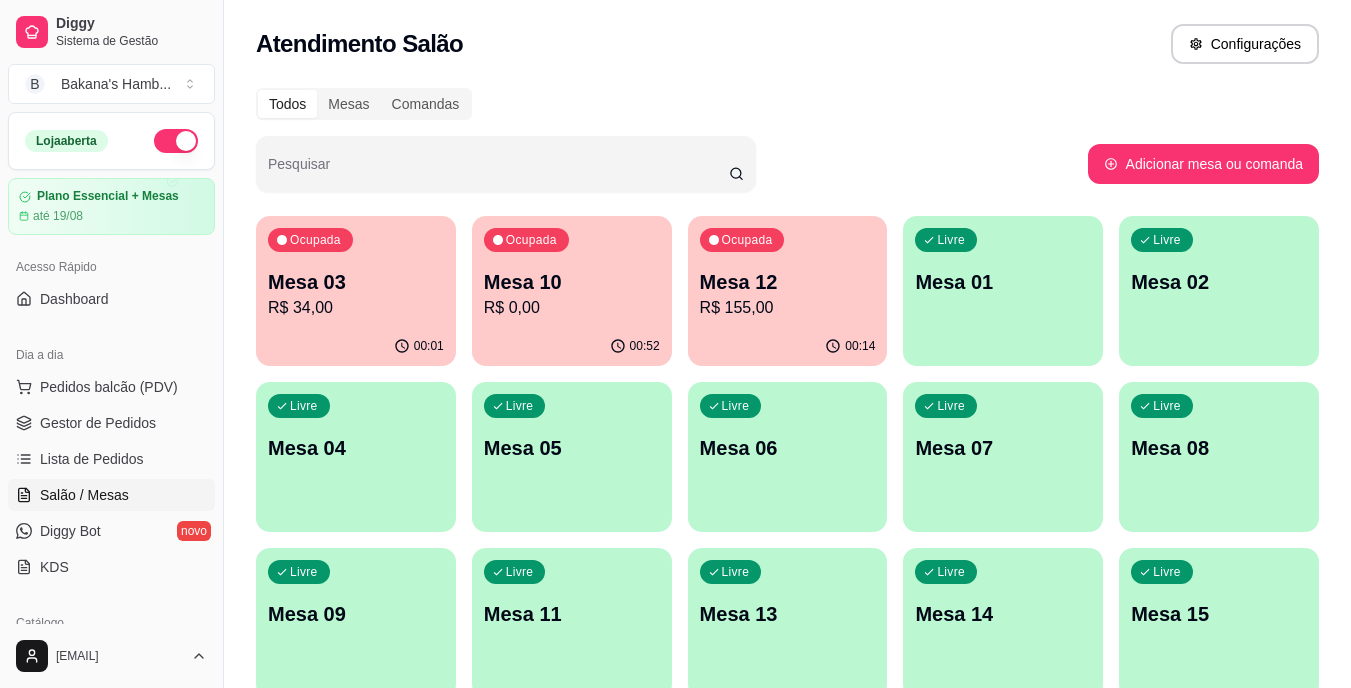 click on "Todos Mesas Comandas Pesquisar Adicionar mesa ou comanda Ocupada Mesa 03 R$ 34,00 00:01 Ocupada Mesa 10 R$ 0,00 00:52 Ocupada Mesa 12 R$ 155,00 00:14 Livre Mesa 01 Livre Mesa 02 Livre Mesa 04 Livre Mesa 05 Livre Mesa 06 Livre Mesa 07 Livre Mesa 08 Livre Mesa 09 Livre Mesa 11 Livre Mesa 13 Livre Mesa 14 Livre Mesa 15 Livre Mesa 16 Livre Mesa 17 Livre Mesa 18 Livre Mesa 19 Livre Mesa 20" at bounding box center (787, 482) 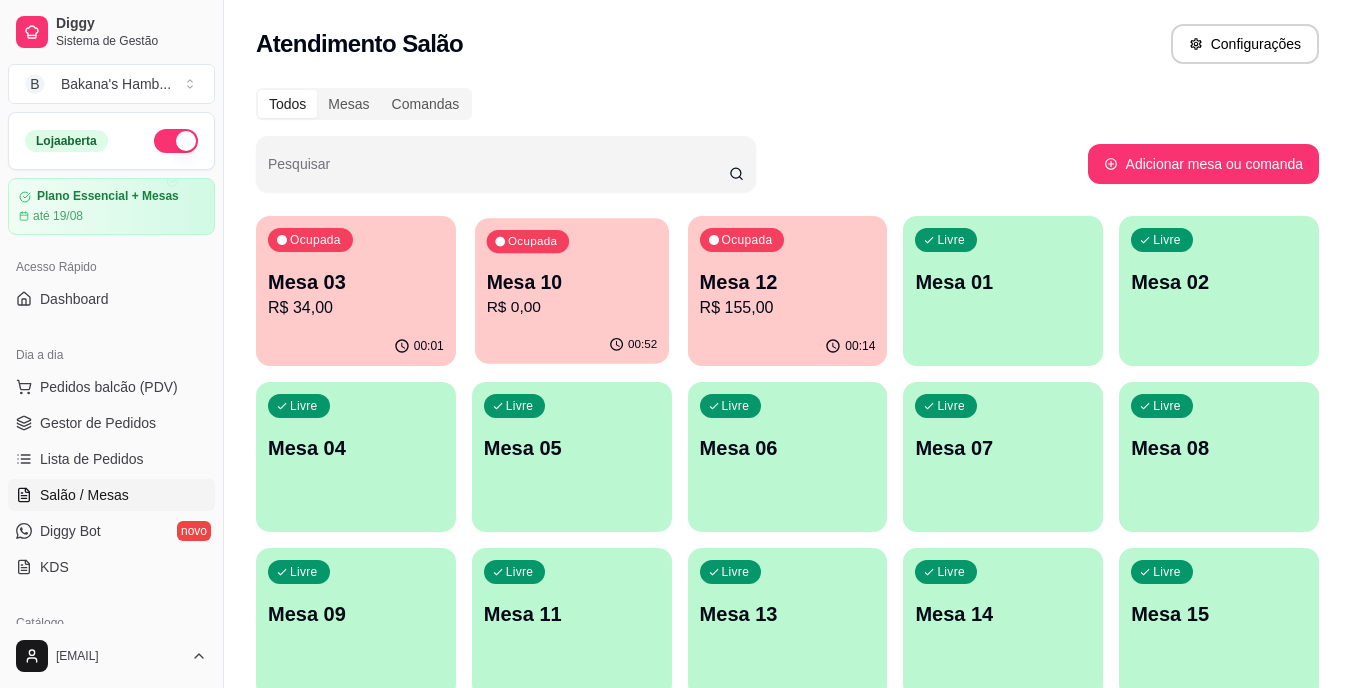 click on "R$ 0,00" at bounding box center (571, 307) 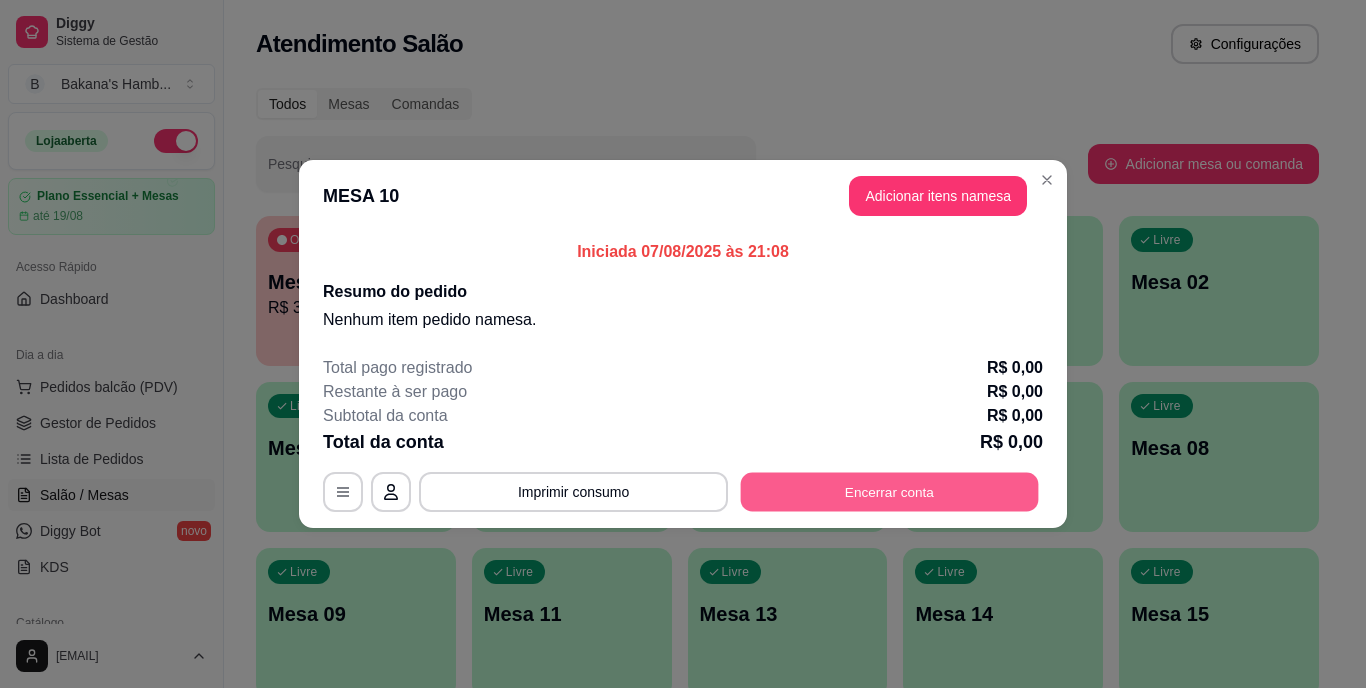 click on "Encerrar conta" at bounding box center (890, 492) 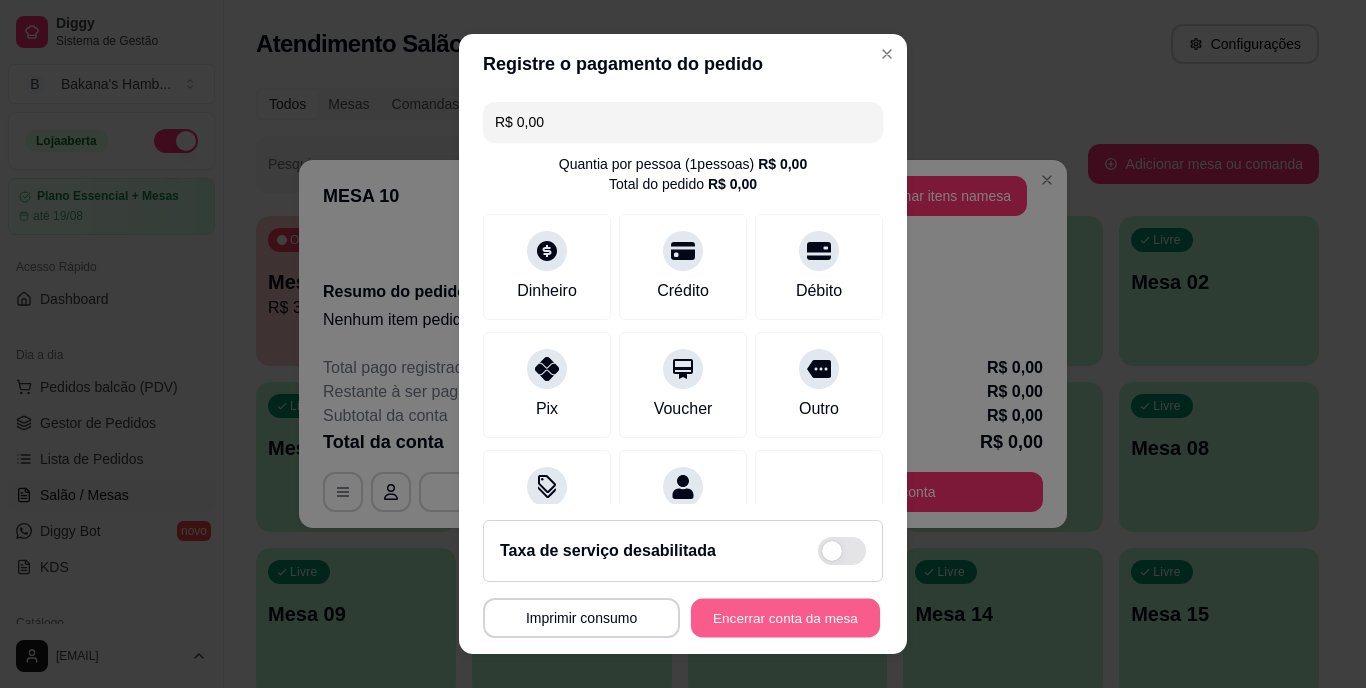 click on "Encerrar conta da mesa" at bounding box center (785, 617) 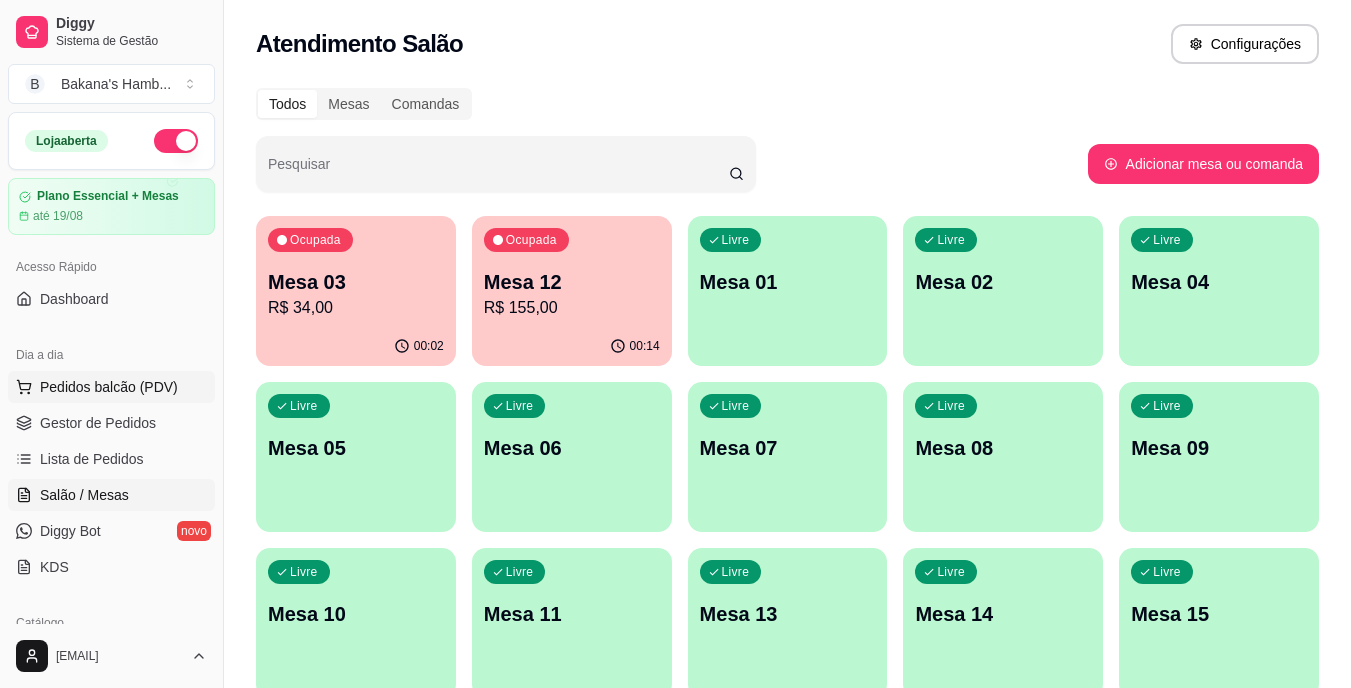 click on "Pedidos balcão (PDV)" at bounding box center [111, 387] 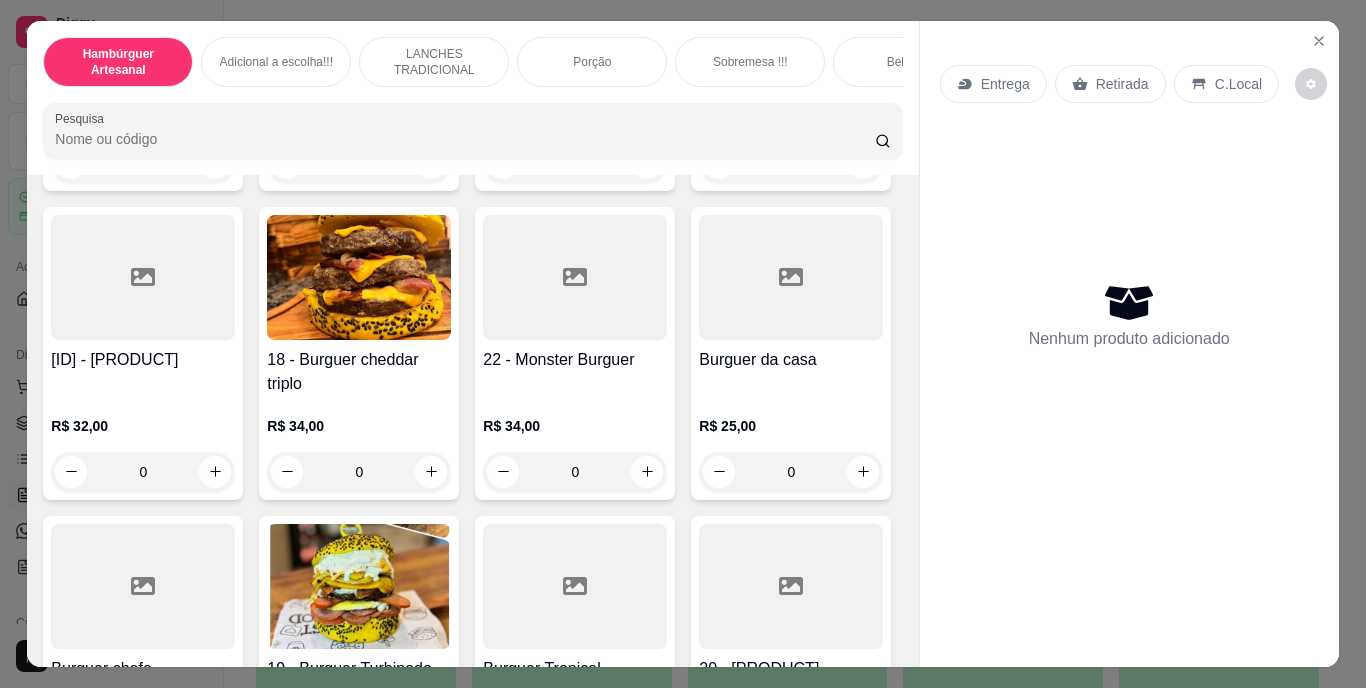 scroll, scrollTop: 1224, scrollLeft: 0, axis: vertical 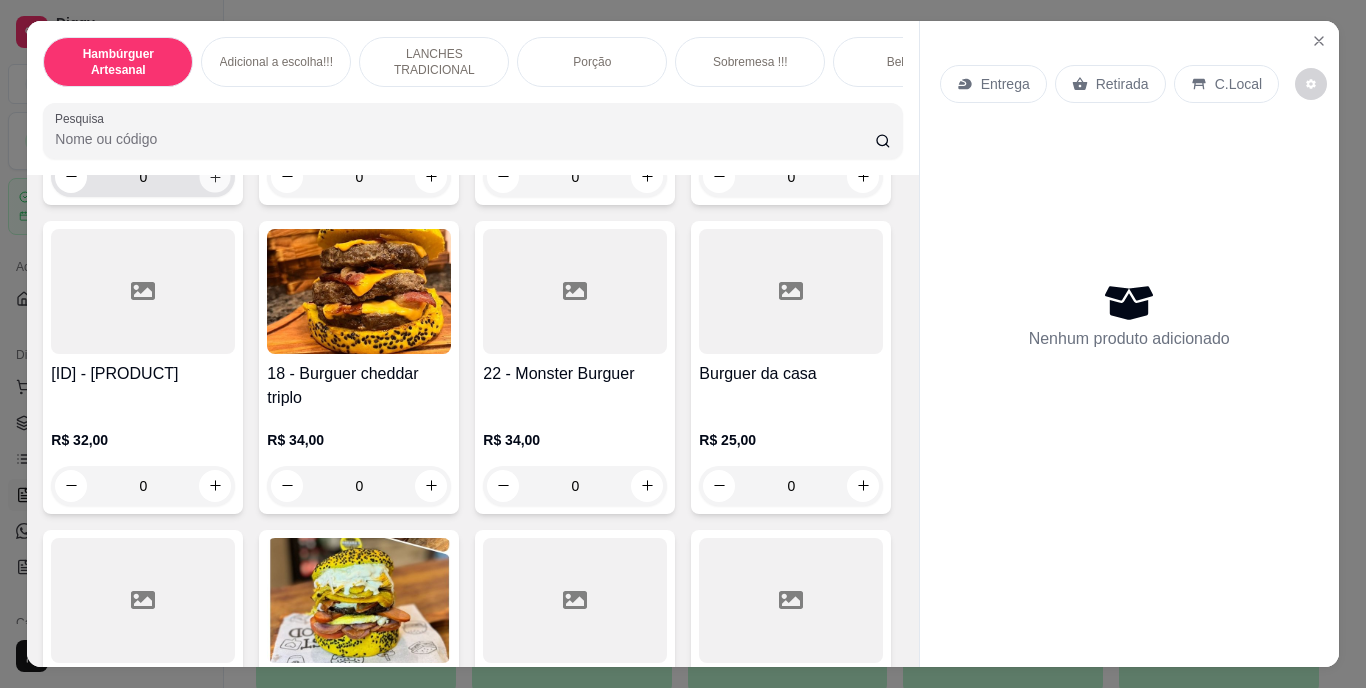 click 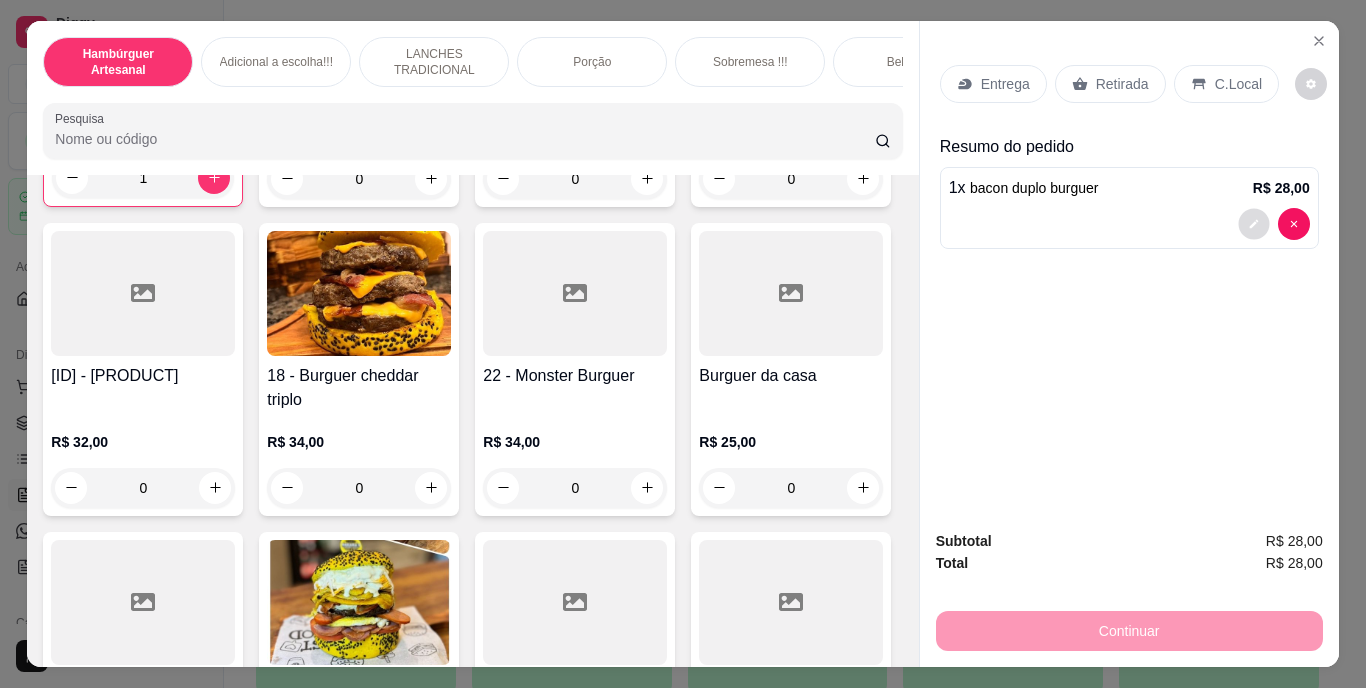 click at bounding box center [1253, 223] 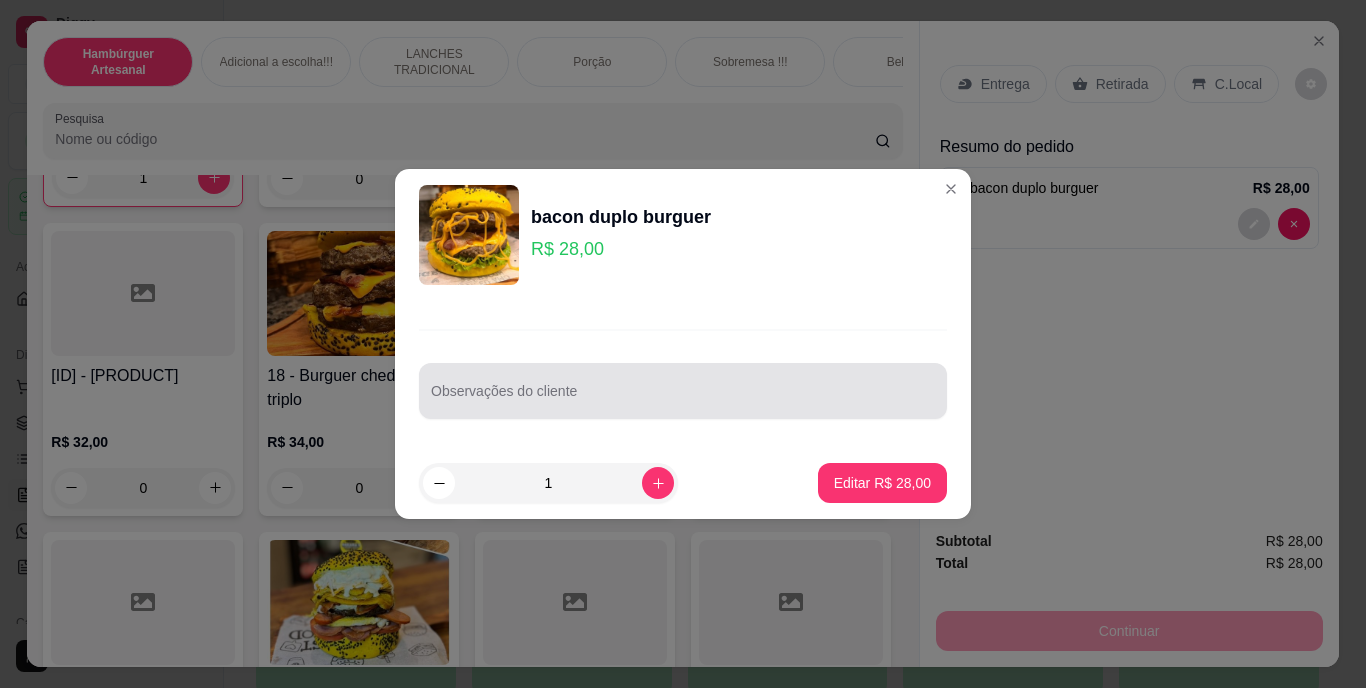 click at bounding box center (683, 391) 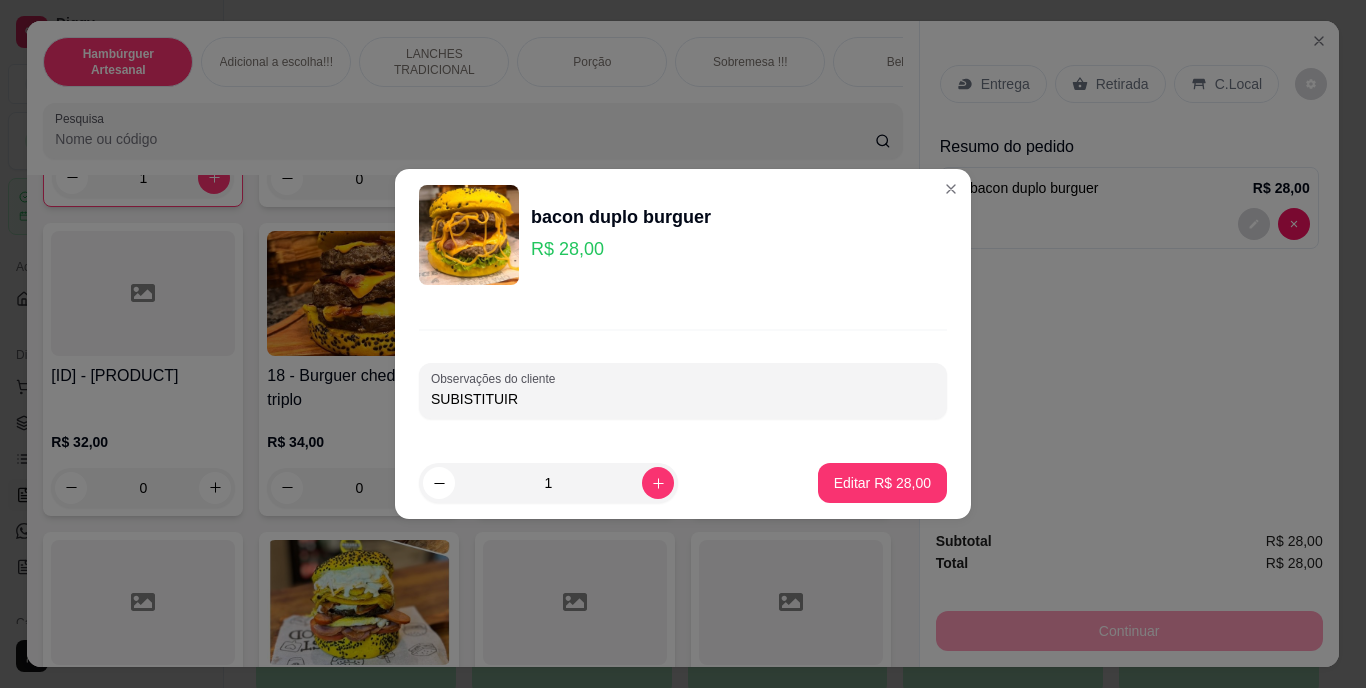 click on "SUBISTITUIR" at bounding box center [683, 399] 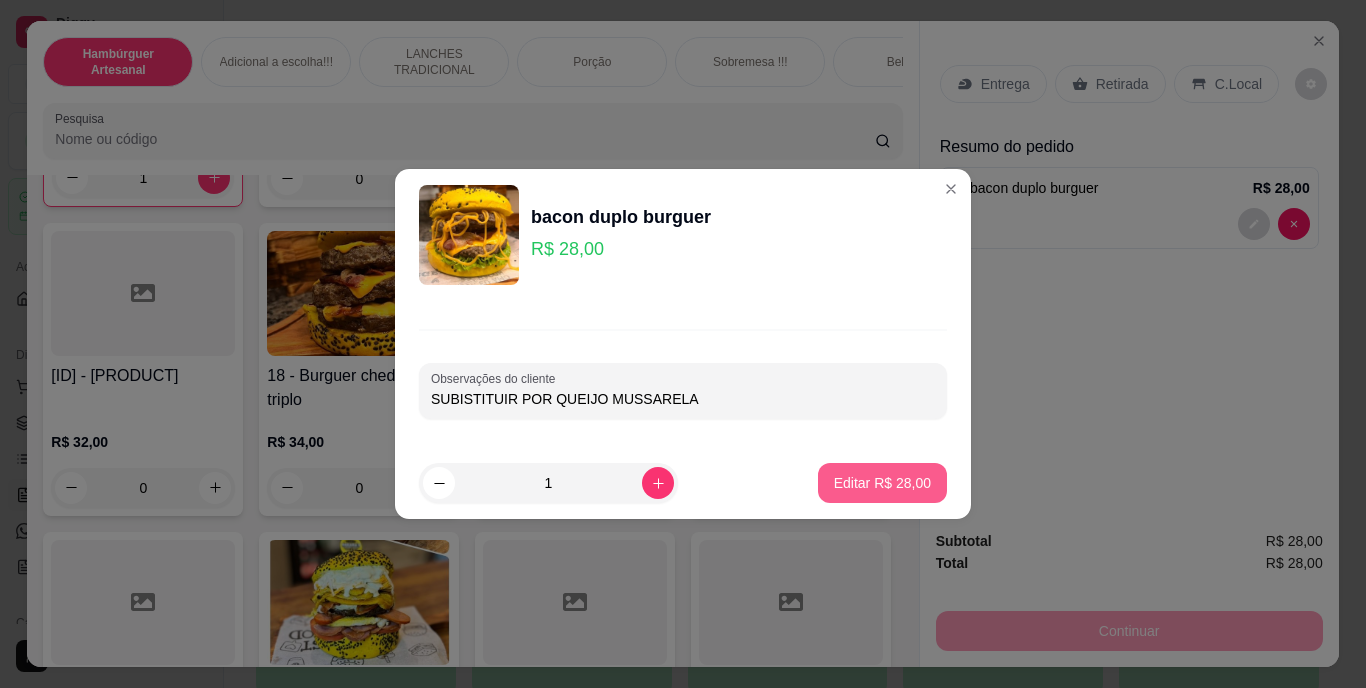 type on "SUBISTITUIR POR QUEIJO MUSSARELA" 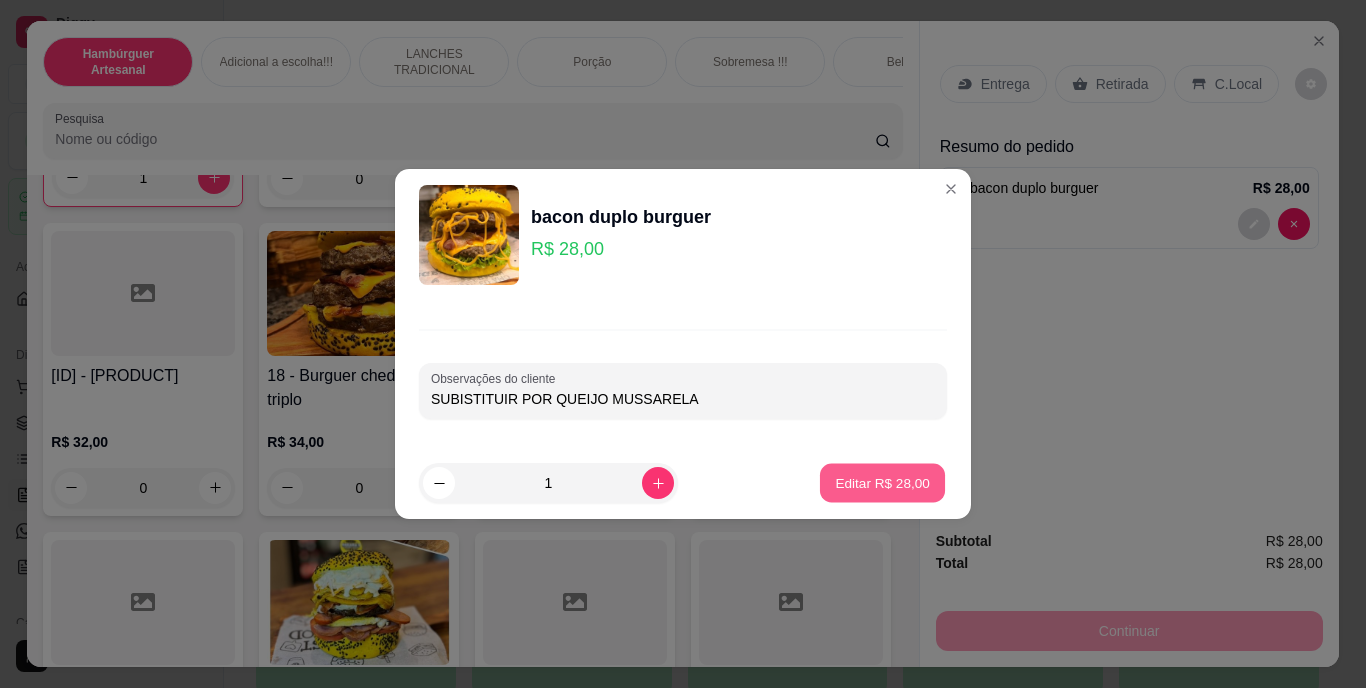 click on "Editar   R$ 28,00" at bounding box center (882, 483) 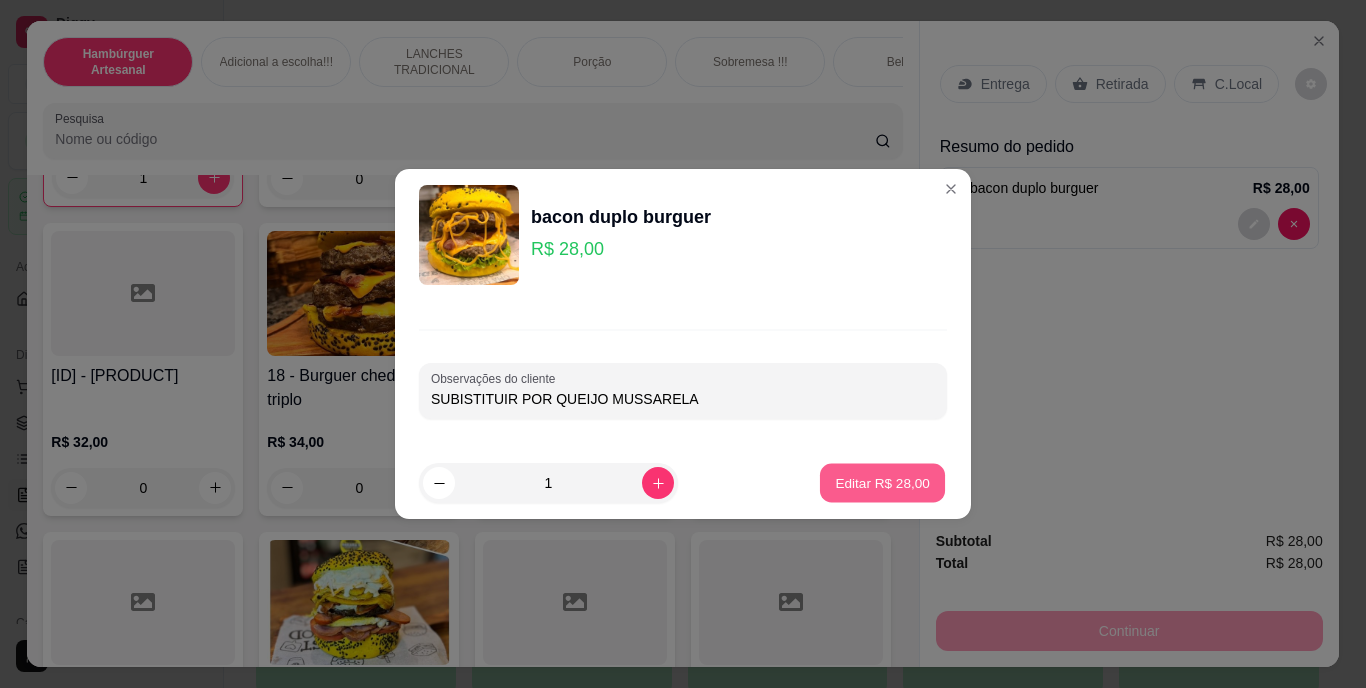 type on "0" 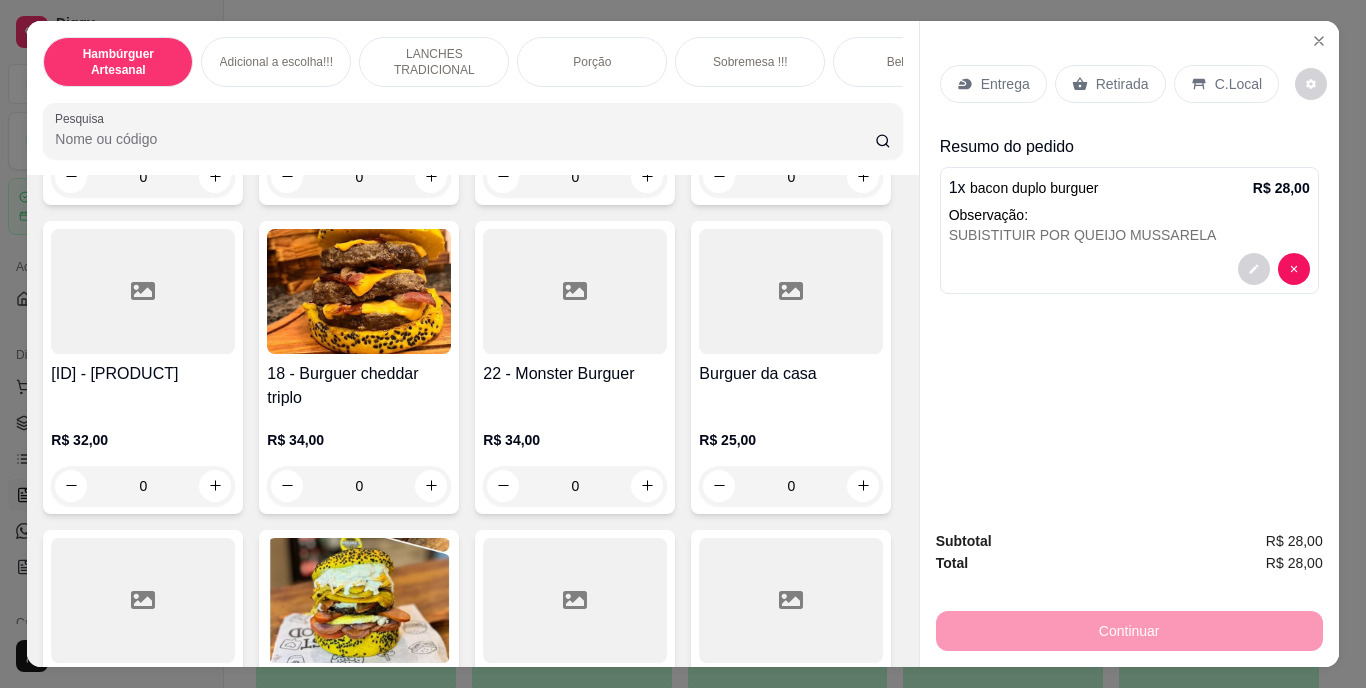 click on "Retirada" at bounding box center (1122, 84) 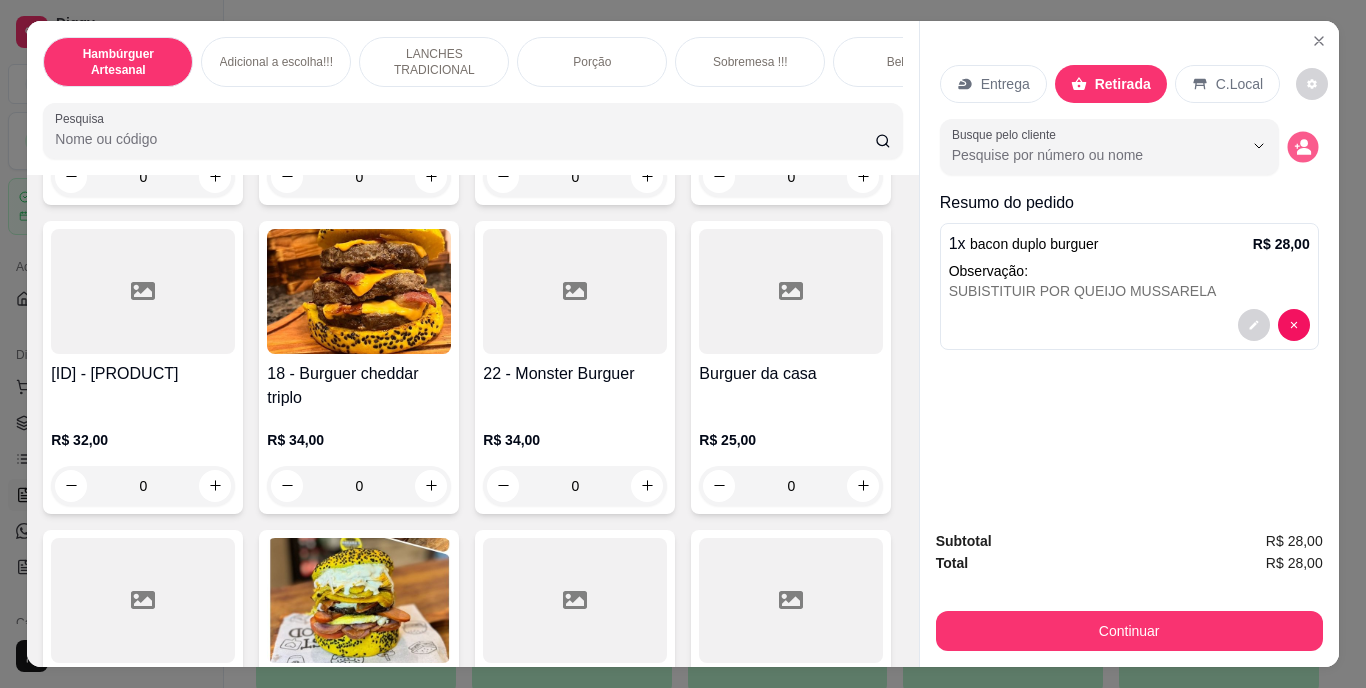 click 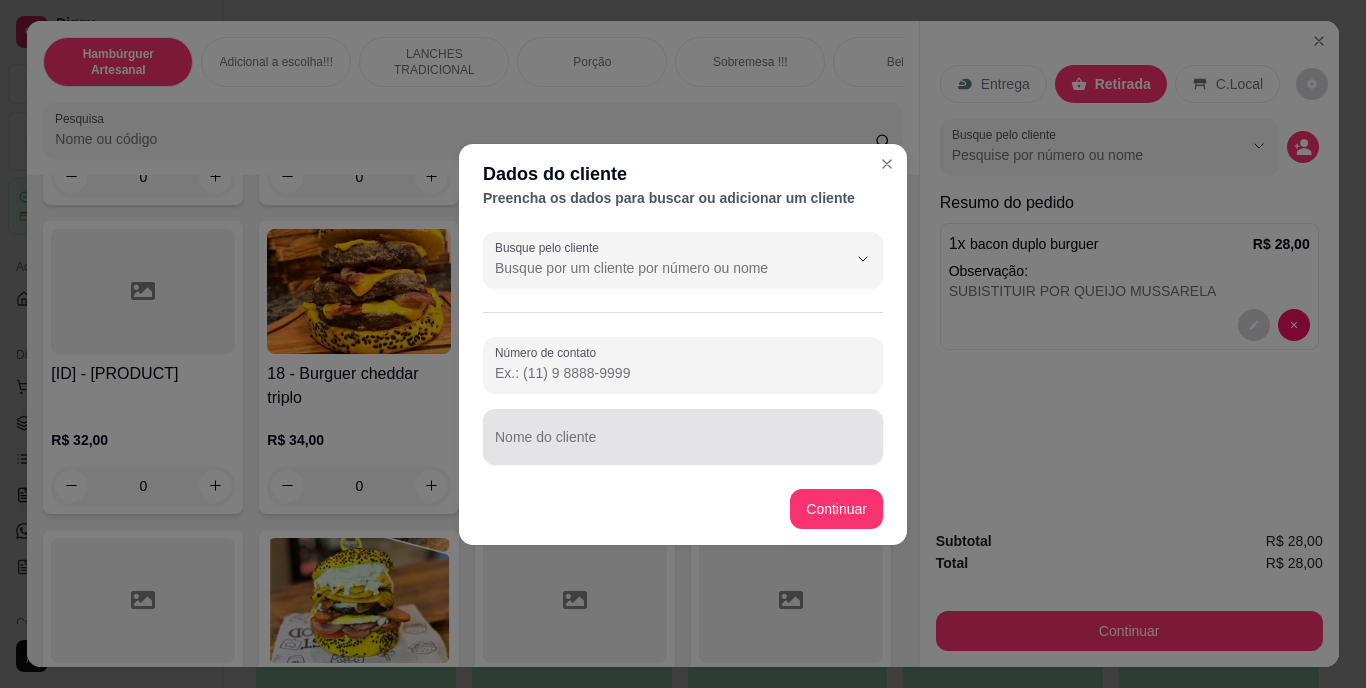 click at bounding box center (683, 437) 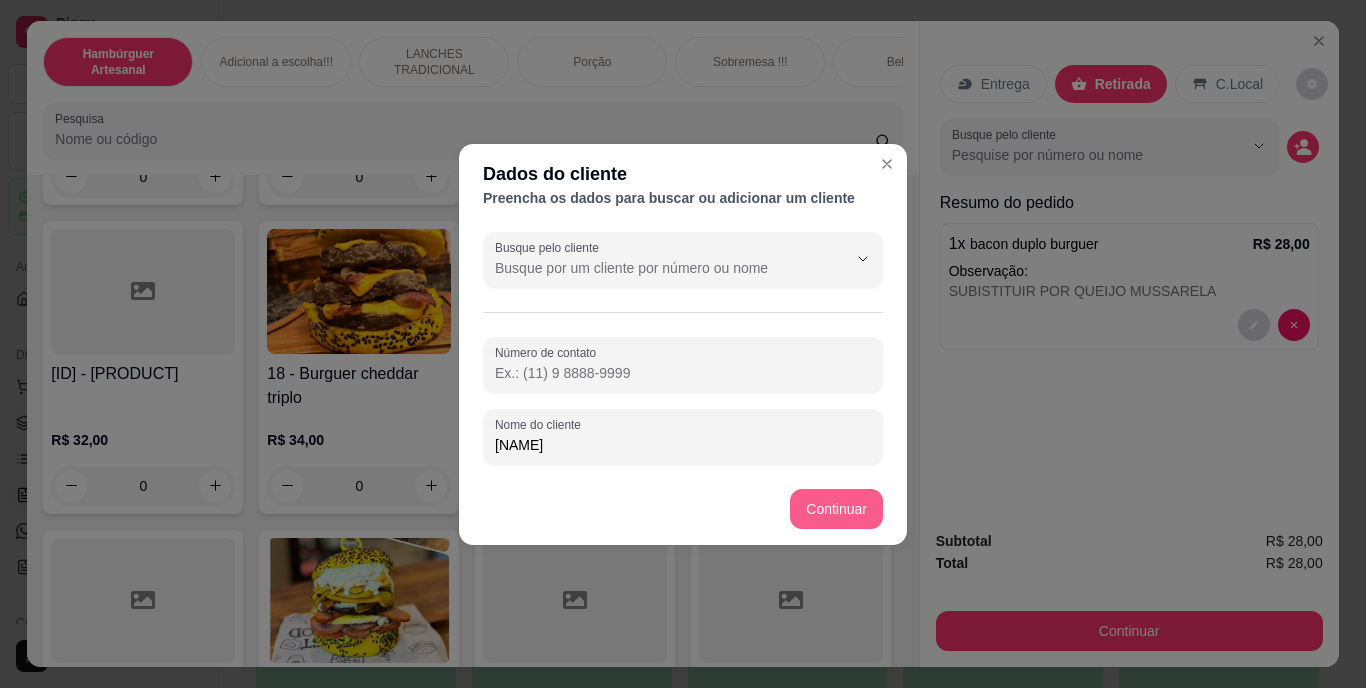 type on "[NAME]" 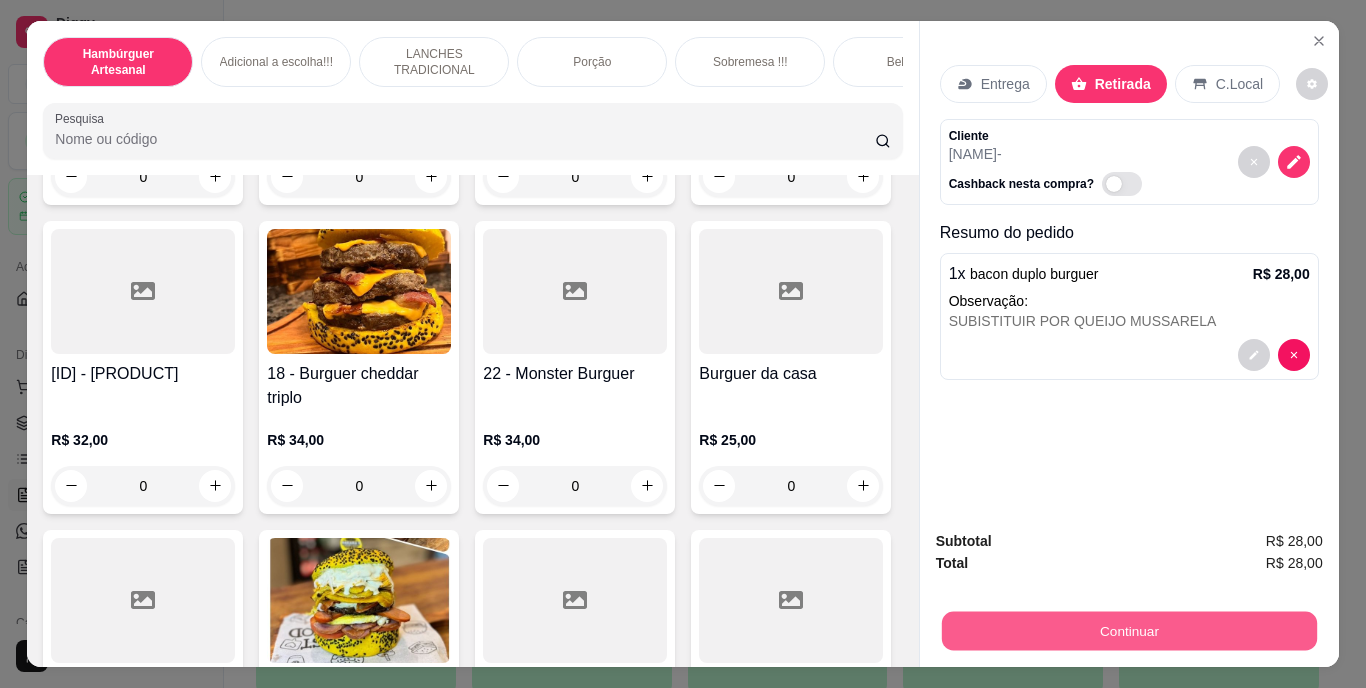 click on "Continuar" at bounding box center (1128, 631) 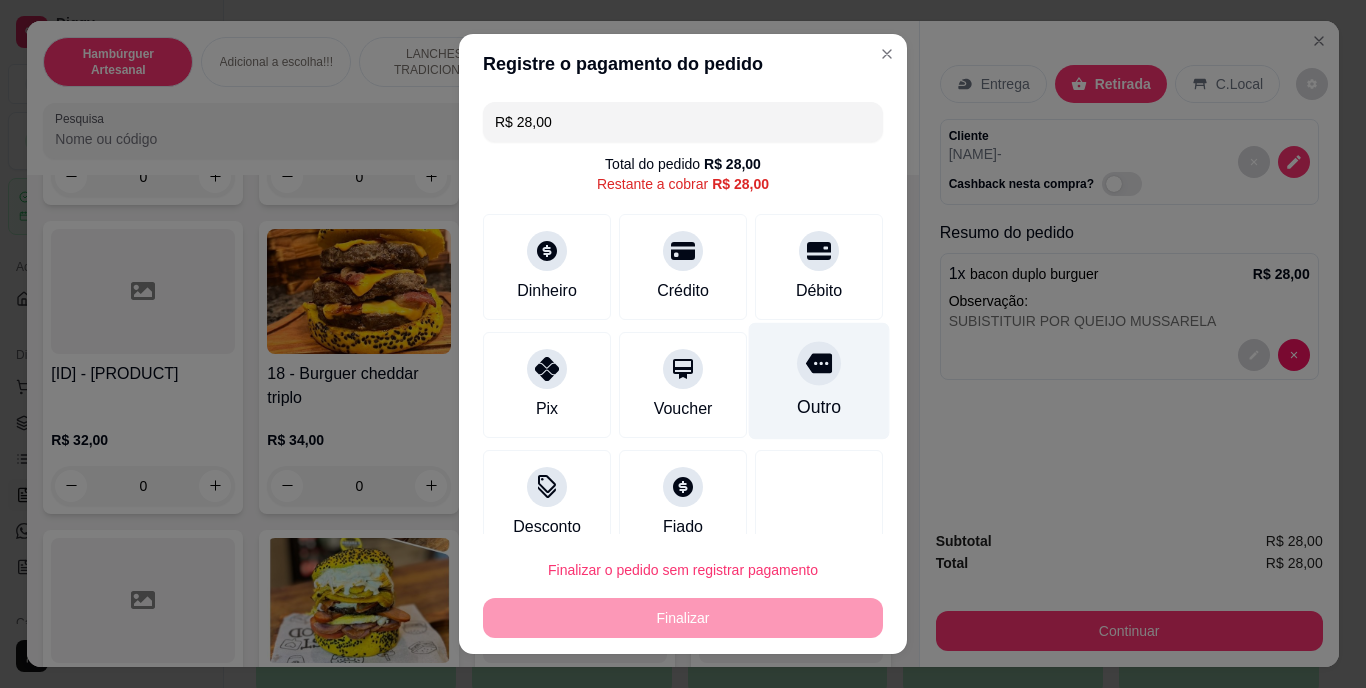 click on "Outro" at bounding box center [819, 408] 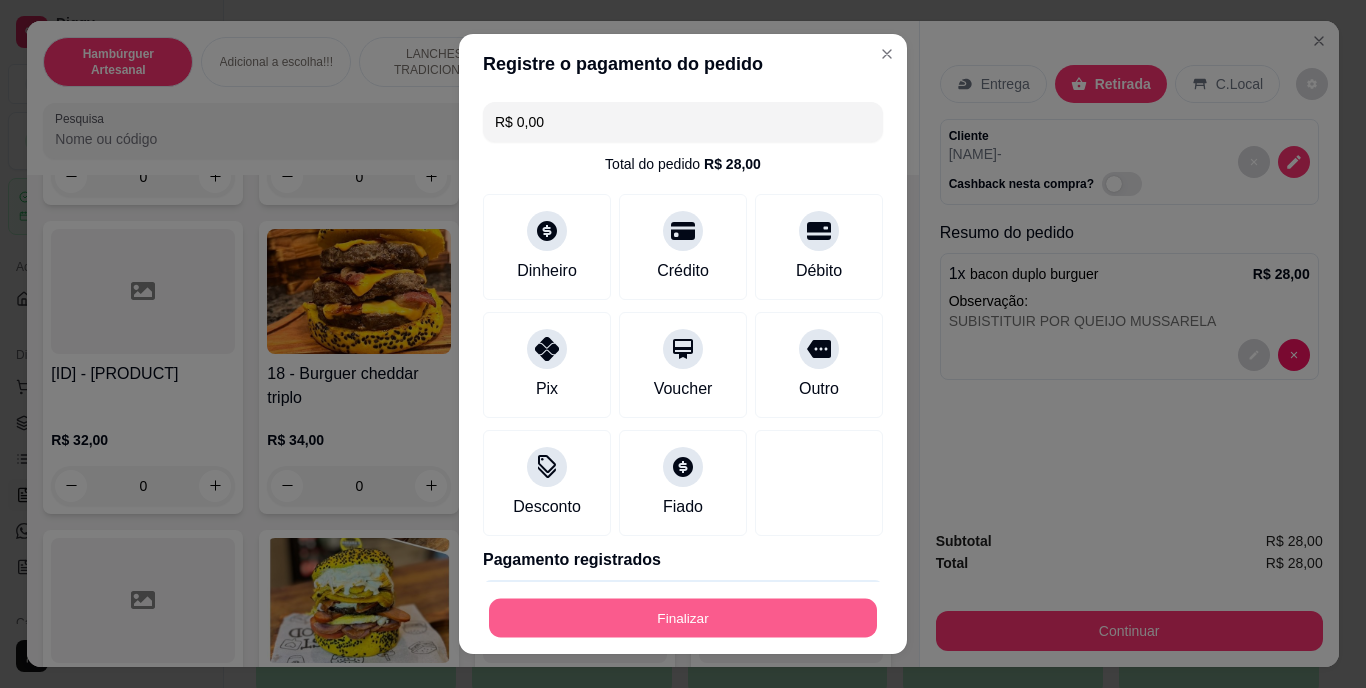 click on "Finalizar" at bounding box center [683, 617] 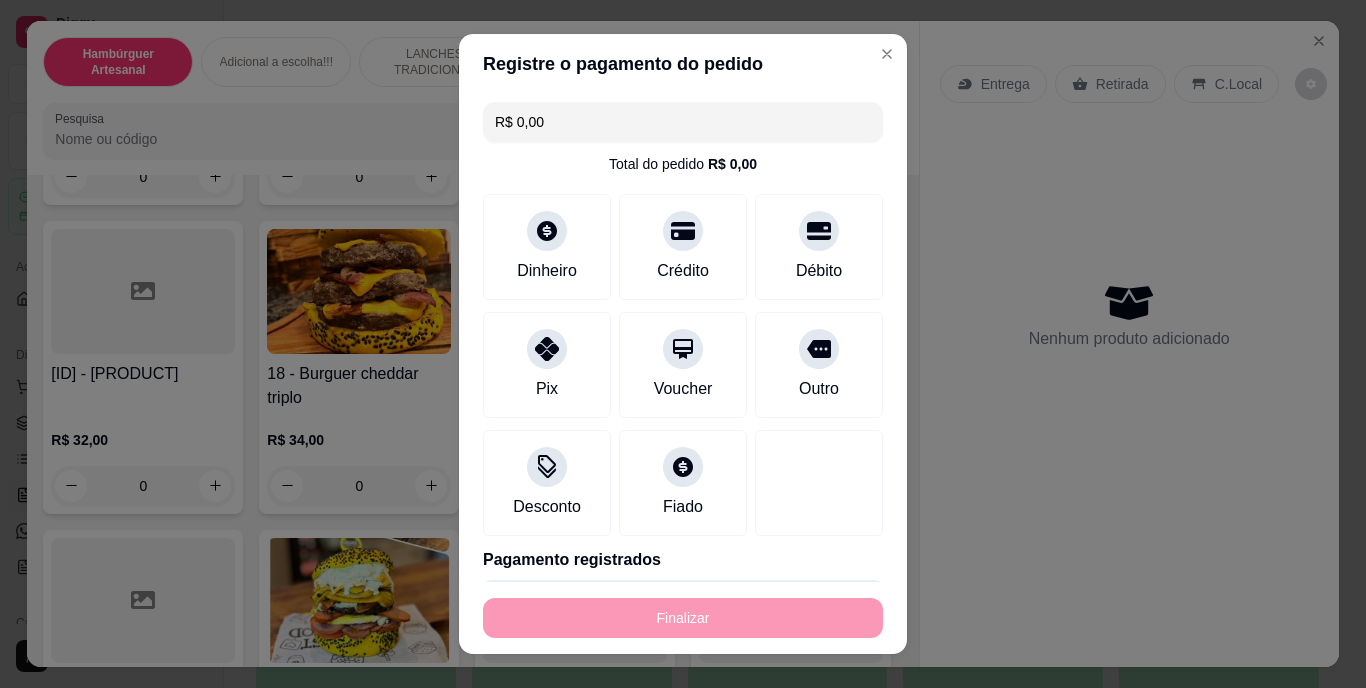 type on "-R$ 28,00" 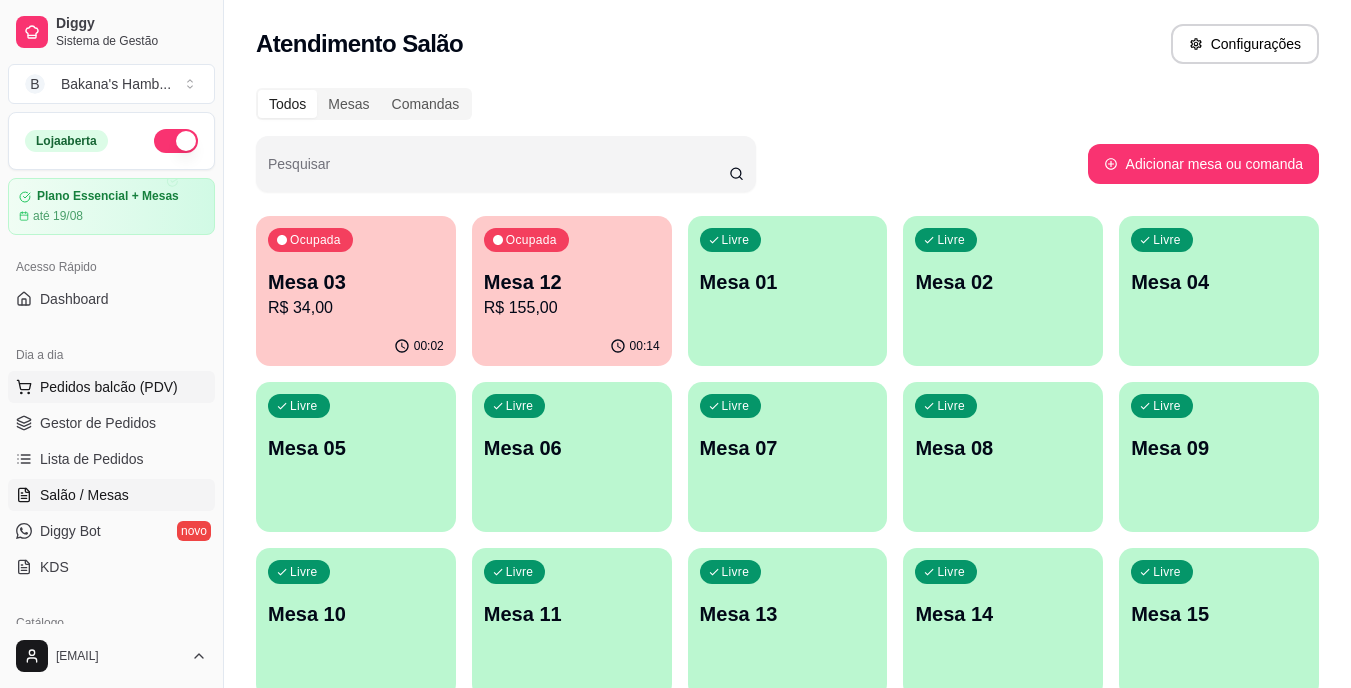 click on "Pedidos balcão (PDV)" at bounding box center (109, 387) 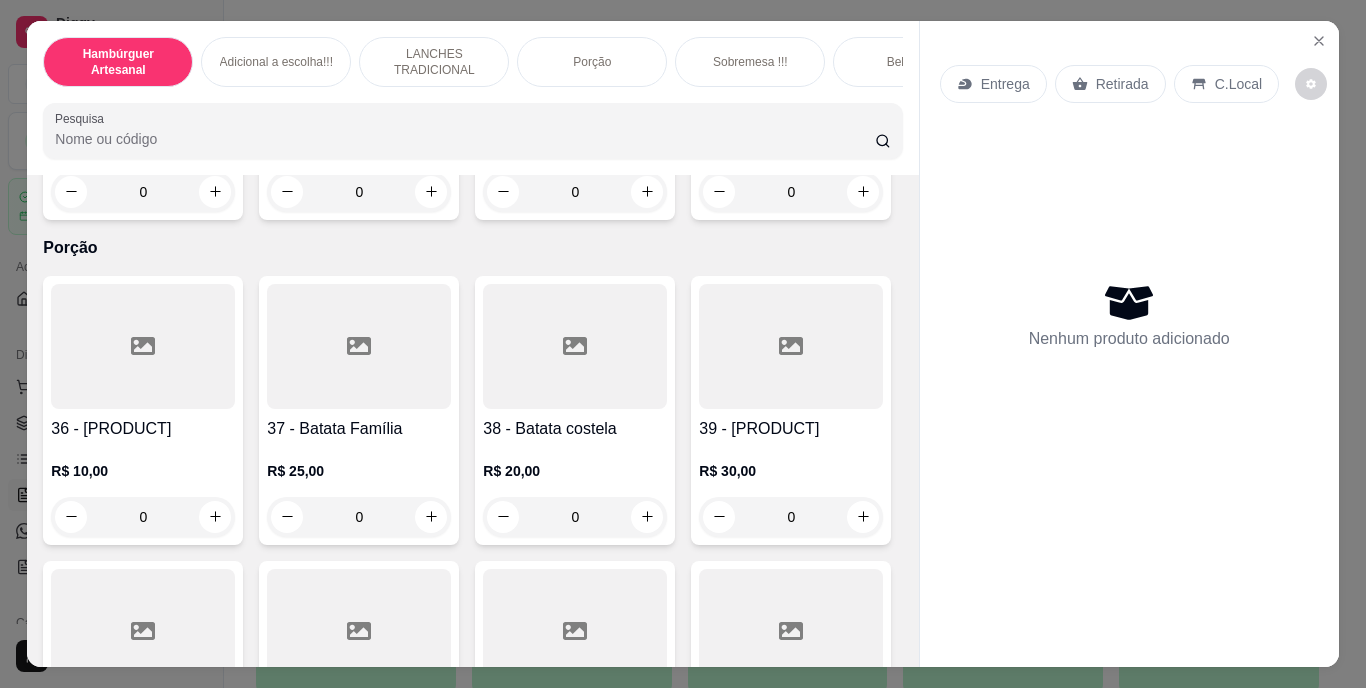 scroll, scrollTop: 3675, scrollLeft: 0, axis: vertical 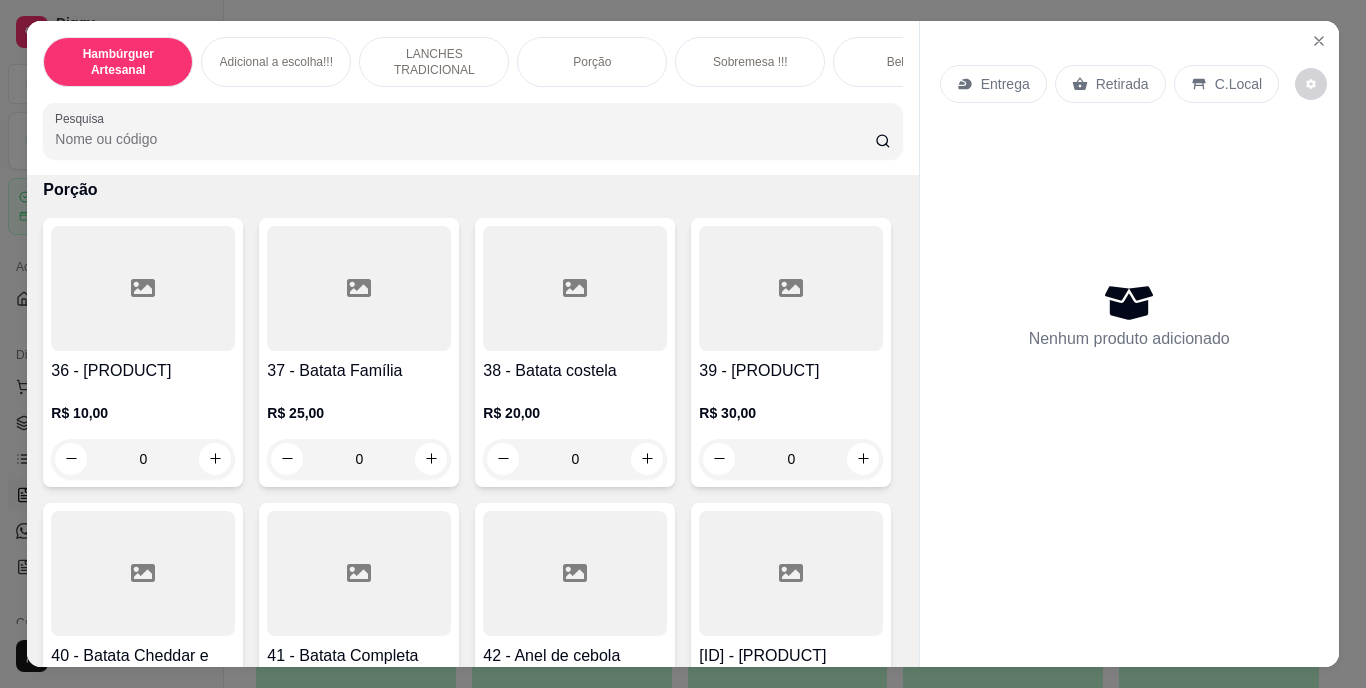 click at bounding box center [215, -152] 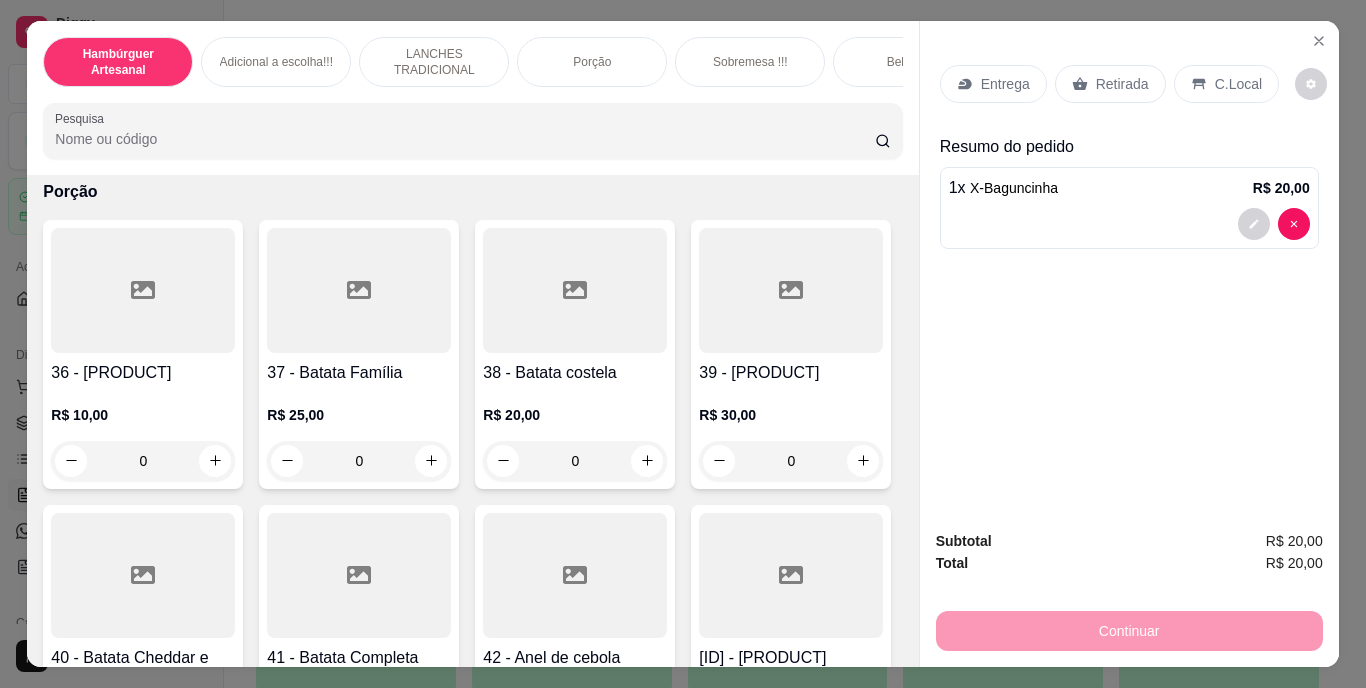 click 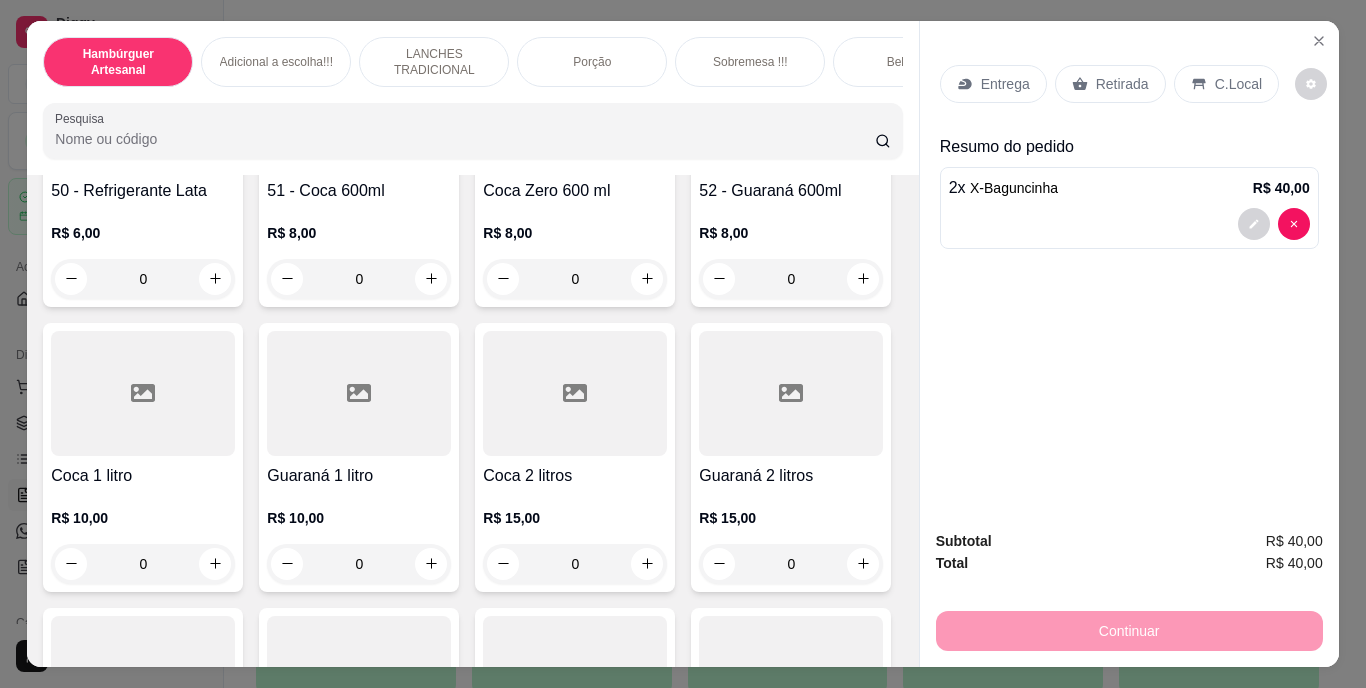 scroll, scrollTop: 4806, scrollLeft: 0, axis: vertical 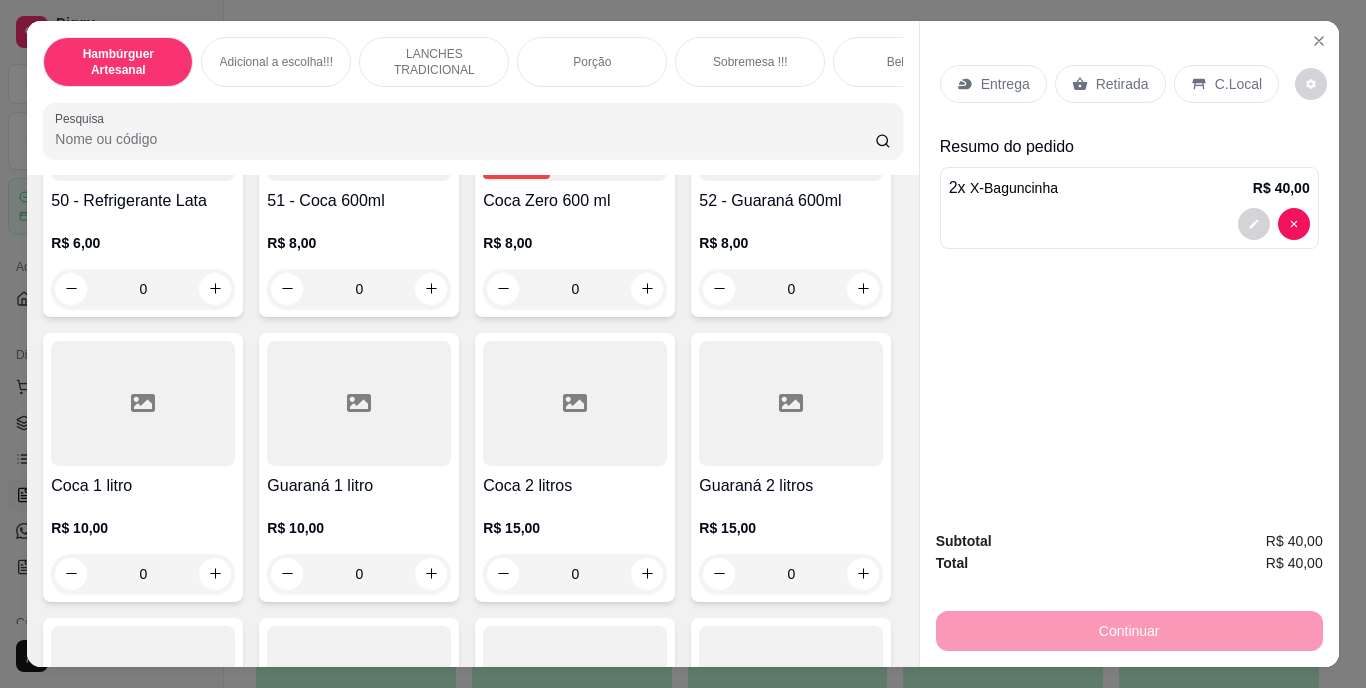 click 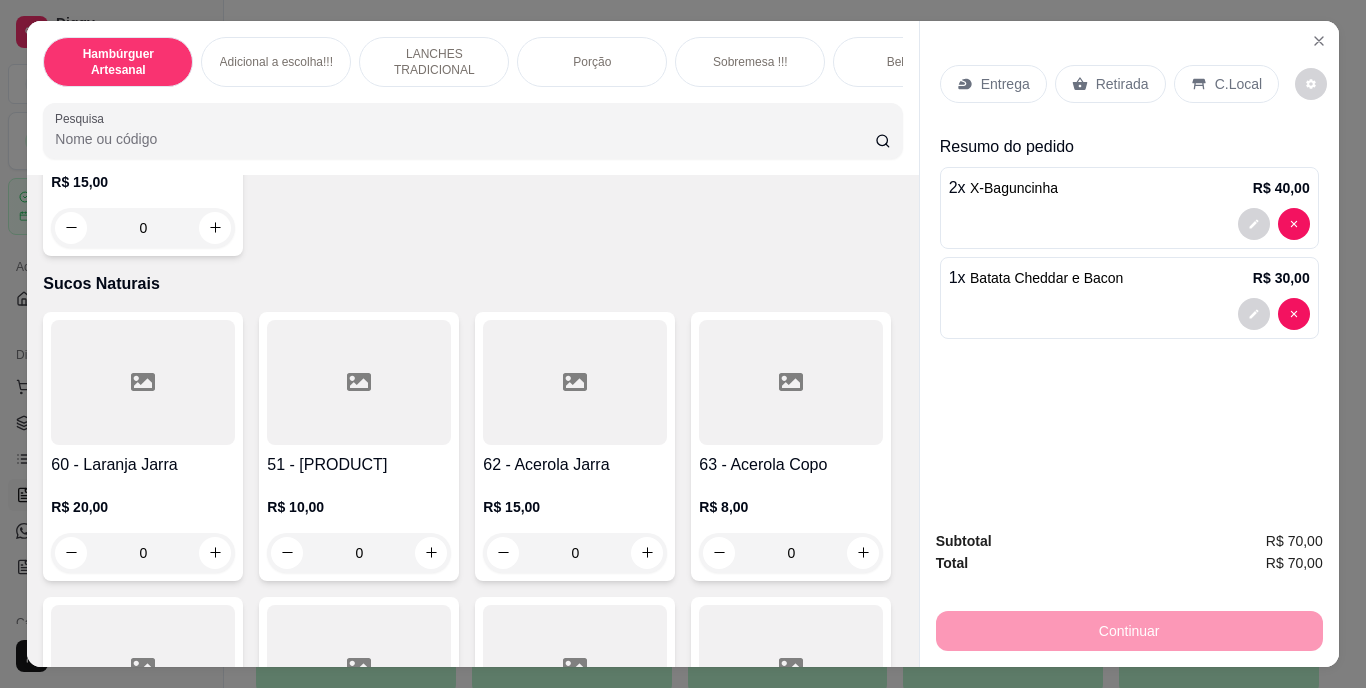 scroll, scrollTop: 6295, scrollLeft: 0, axis: vertical 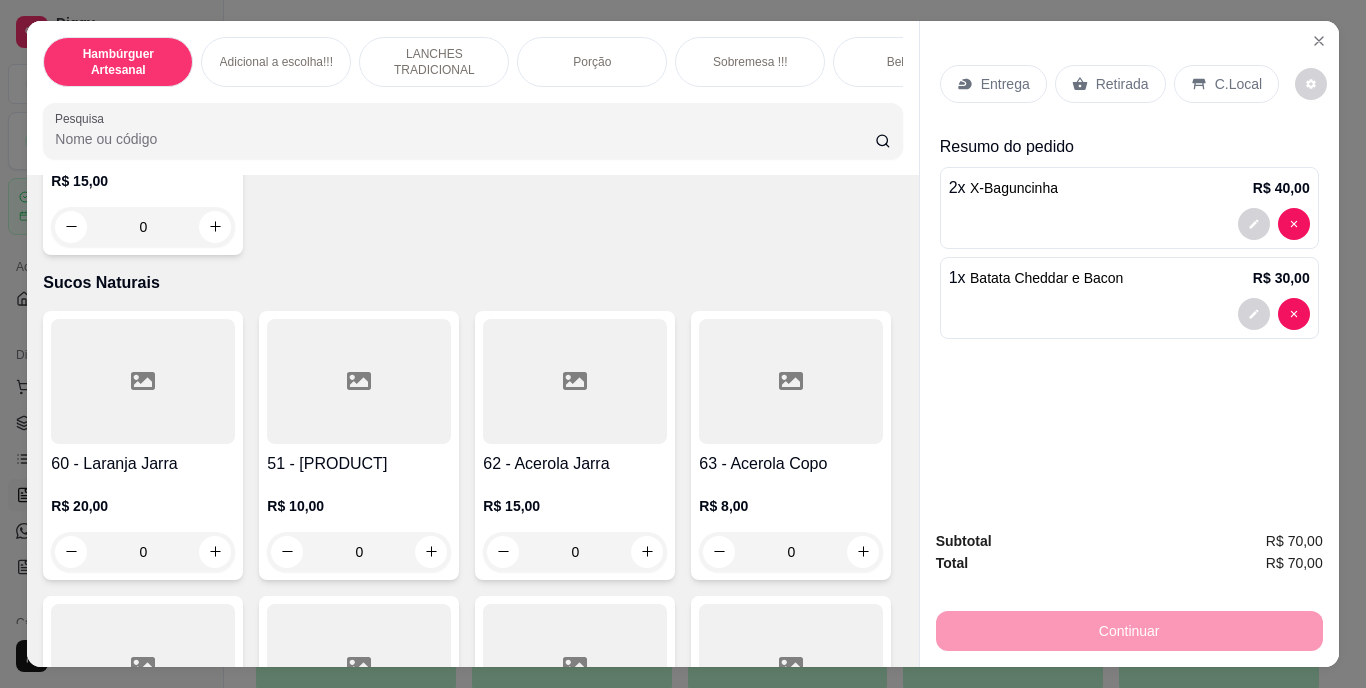 click 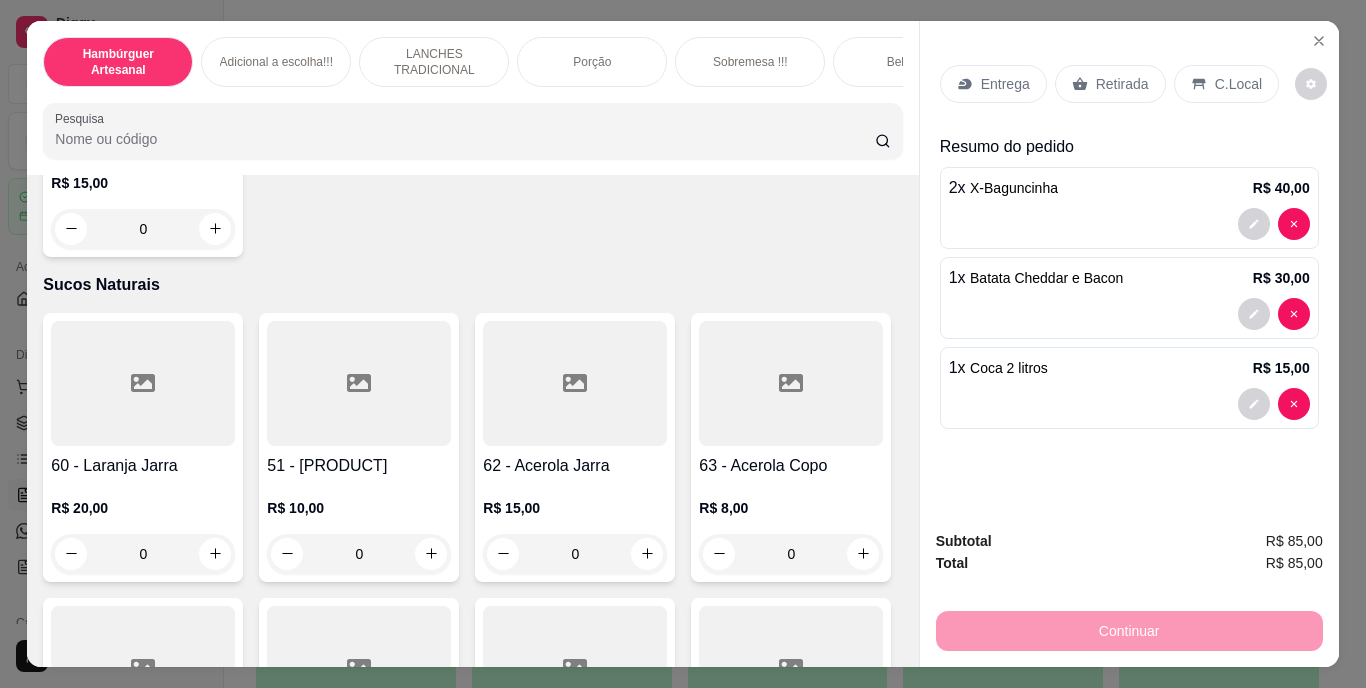 click on "Entrega" at bounding box center [993, 84] 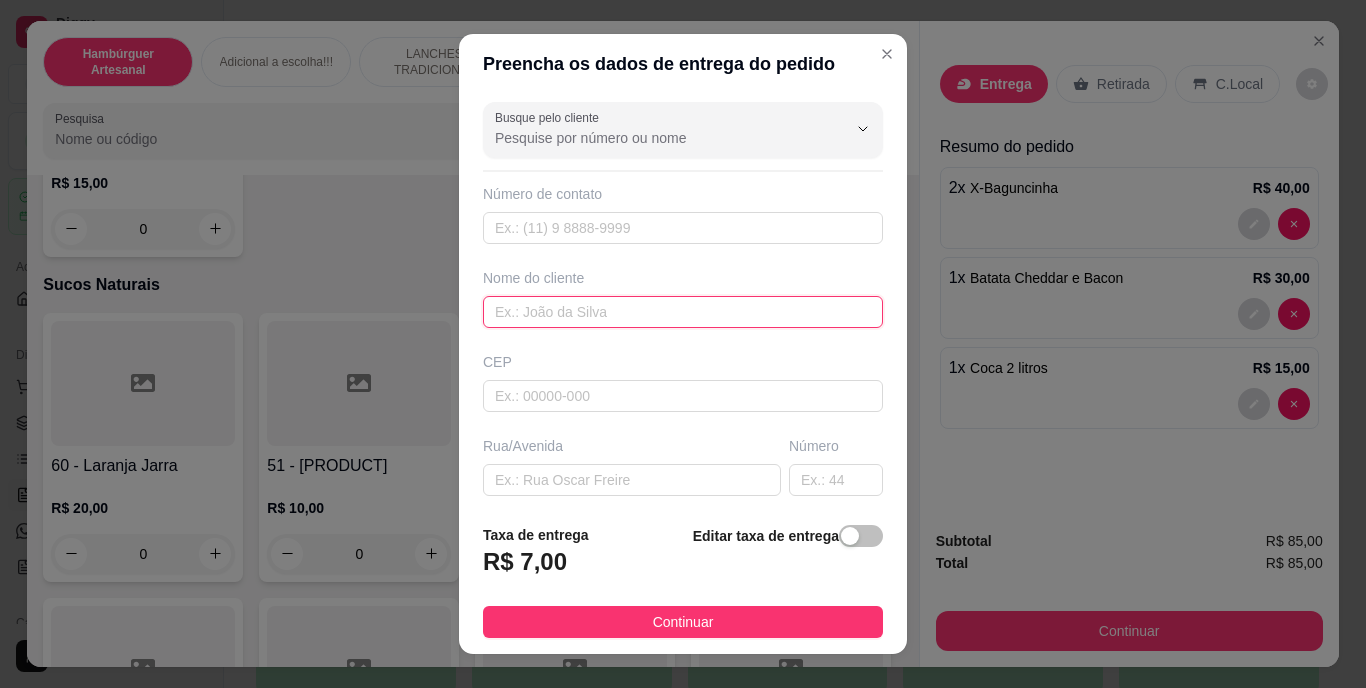 click at bounding box center [683, 312] 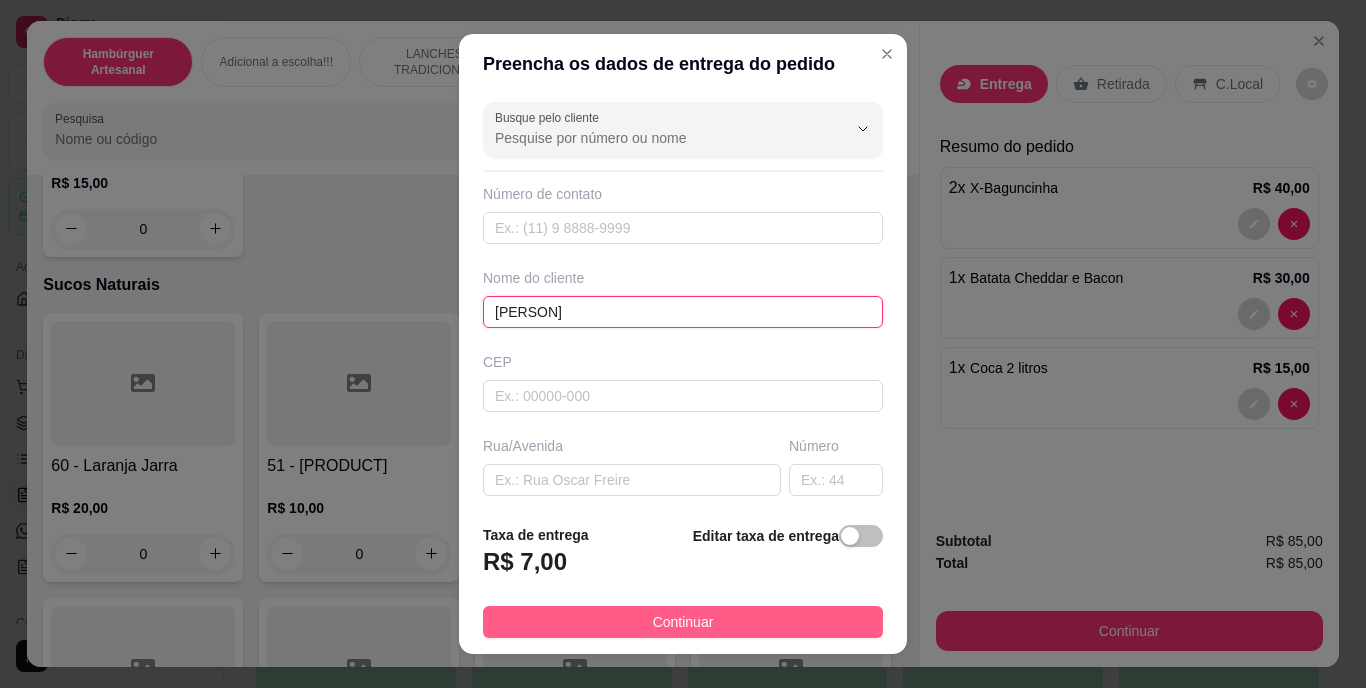 type on "[PERSON]" 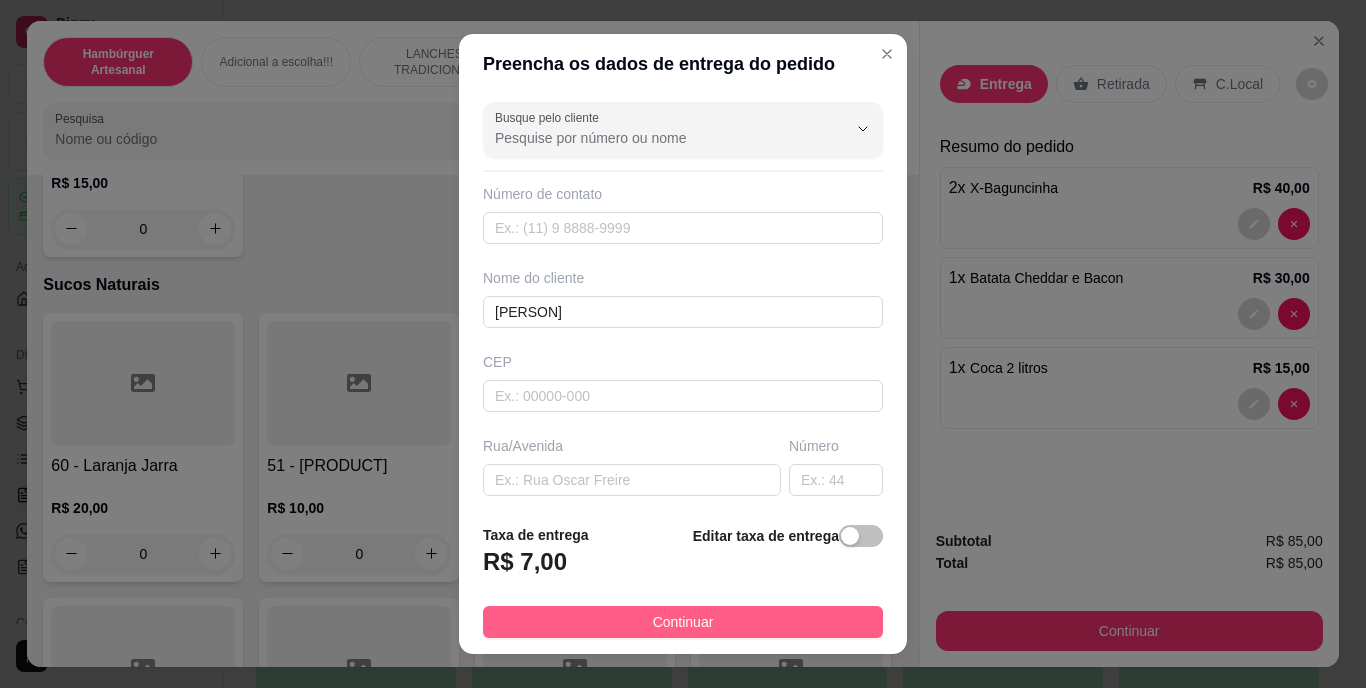 click on "Continuar" at bounding box center (683, 622) 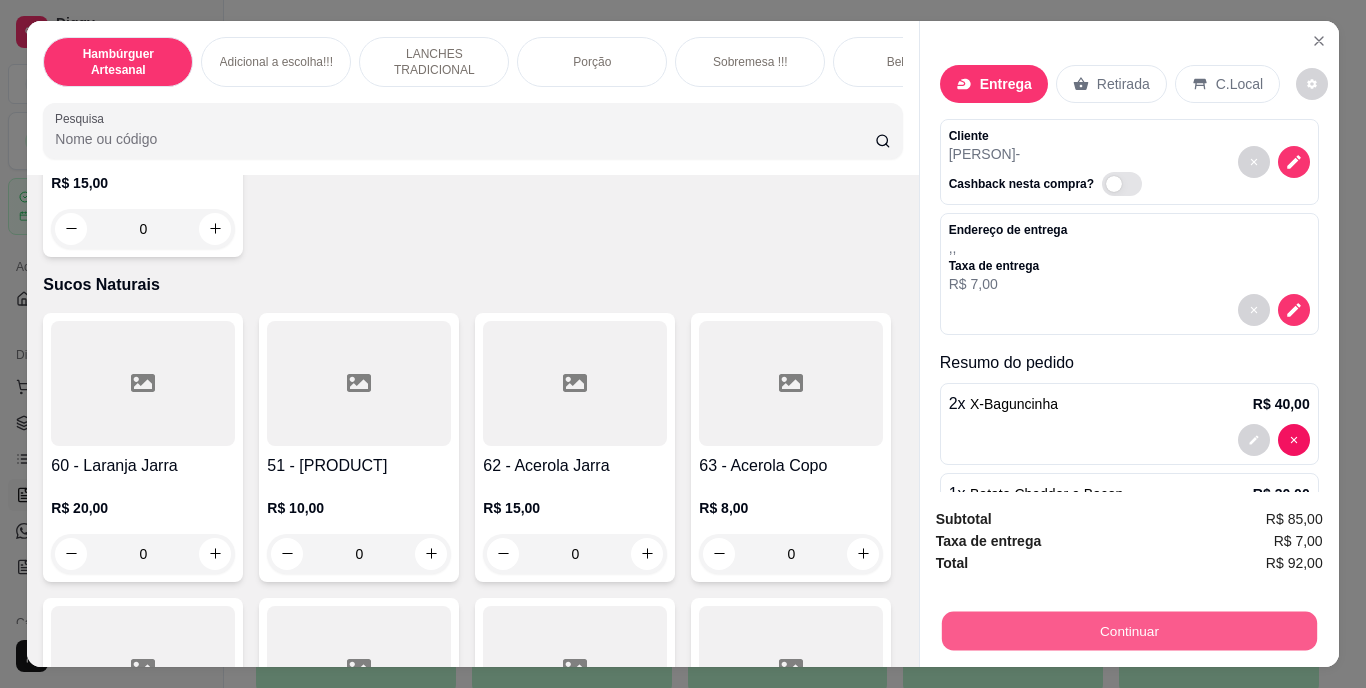 click on "Continuar" at bounding box center (1128, 631) 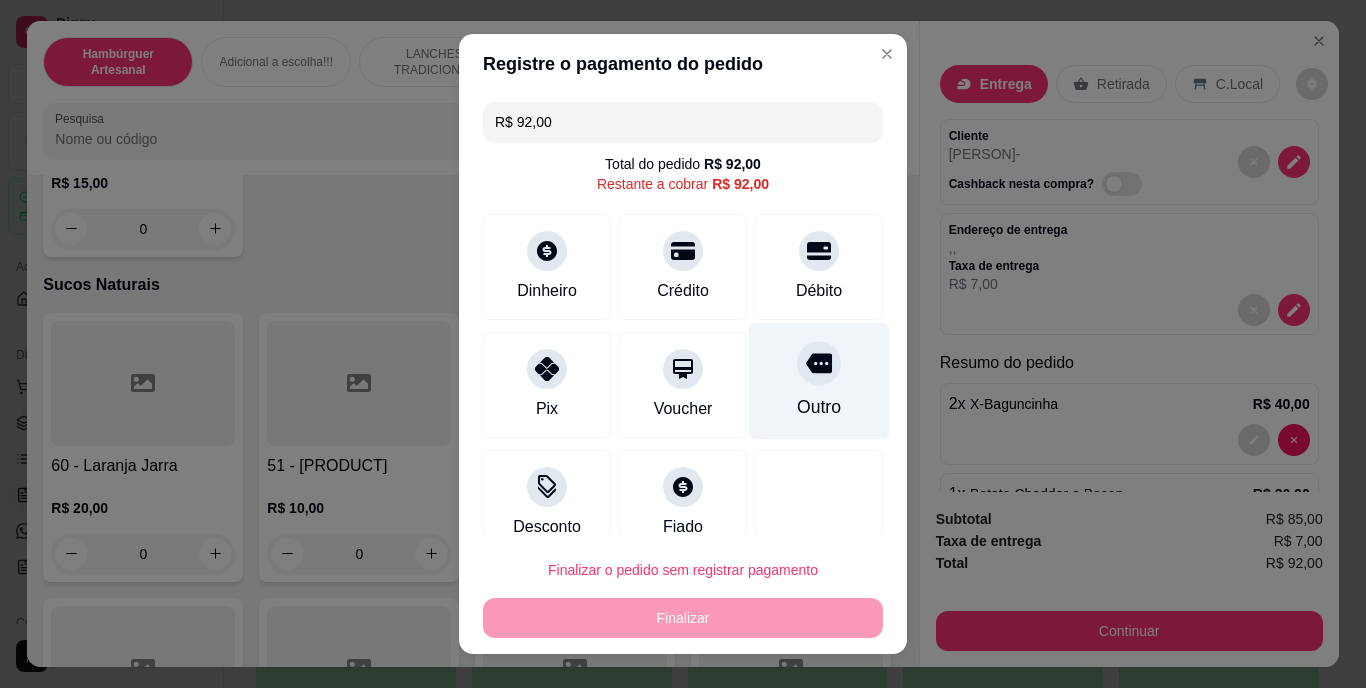 click on "Outro" at bounding box center (819, 408) 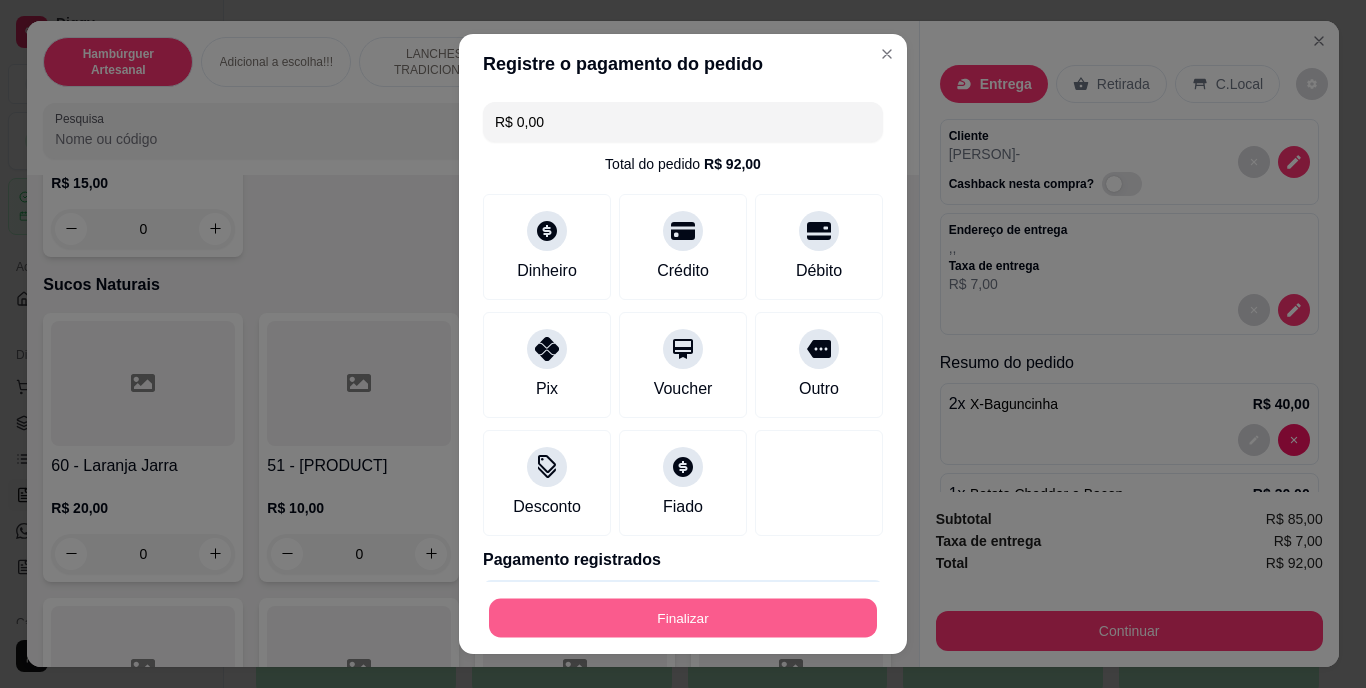 click on "Finalizar" at bounding box center (683, 617) 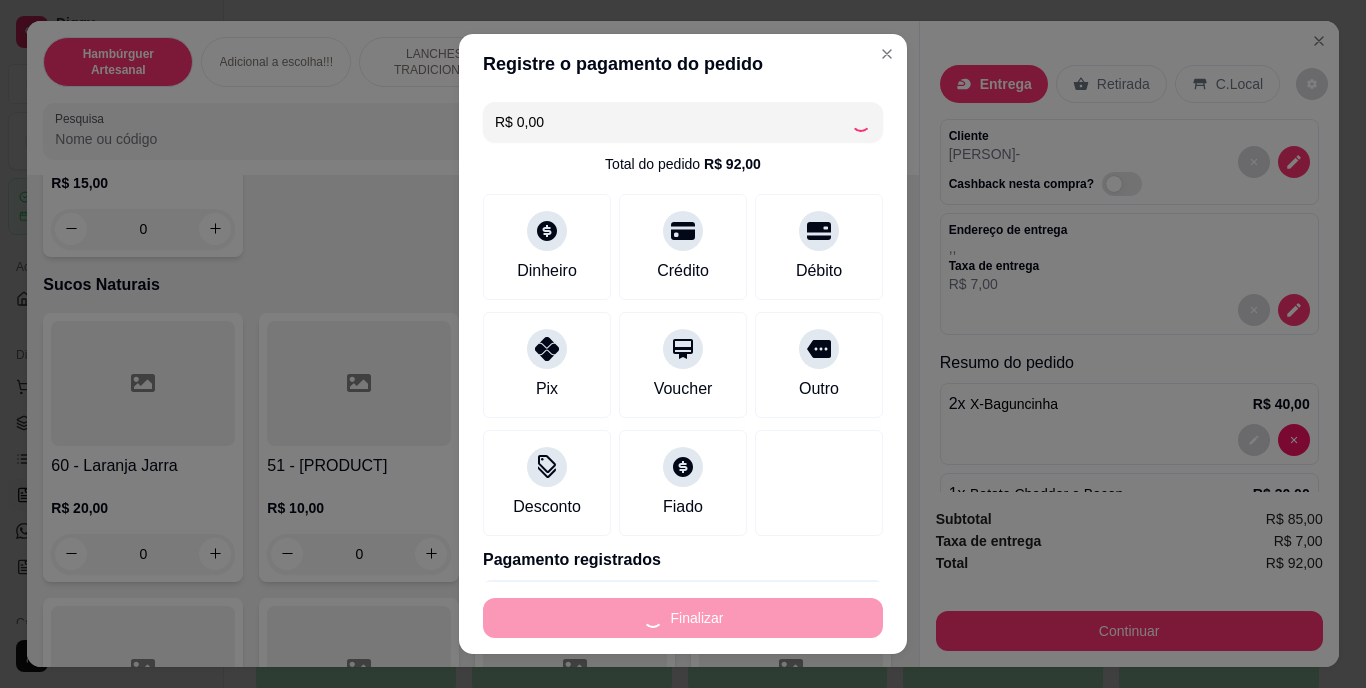 type on "0" 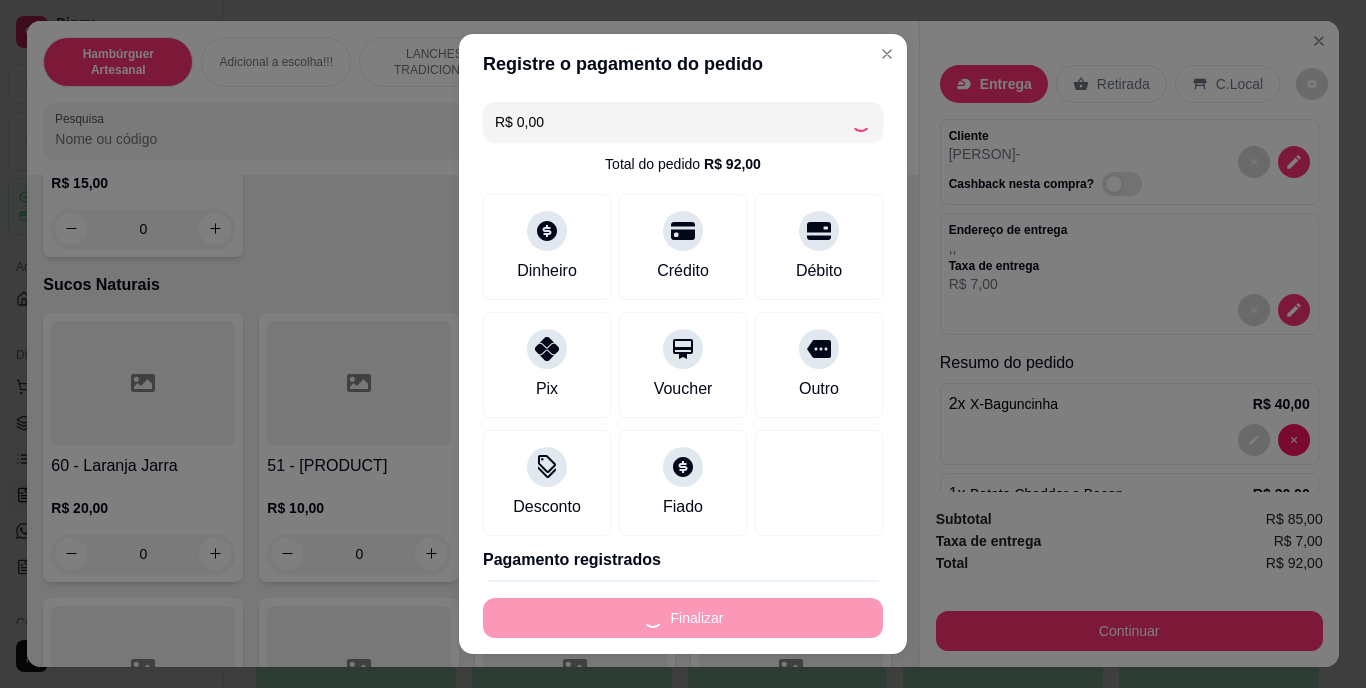 type on "0" 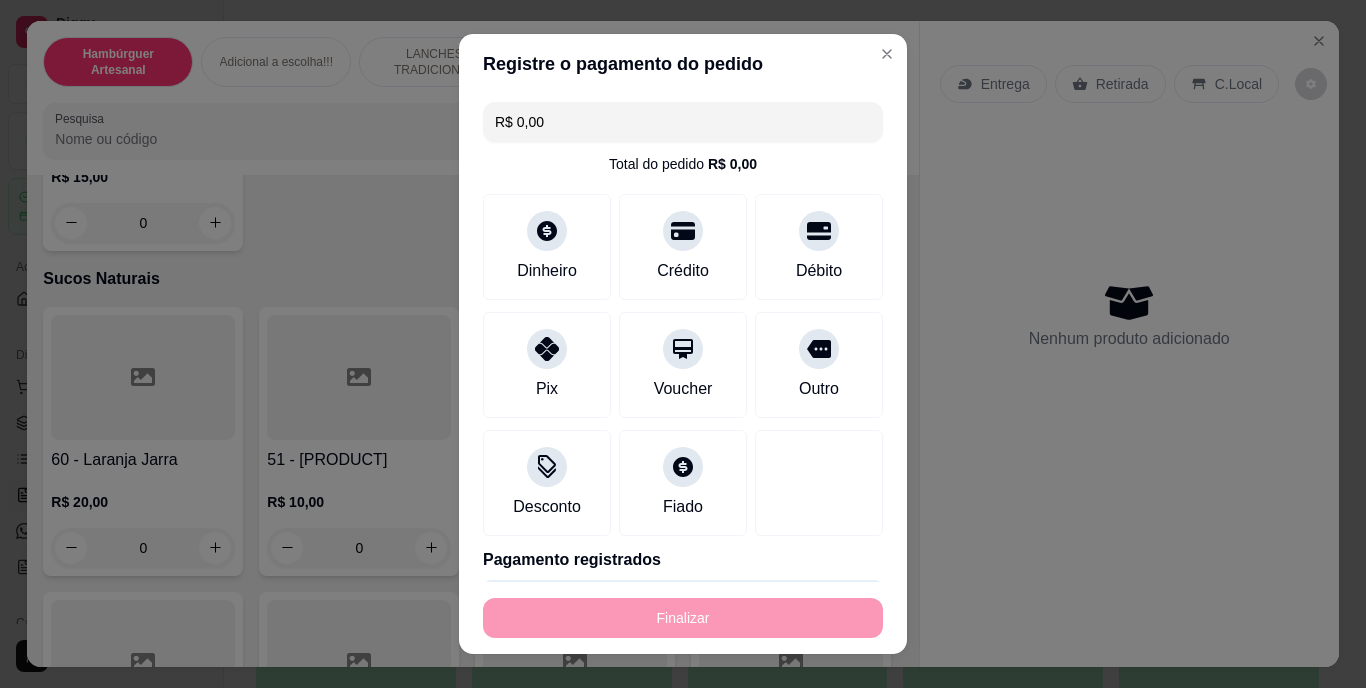 type on "-R$ 92,00" 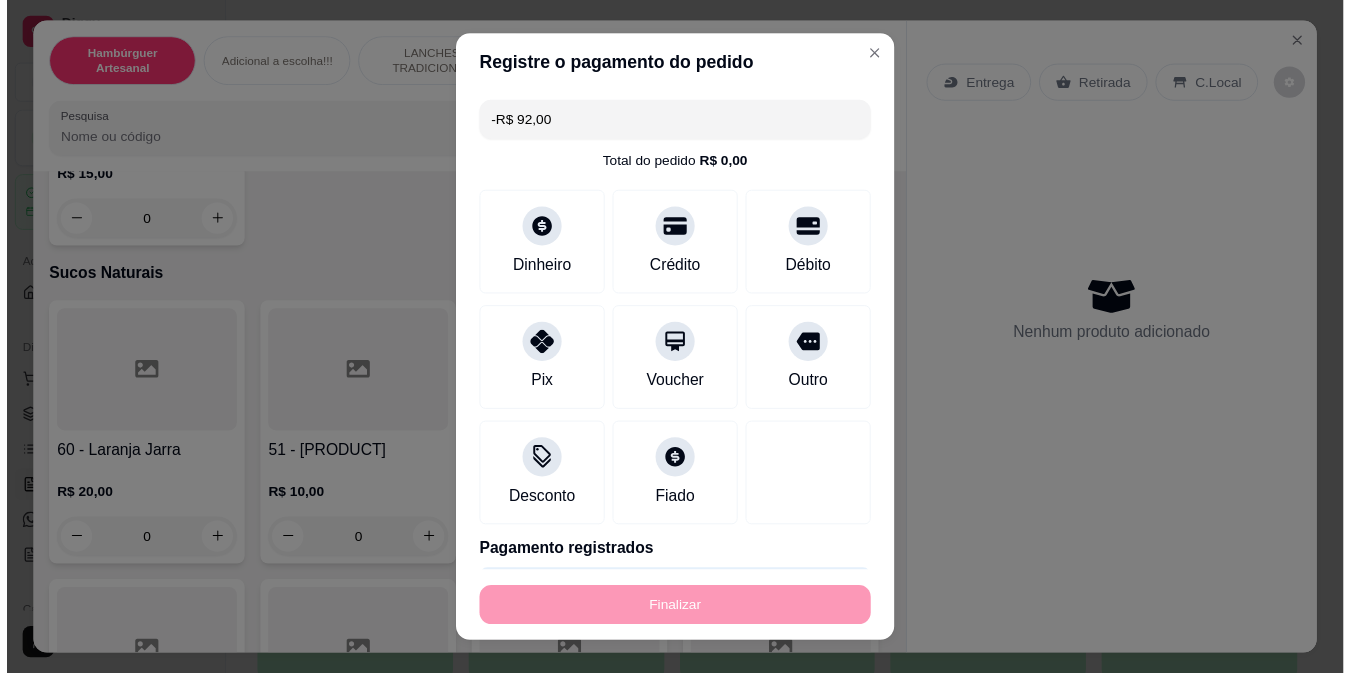 scroll, scrollTop: 6293, scrollLeft: 0, axis: vertical 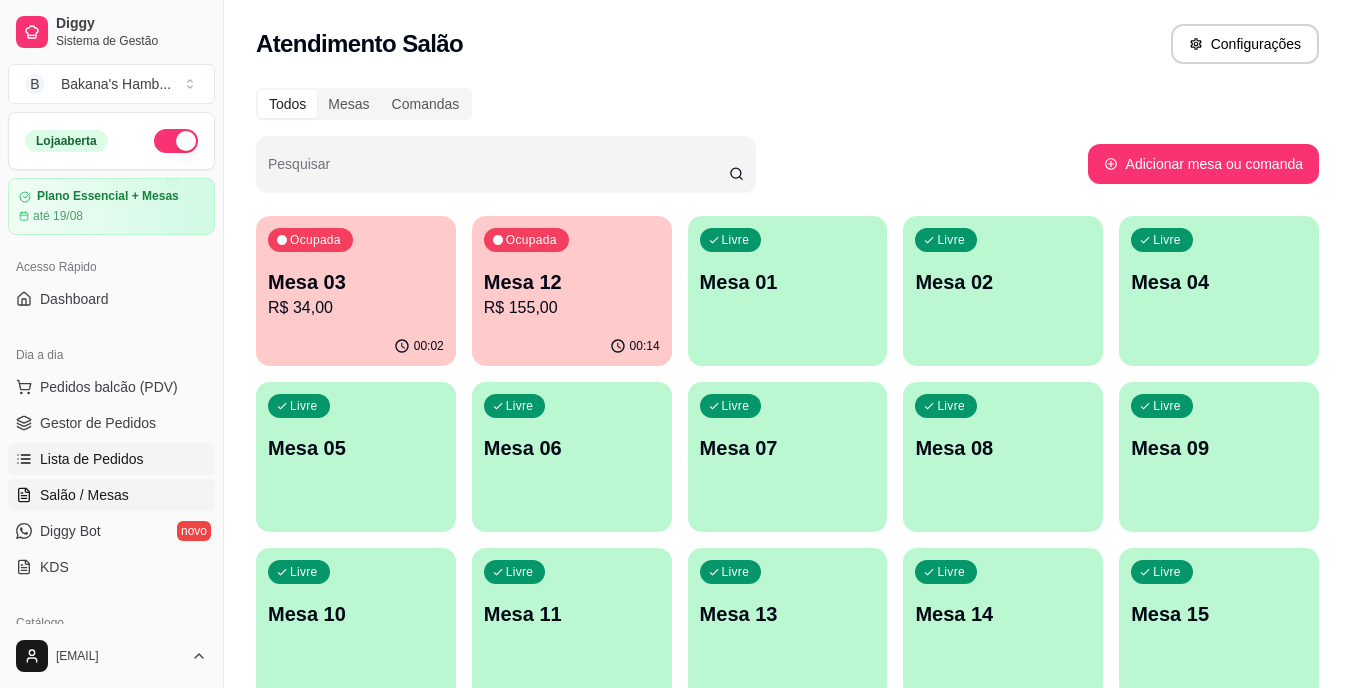 click on "Lista de Pedidos" at bounding box center (111, 459) 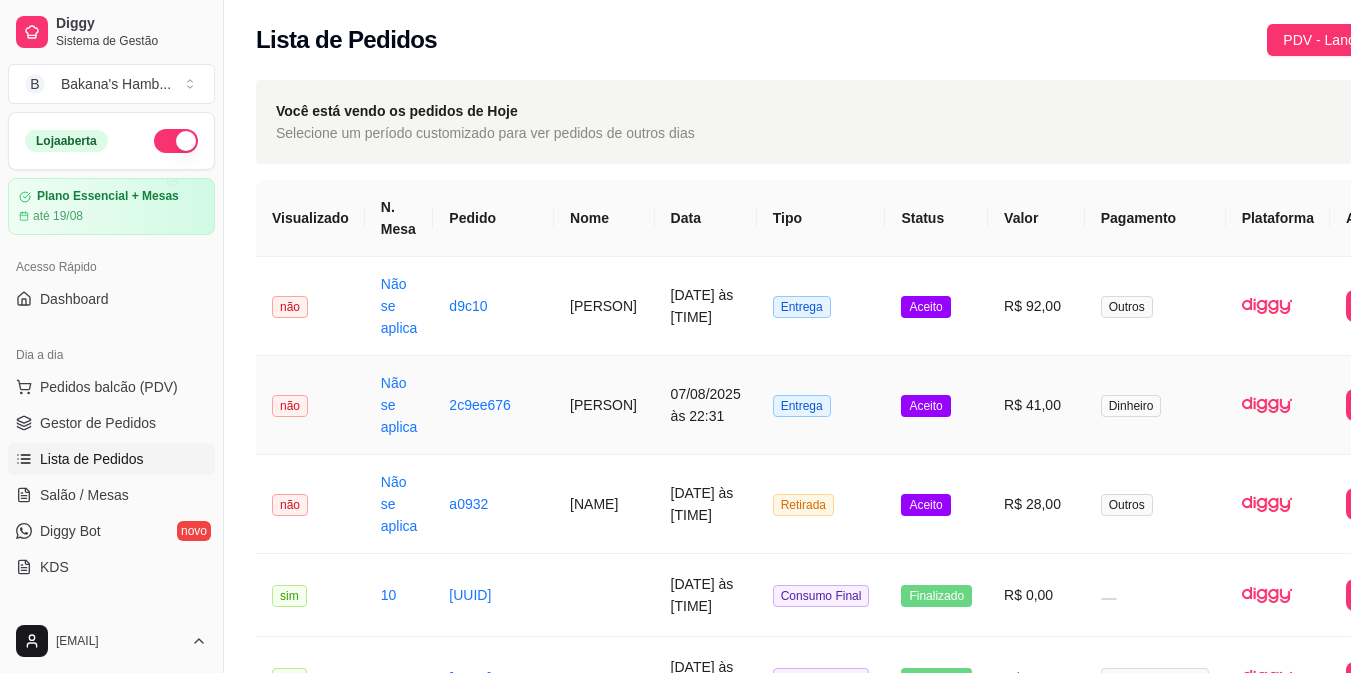 scroll, scrollTop: 0, scrollLeft: 99, axis: horizontal 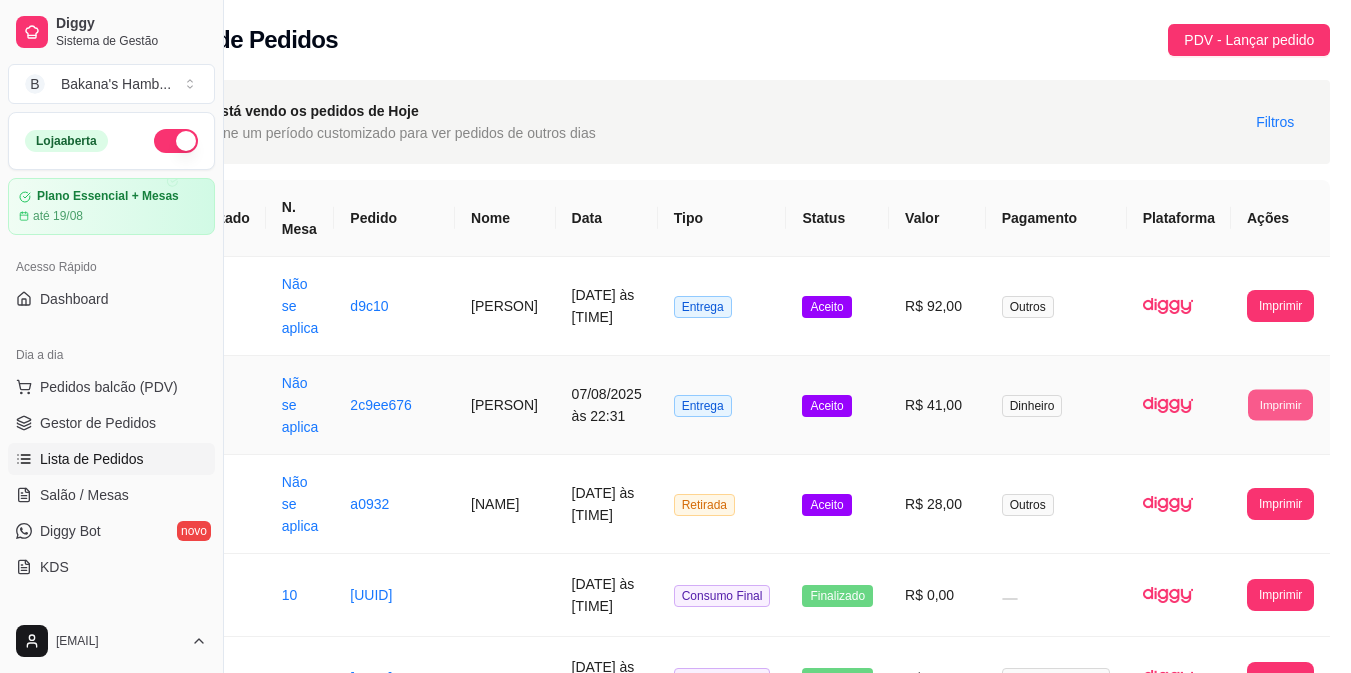click on "Imprimir" at bounding box center [1280, 404] 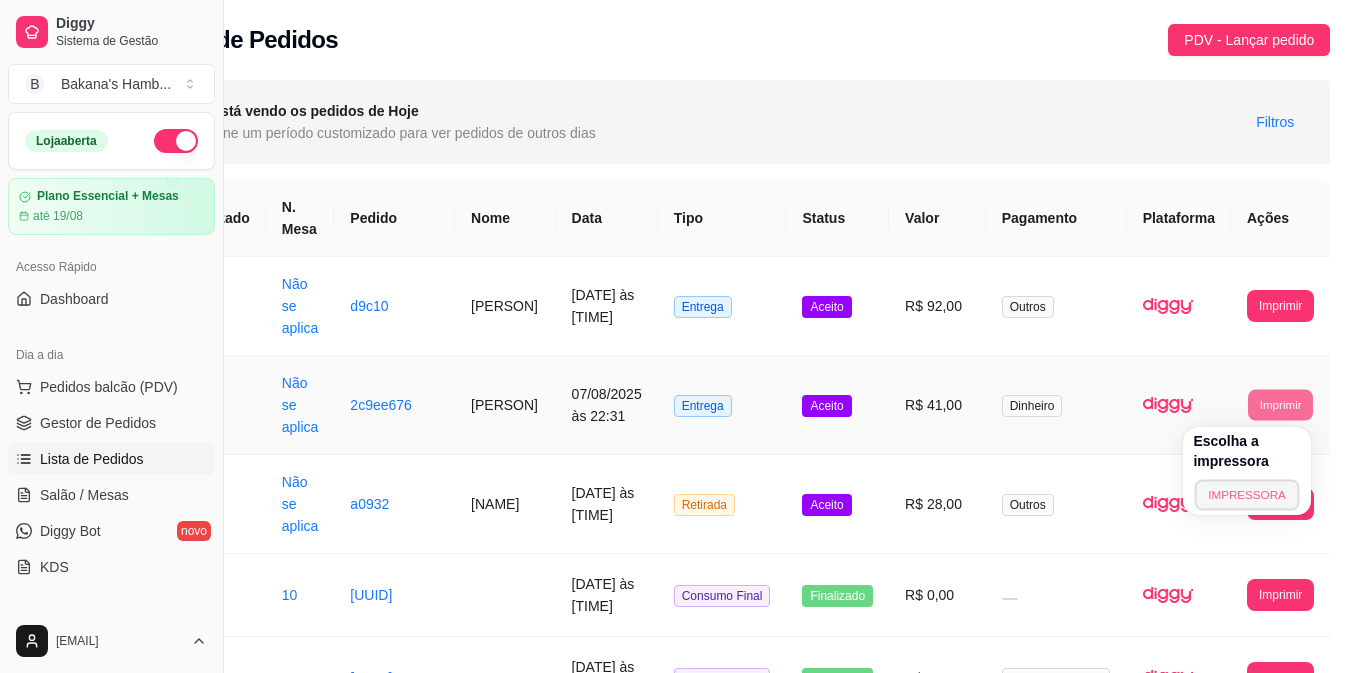 click on "IMPRESSORA" at bounding box center [1247, 494] 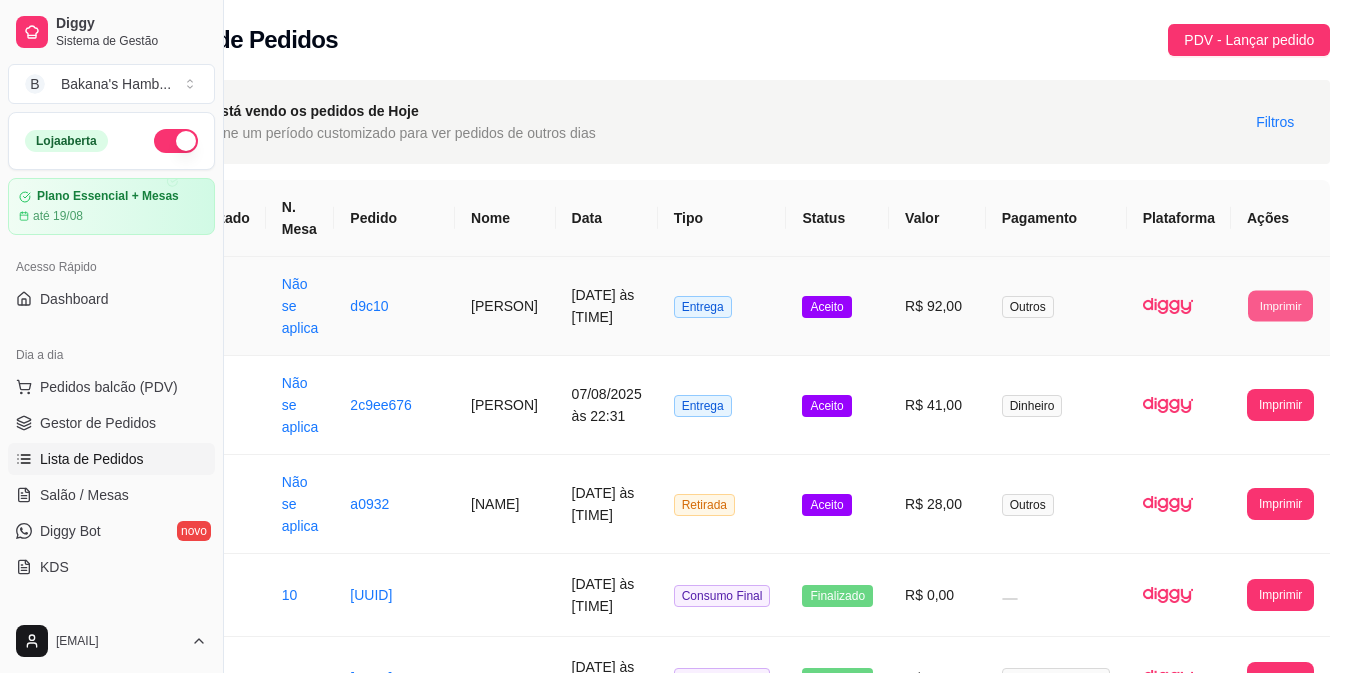click on "Imprimir" at bounding box center (1280, 305) 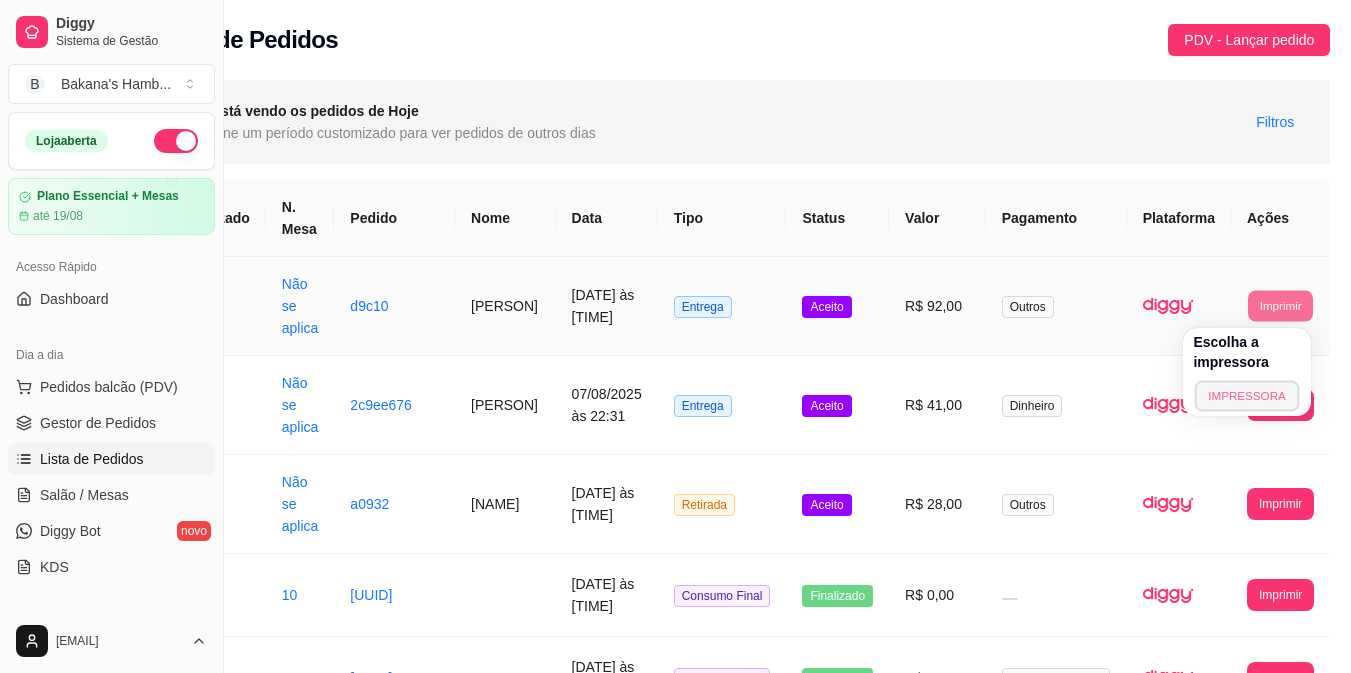 click on "IMPRESSORA" at bounding box center [1247, 395] 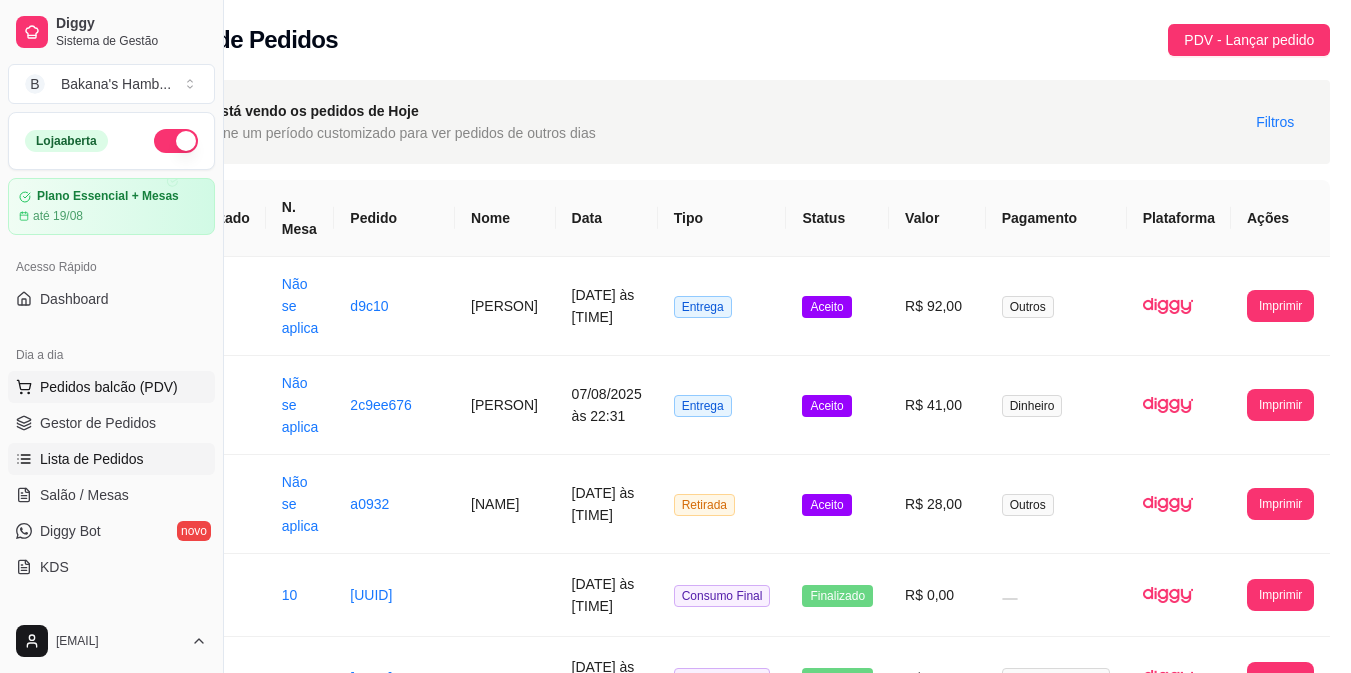 click on "Pedidos balcão (PDV)" at bounding box center [109, 387] 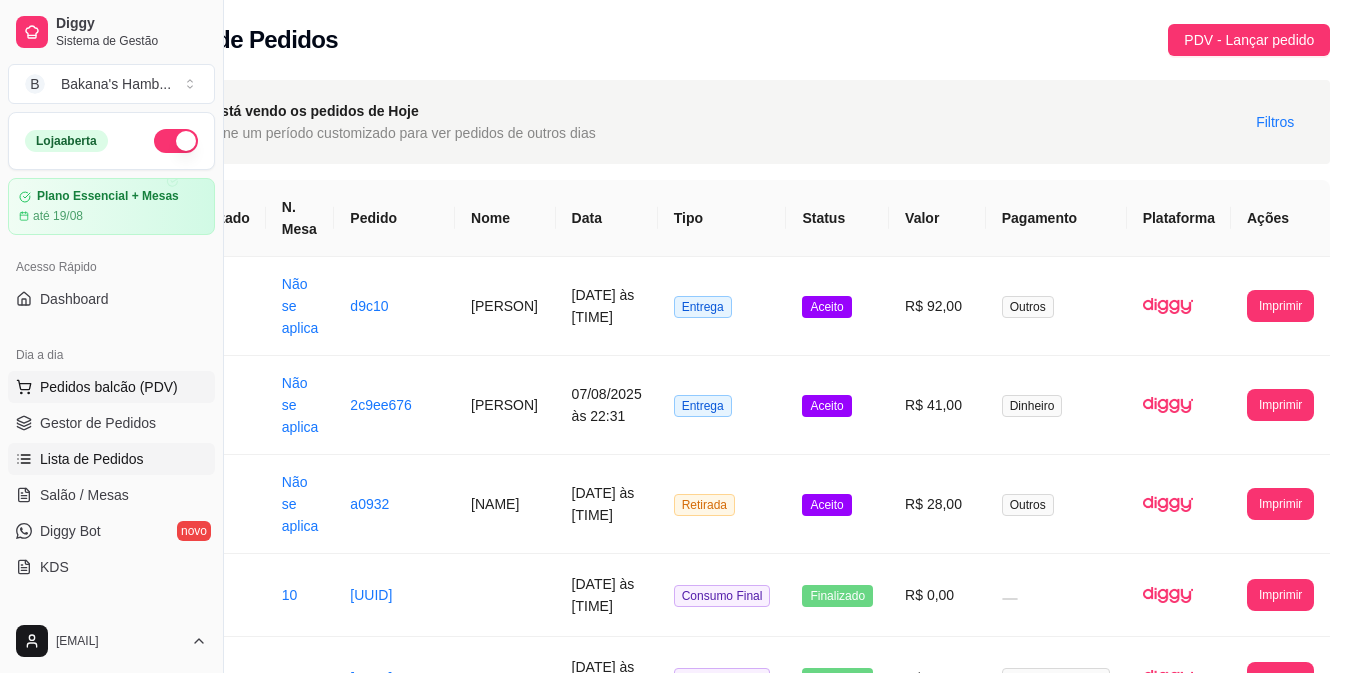 scroll, scrollTop: 0, scrollLeft: 84, axis: horizontal 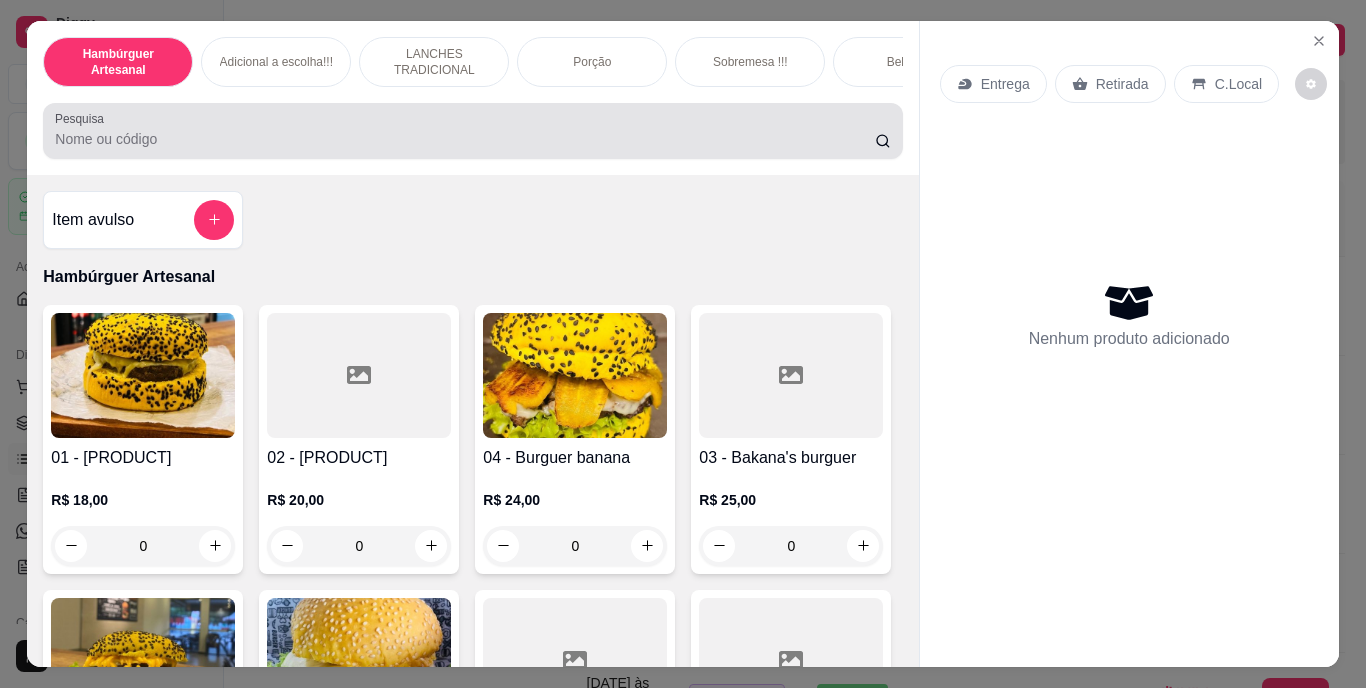 click at bounding box center [472, 131] 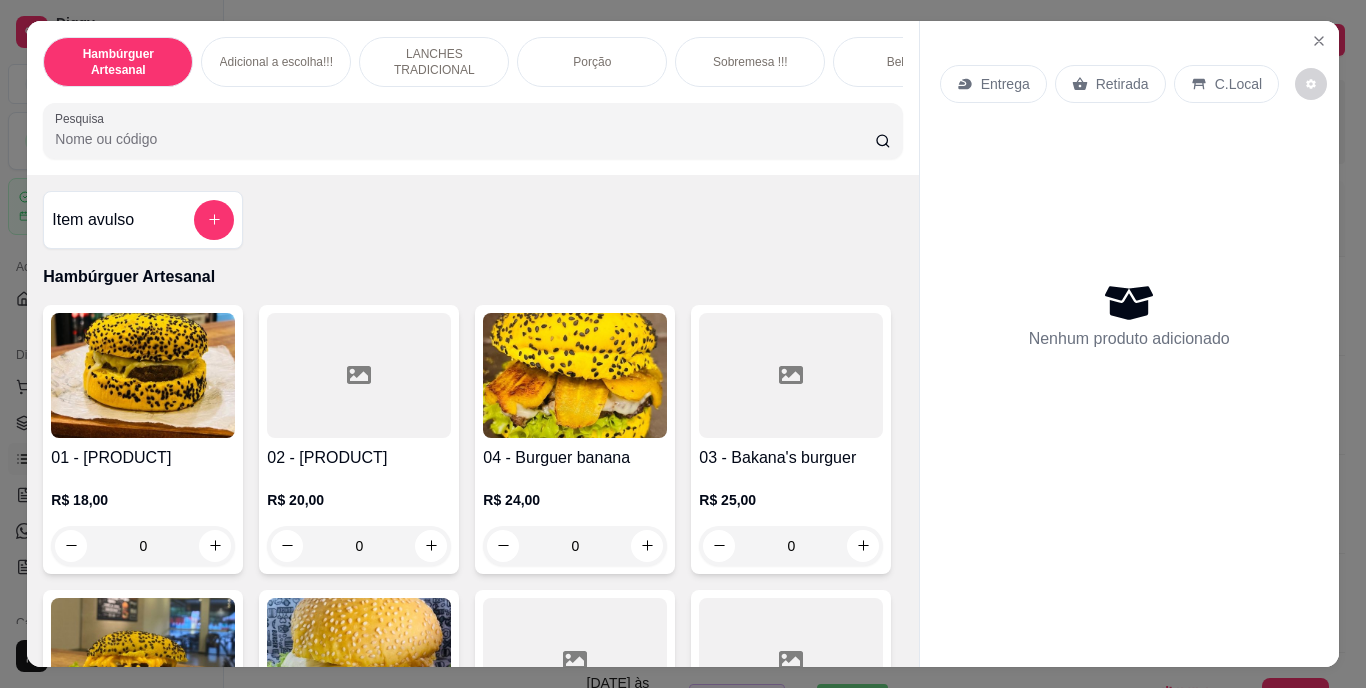 type on "1" 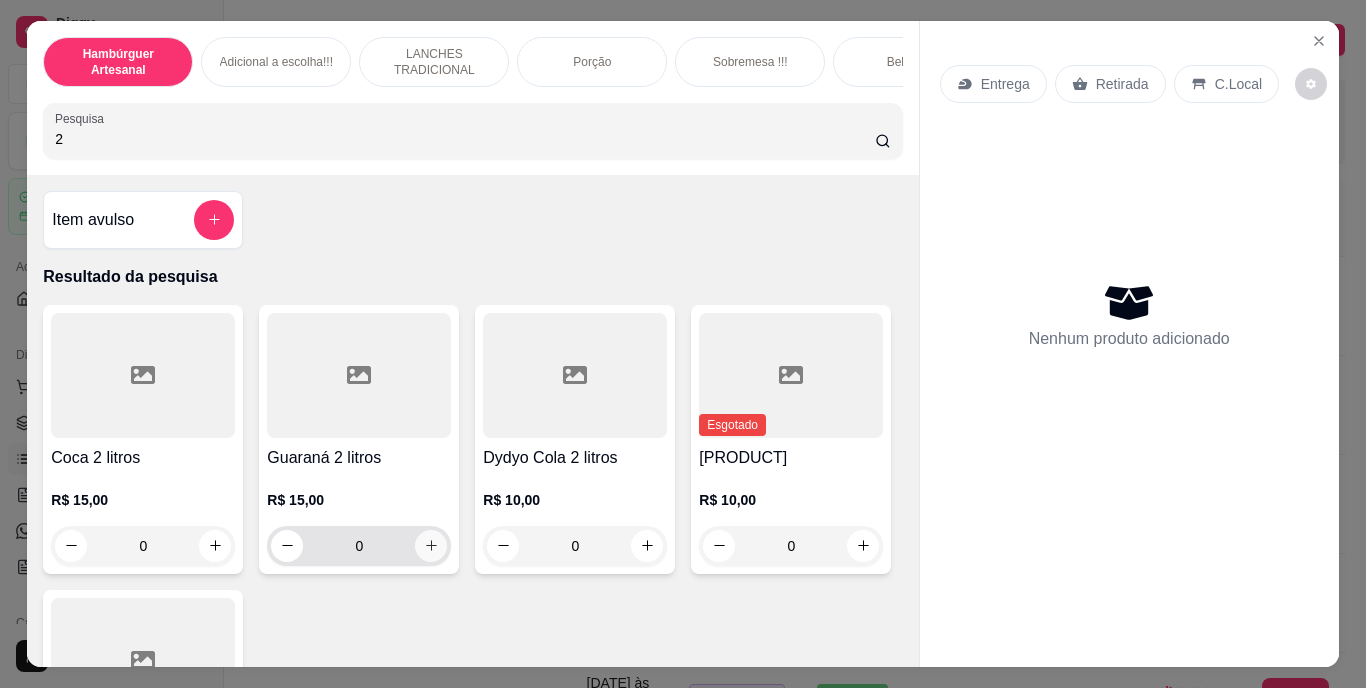 type on "2" 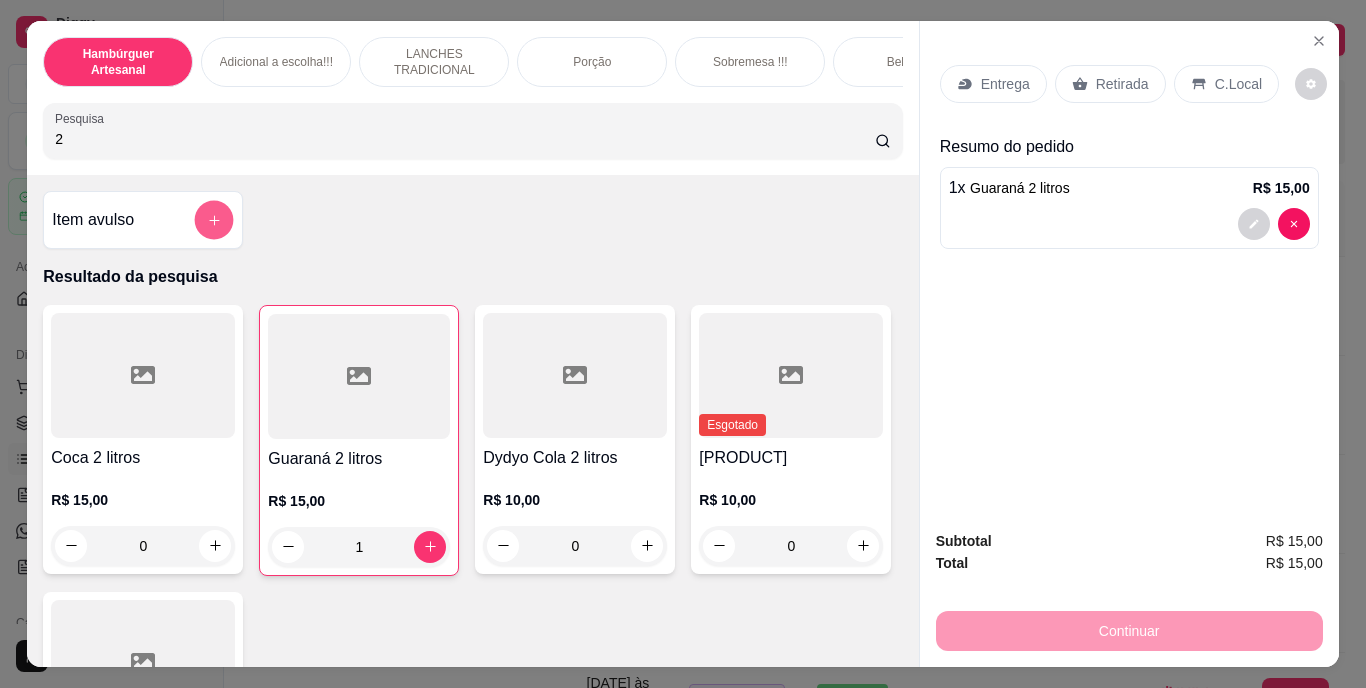 click at bounding box center [214, 219] 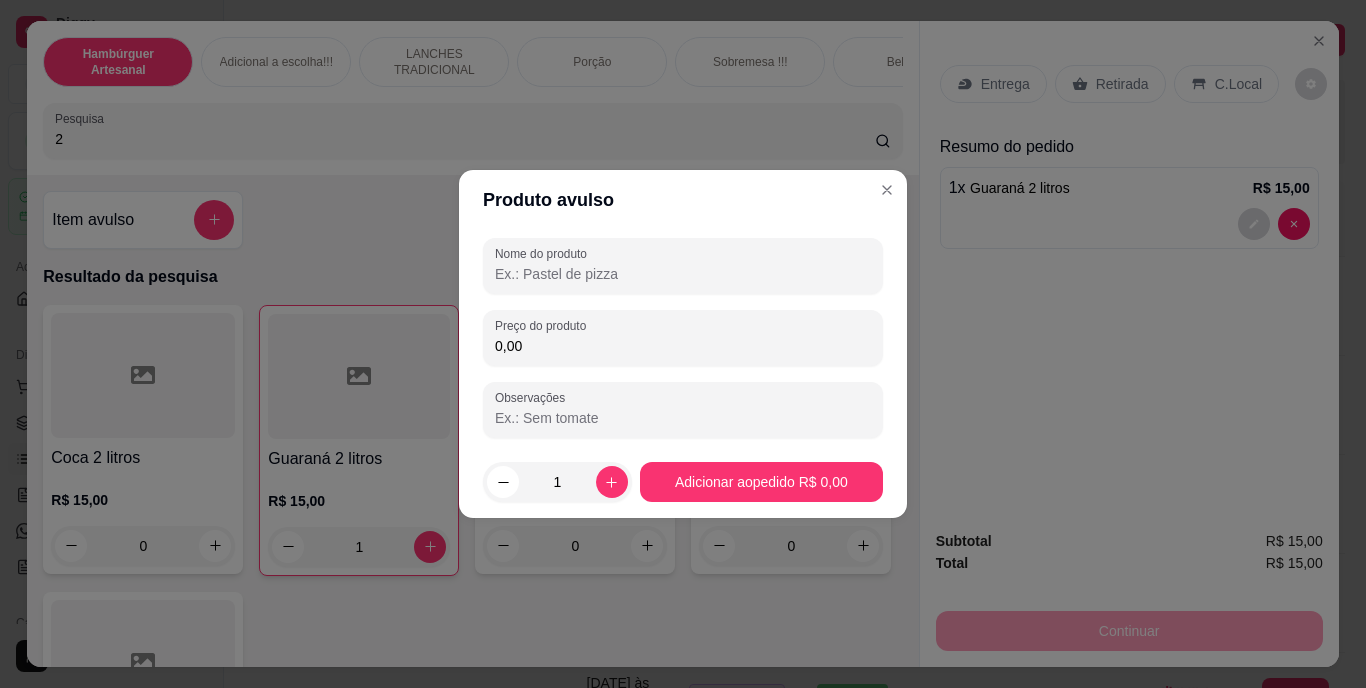 click on "Nome do produto" at bounding box center [683, 274] 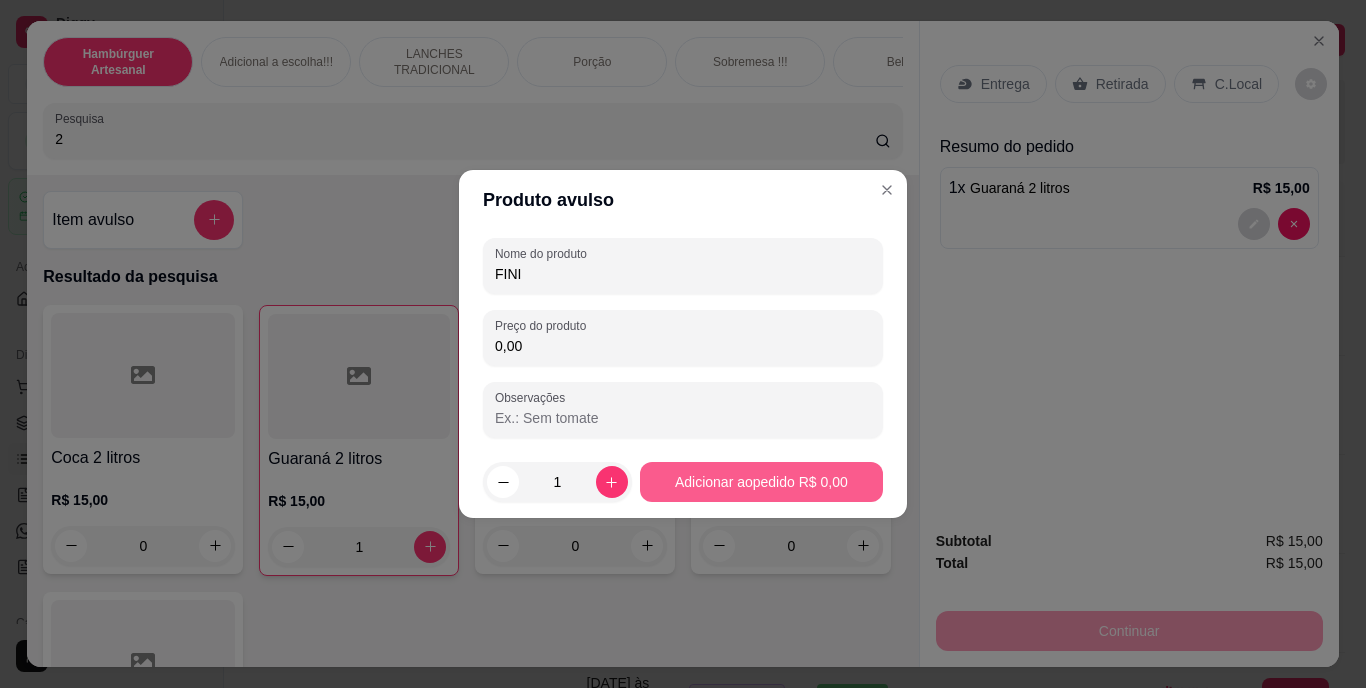type on "FINI" 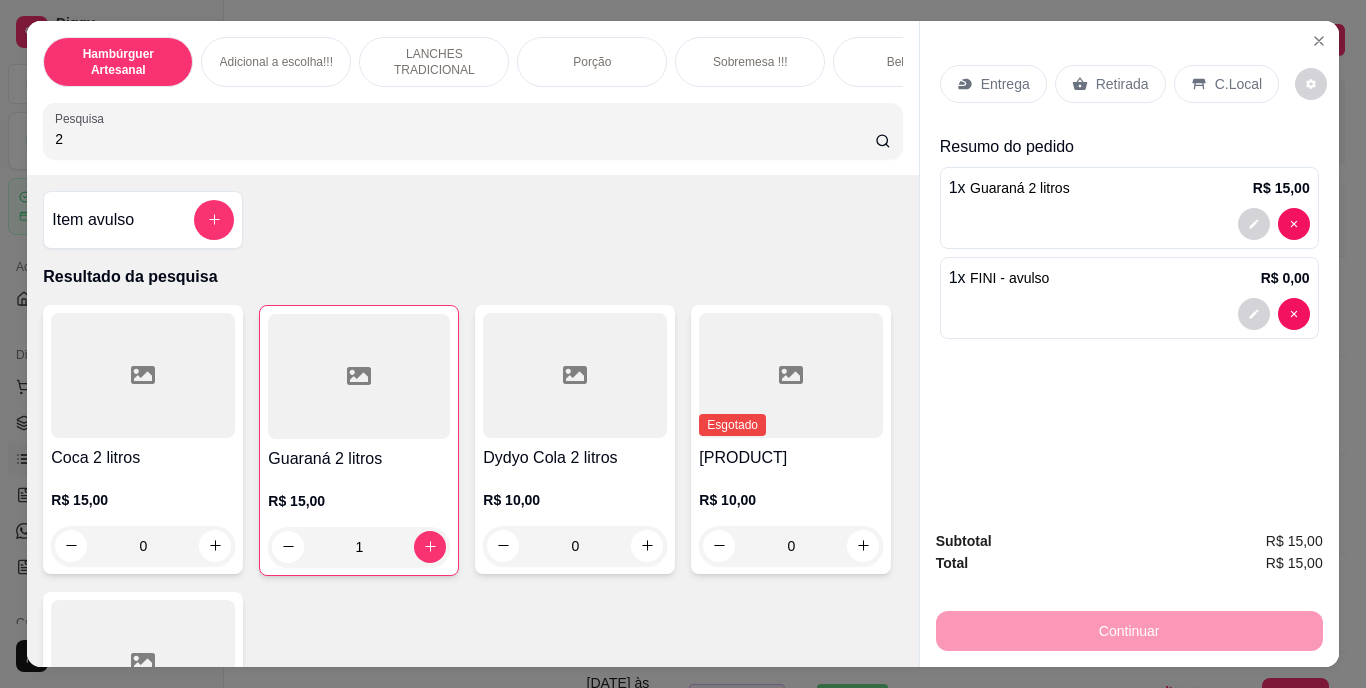 click on "Retirada" at bounding box center (1122, 84) 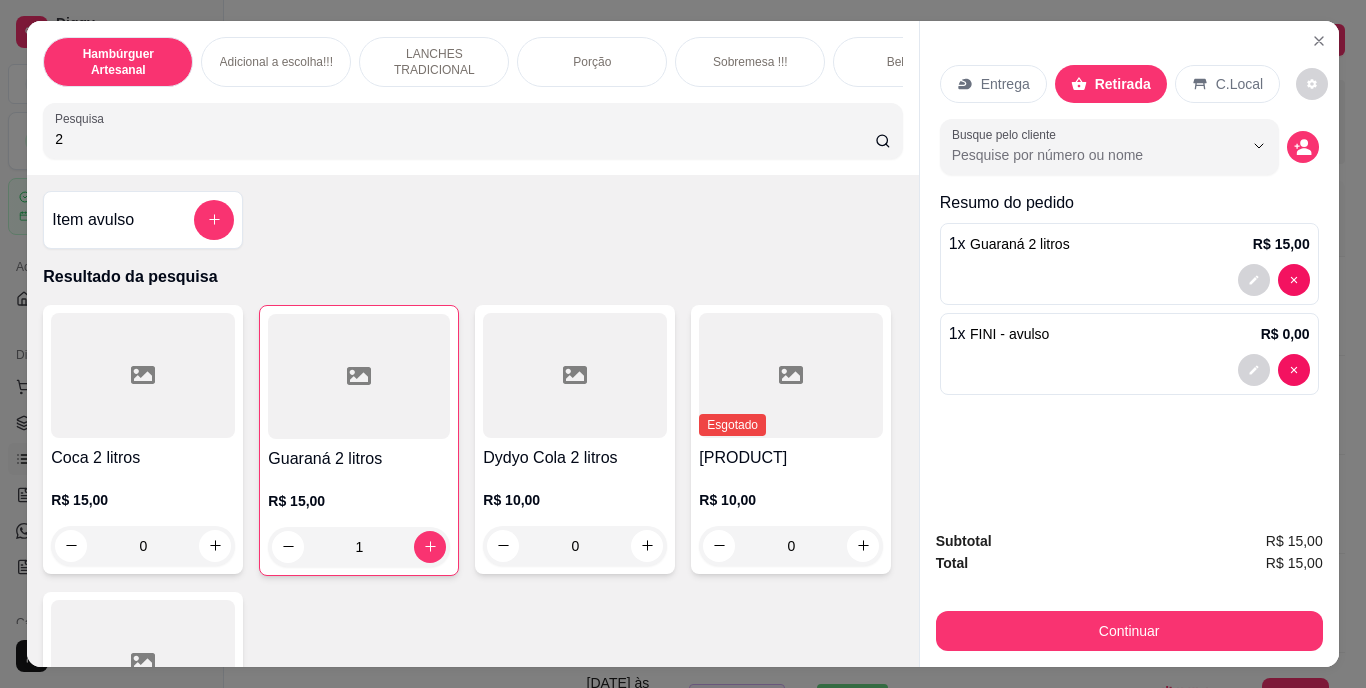 click on "1 x   FINI - avulso R$ 0,00" at bounding box center [1129, 334] 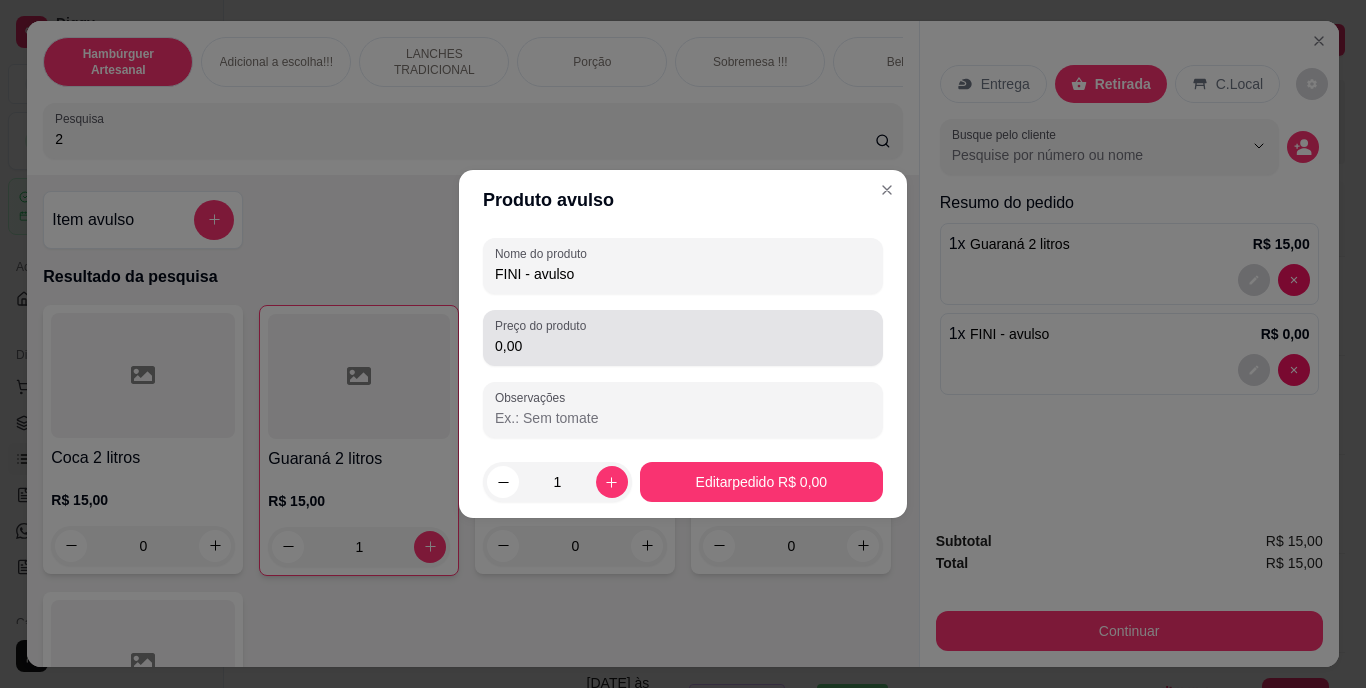 click on "0,00" at bounding box center [683, 338] 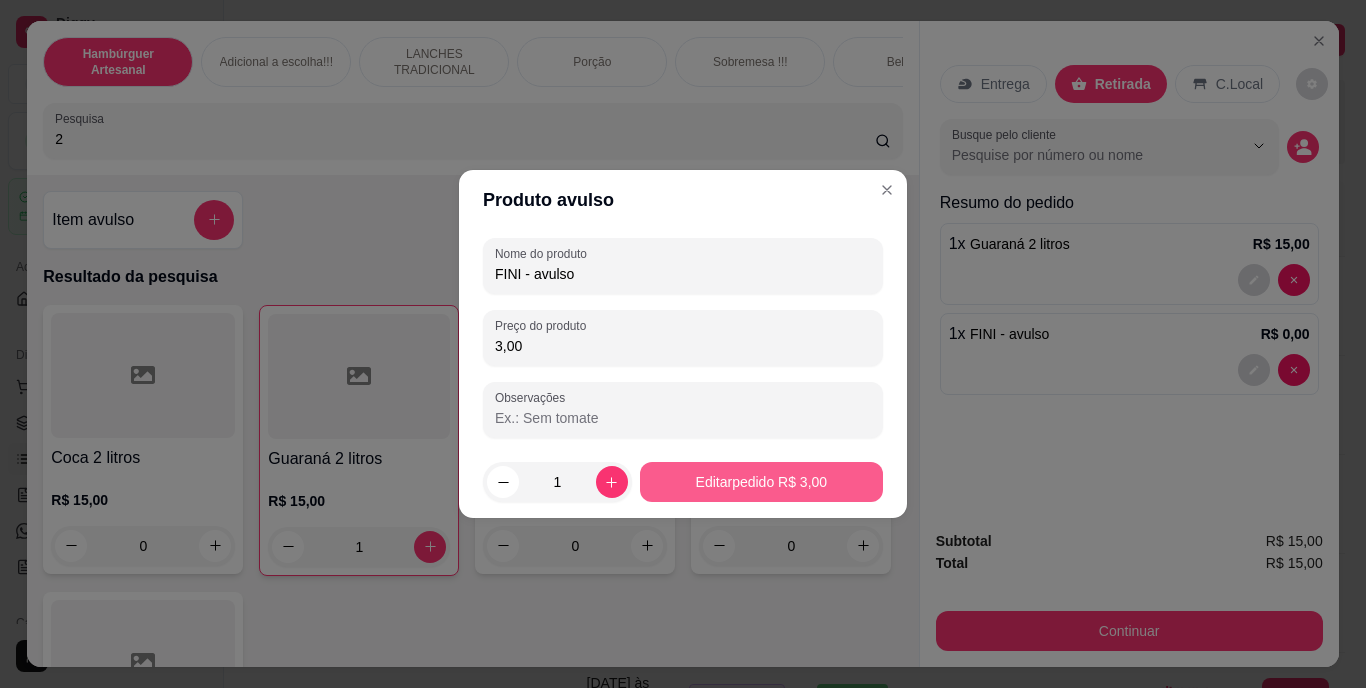 type on "3,00" 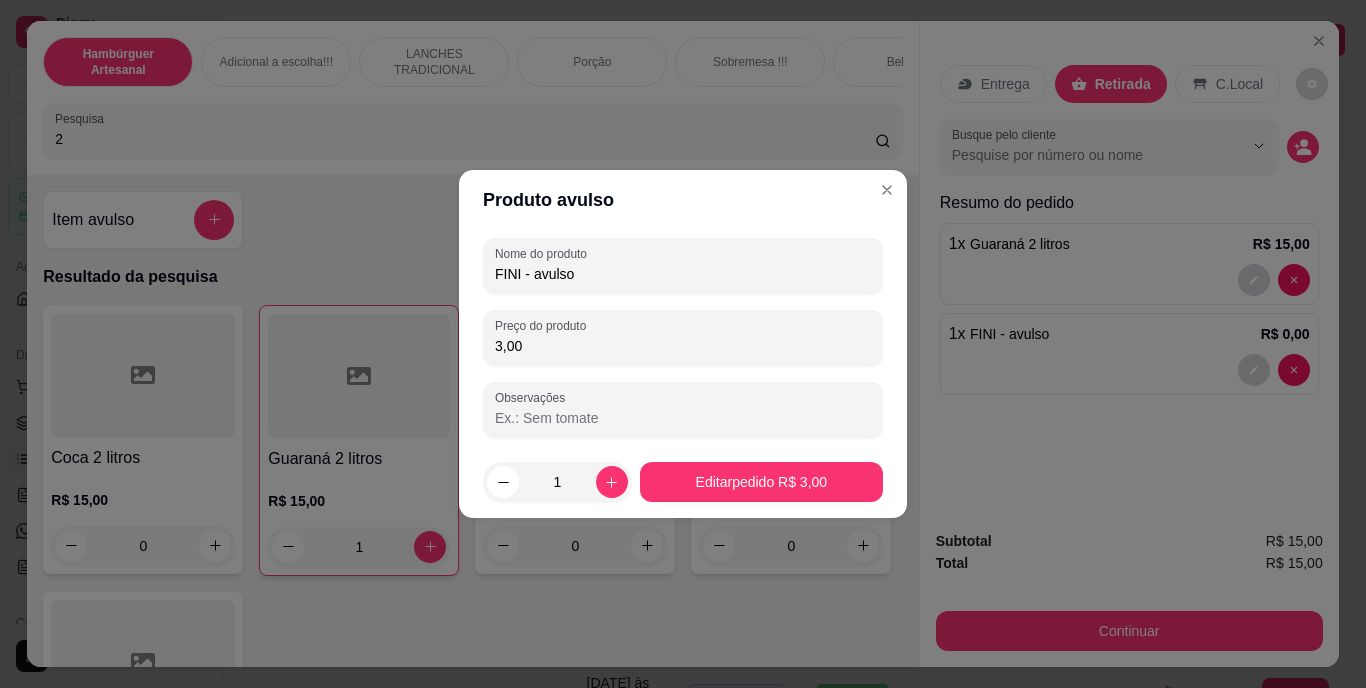 click on "1 Editar  pedido   R$ 3,00" at bounding box center [683, 482] 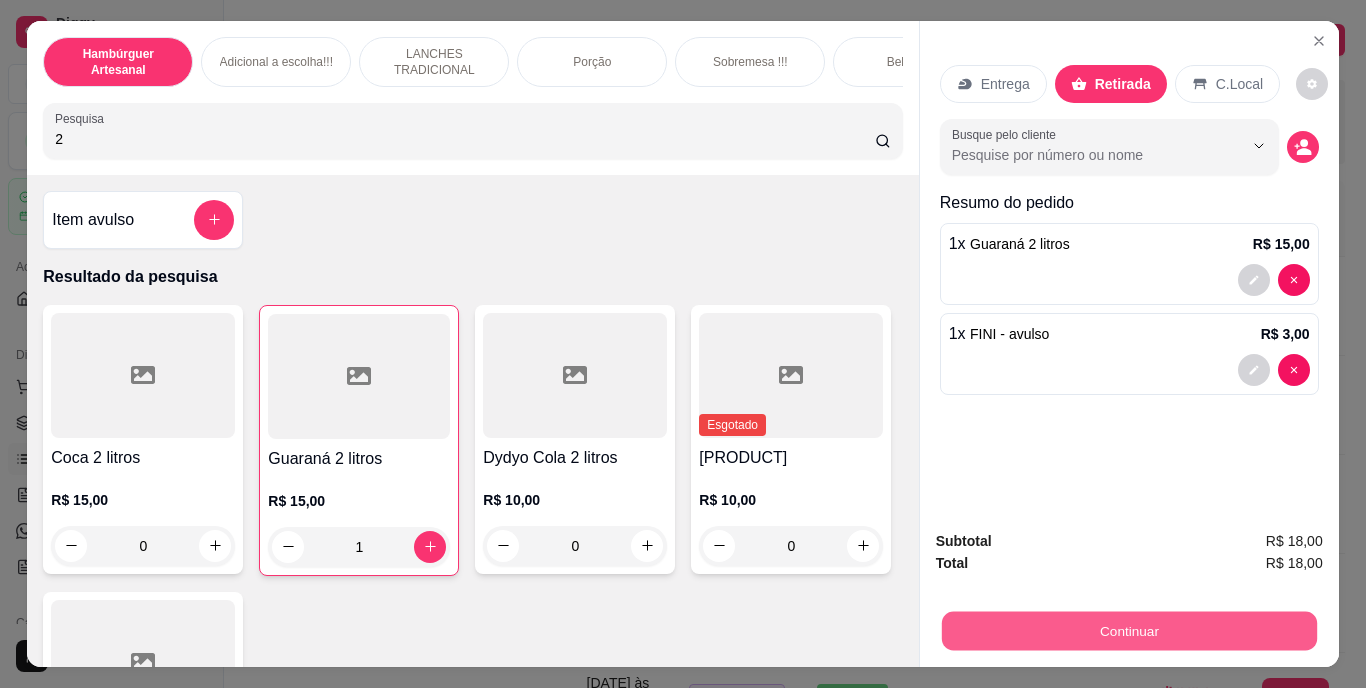 click on "Continuar" at bounding box center (1128, 631) 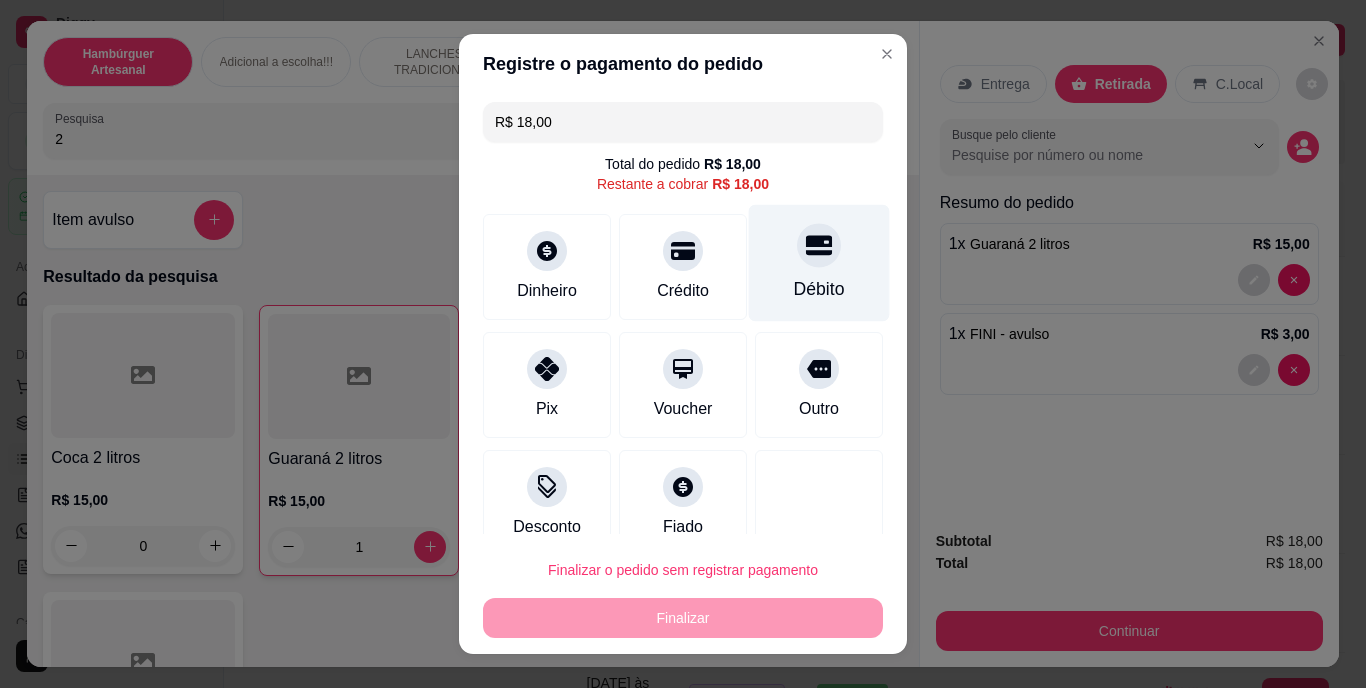 click on "Débito" at bounding box center [819, 290] 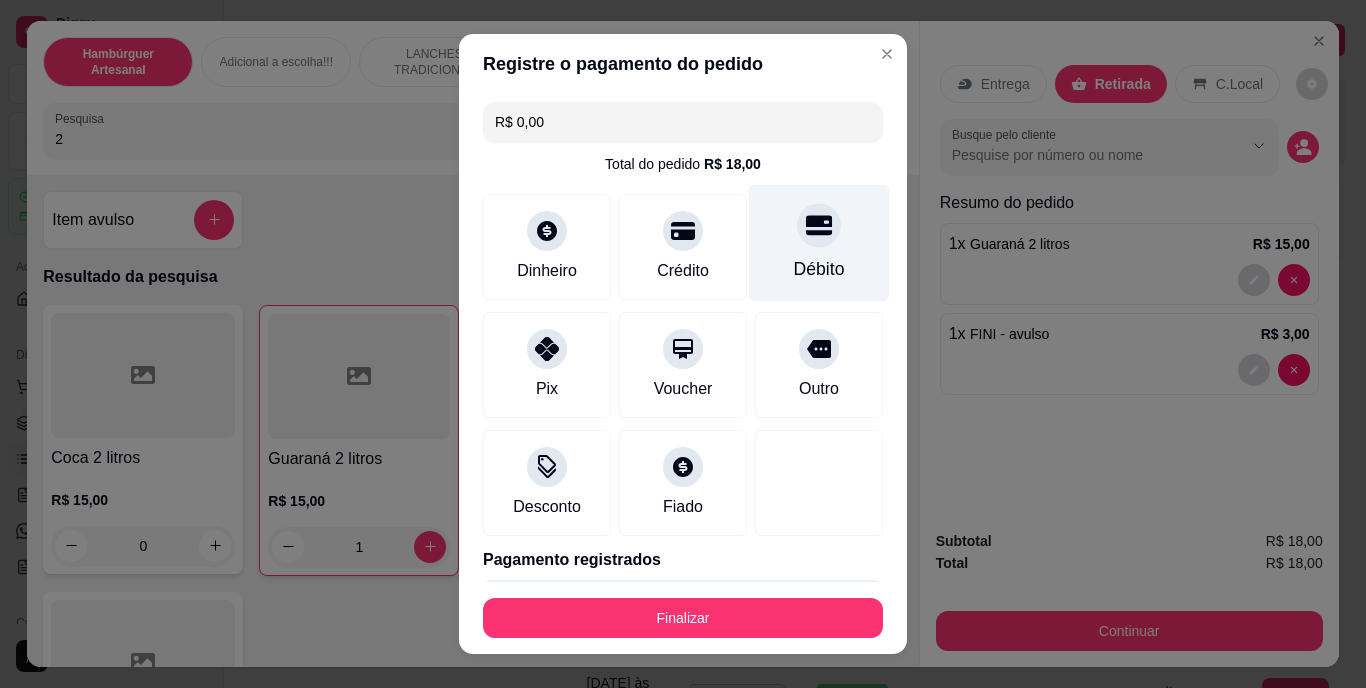 type on "R$ 0,00" 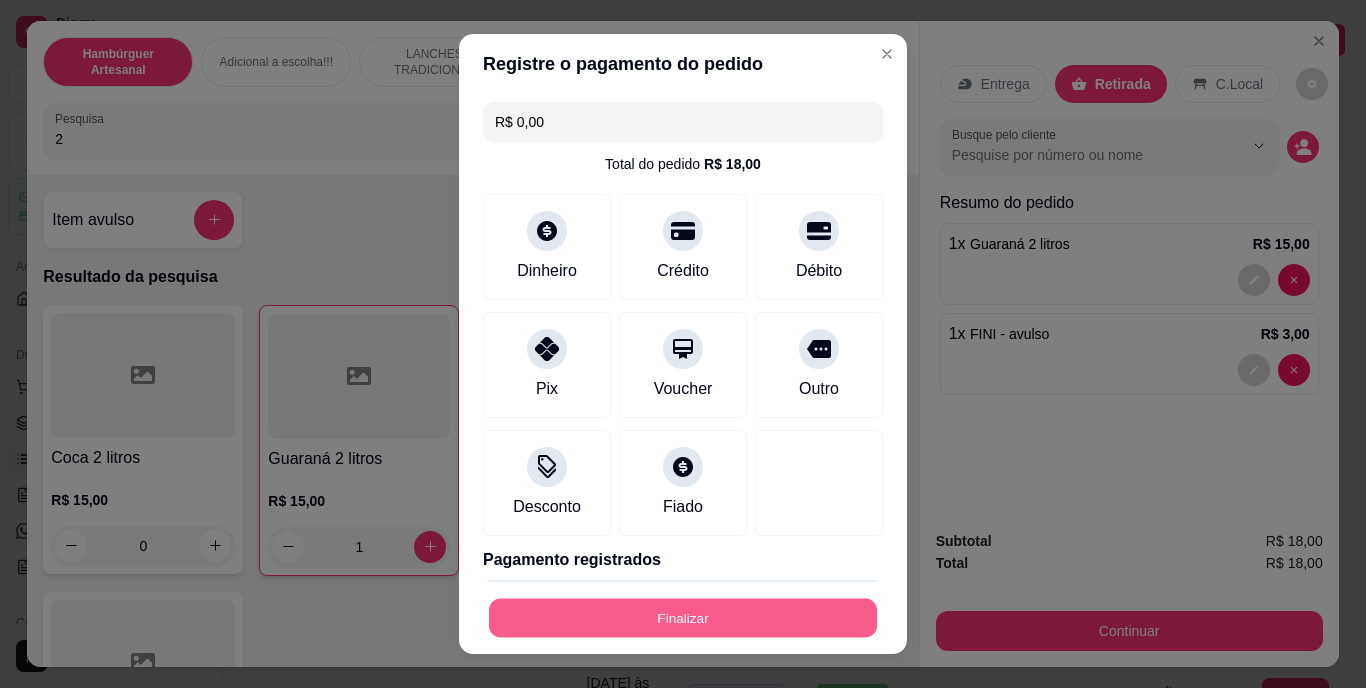 click on "Finalizar" at bounding box center [683, 617] 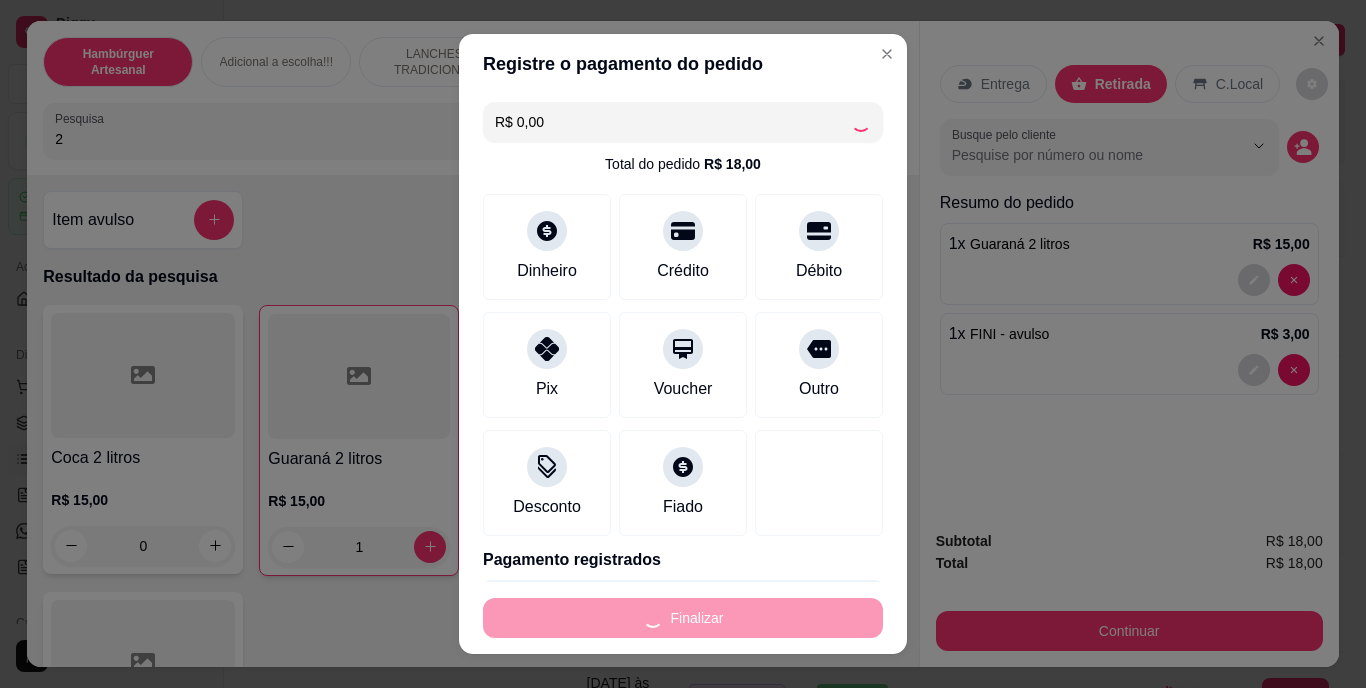 type on "0" 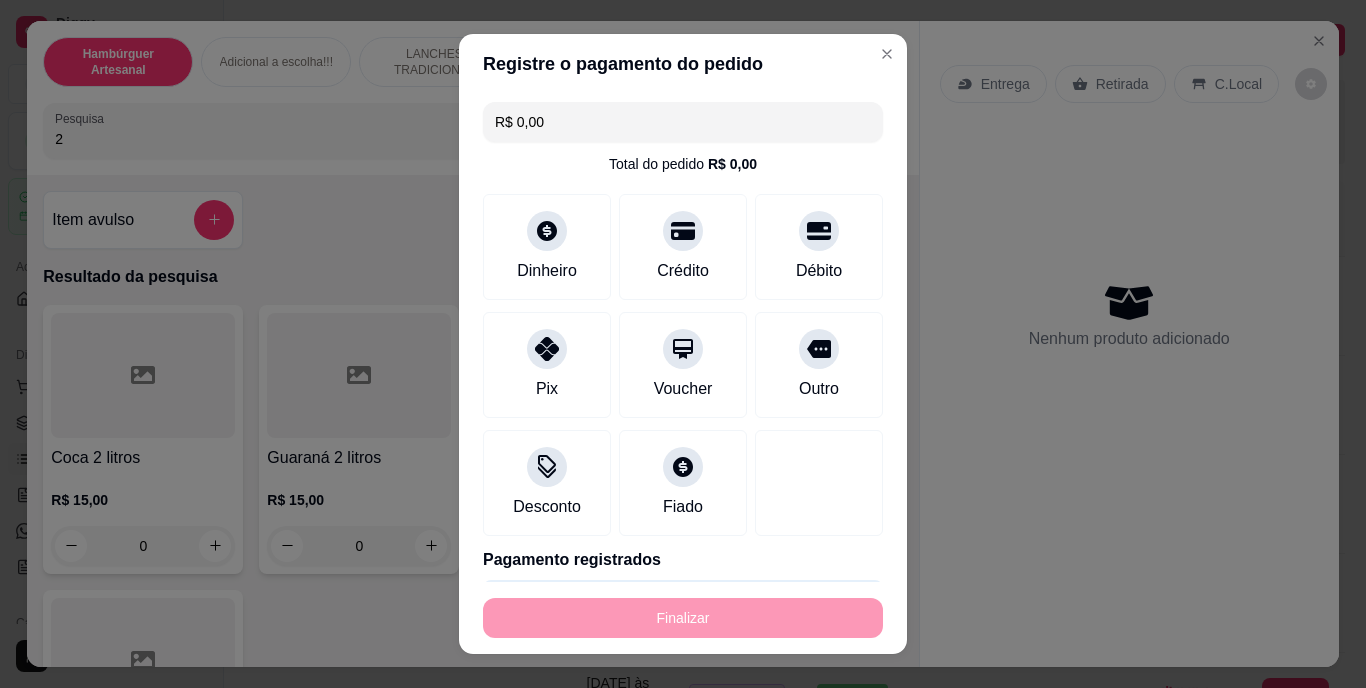 type on "-R$ 18,00" 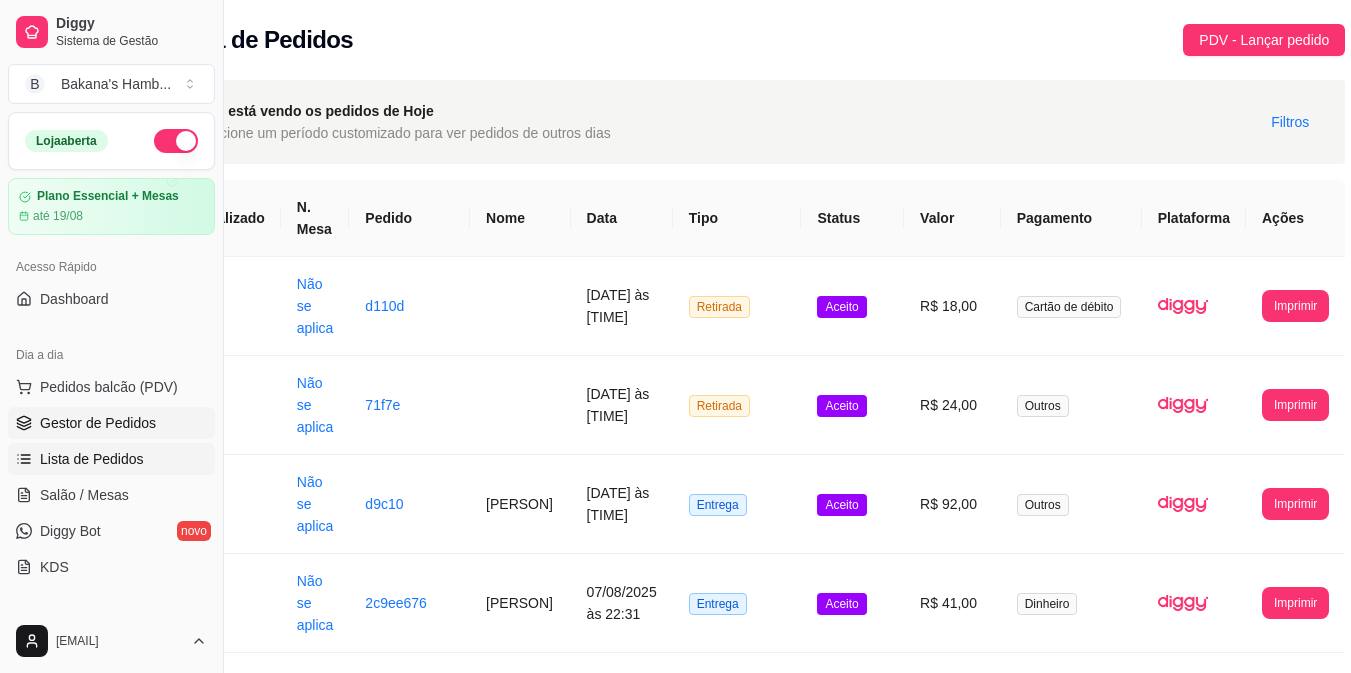 click on "Gestor de Pedidos" at bounding box center (111, 423) 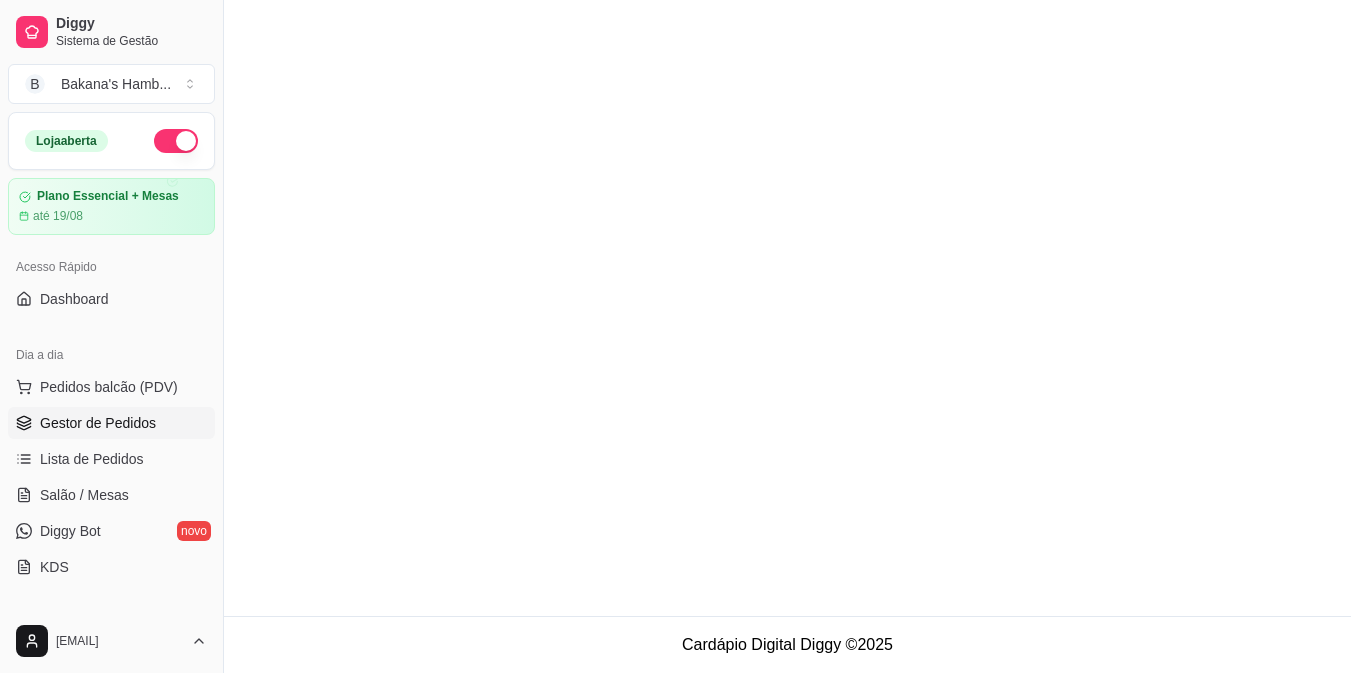 scroll, scrollTop: 0, scrollLeft: 0, axis: both 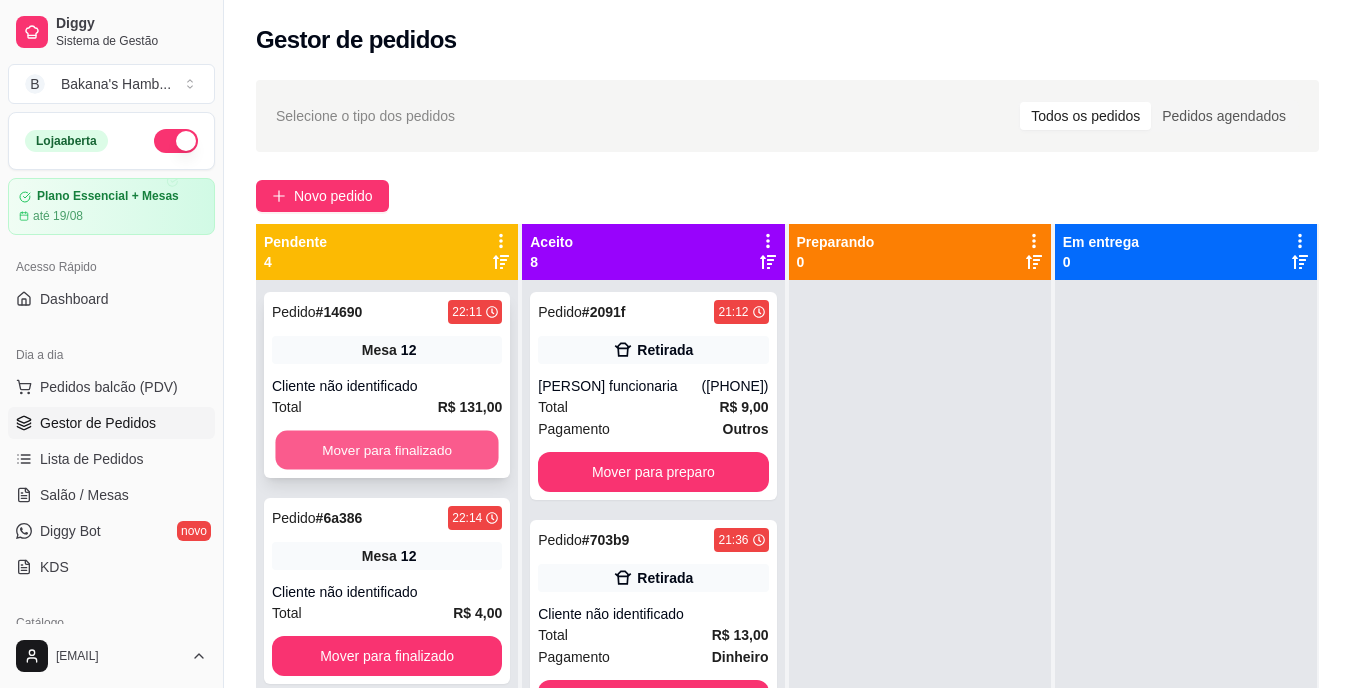 click on "Mover para finalizado" at bounding box center [386, 450] 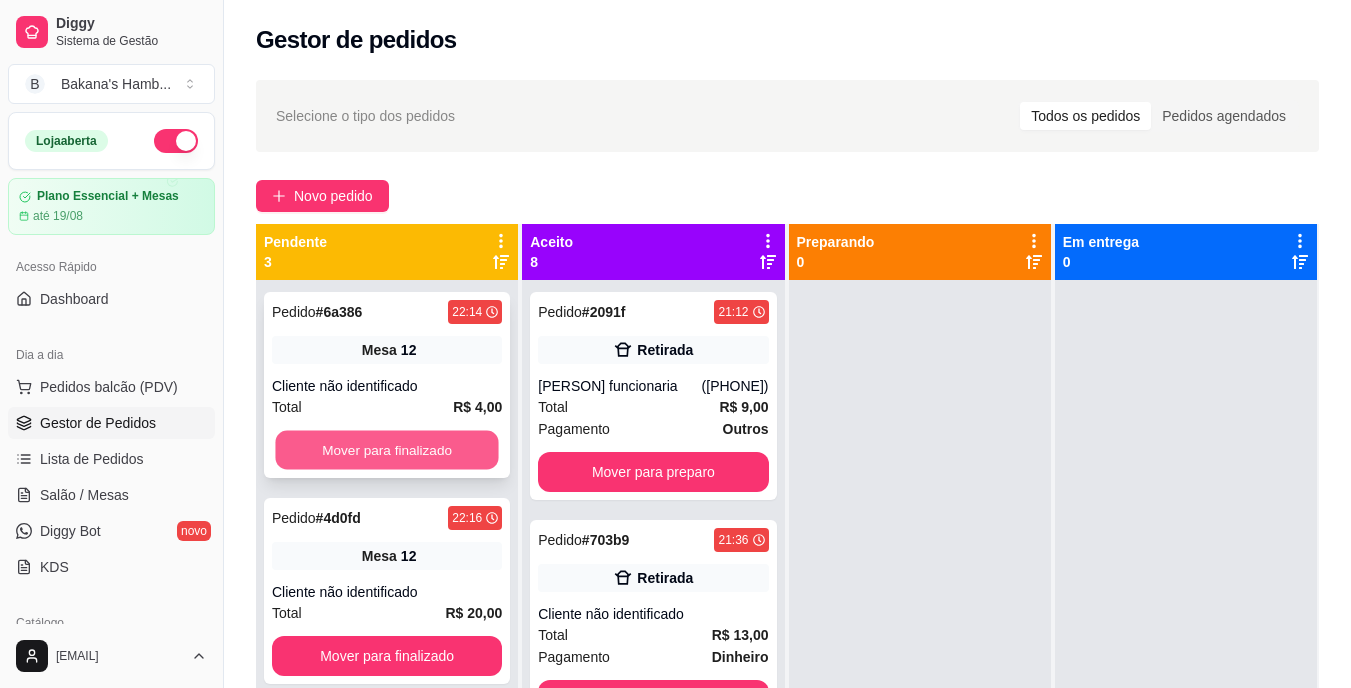 click on "Mover para finalizado" at bounding box center [386, 450] 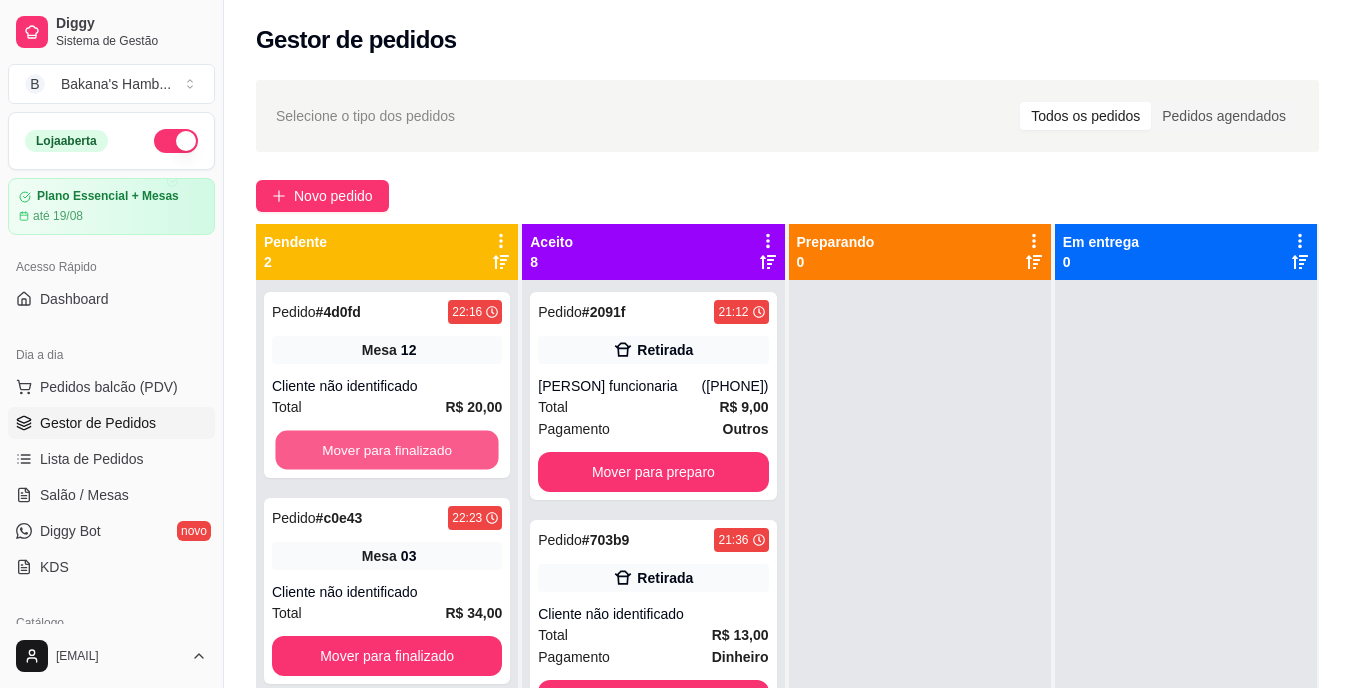 click on "Mover para finalizado" at bounding box center [386, 450] 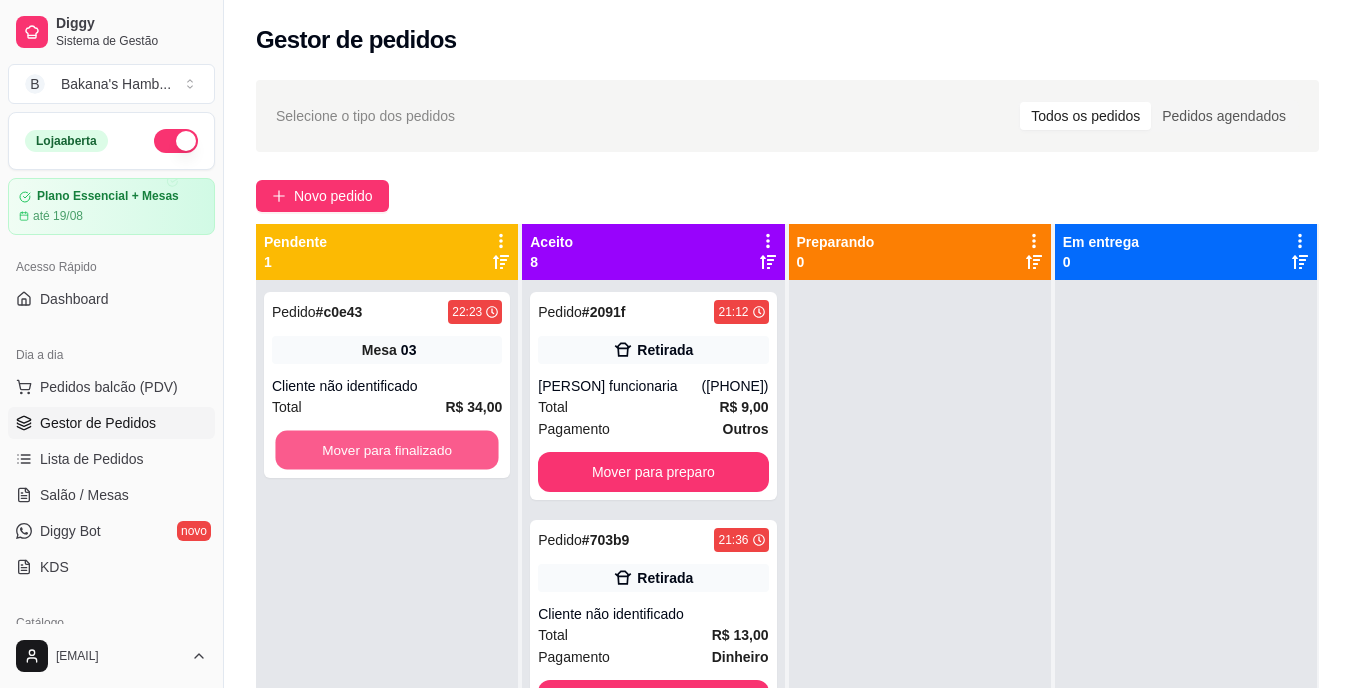 click on "Mover para finalizado" at bounding box center (386, 450) 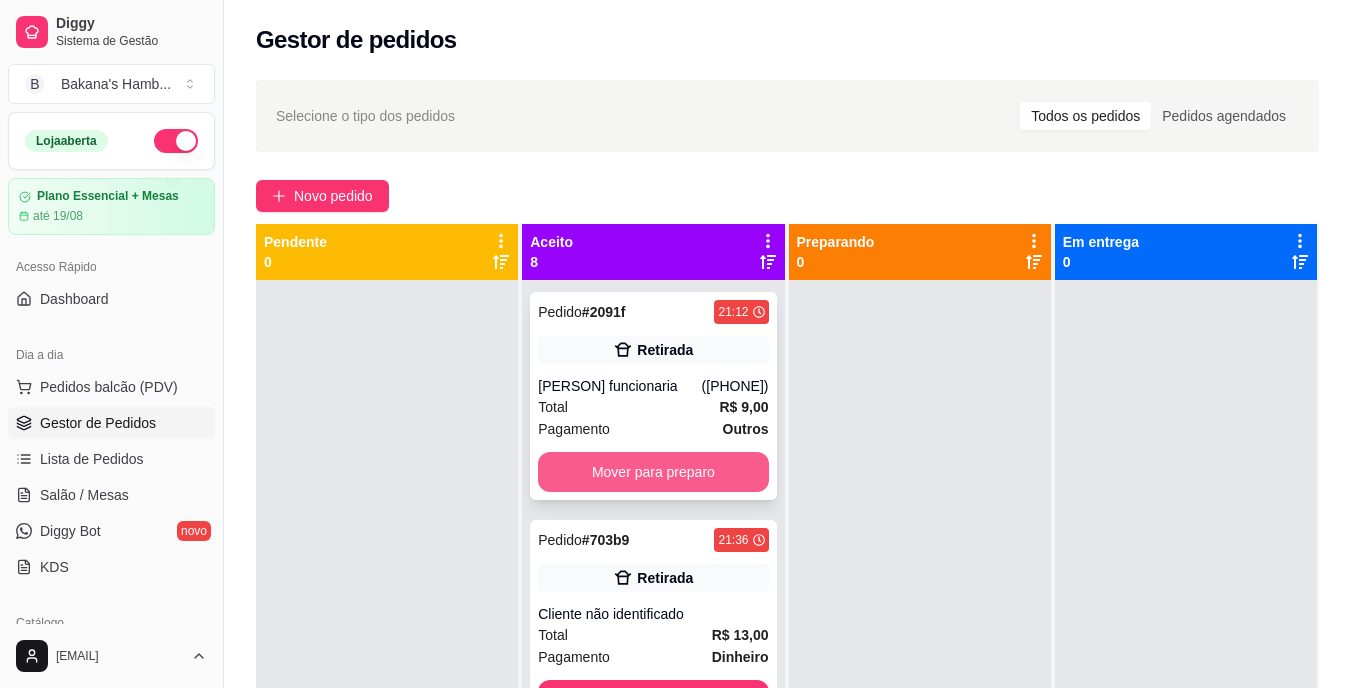 click on "Mover para preparo" at bounding box center (653, 472) 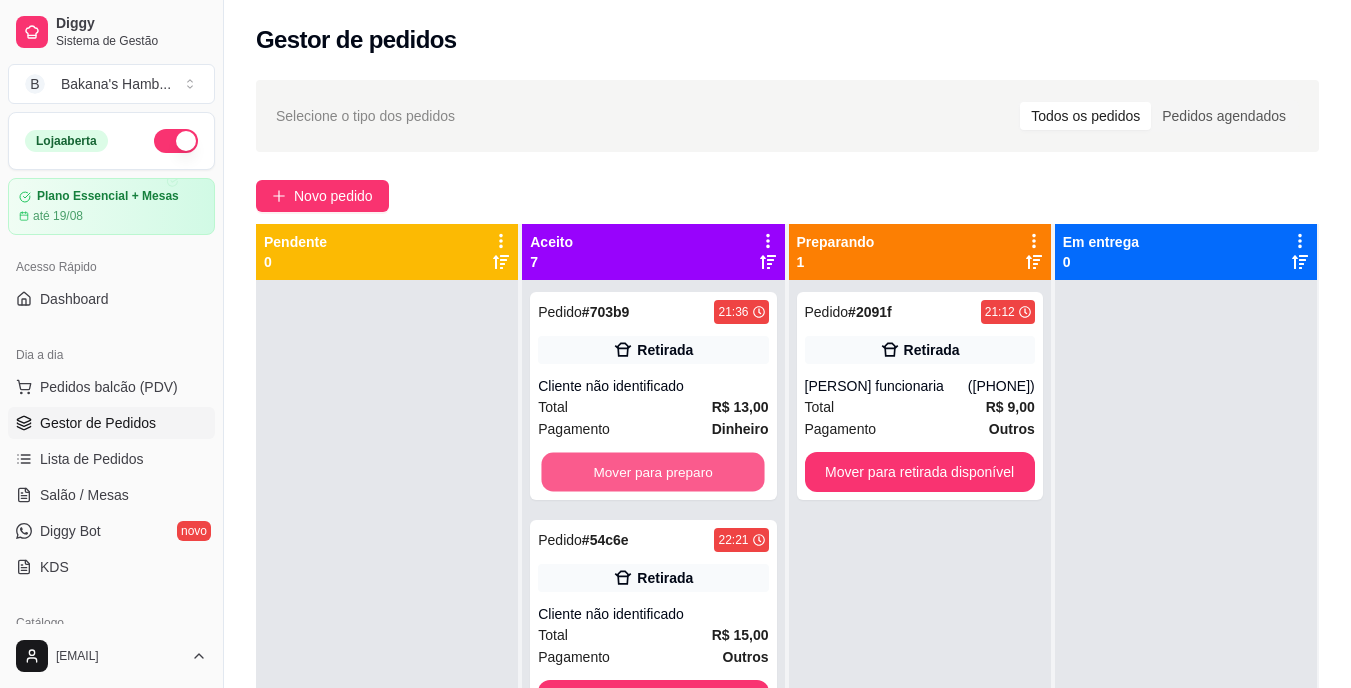 click on "Mover para preparo" at bounding box center [653, 472] 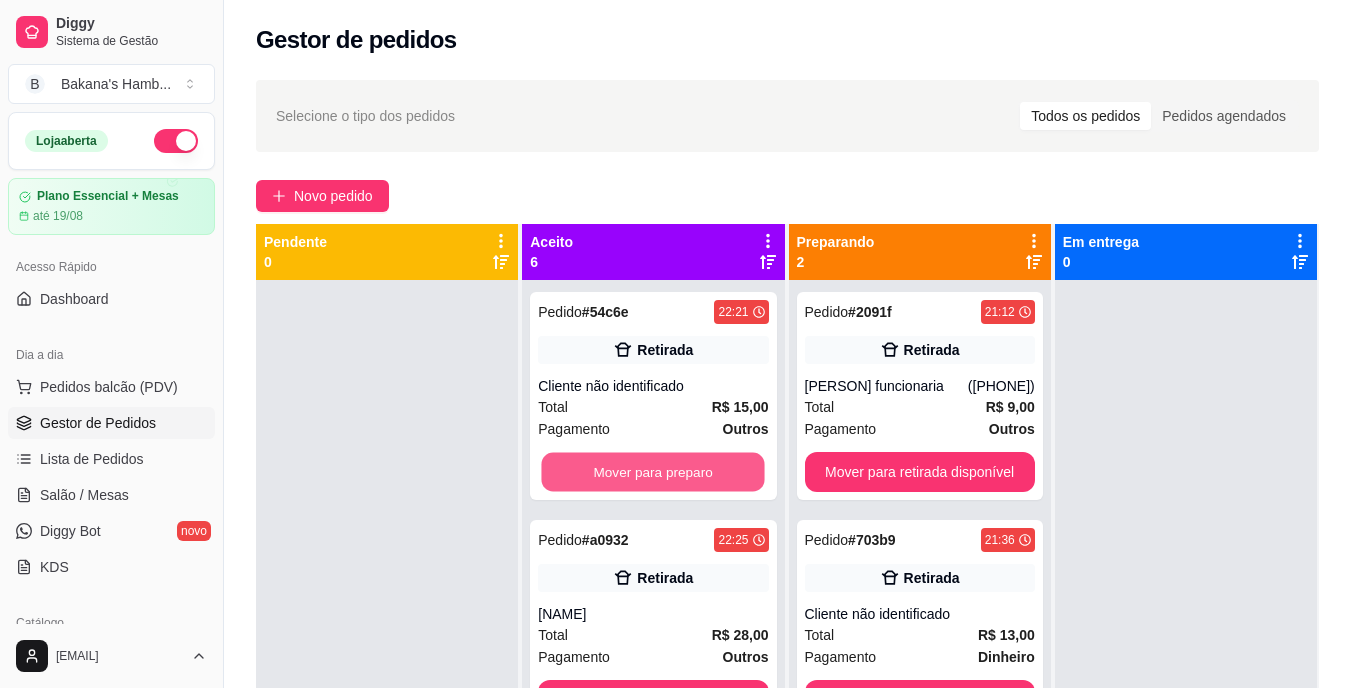 click on "Mover para preparo" at bounding box center [653, 472] 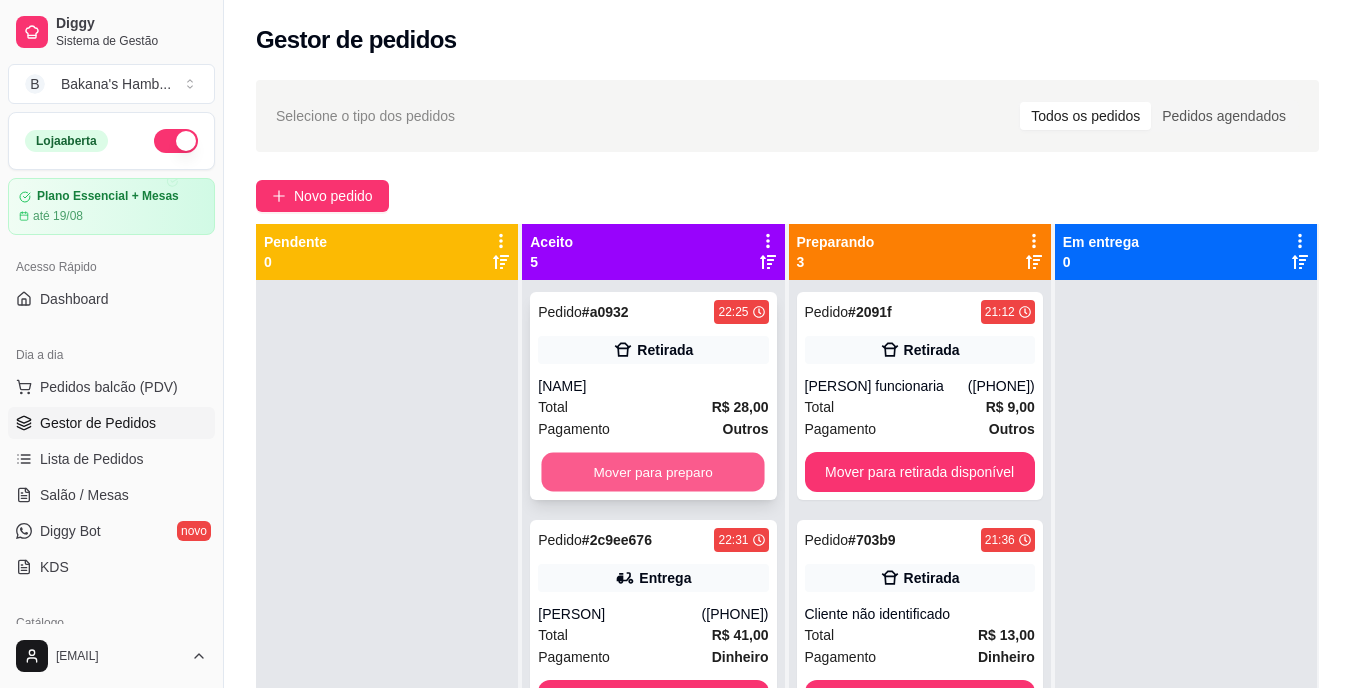 click on "Mover para preparo" at bounding box center [653, 472] 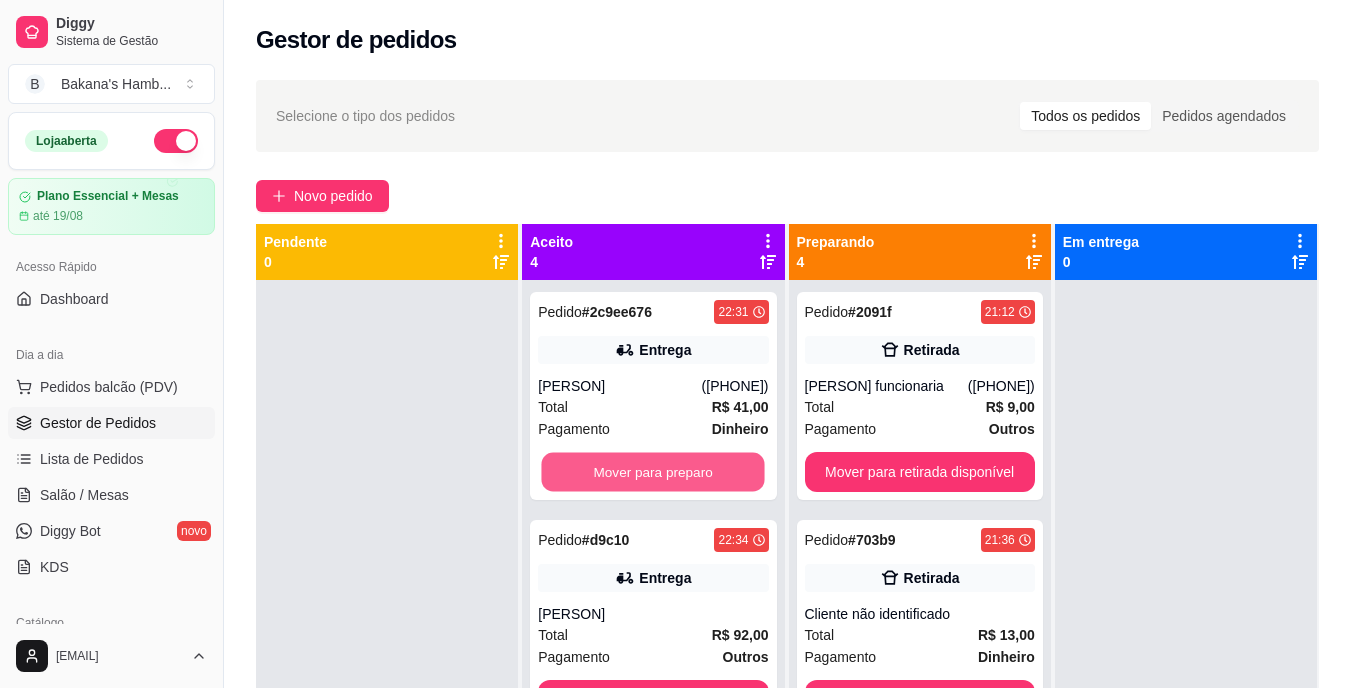 click on "Mover para preparo" at bounding box center [653, 472] 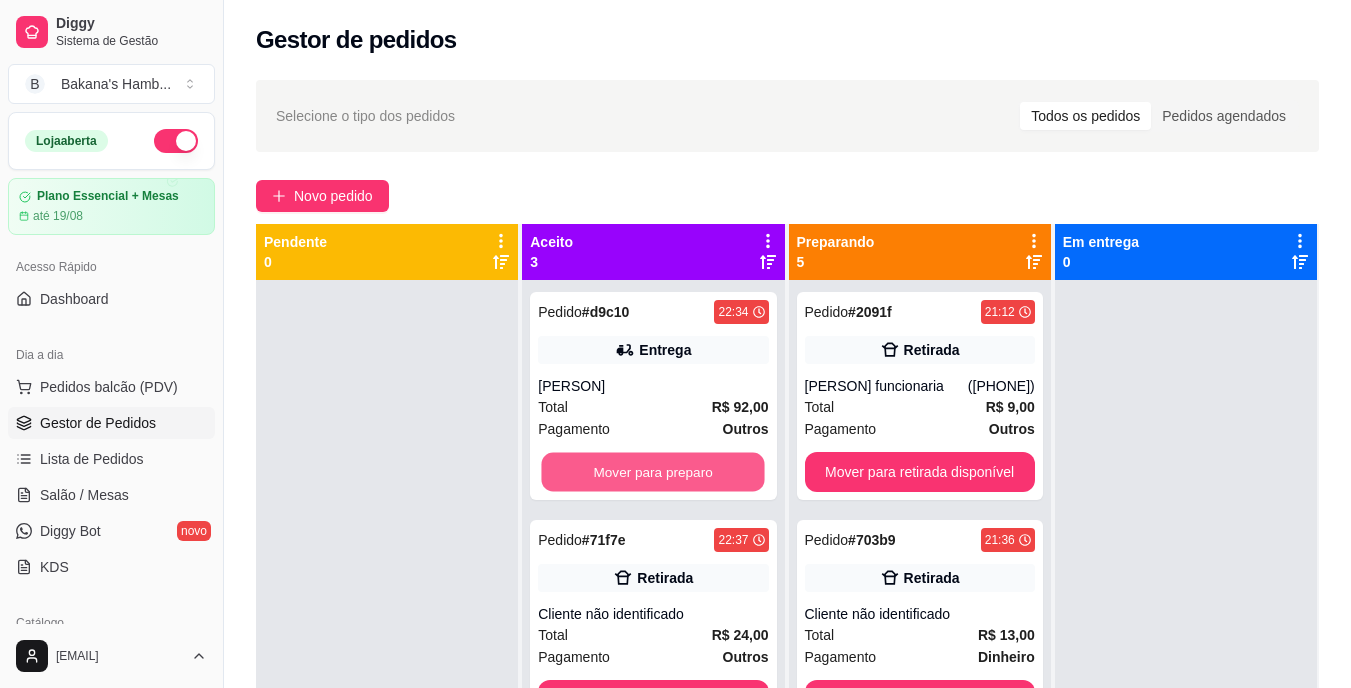 click on "Mover para preparo" at bounding box center [653, 472] 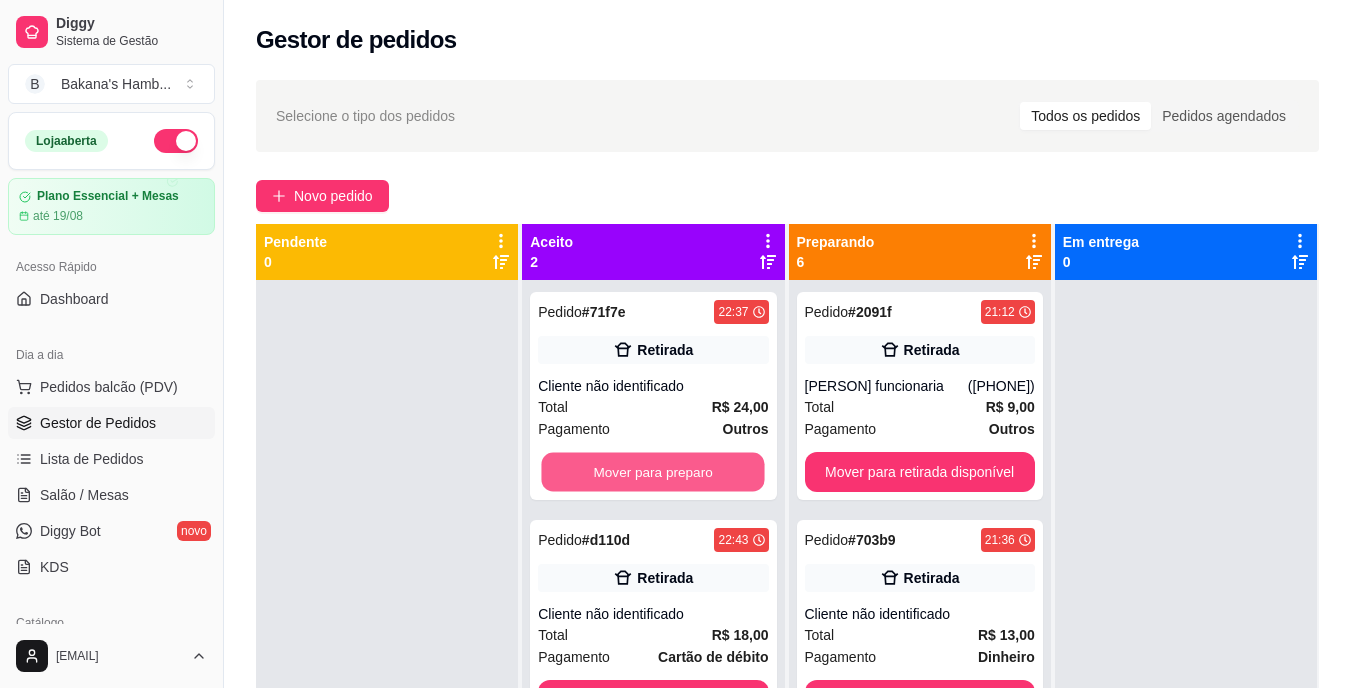click on "Mover para preparo" at bounding box center (653, 472) 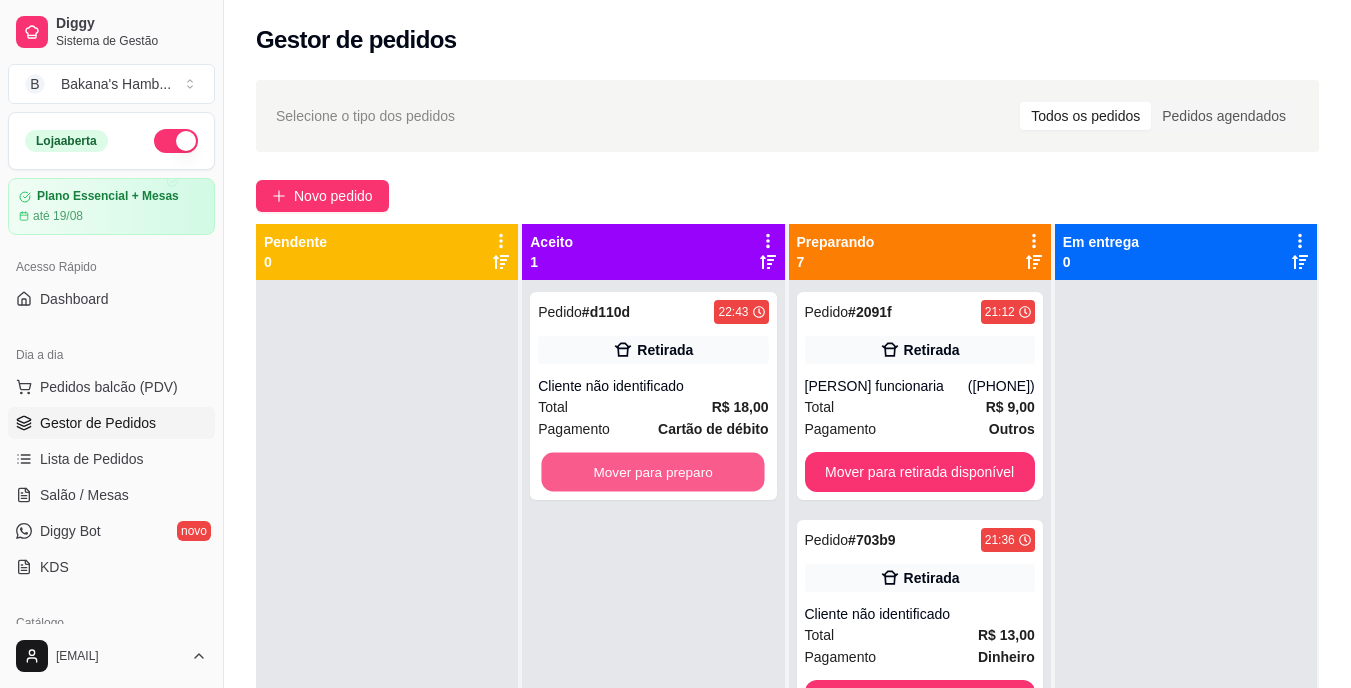 click on "Mover para preparo" at bounding box center (653, 472) 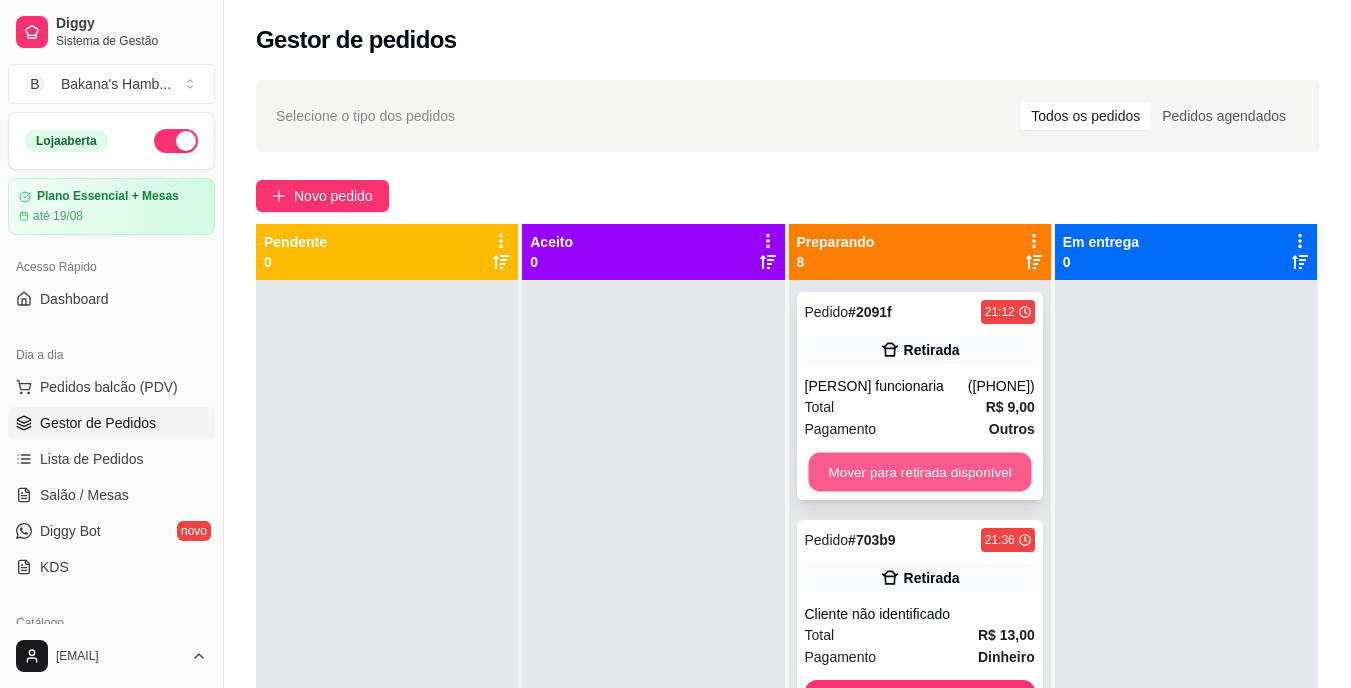 click on "Mover para retirada disponível" at bounding box center [919, 472] 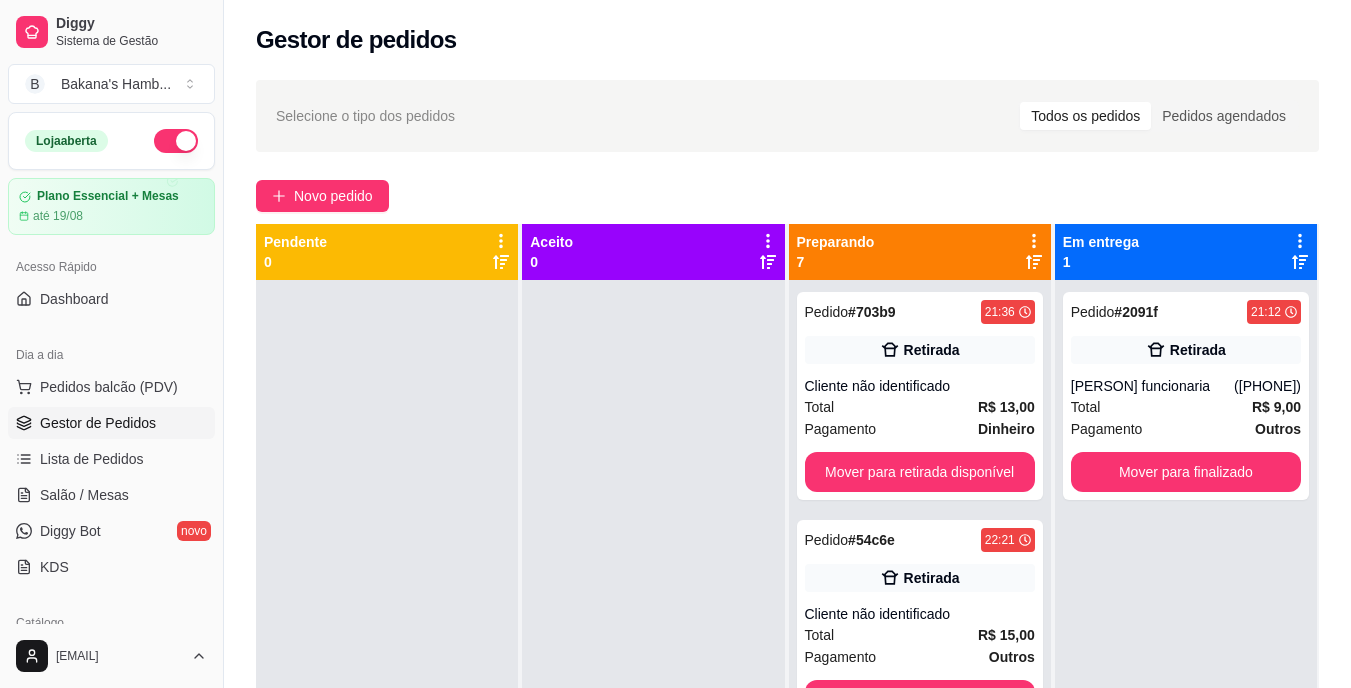 click on "Pedido  # [ID] [TIME] Retirada Cliente não identificado Total R$ 13,00 Pagamento Dinheiro Mover para retirada disponível" at bounding box center [920, 396] 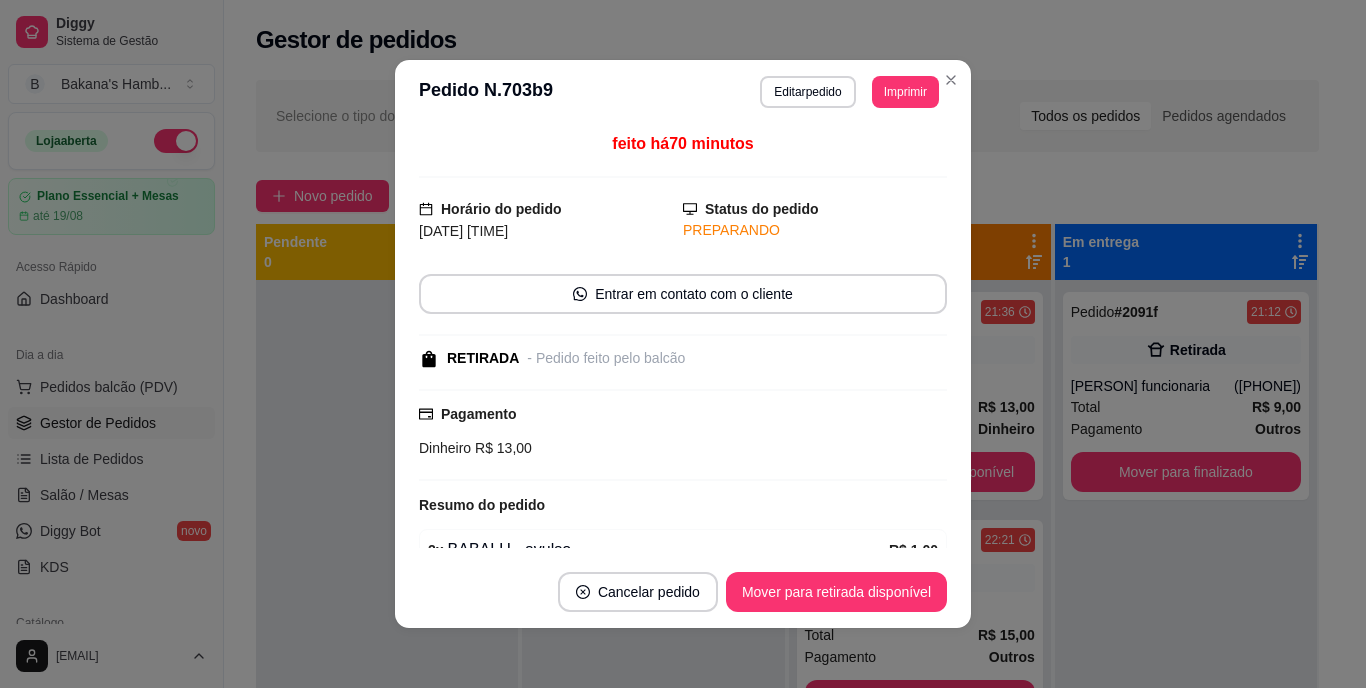 click on "Cancelar pedido Mover para retirada disponível" at bounding box center [683, 592] 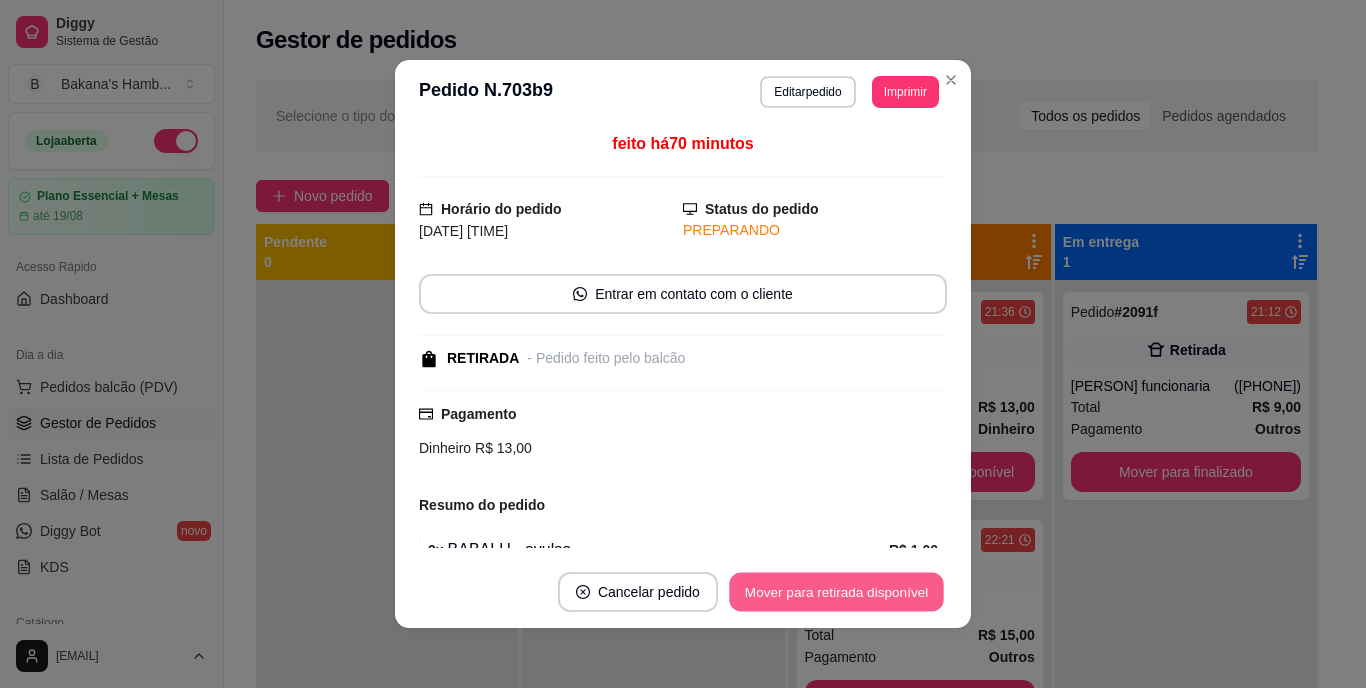 click on "Mover para retirada disponível" at bounding box center (836, 592) 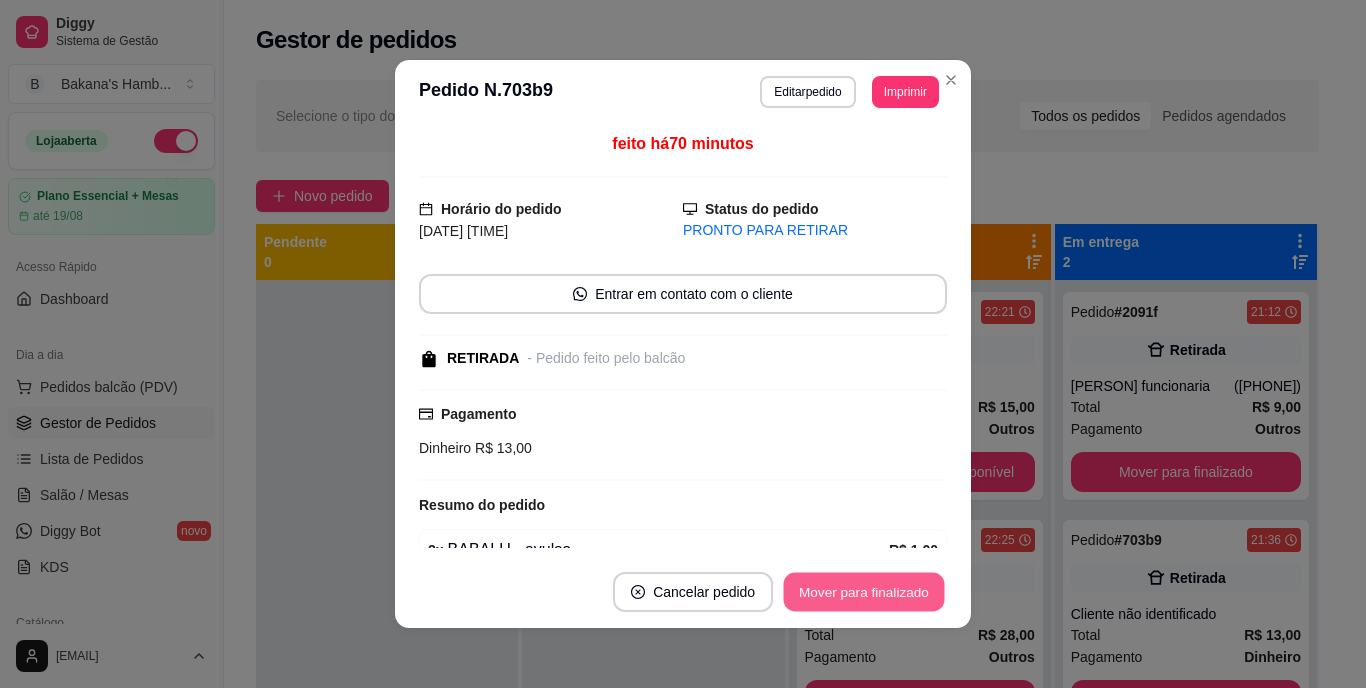 click on "Mover para finalizado" at bounding box center [864, 592] 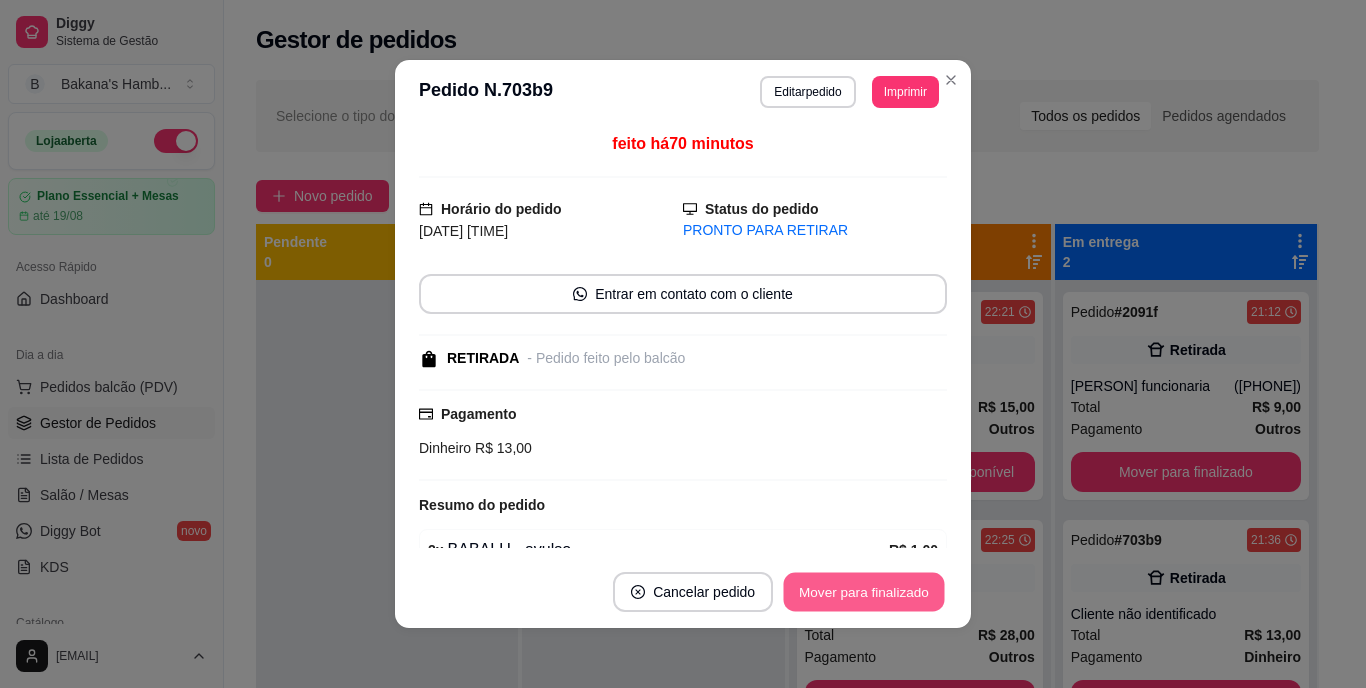 click on "Mover para finalizado" at bounding box center (864, 592) 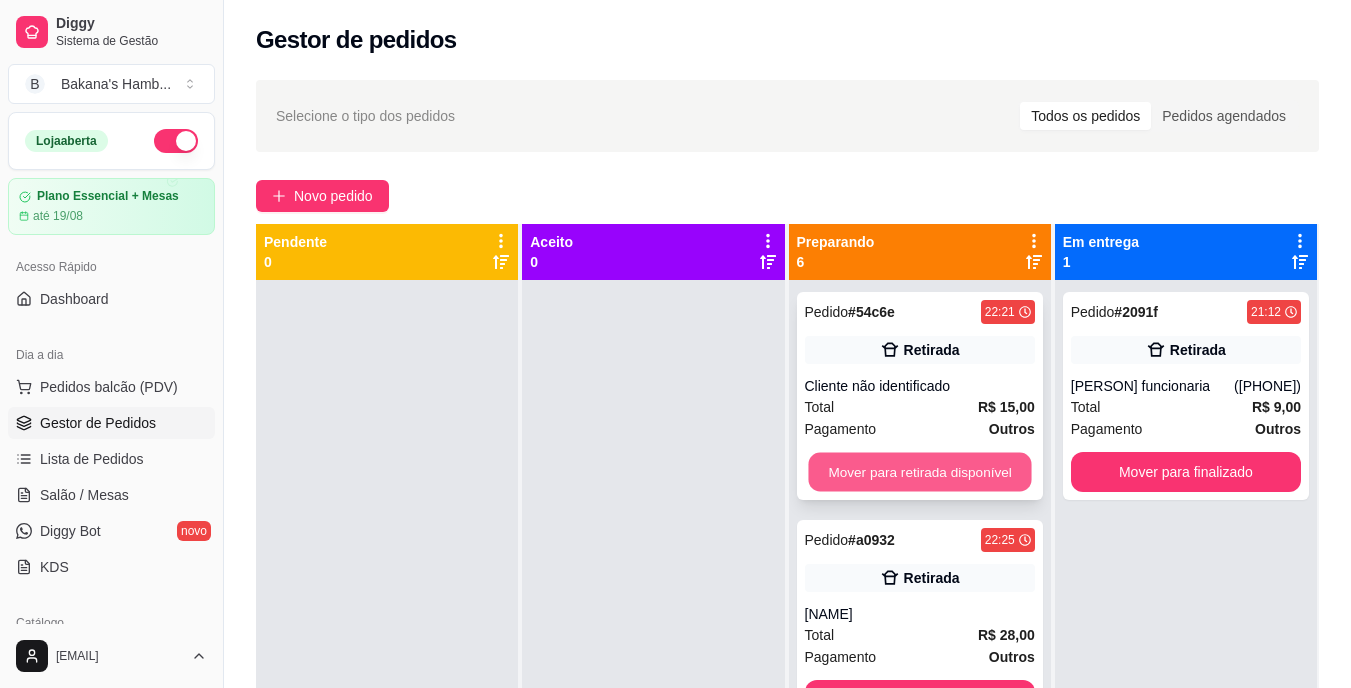 click on "Mover para retirada disponível" at bounding box center (919, 472) 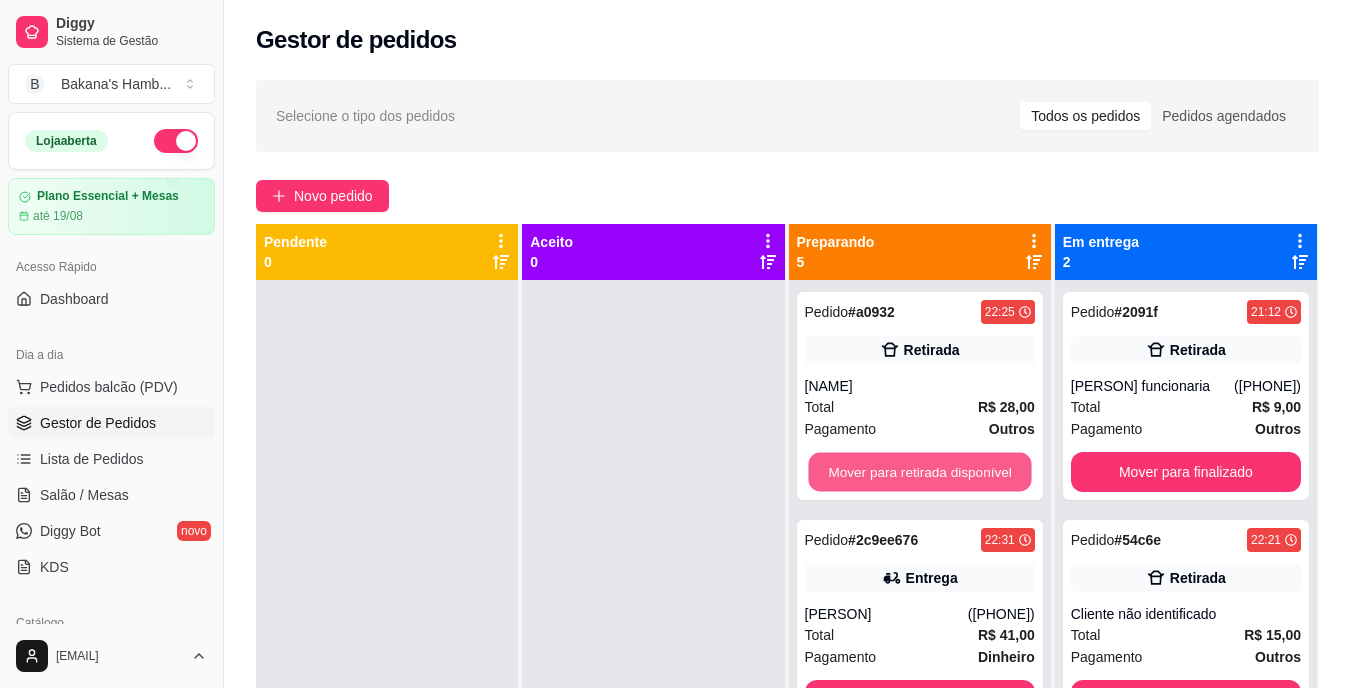 click on "Mover para retirada disponível" at bounding box center [919, 472] 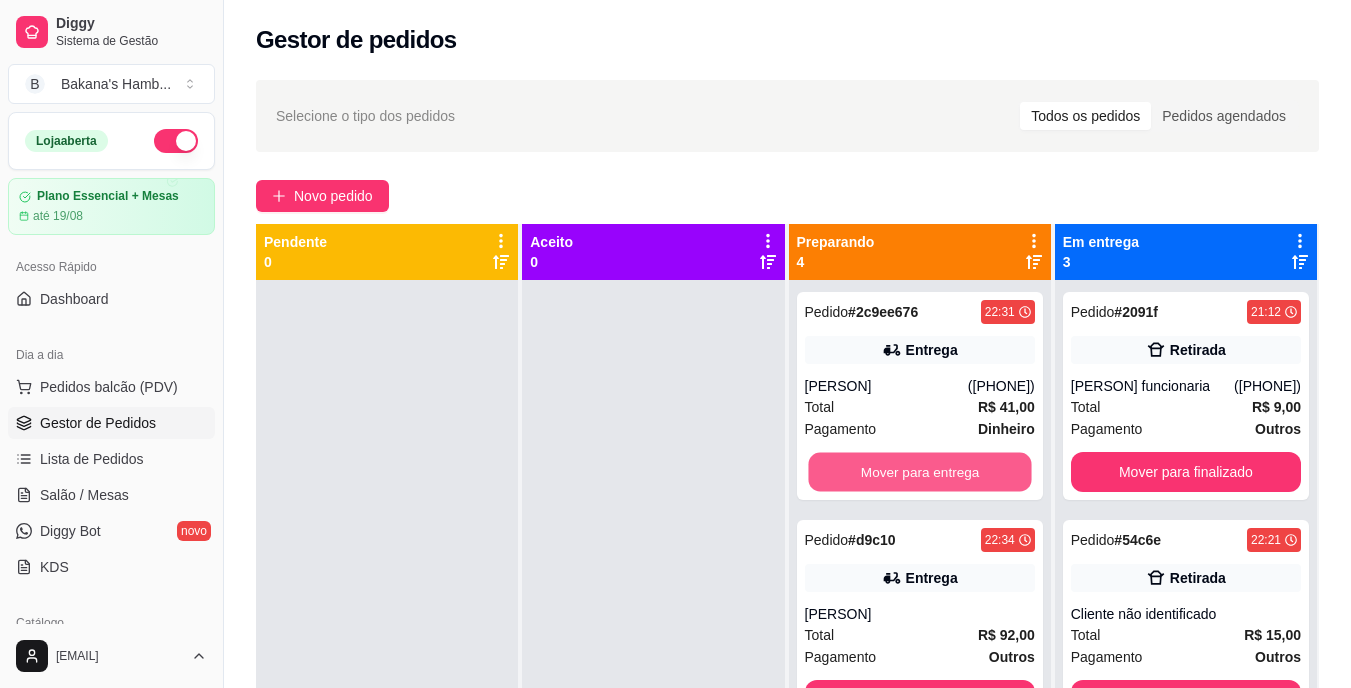 click on "Mover para entrega" at bounding box center [919, 472] 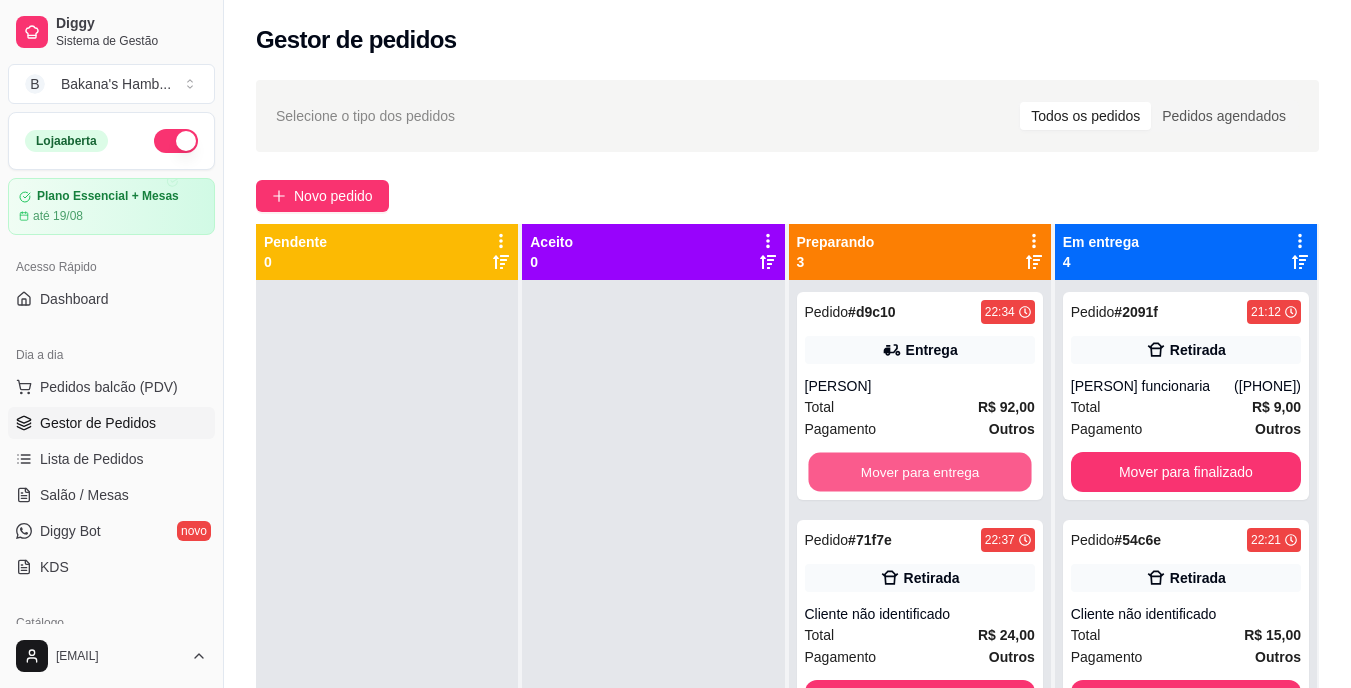 click on "Mover para entrega" at bounding box center [919, 472] 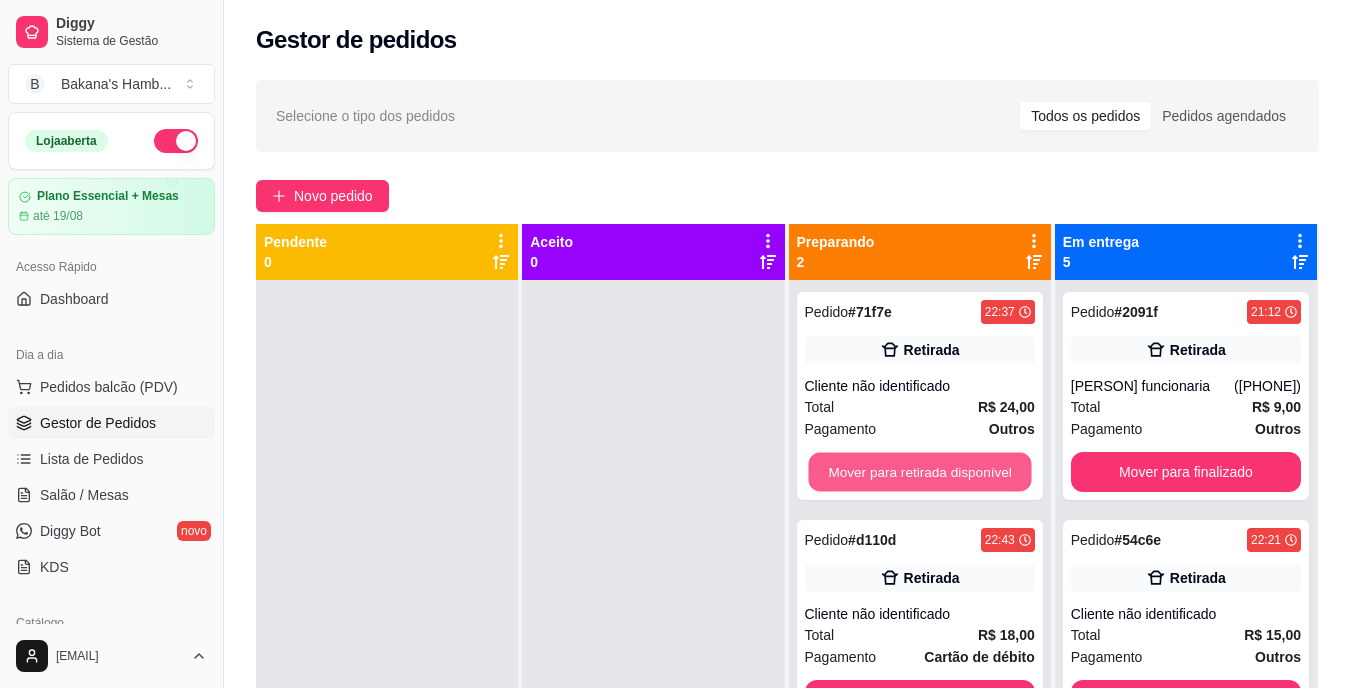 click on "Mover para retirada disponível" at bounding box center [919, 472] 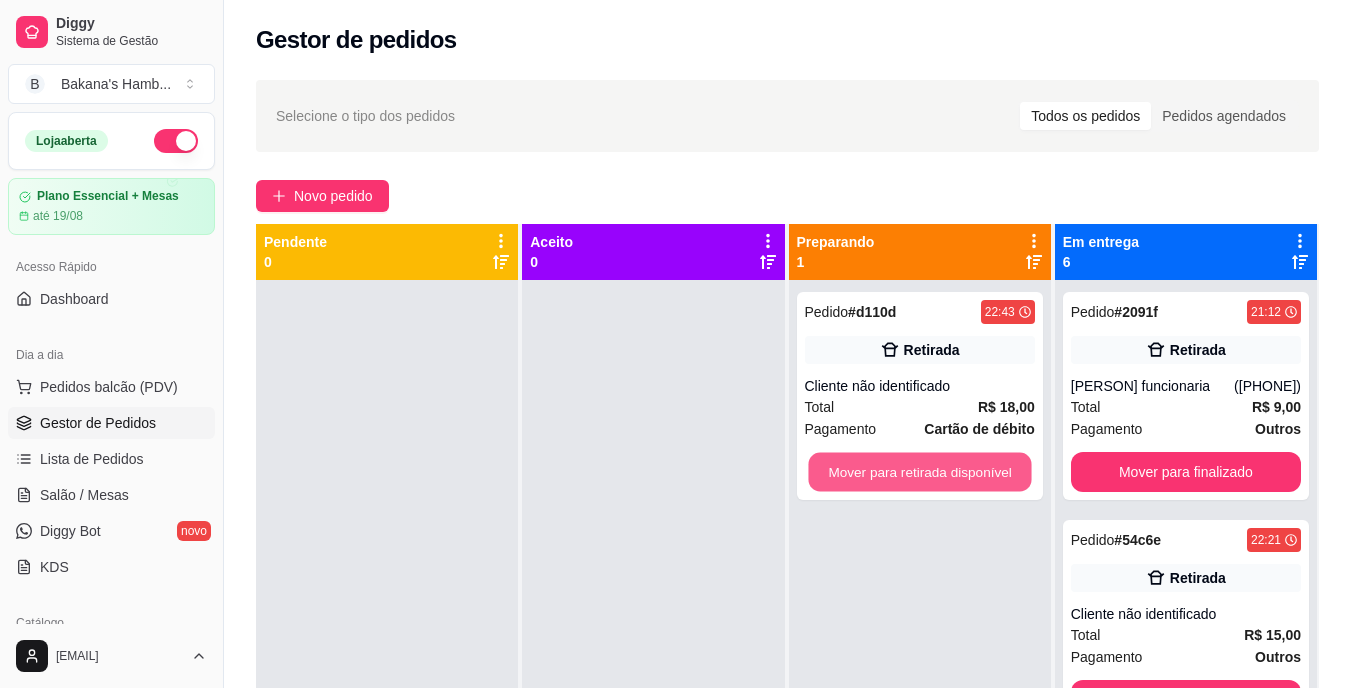 click on "Mover para retirada disponível" at bounding box center (919, 472) 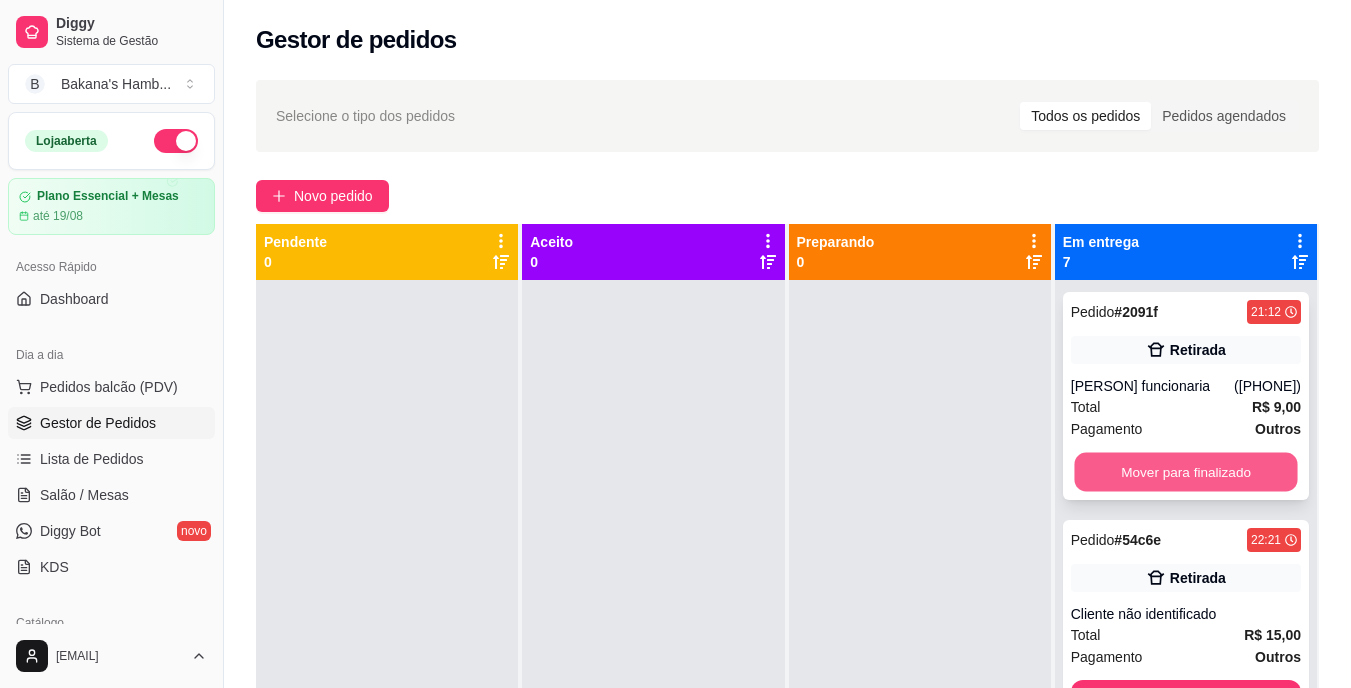 click on "Mover para finalizado" at bounding box center (1185, 472) 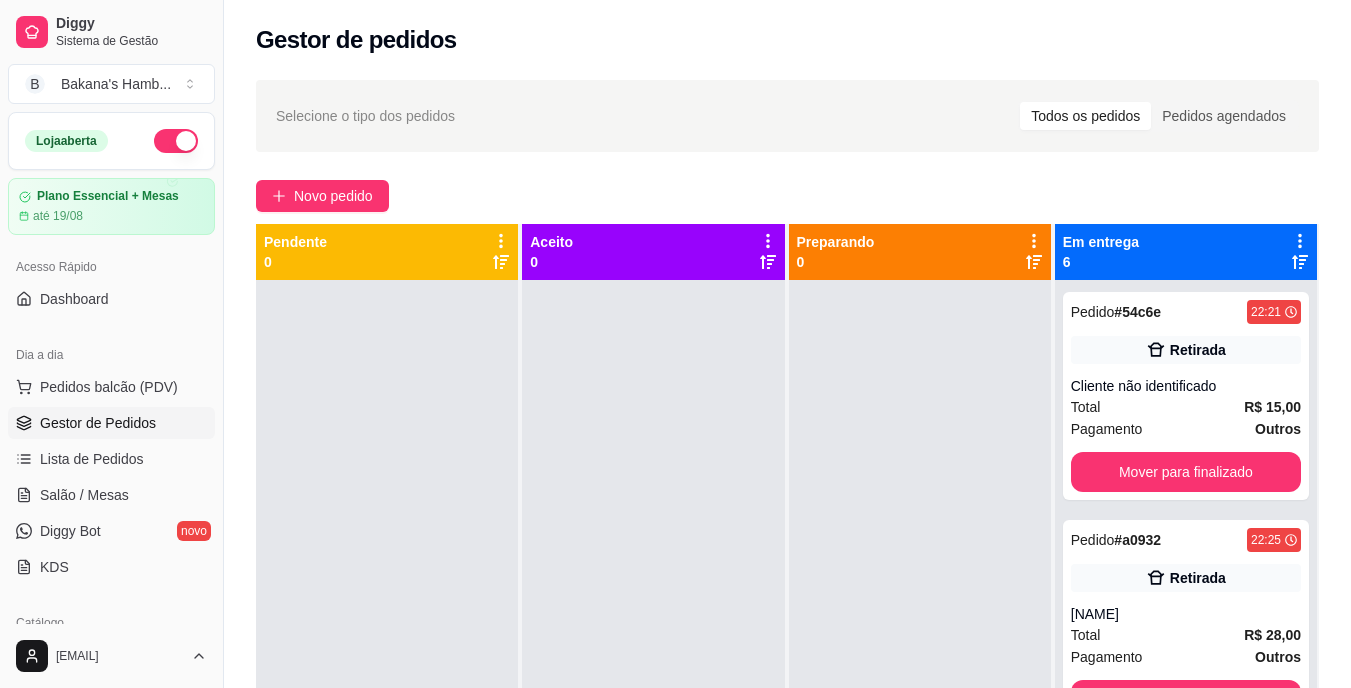click on "Pedido  # 54c6e 22:21 Retirada Cliente não identificado Total R$ 15,00 Pagamento Outros Mover para finalizado" at bounding box center [1186, 396] 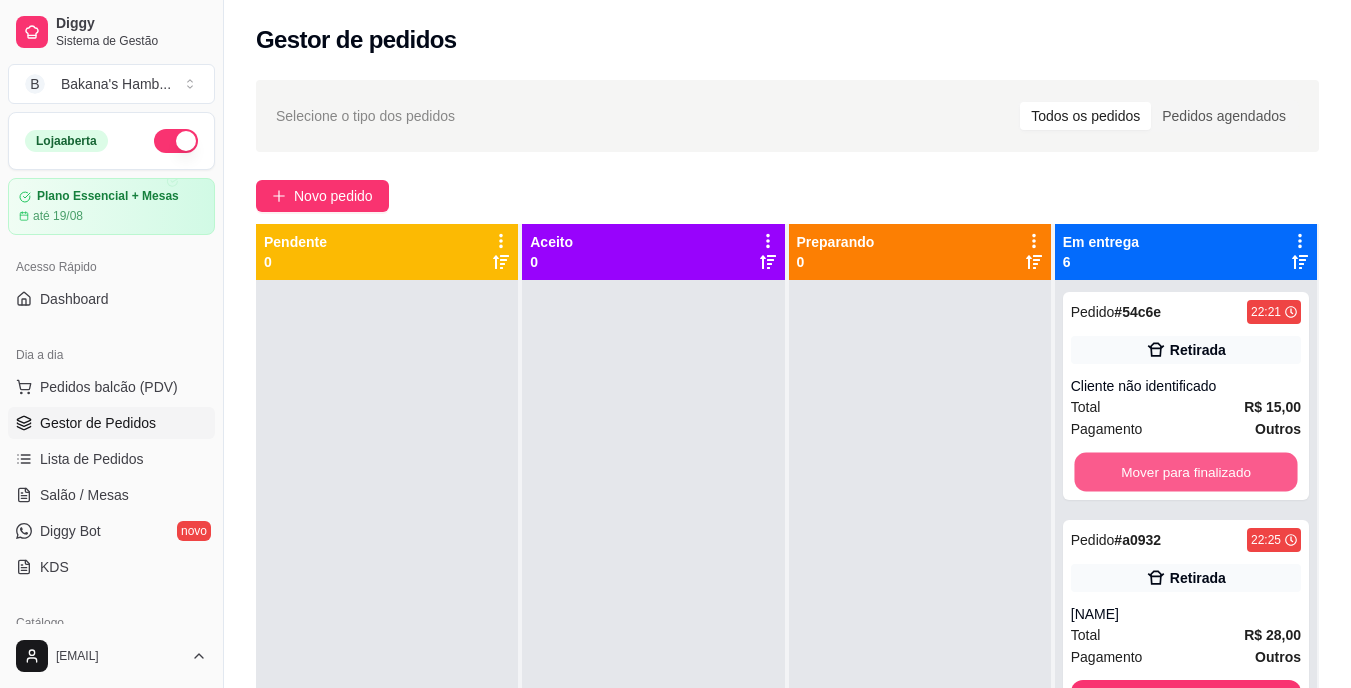 click on "Mover para finalizado" at bounding box center [1185, 472] 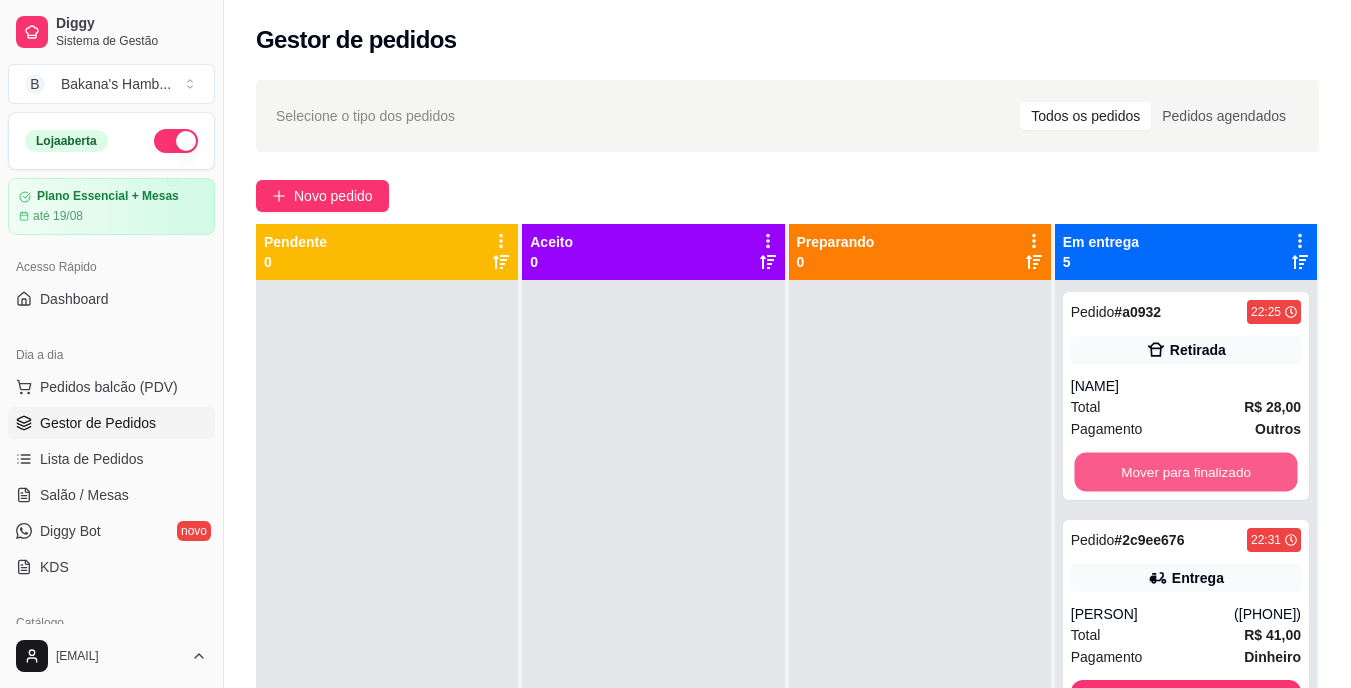 click on "Mover para finalizado" at bounding box center [1185, 472] 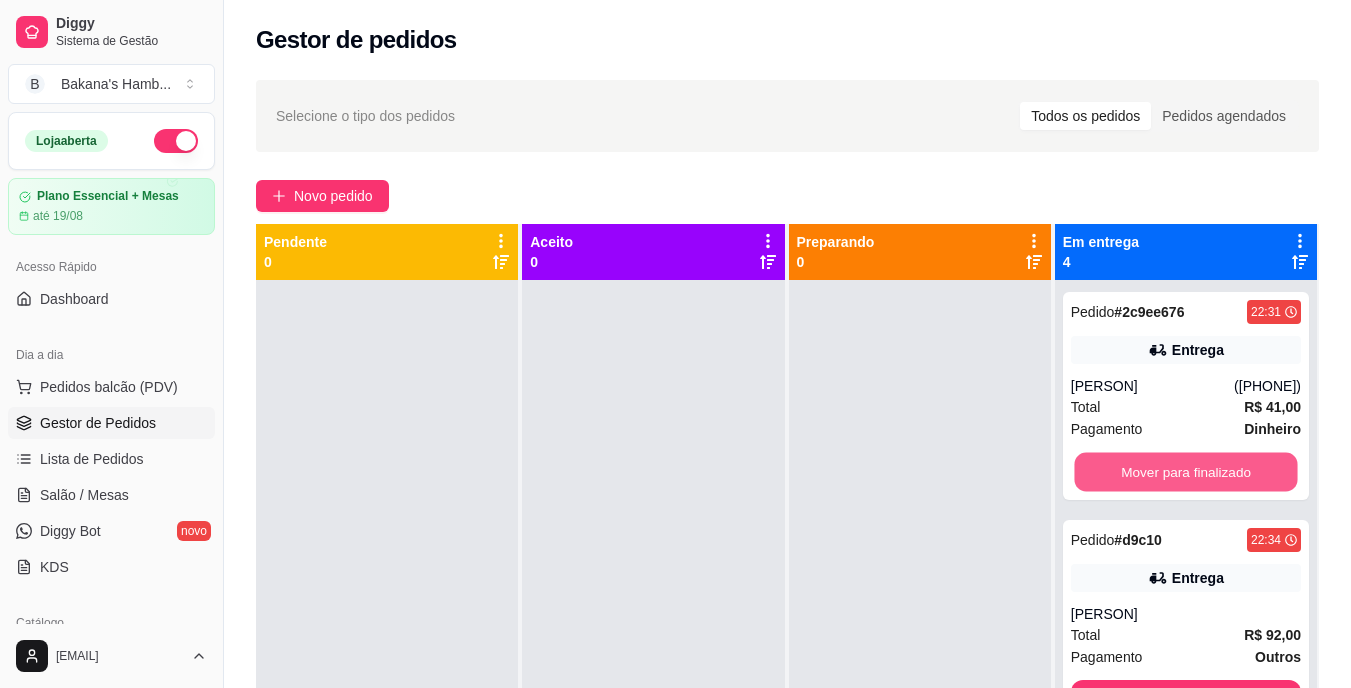click on "Mover para finalizado" at bounding box center [1185, 472] 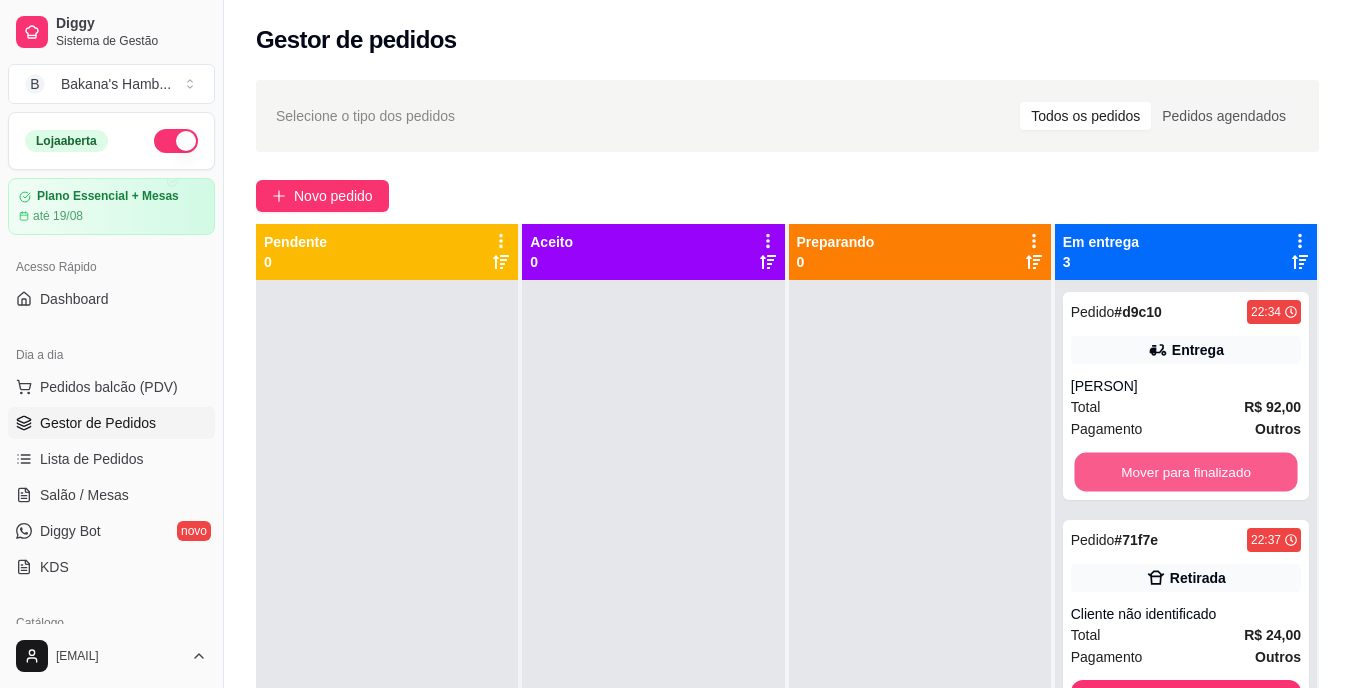 click on "Mover para finalizado" at bounding box center (1185, 472) 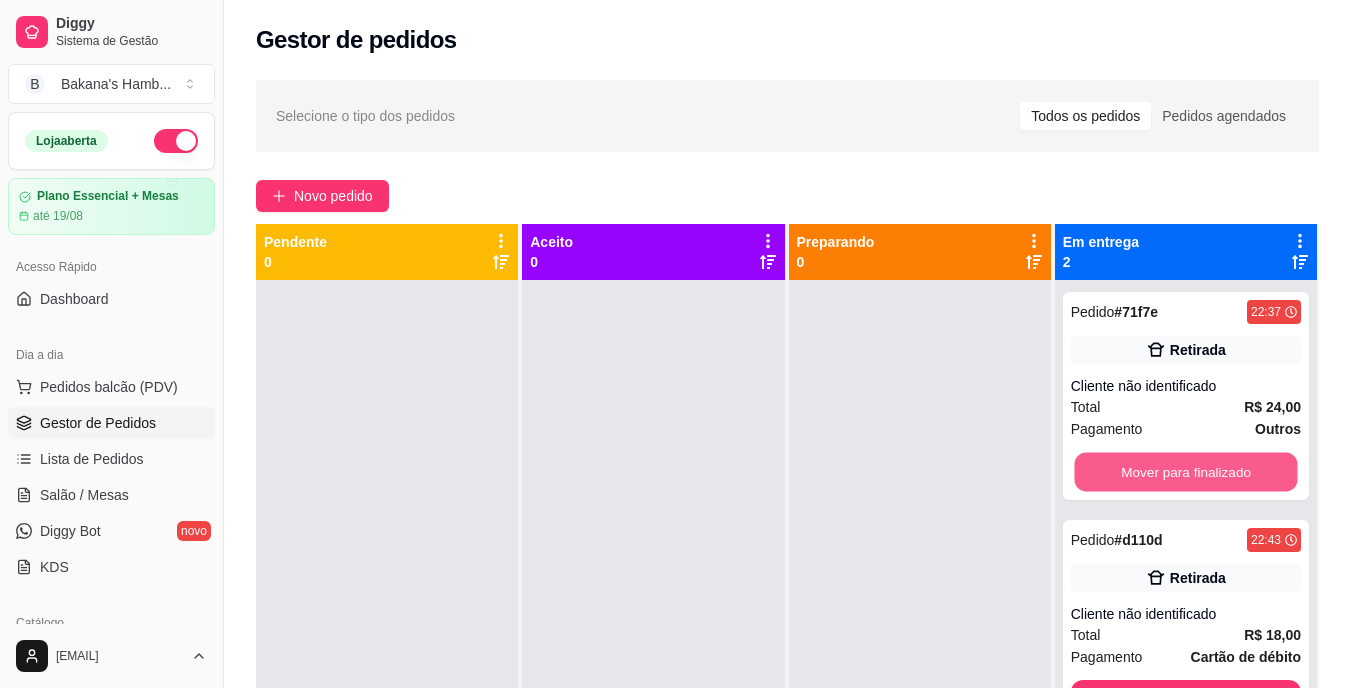click on "Mover para finalizado" at bounding box center (1185, 472) 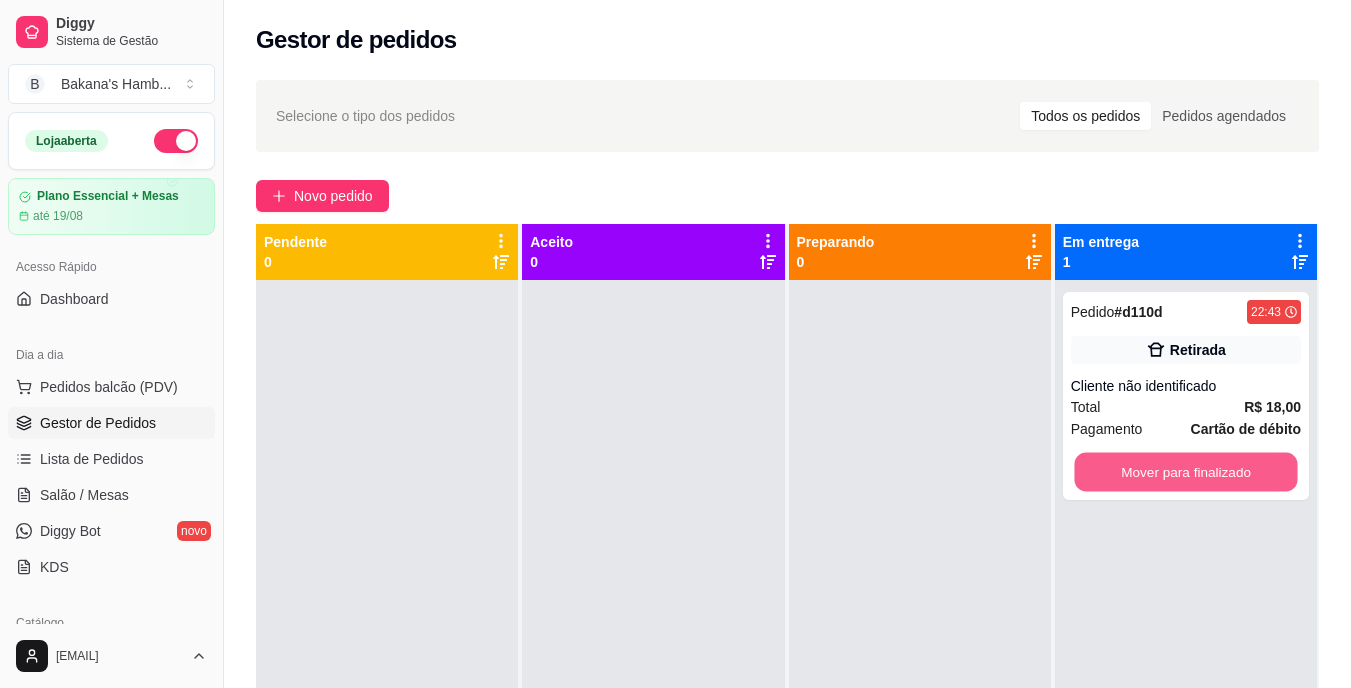 click on "Mover para finalizado" at bounding box center [1185, 472] 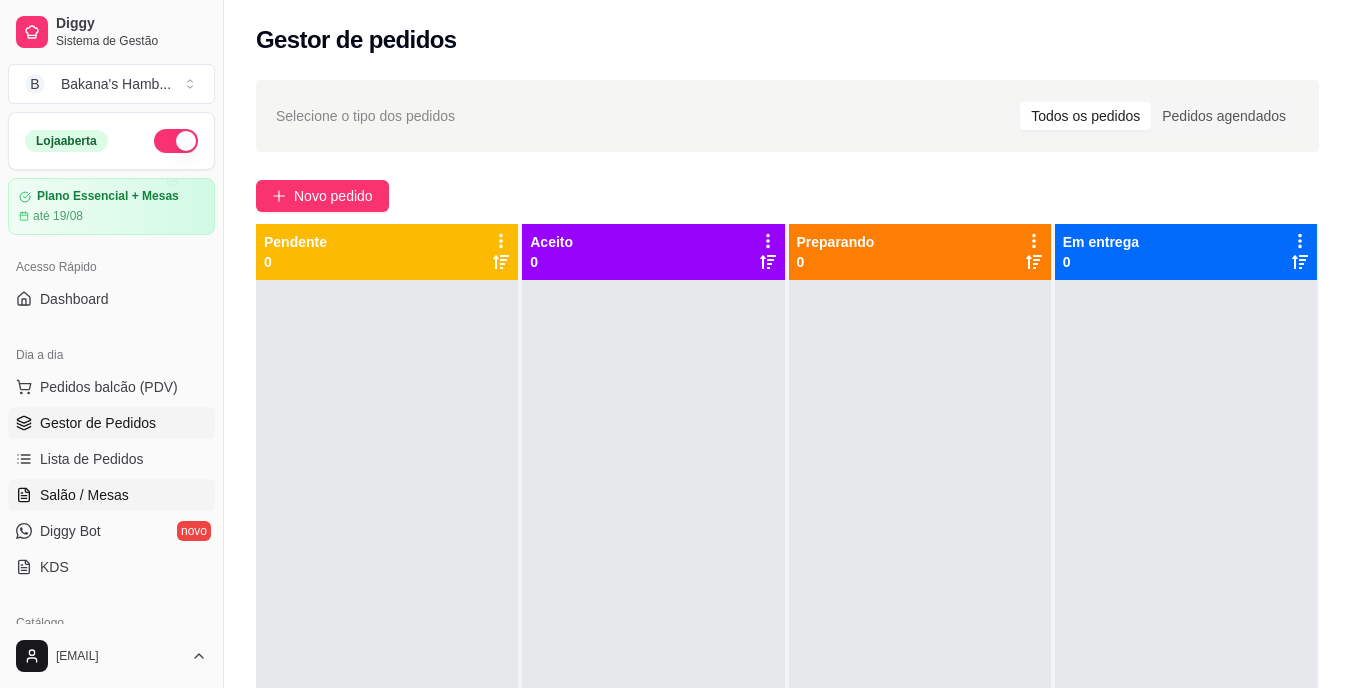 drag, startPoint x: 133, startPoint y: 478, endPoint x: 131, endPoint y: 489, distance: 11.18034 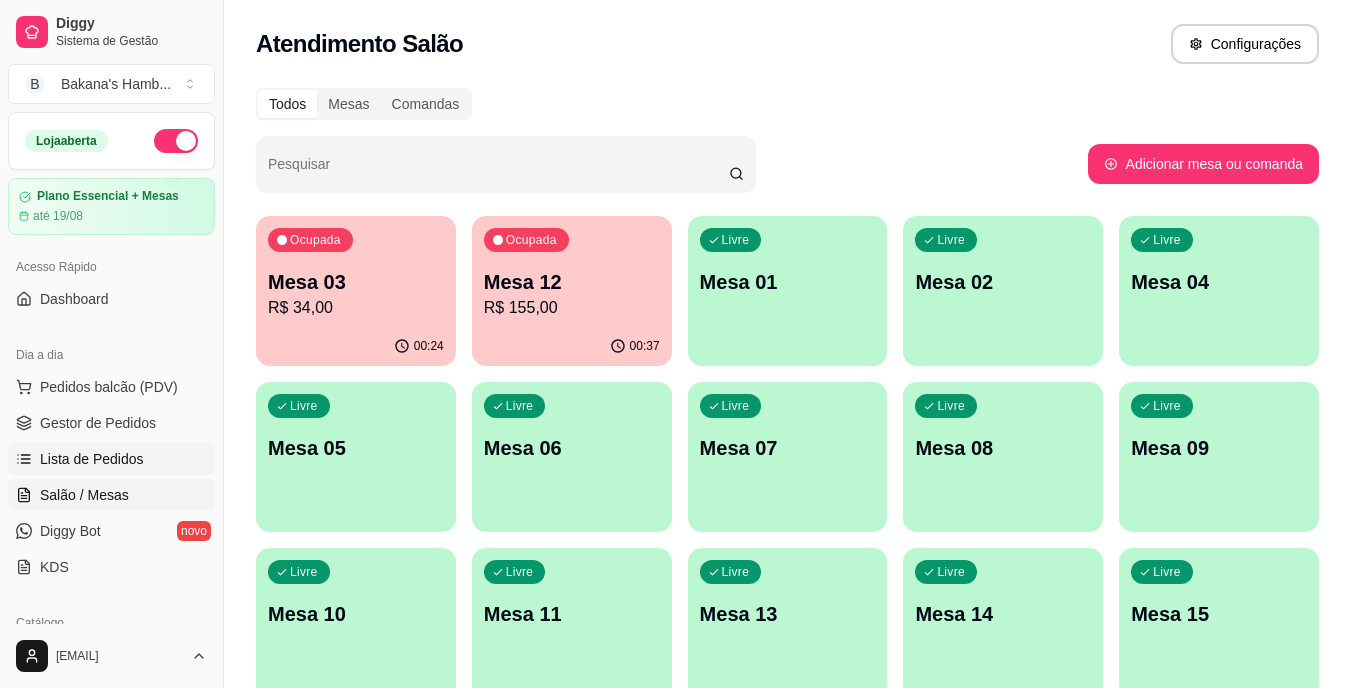 click on "Lista de Pedidos" at bounding box center (111, 459) 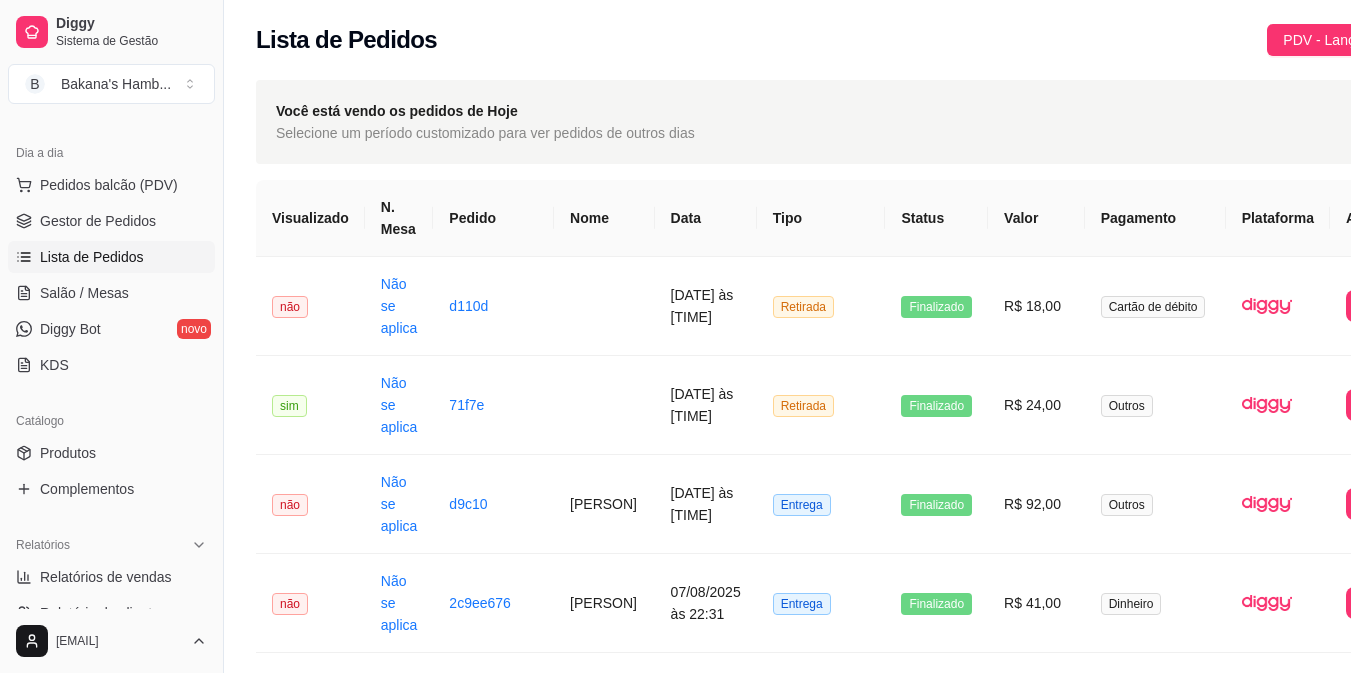scroll, scrollTop: 203, scrollLeft: 0, axis: vertical 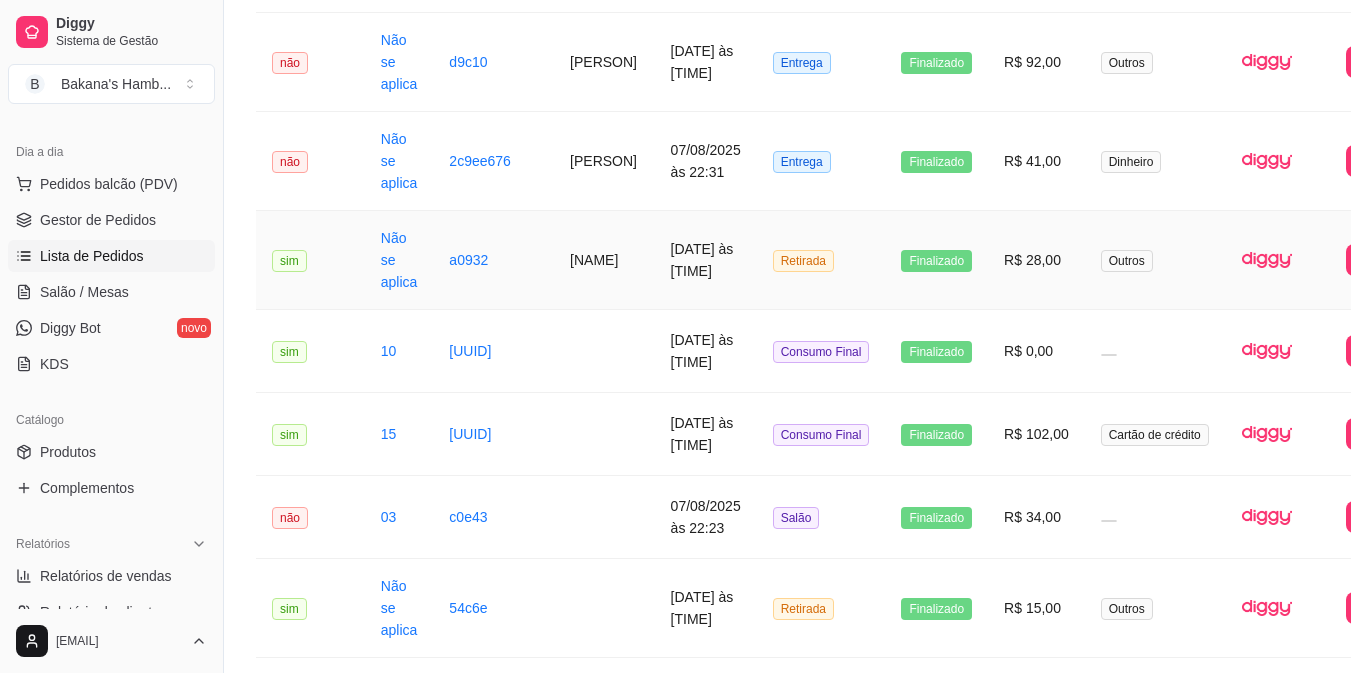 click on "[DATE] às [TIME]" at bounding box center [706, 260] 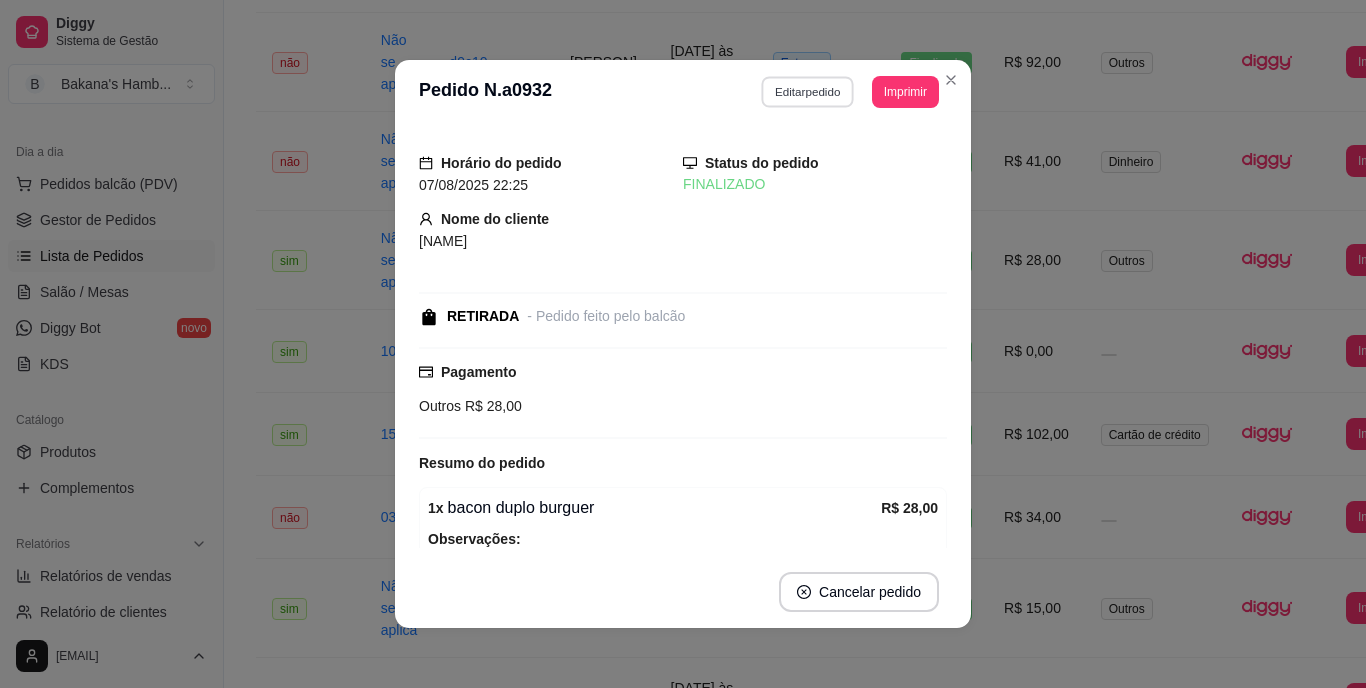 click on "Editar  pedido" at bounding box center (808, 91) 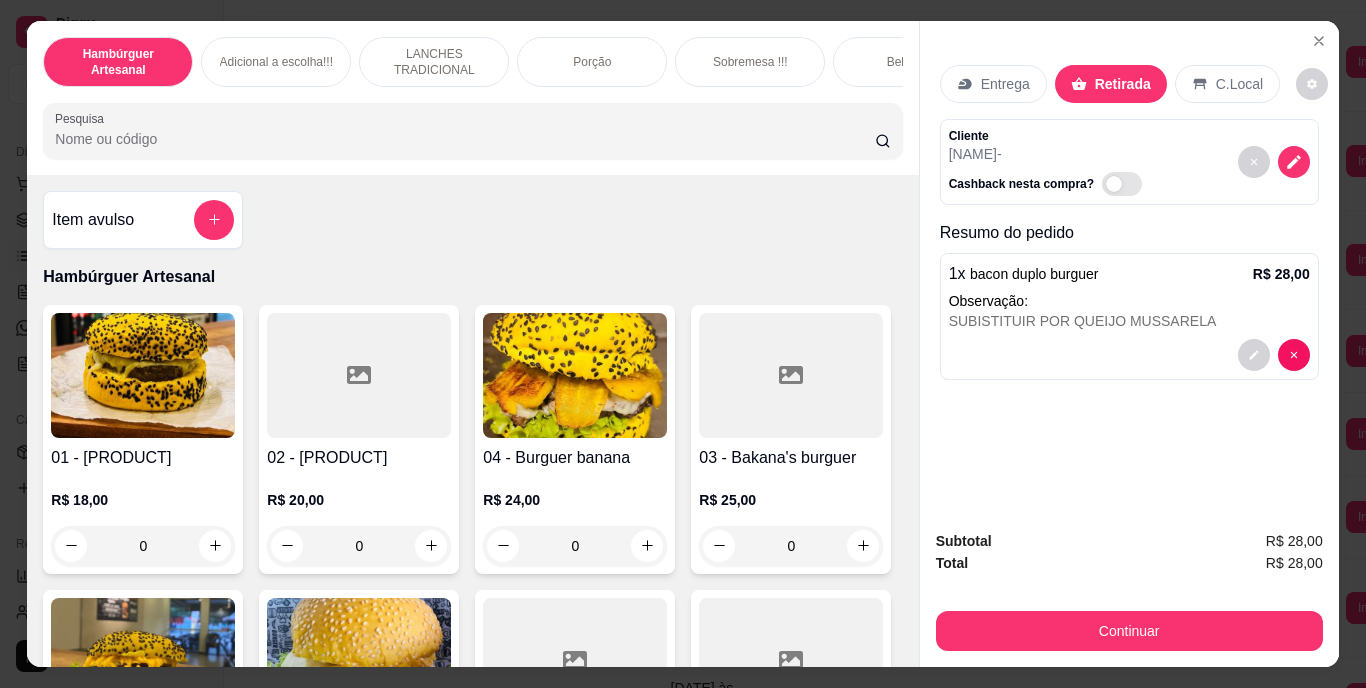 click on "Pesquisa" at bounding box center (465, 139) 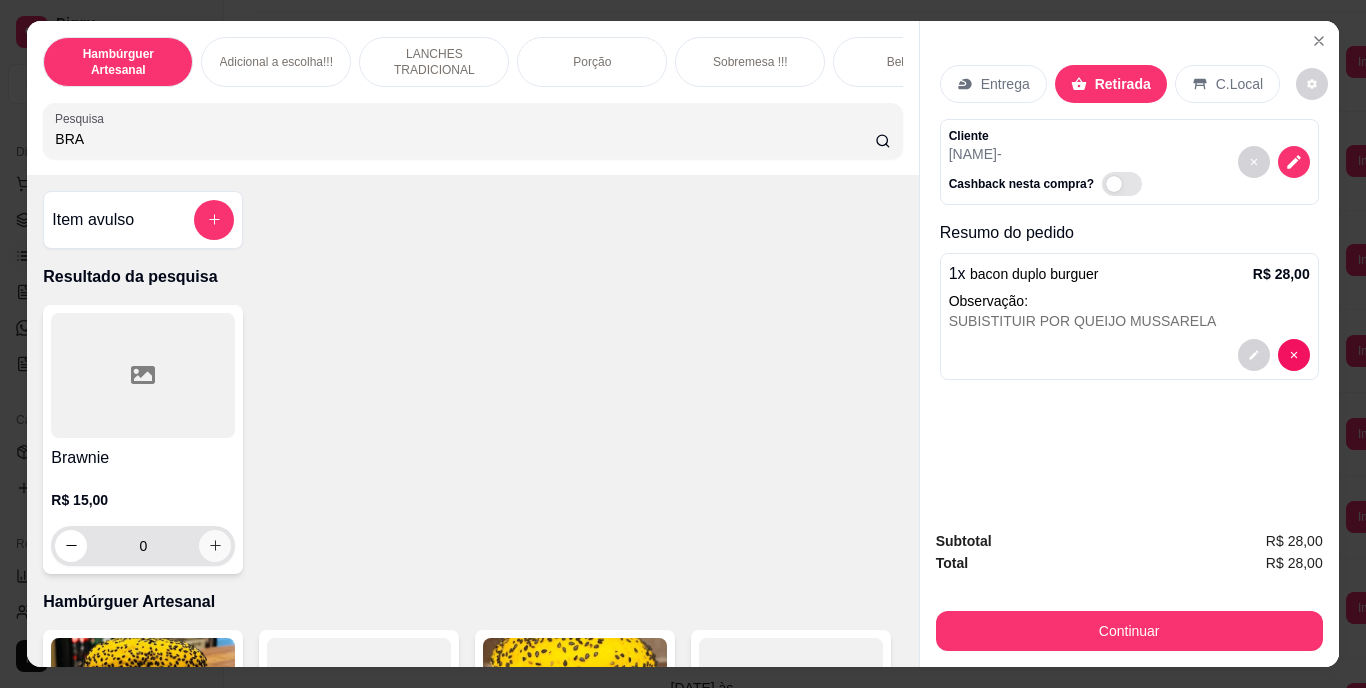type on "BRA" 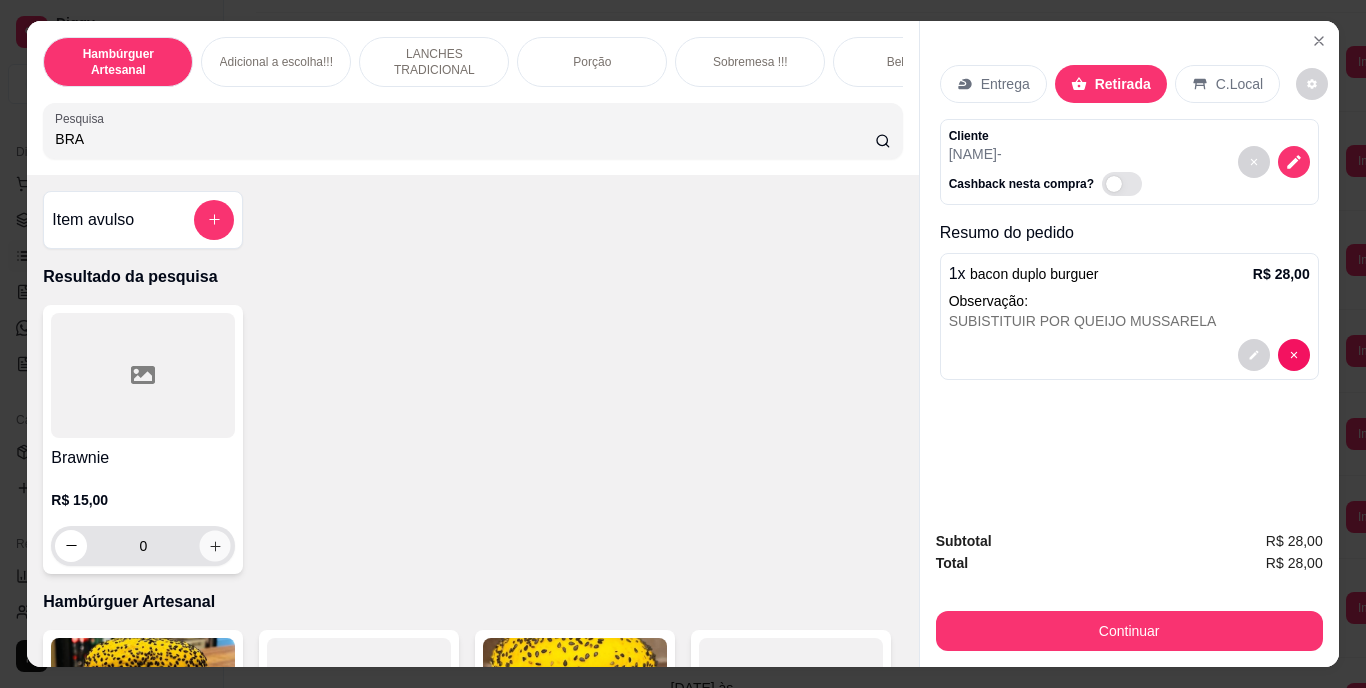 click at bounding box center [215, 545] 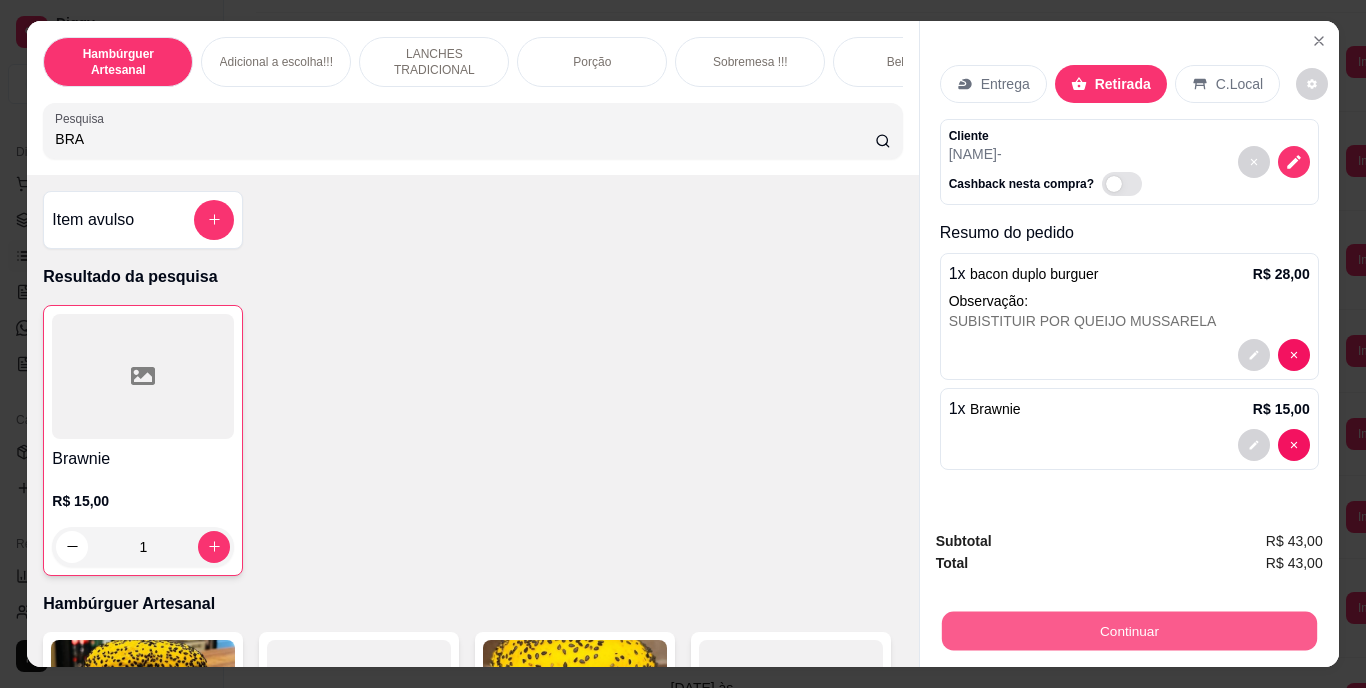 click on "Continuar" at bounding box center [1128, 631] 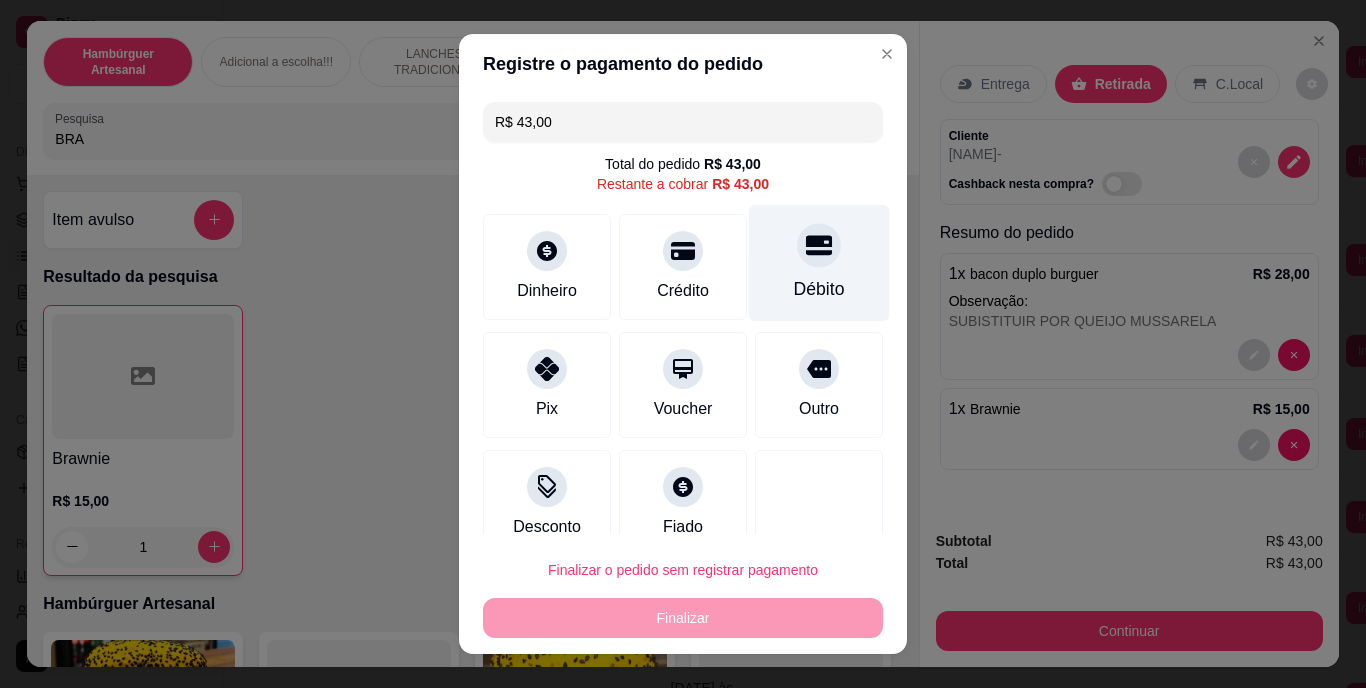 click at bounding box center (819, 246) 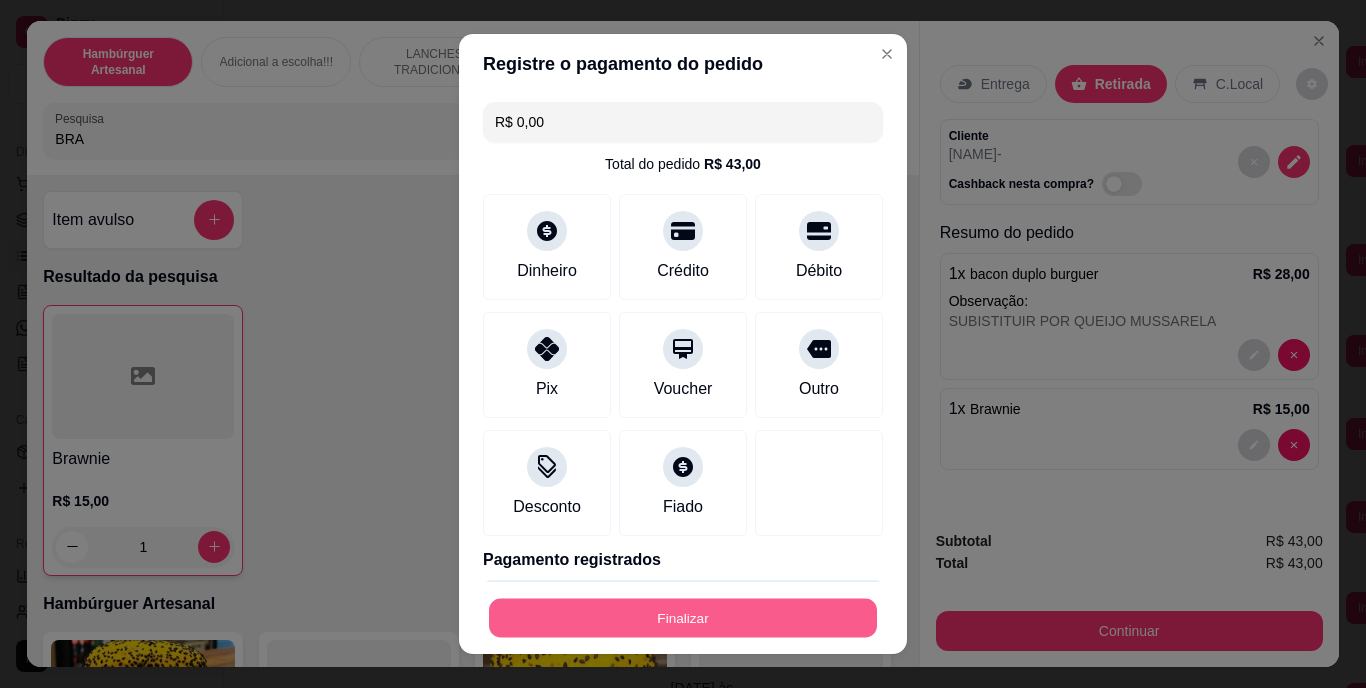 click on "Finalizar" at bounding box center (683, 617) 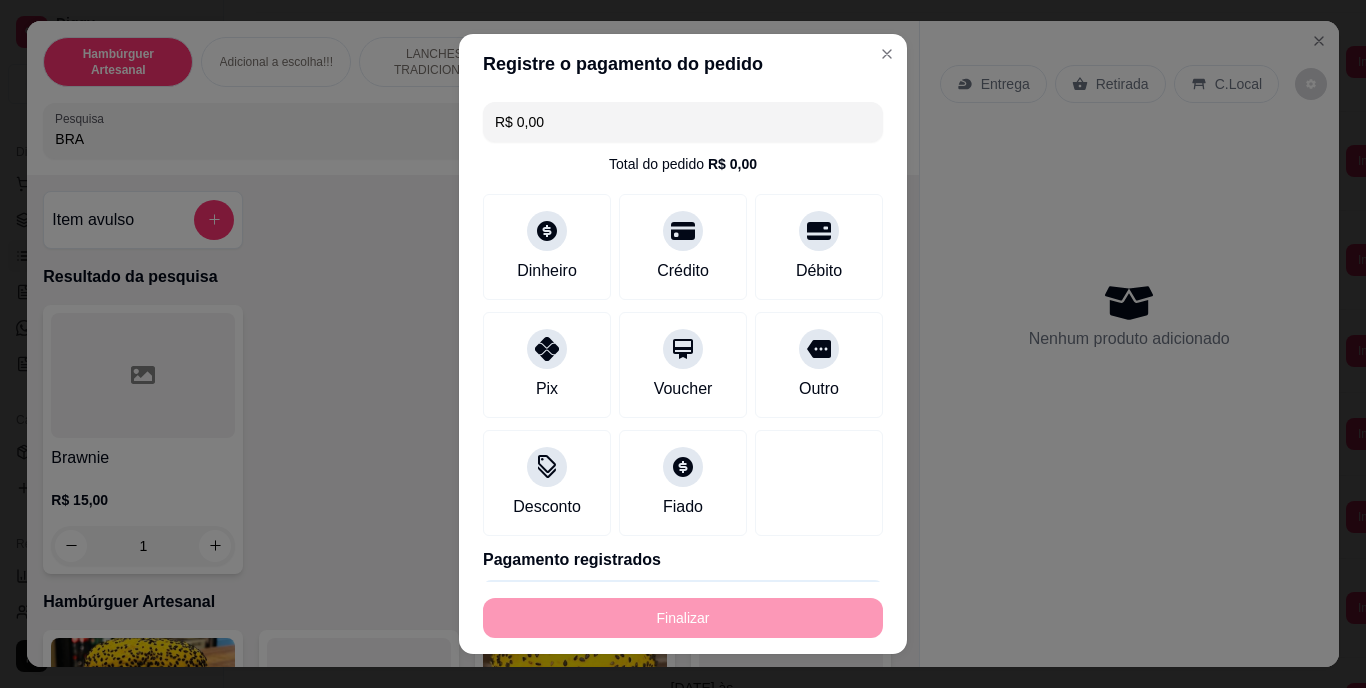 type on "0" 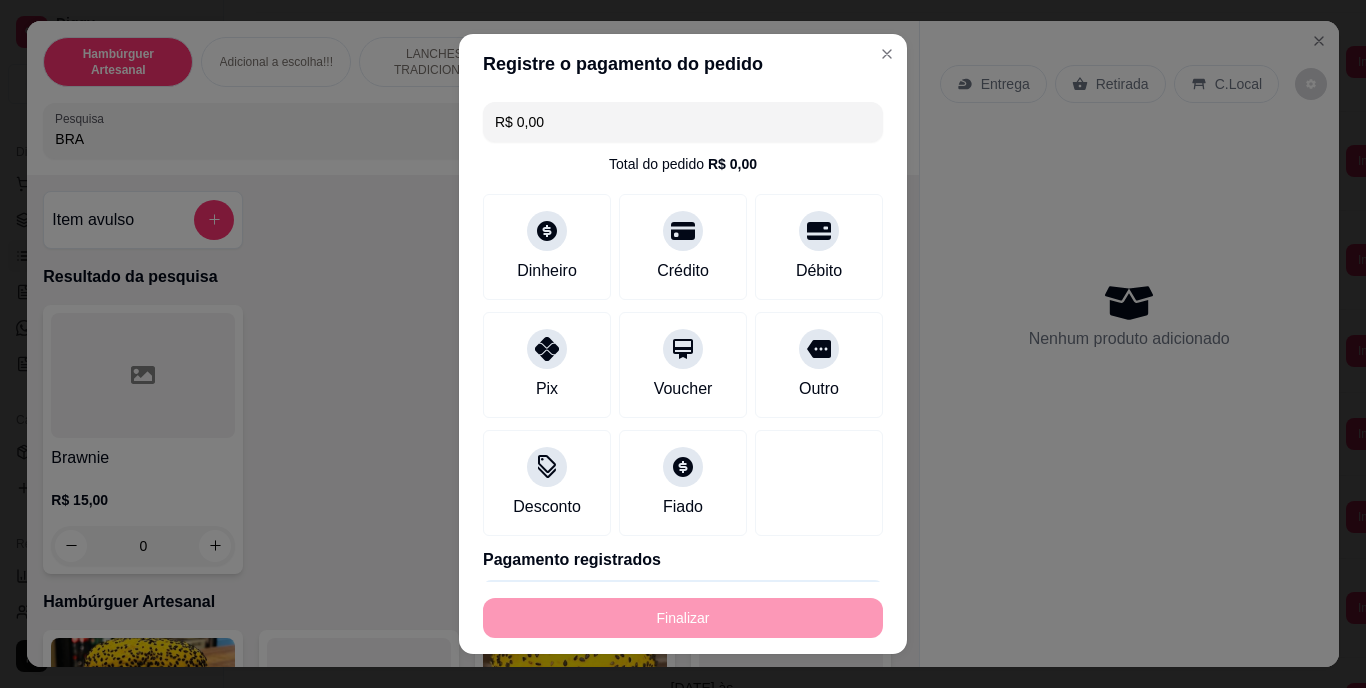 type on "-R$ 43,00" 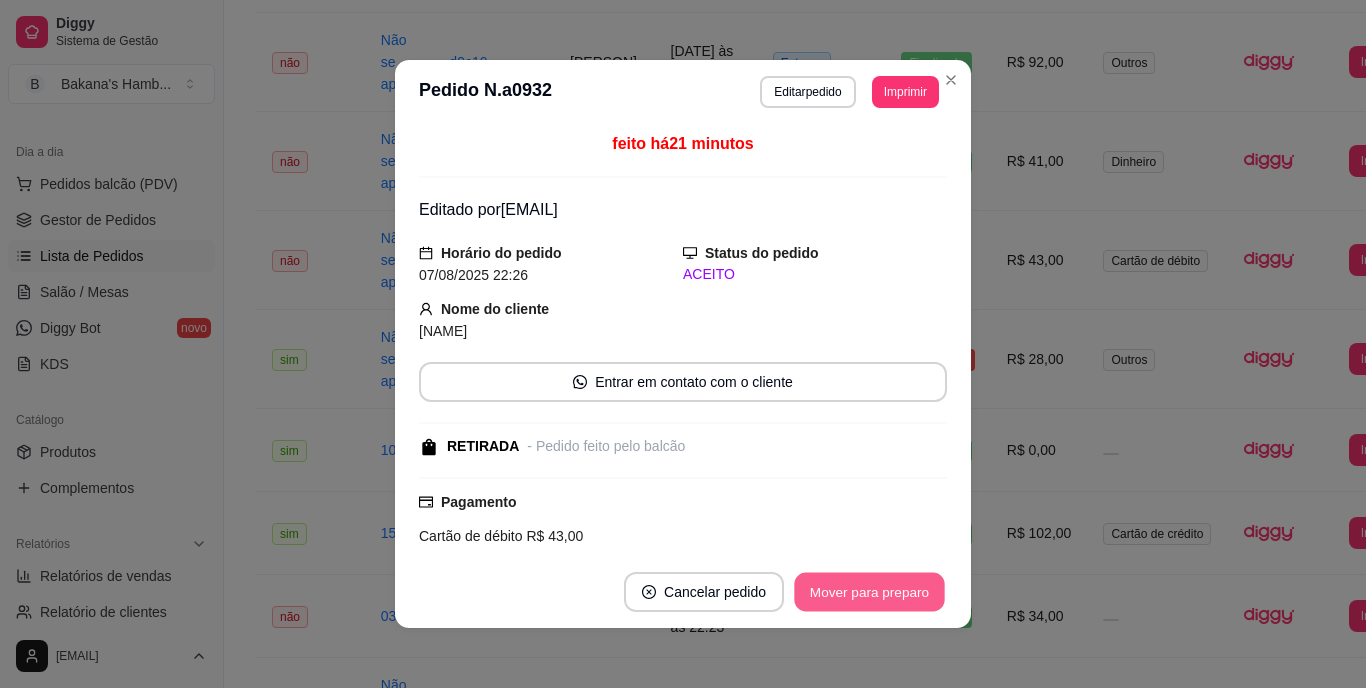click on "Mover para preparo" at bounding box center (869, 592) 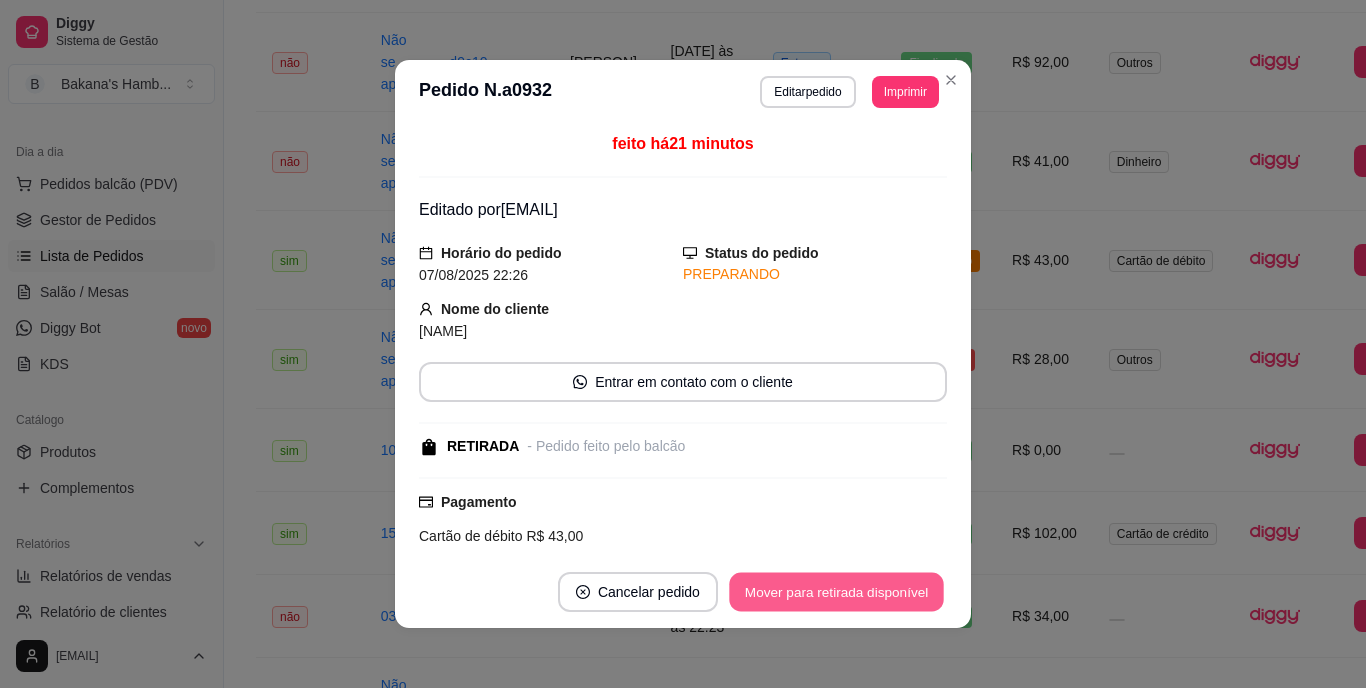 click on "Mover para retirada disponível" at bounding box center (836, 592) 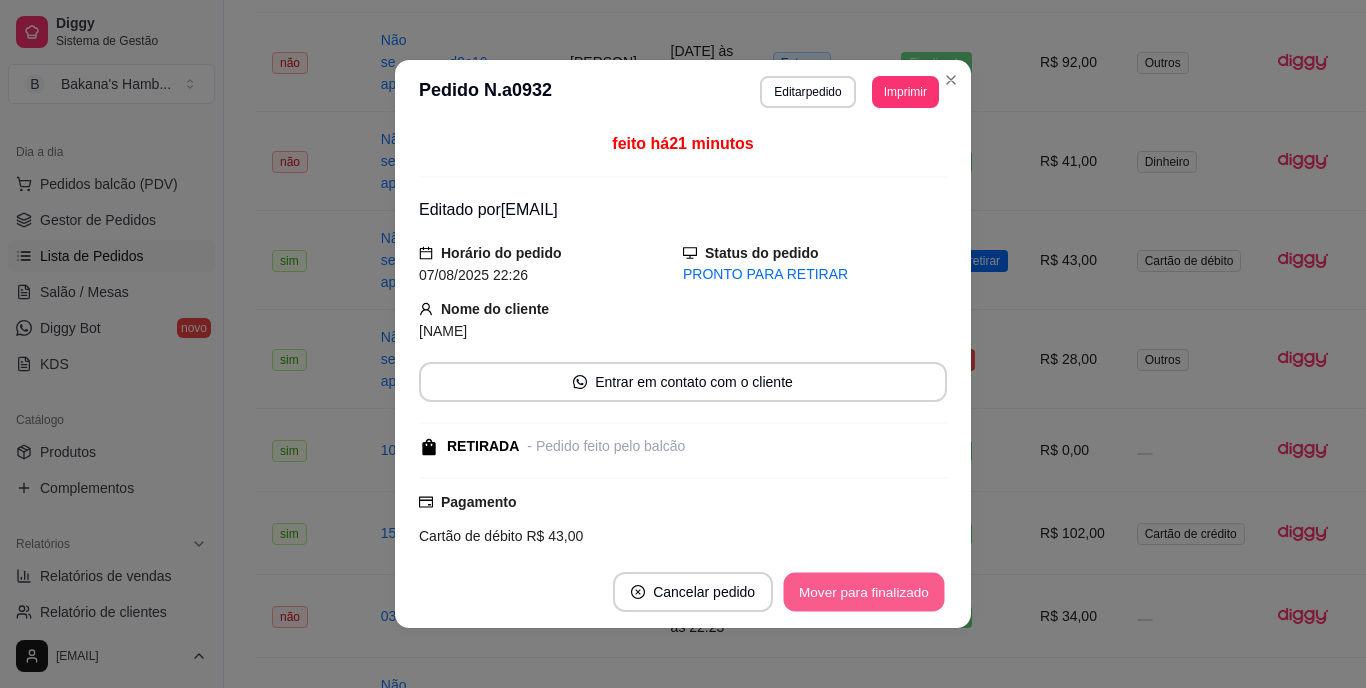 click on "Mover para finalizado" at bounding box center (864, 592) 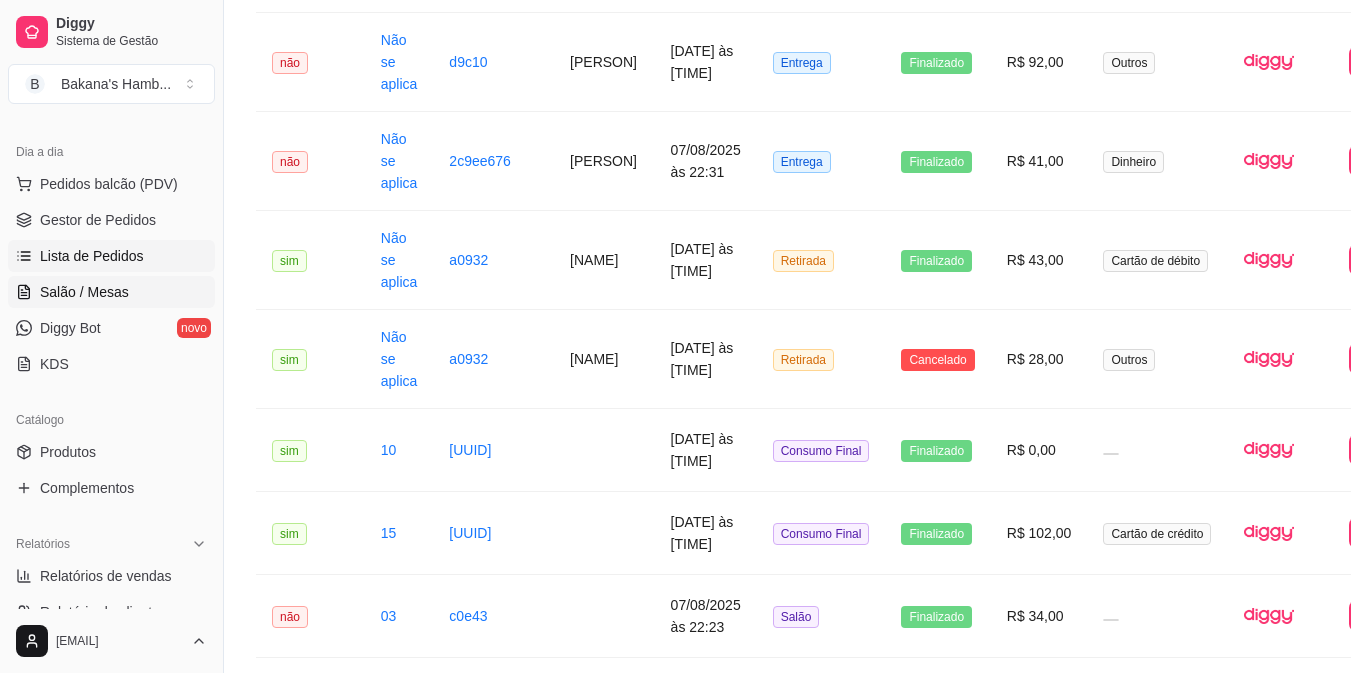 click on "Salão / Mesas" at bounding box center (111, 292) 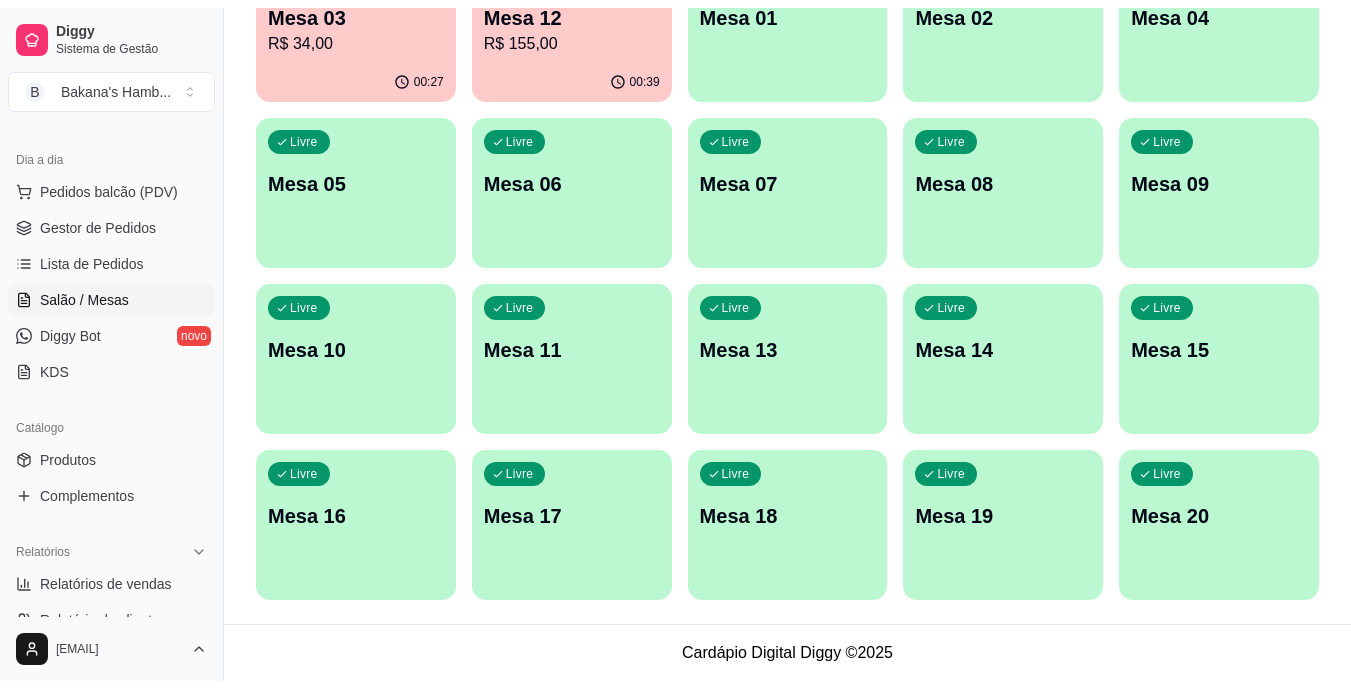 scroll, scrollTop: 0, scrollLeft: 0, axis: both 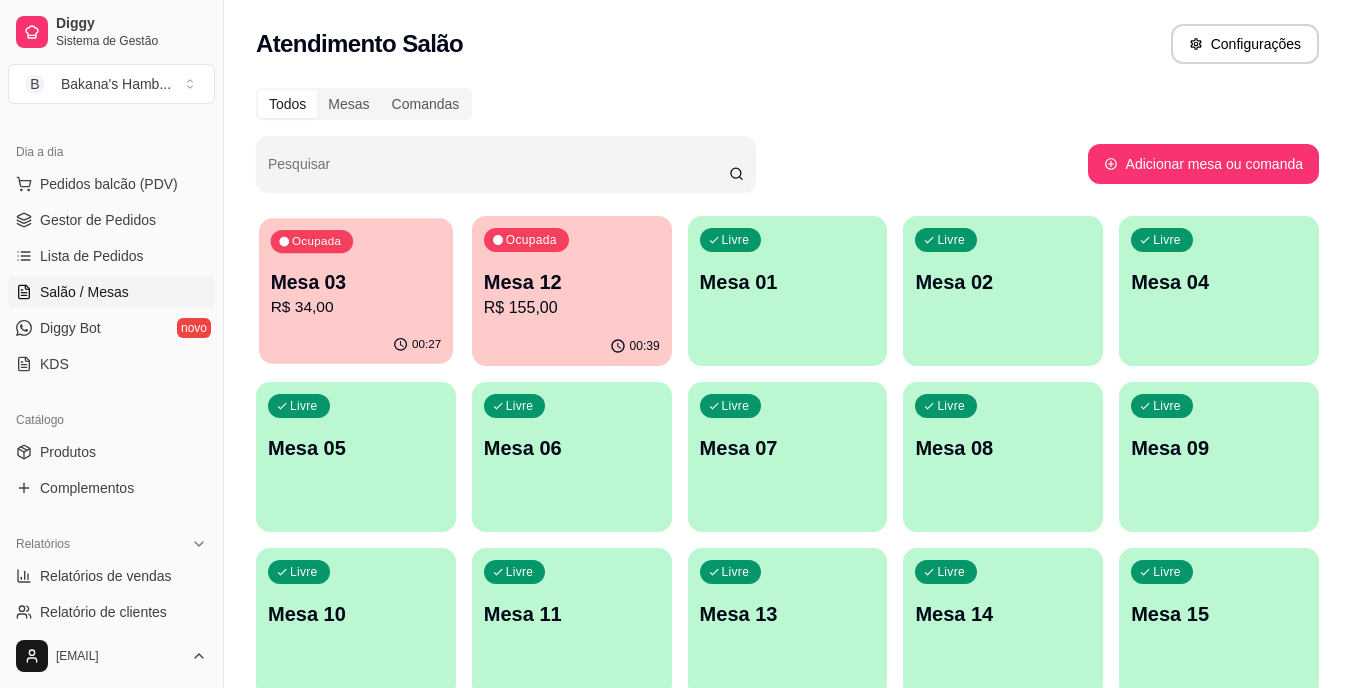 click on "Mesa 03" at bounding box center [356, 282] 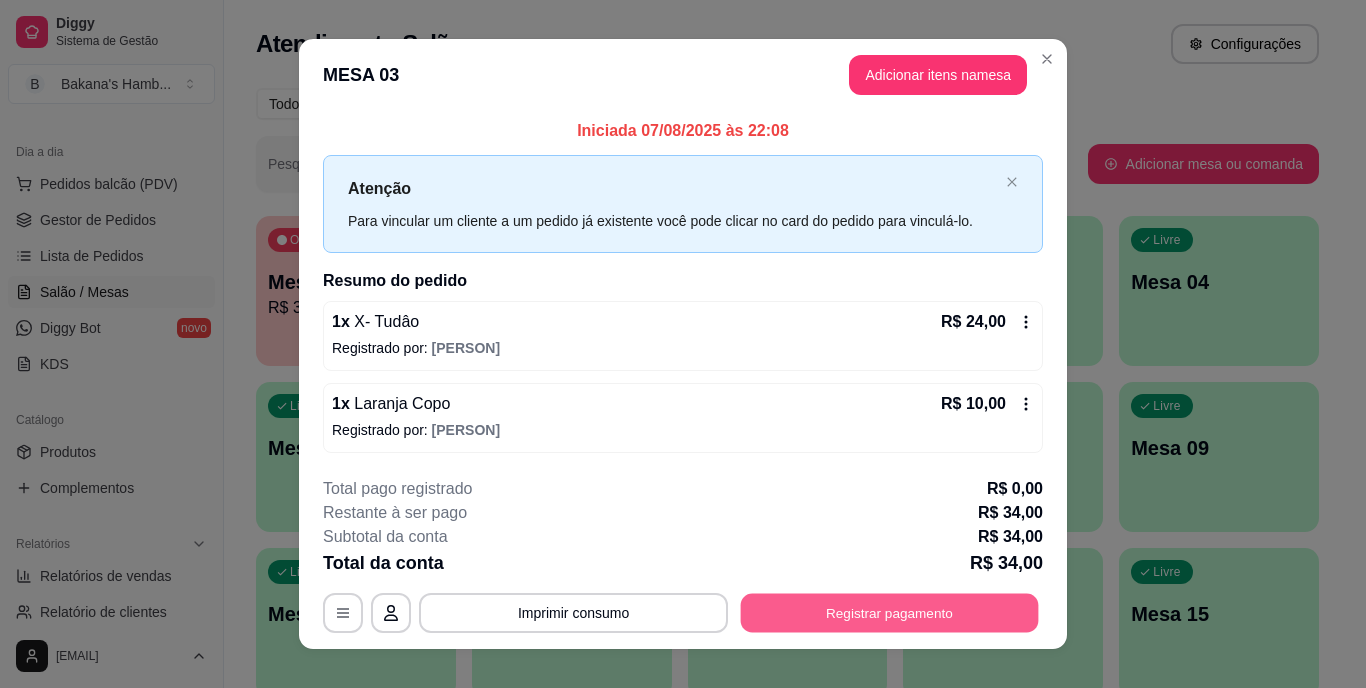 click on "Registrar pagamento" at bounding box center (890, 612) 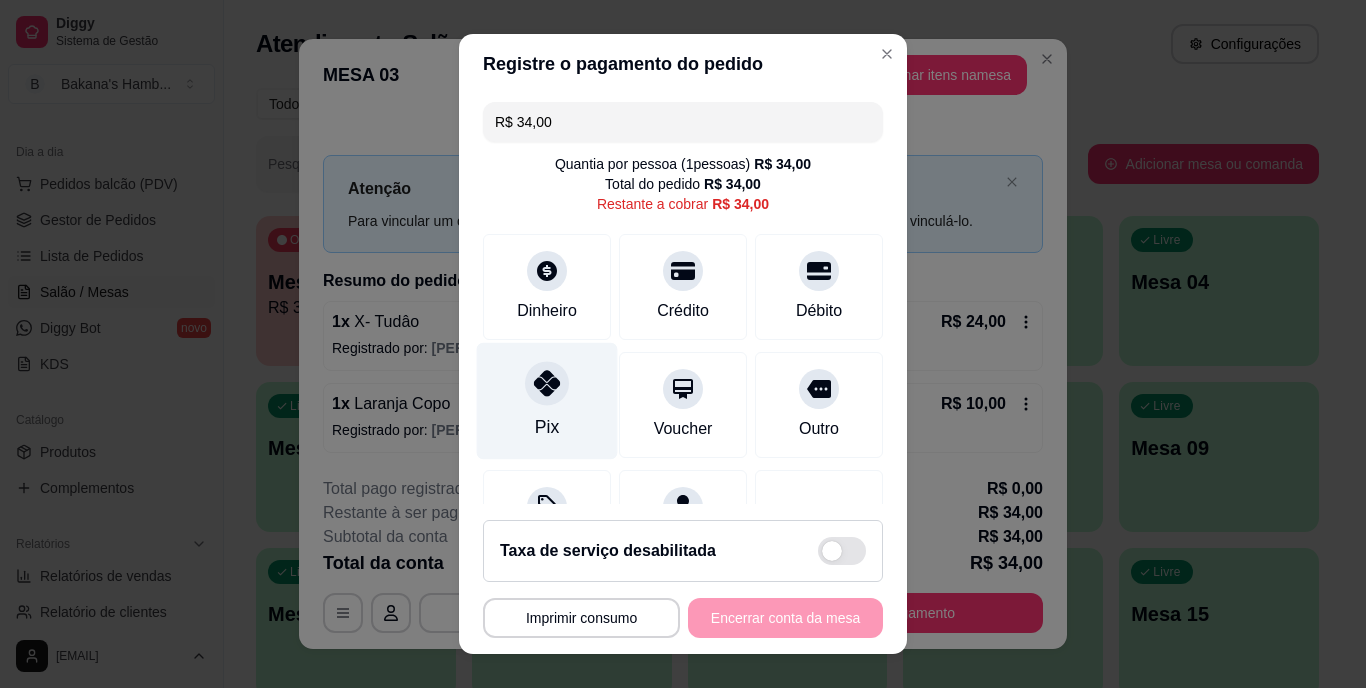 click on "Pix" at bounding box center [547, 401] 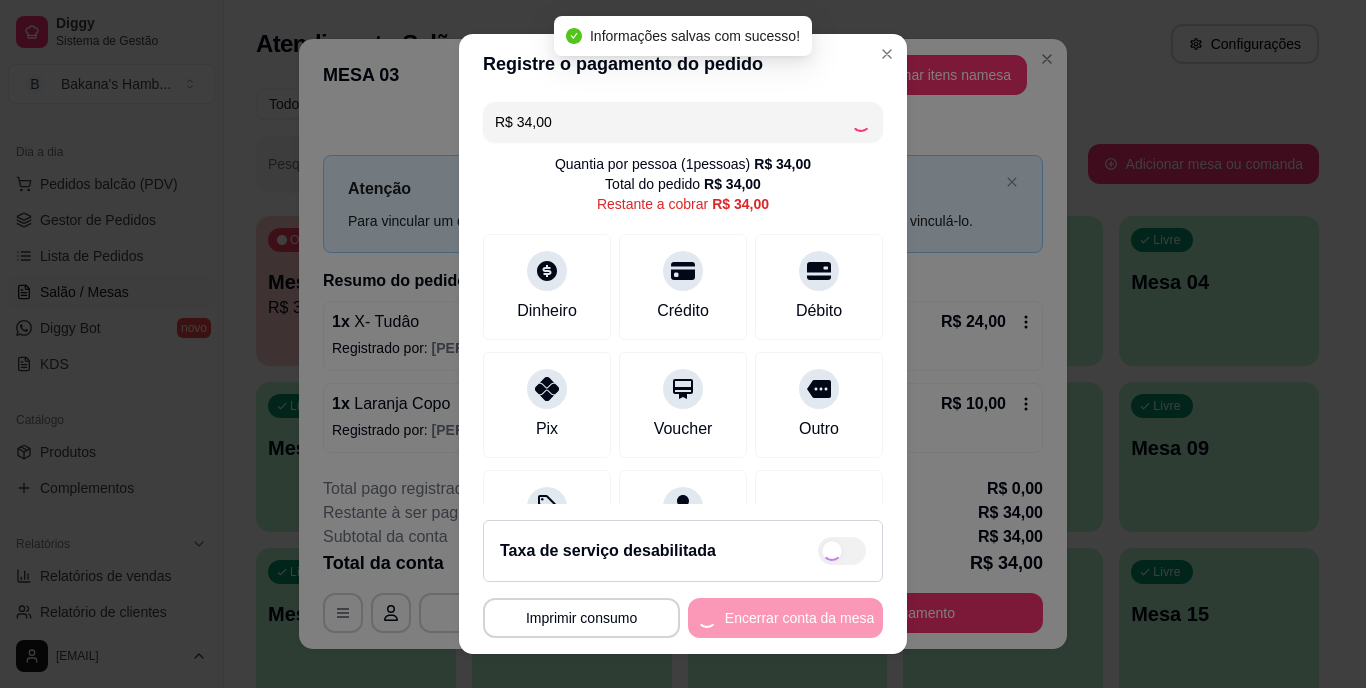 type on "R$ 0,00" 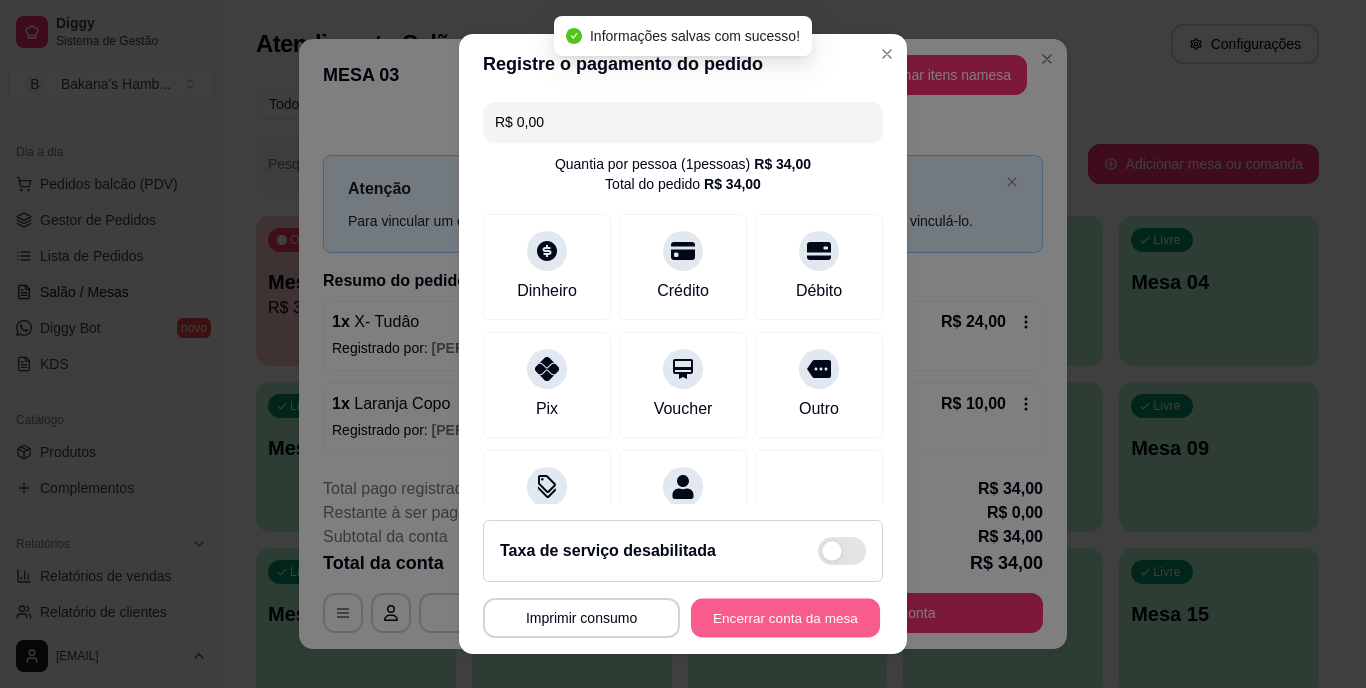 click on "Encerrar conta da mesa" at bounding box center [785, 617] 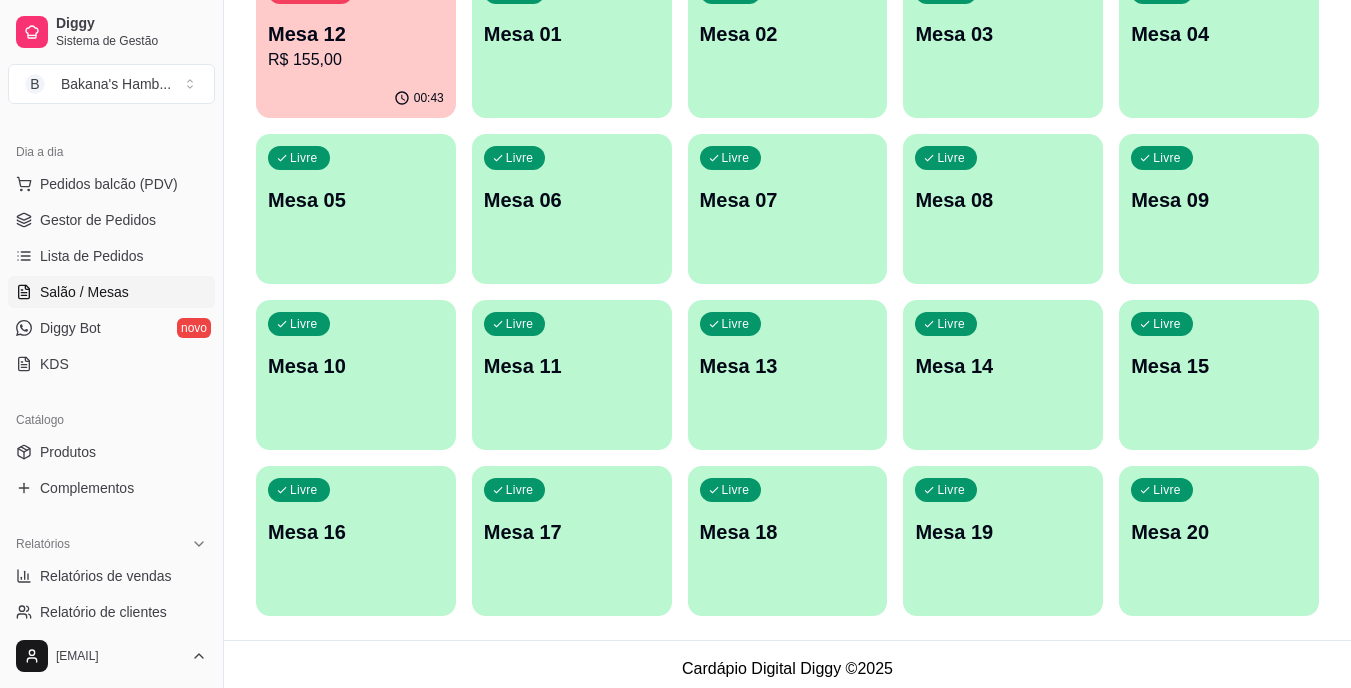 scroll, scrollTop: 257, scrollLeft: 0, axis: vertical 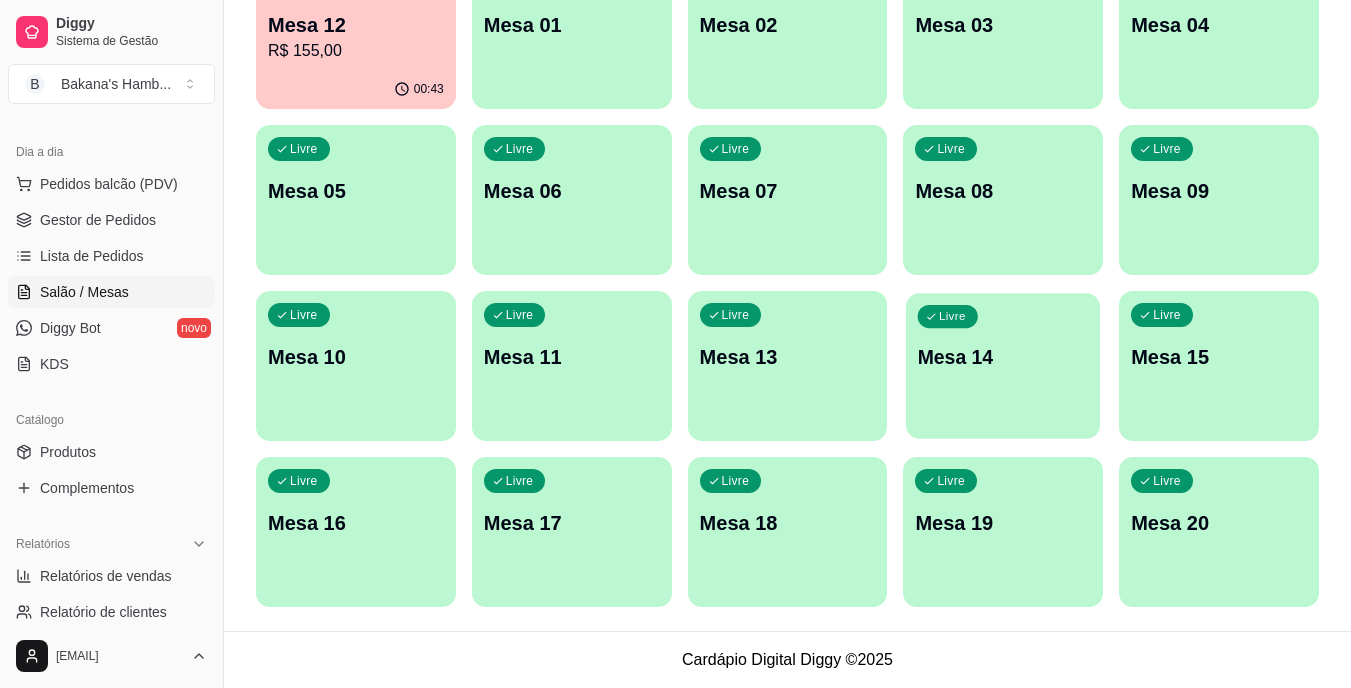click on "Livre Mesa 14" at bounding box center [1003, 354] 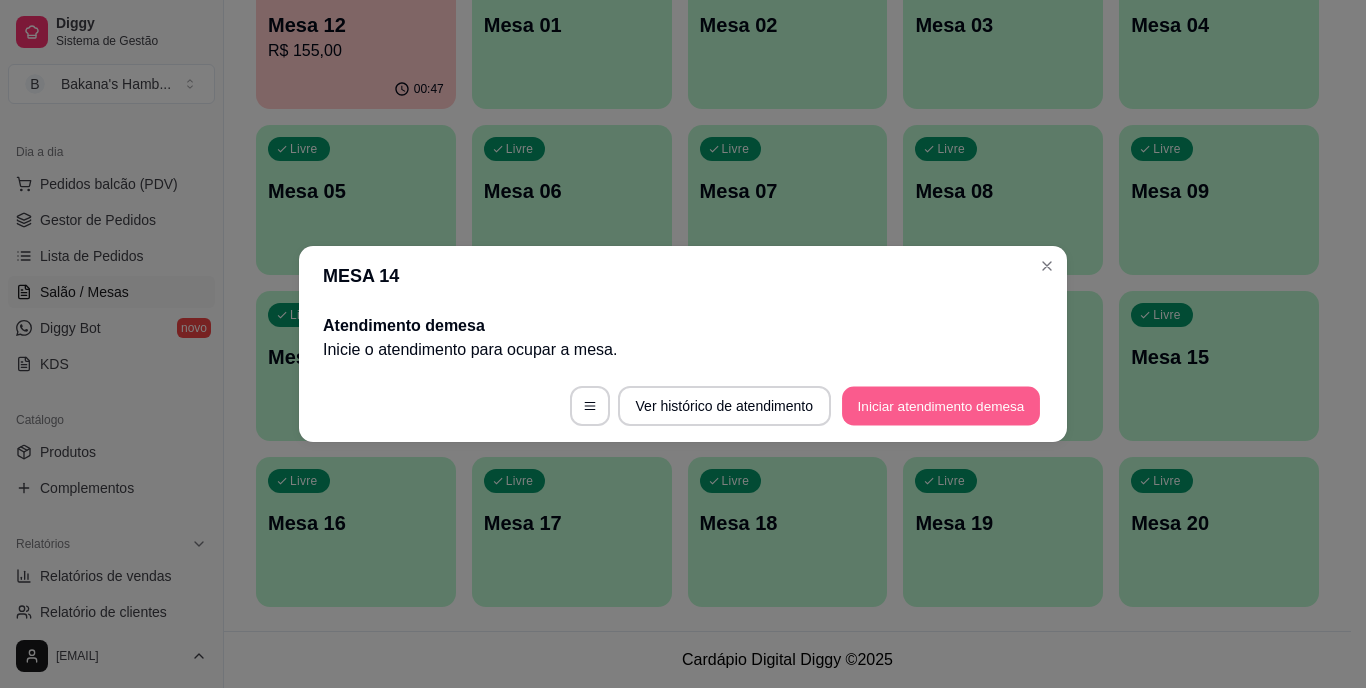 click on "Iniciar atendimento de  mesa" at bounding box center (941, 406) 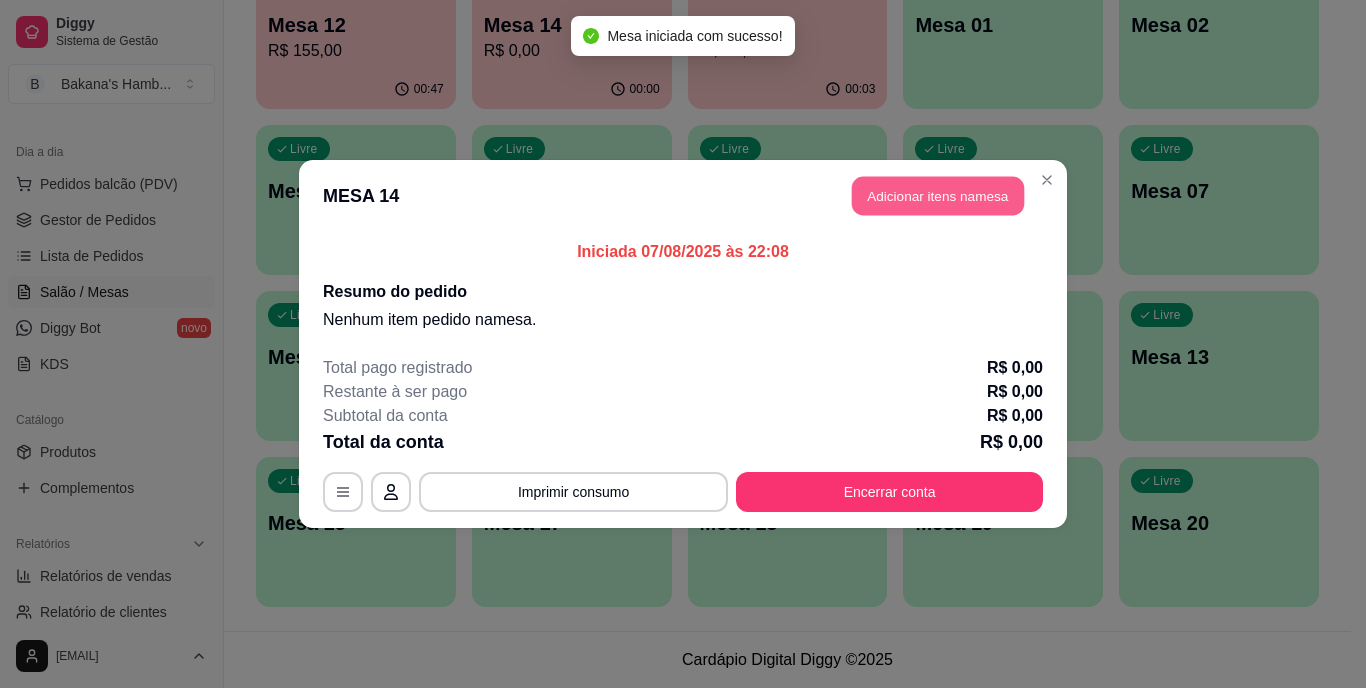 click on "Adicionar itens na  mesa" at bounding box center [938, 196] 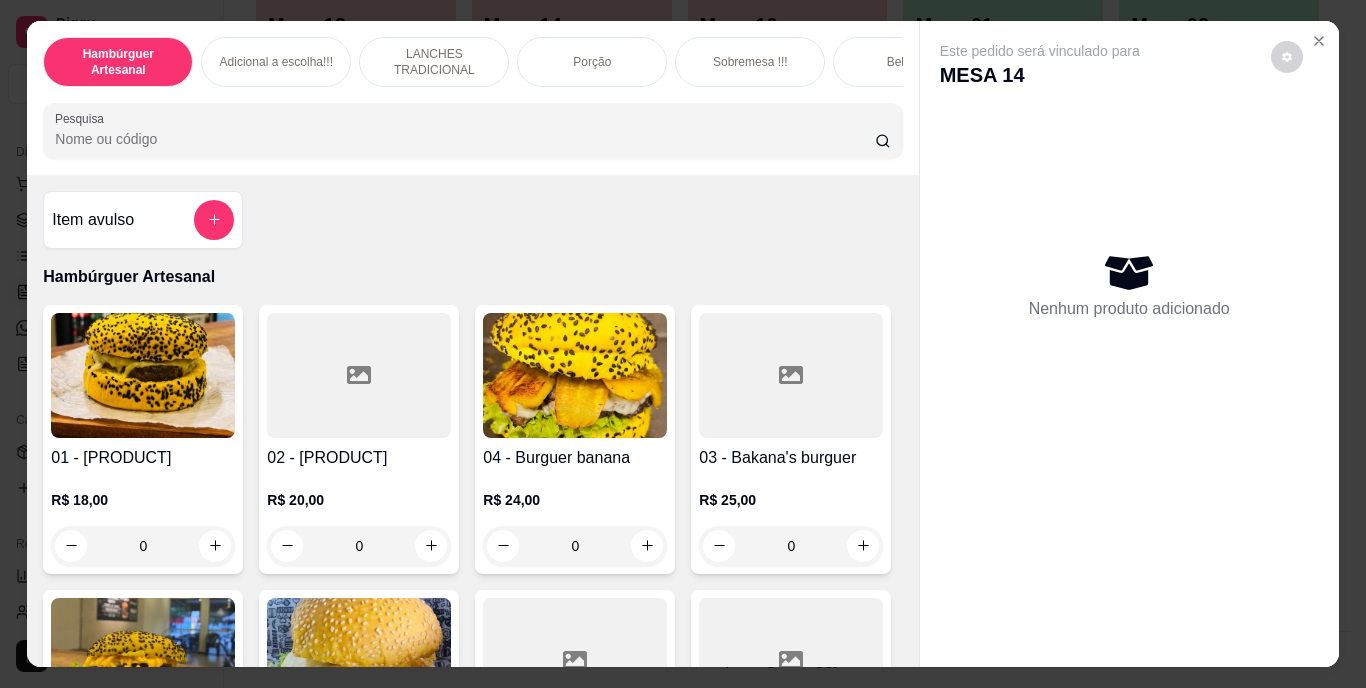 click on "Pesquisa" at bounding box center (465, 139) 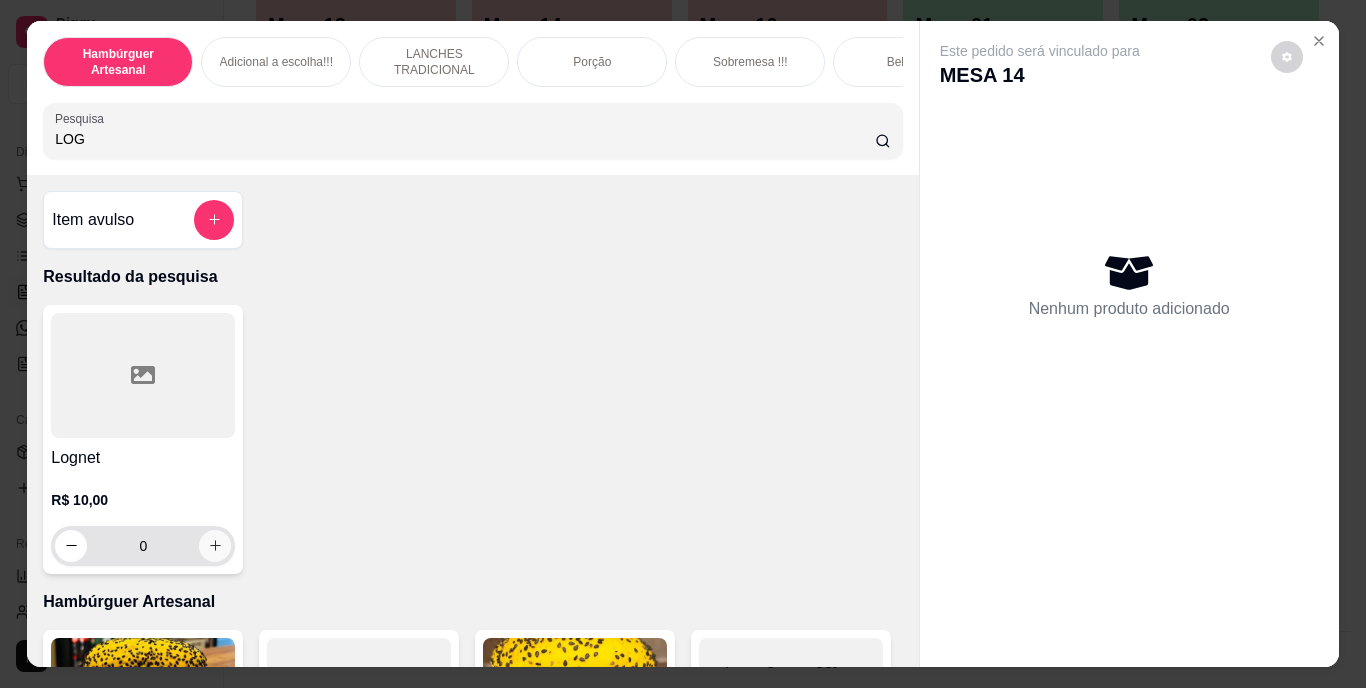 type on "LOG" 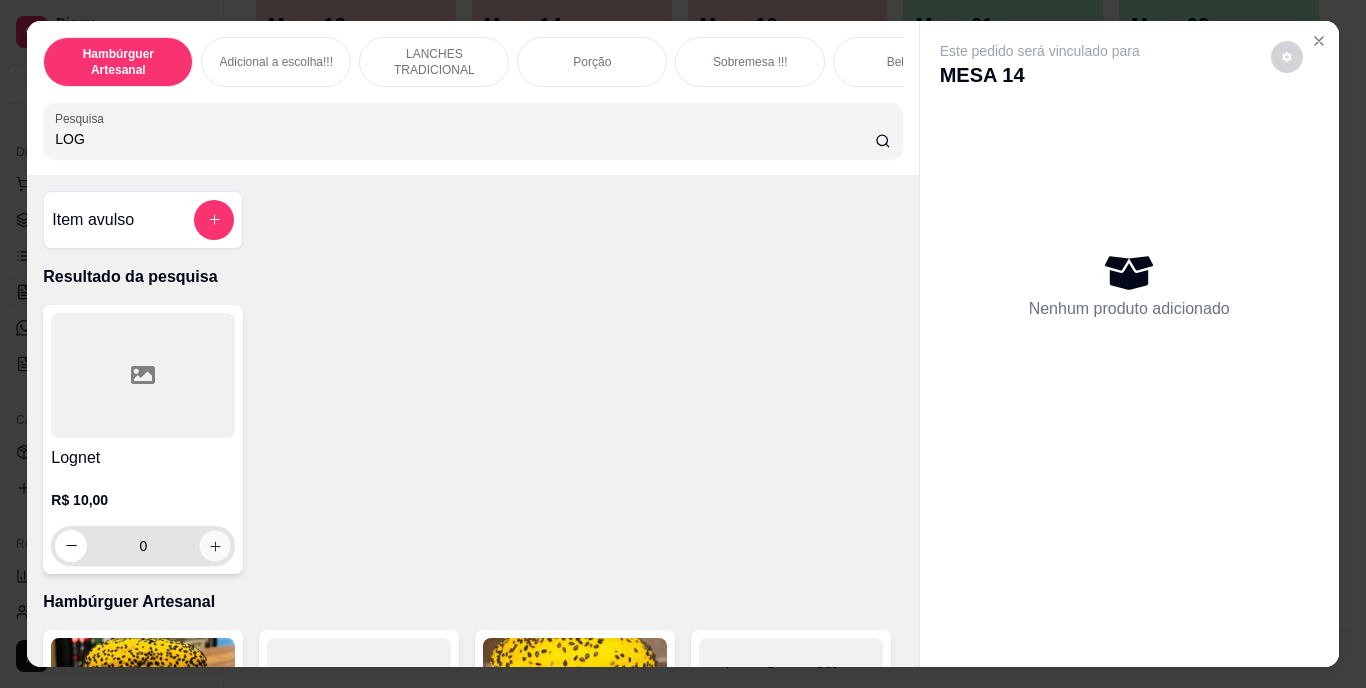 click 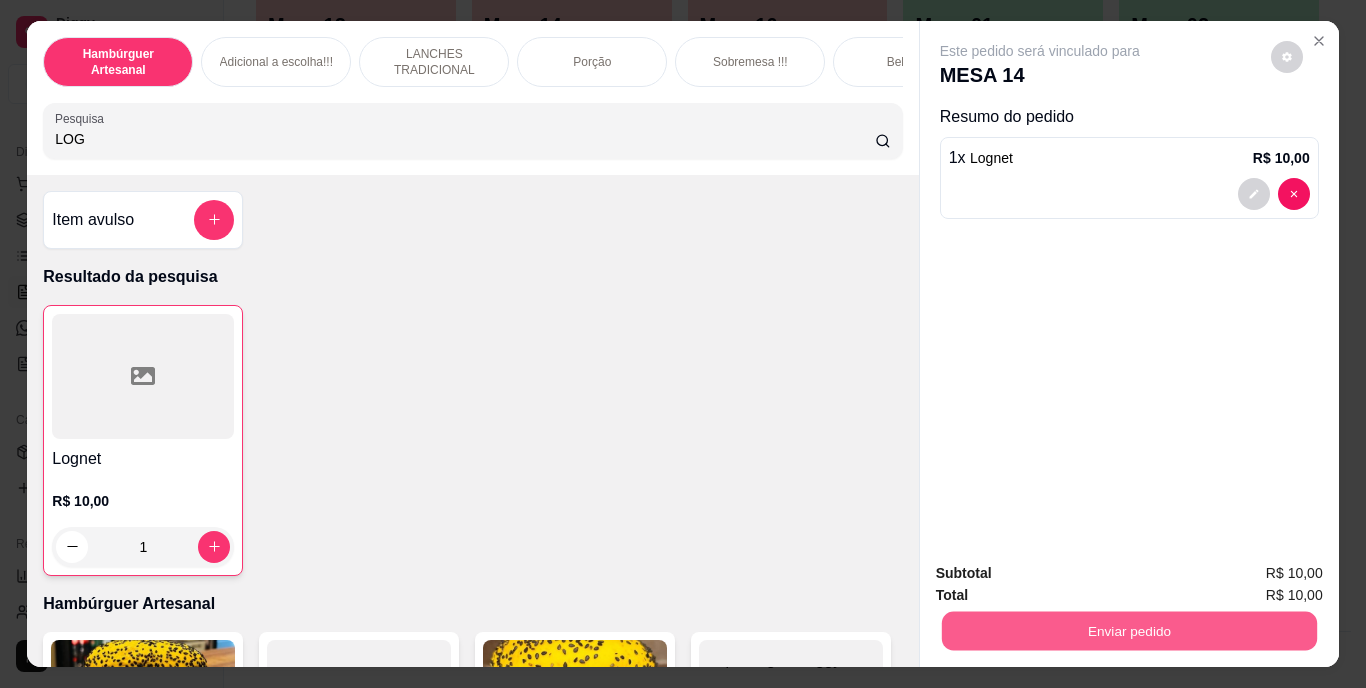 click on "Enviar pedido" at bounding box center (1128, 631) 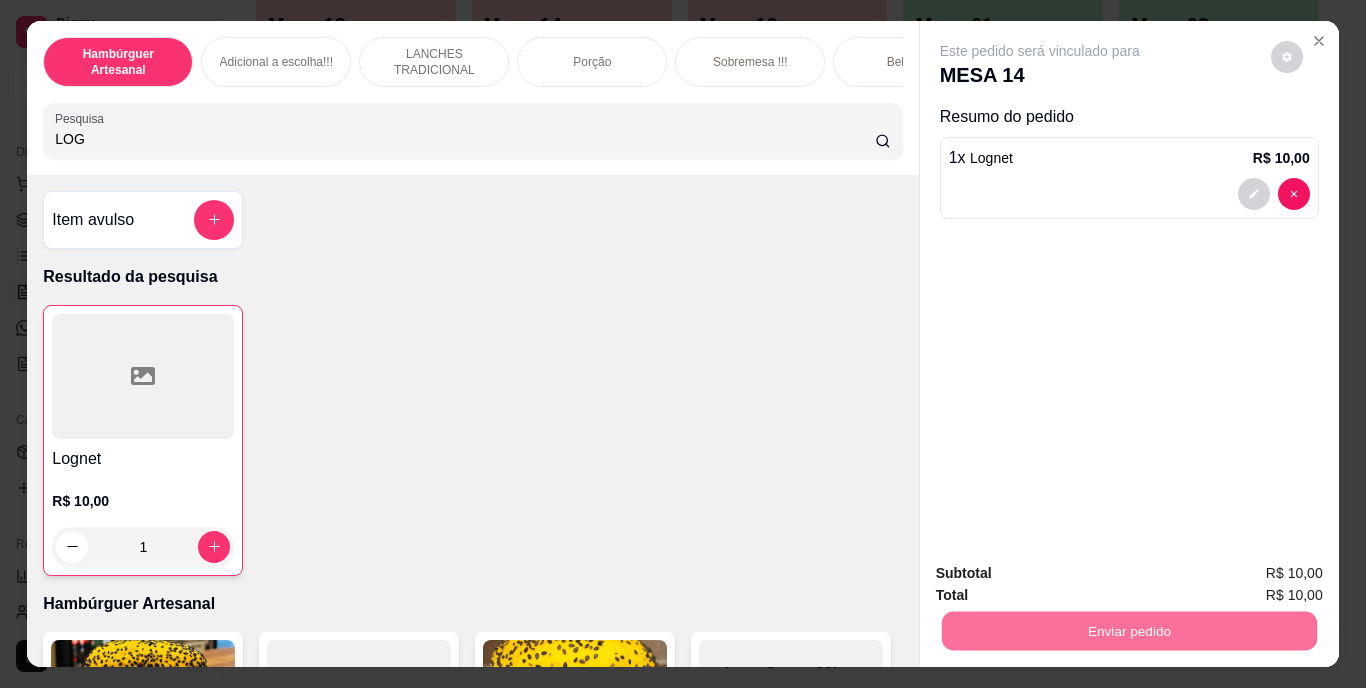 click on "Não registrar e enviar pedido" at bounding box center (1063, 574) 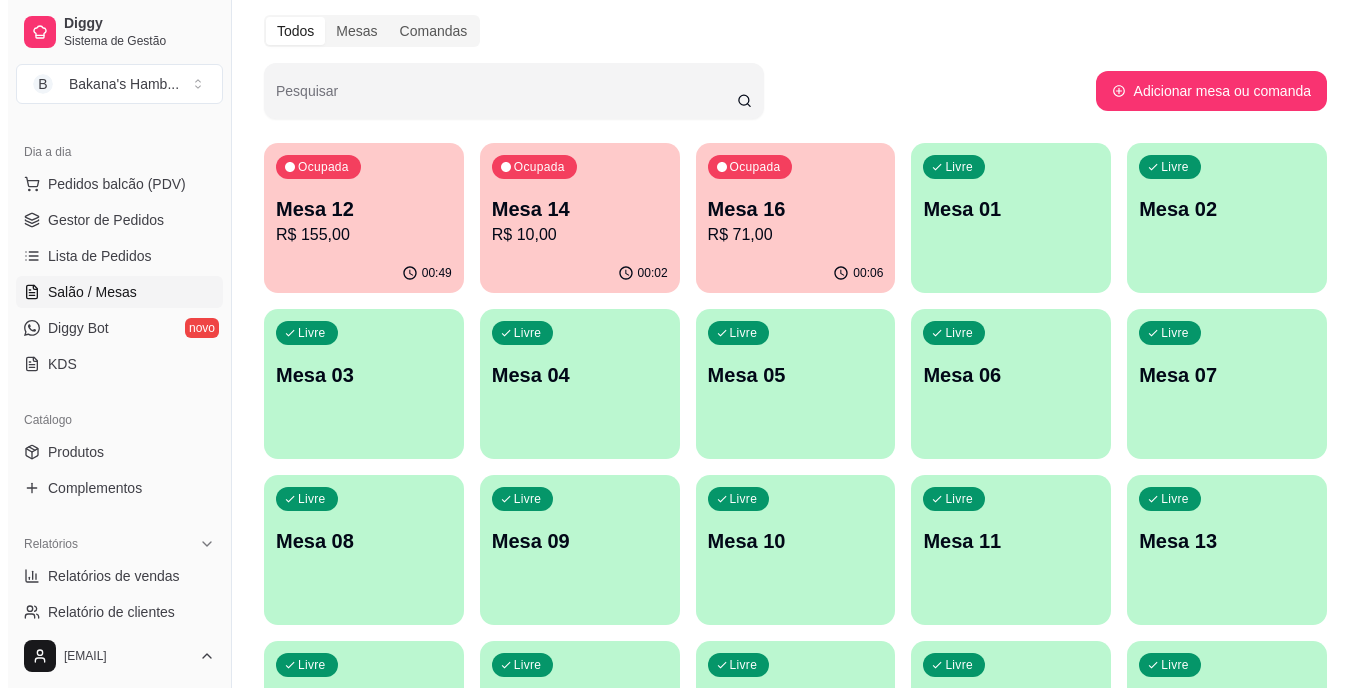 scroll, scrollTop: 68, scrollLeft: 0, axis: vertical 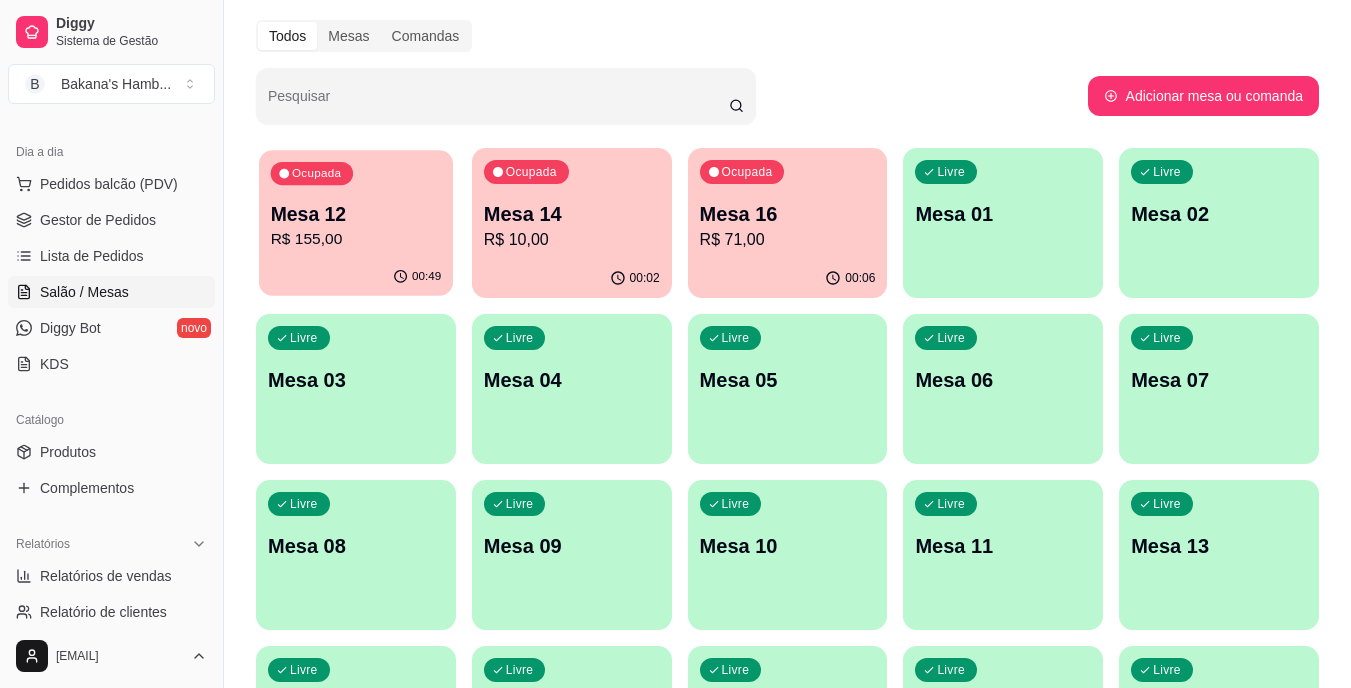 click on "R$ 155,00" at bounding box center (356, 239) 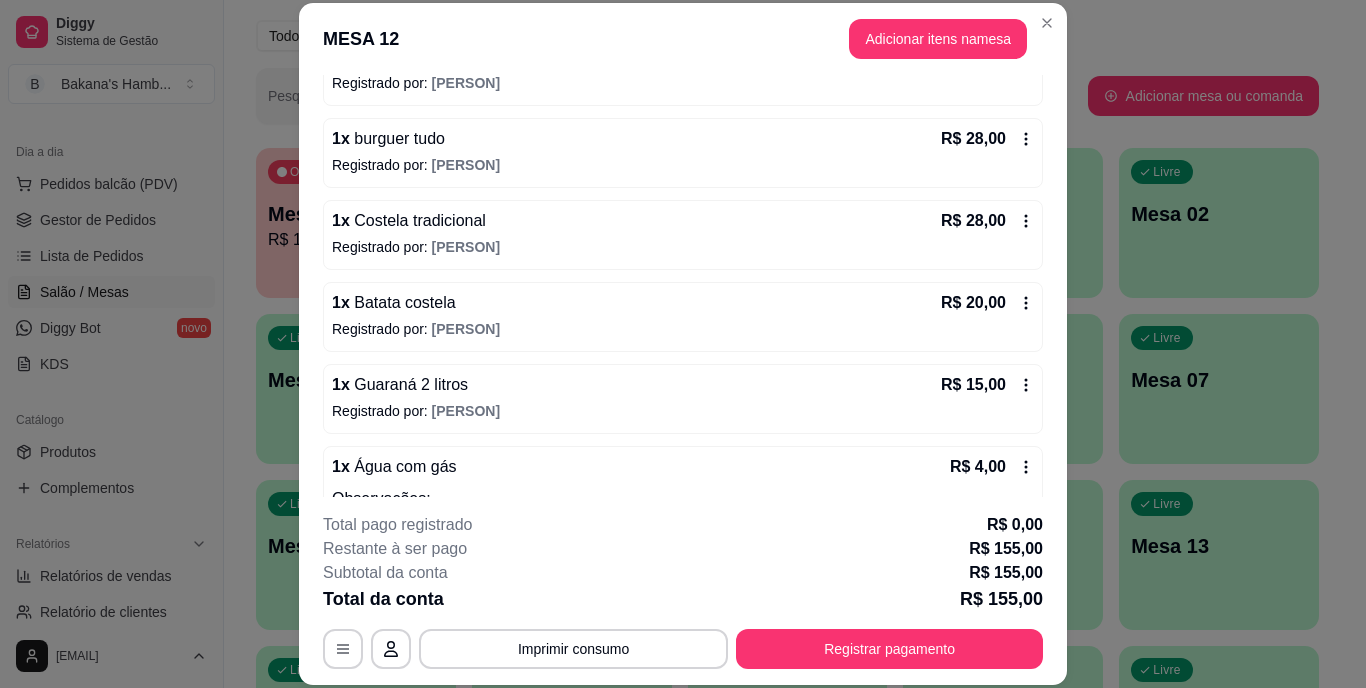 scroll, scrollTop: 394, scrollLeft: 0, axis: vertical 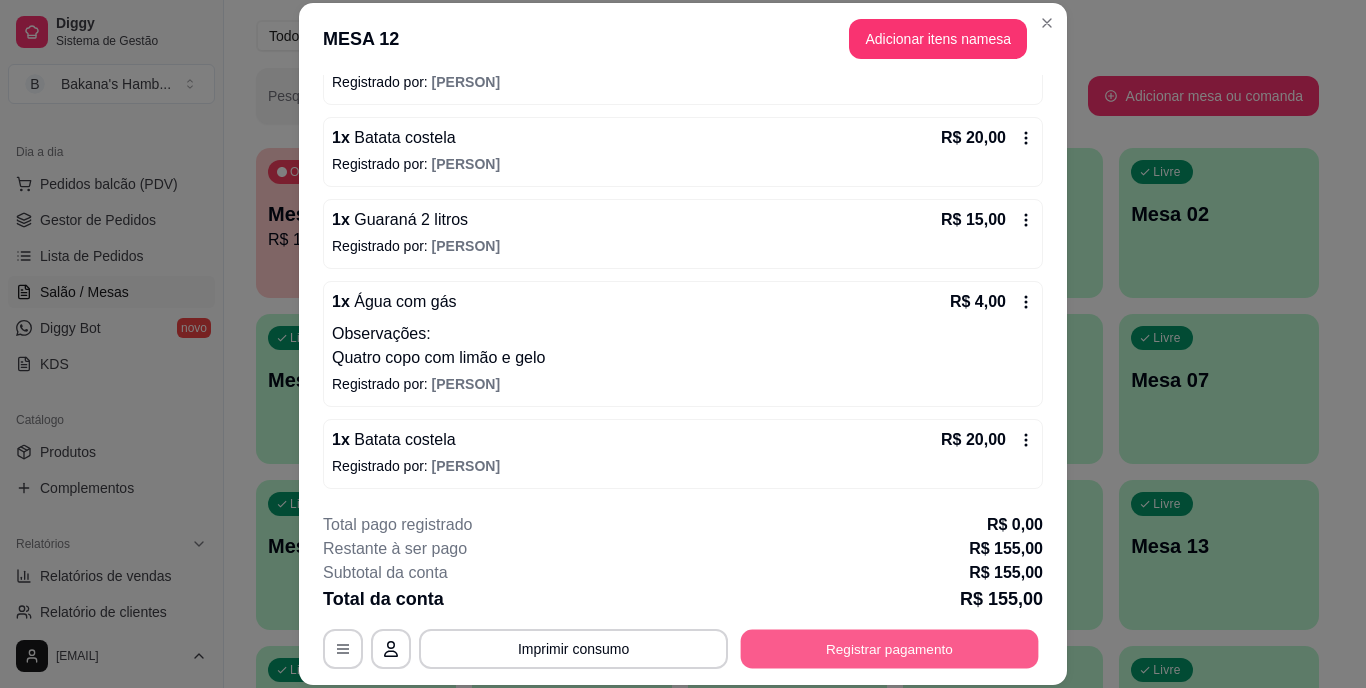 click on "Registrar pagamento" at bounding box center [890, 648] 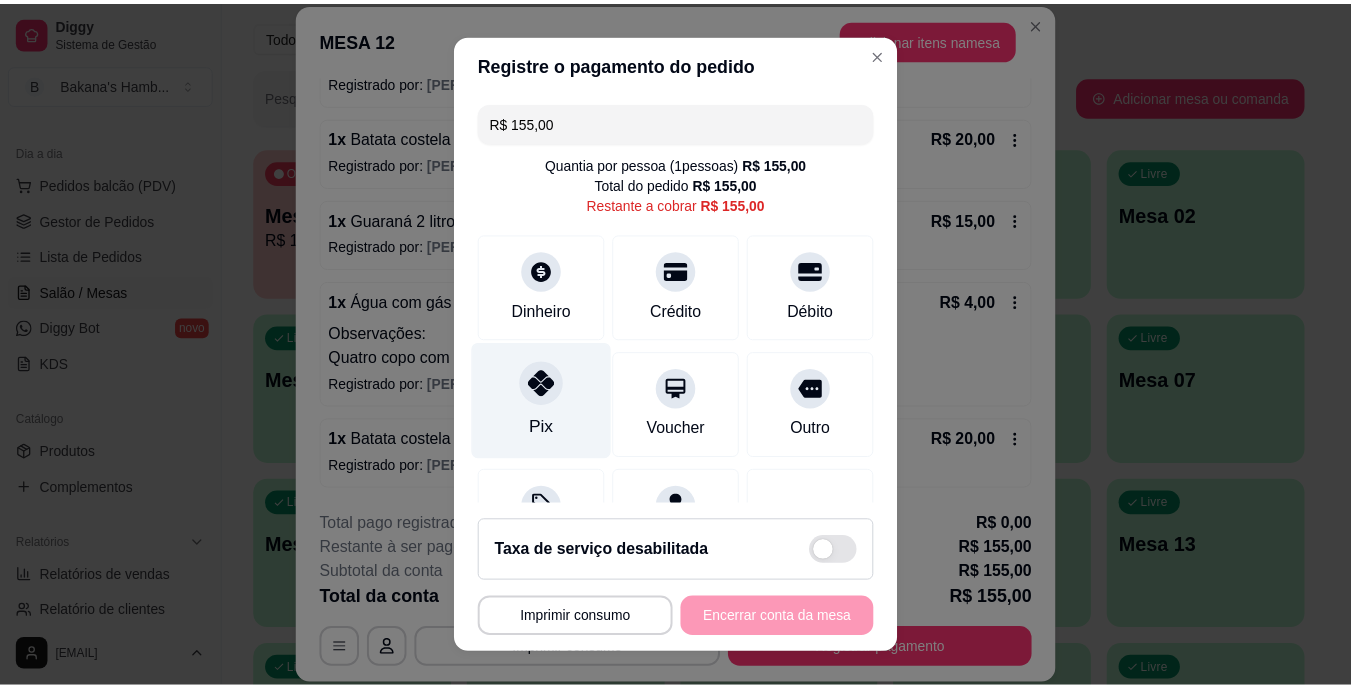 scroll, scrollTop: 104, scrollLeft: 0, axis: vertical 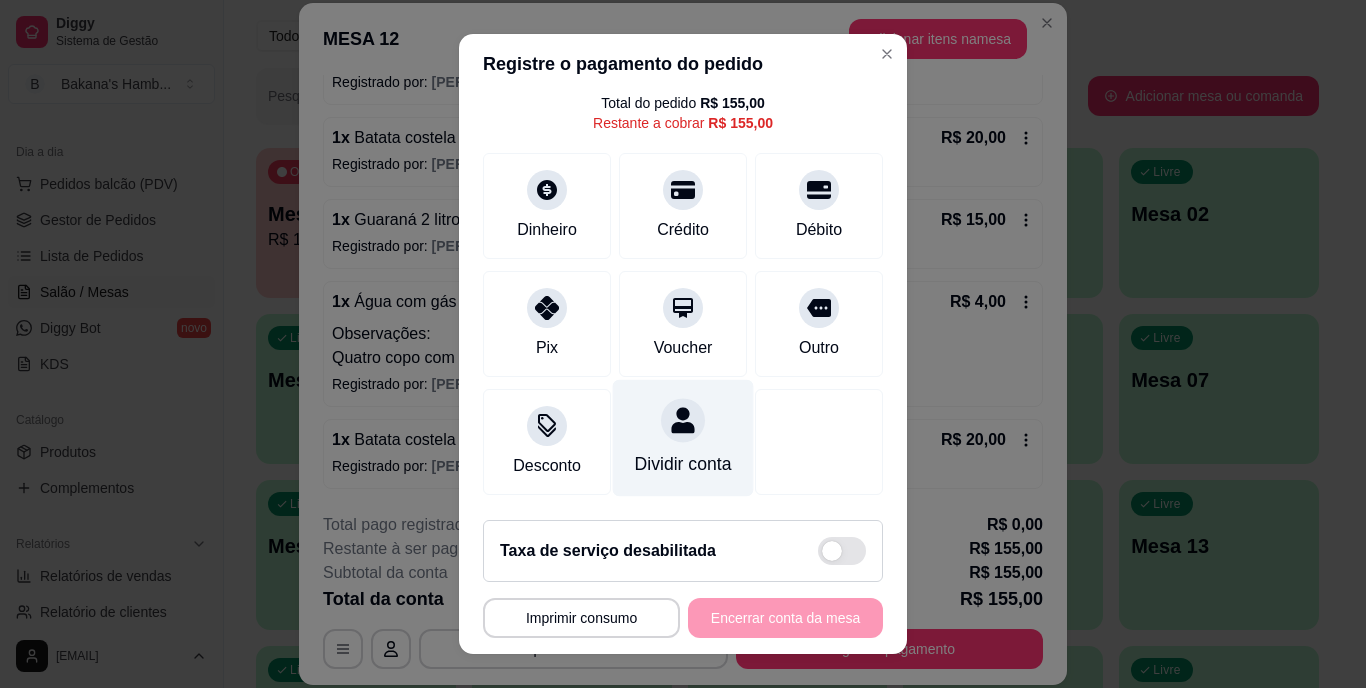 click at bounding box center (683, 421) 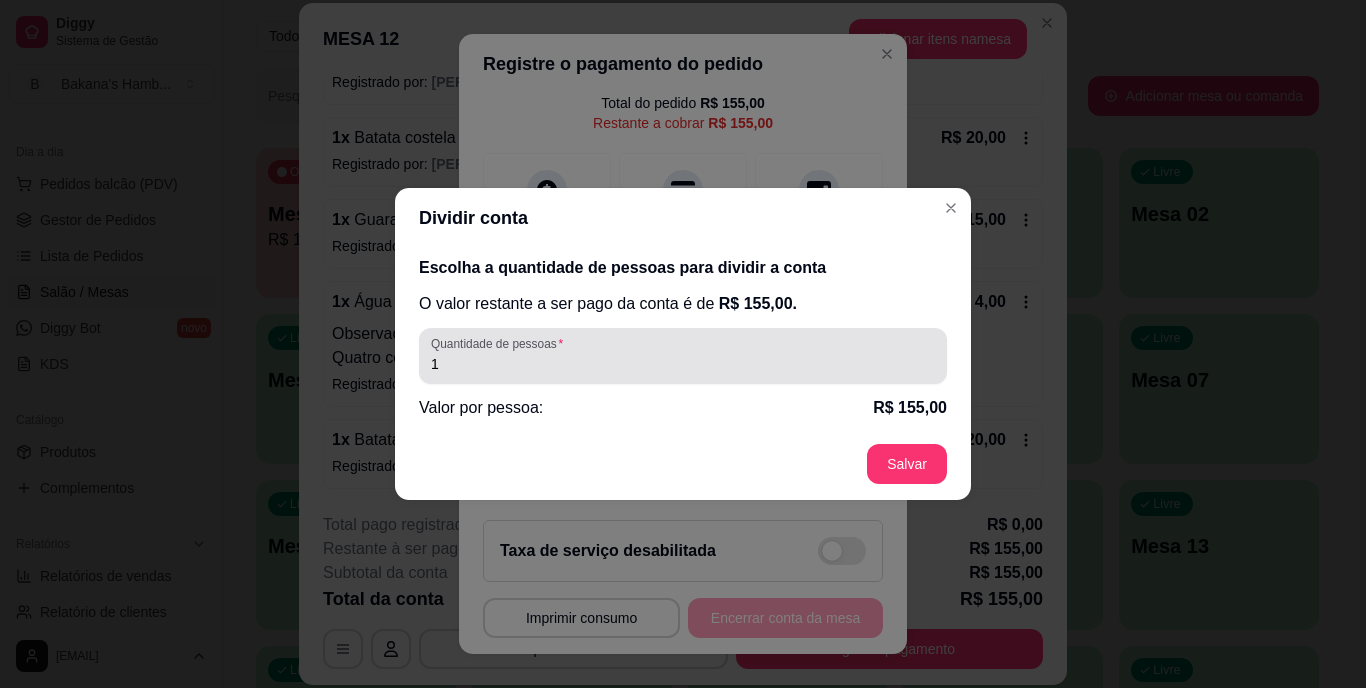 click on "1" at bounding box center [683, 356] 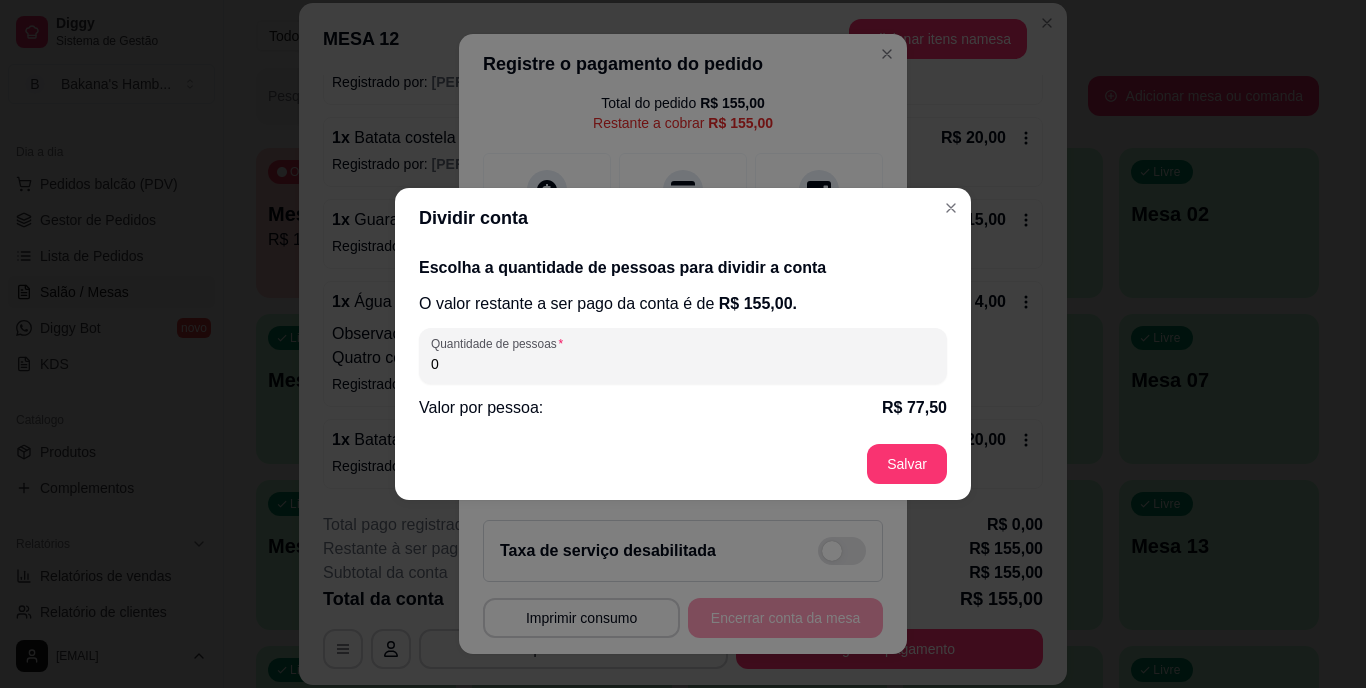 type on "2" 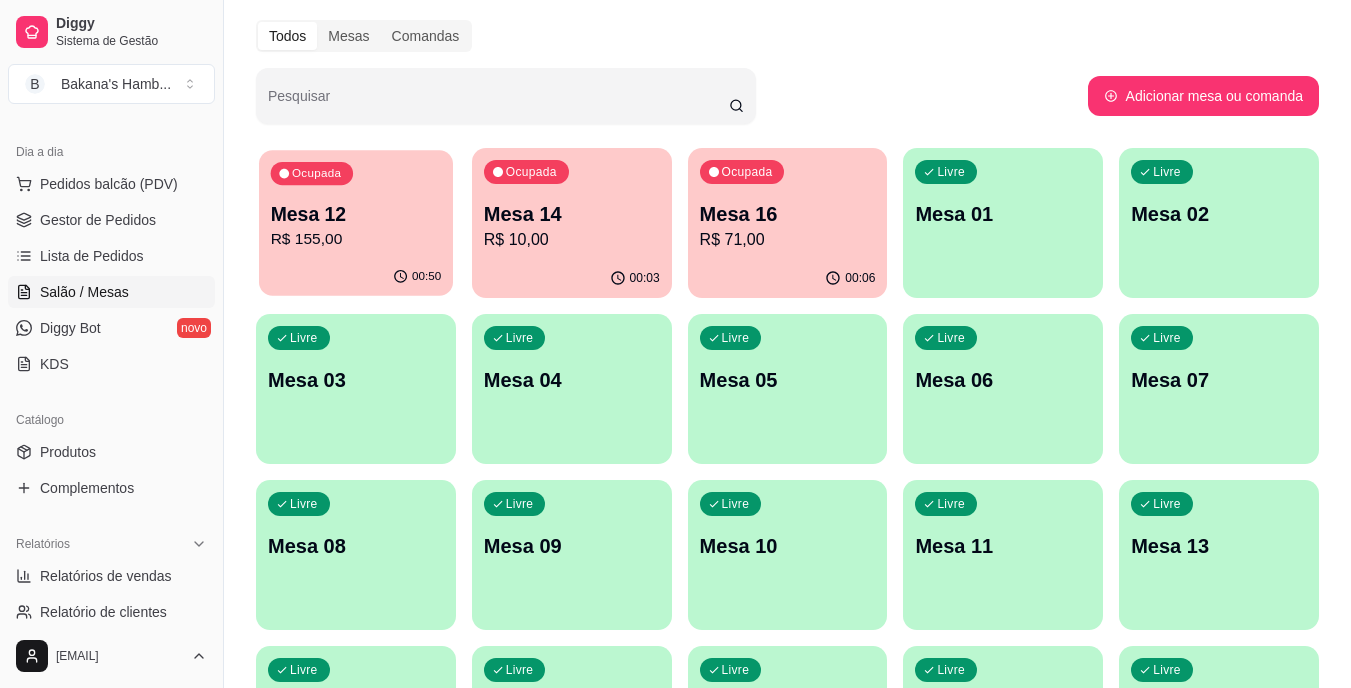 click on "Ocupada Mesa 12 R$ 155,00" at bounding box center [356, 204] 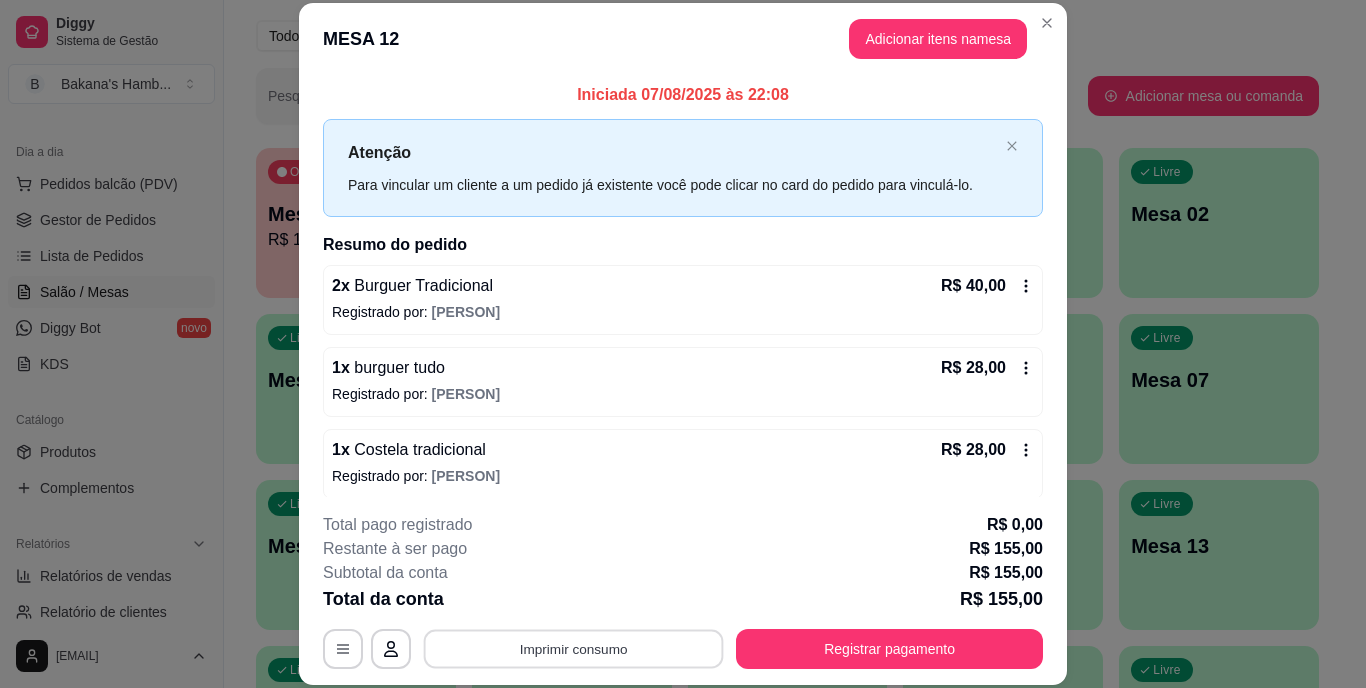 click on "Imprimir consumo" at bounding box center [574, 648] 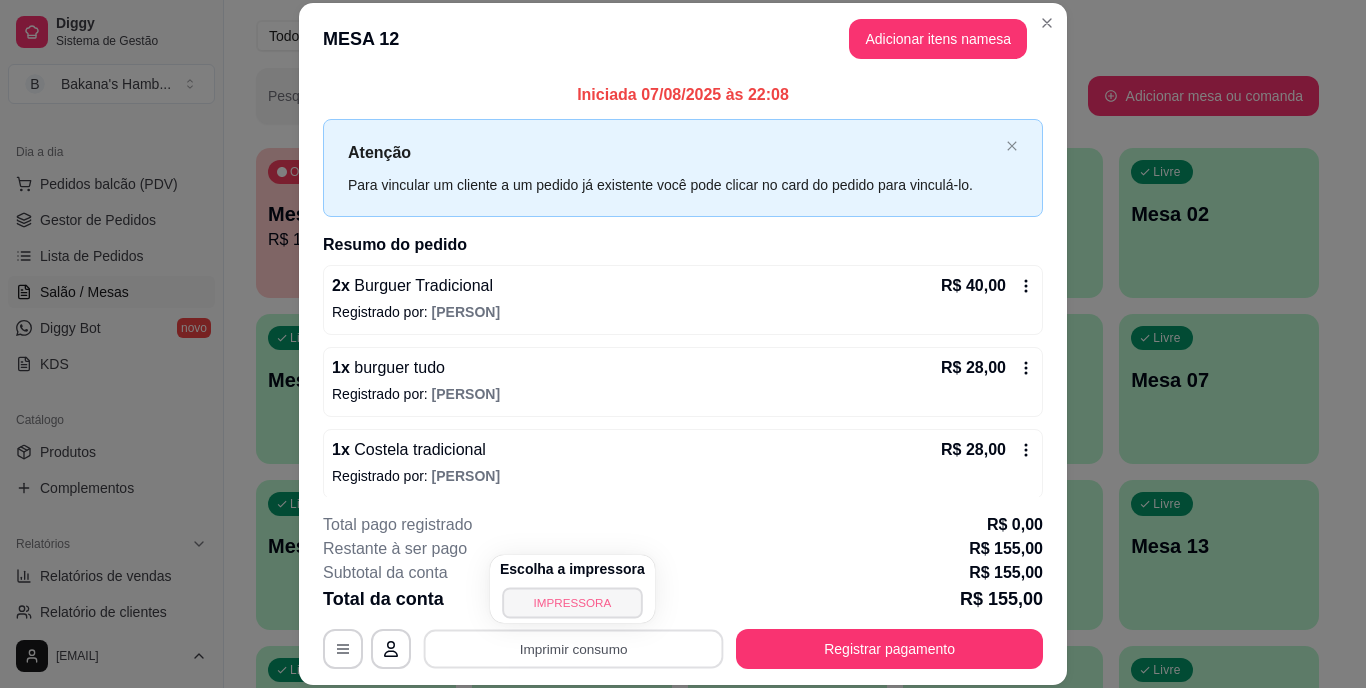 click on "IMPRESSORA" at bounding box center (572, 602) 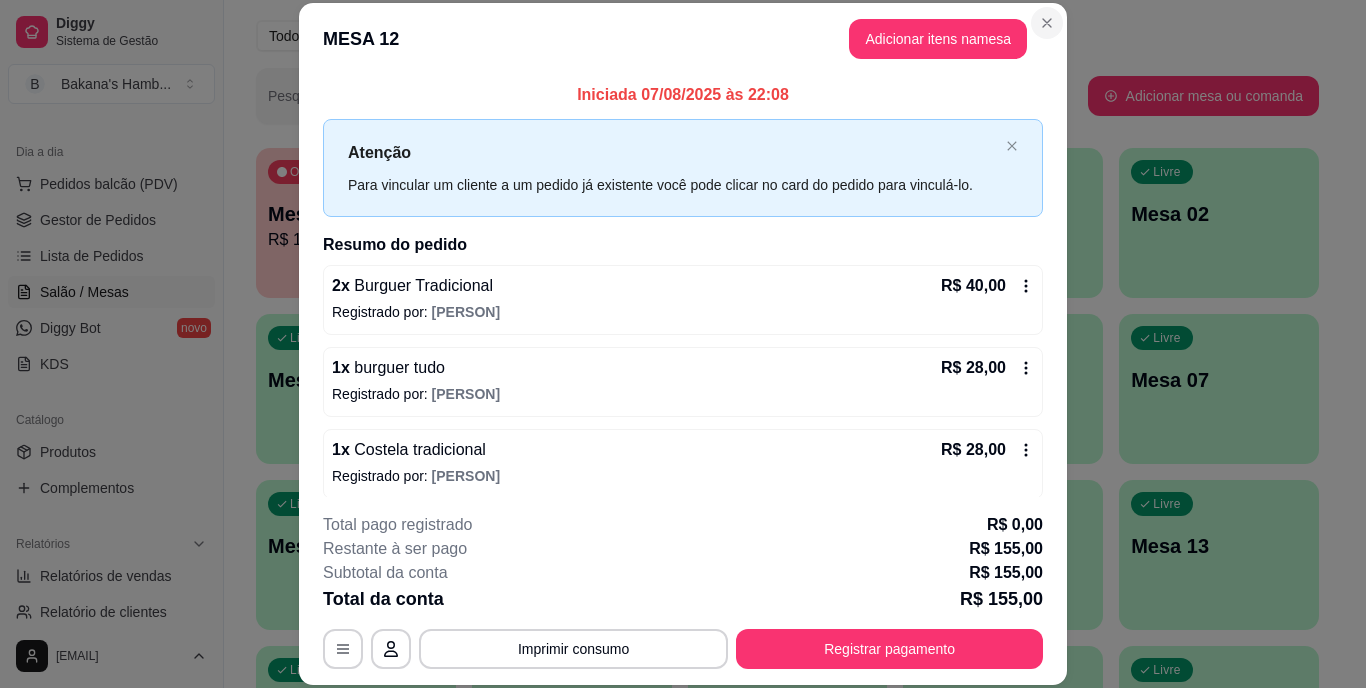 click on "**********" at bounding box center [683, 343] 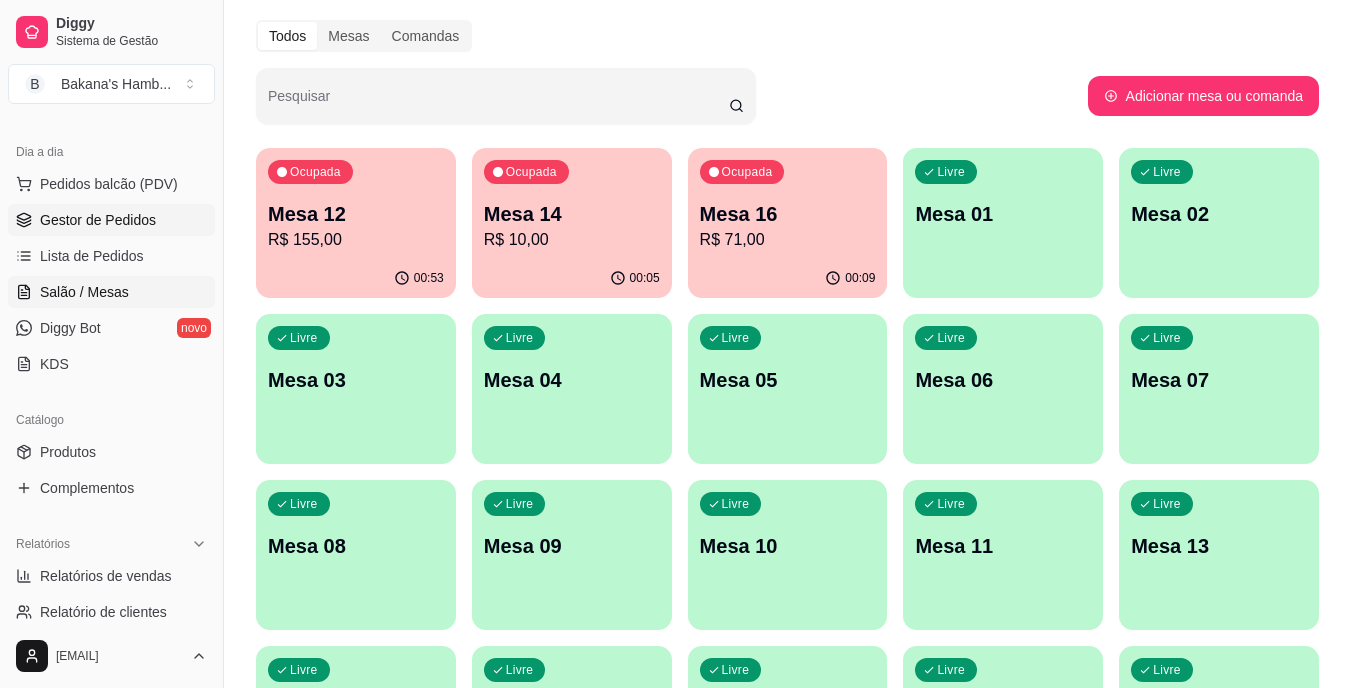 click on "Gestor de Pedidos" at bounding box center [111, 220] 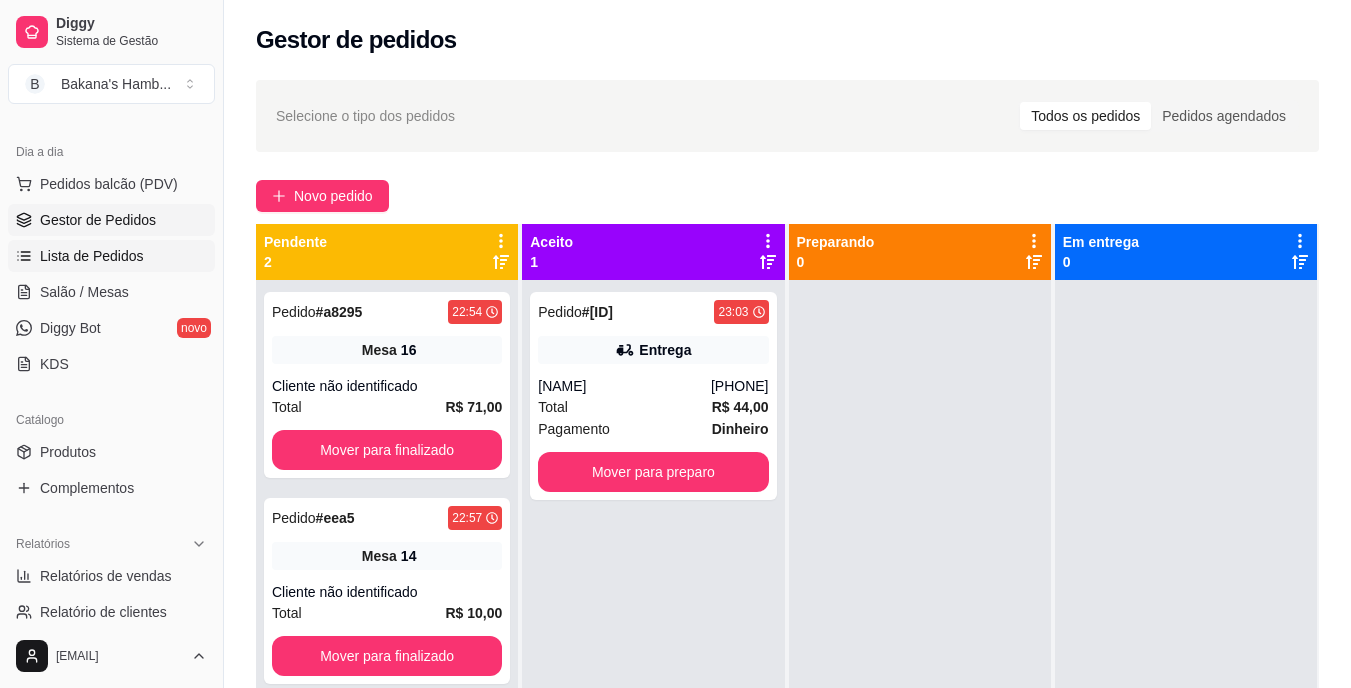 click on "Lista de Pedidos" at bounding box center [111, 256] 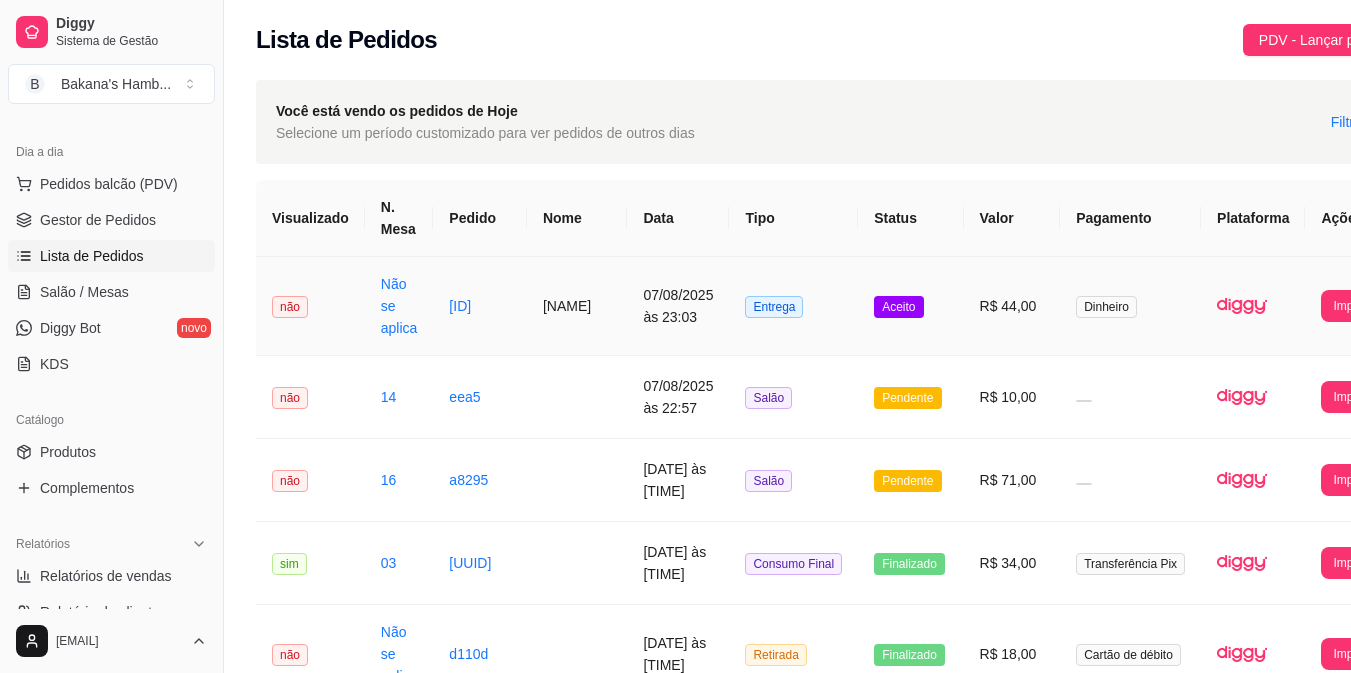 click on "[ID]" at bounding box center (480, 306) 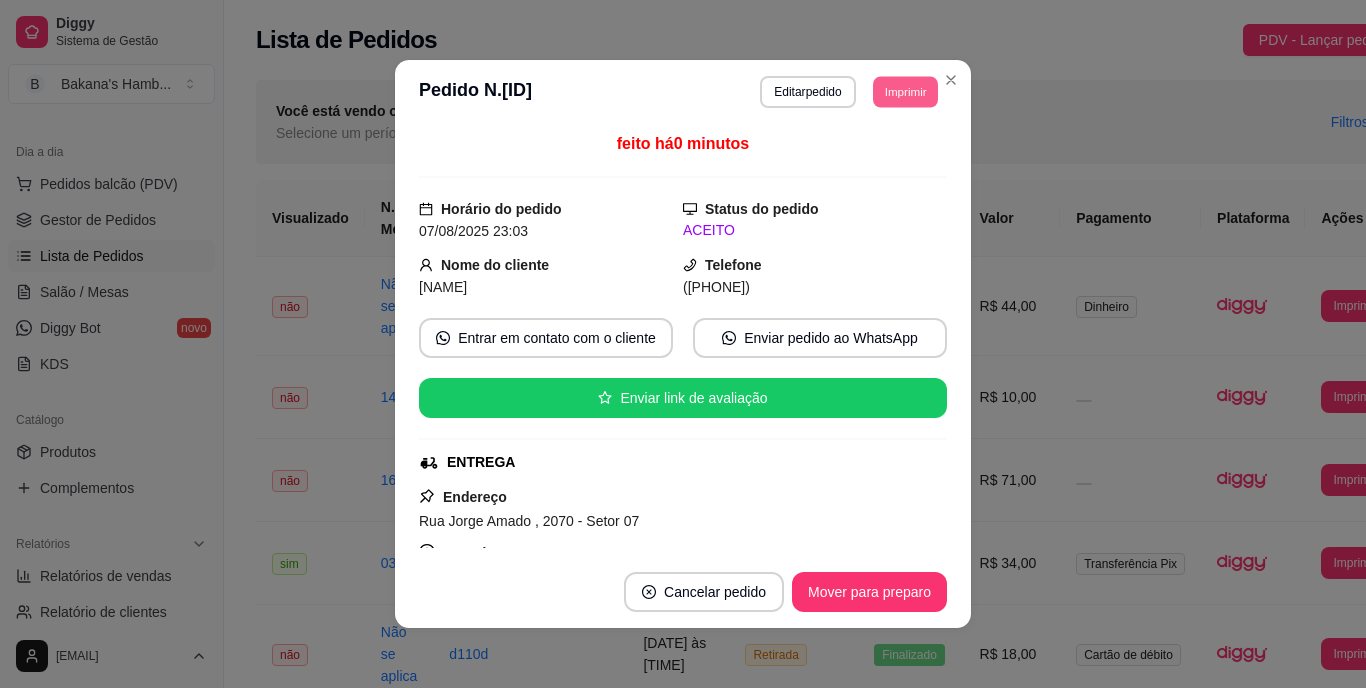 click on "Imprimir" at bounding box center [905, 91] 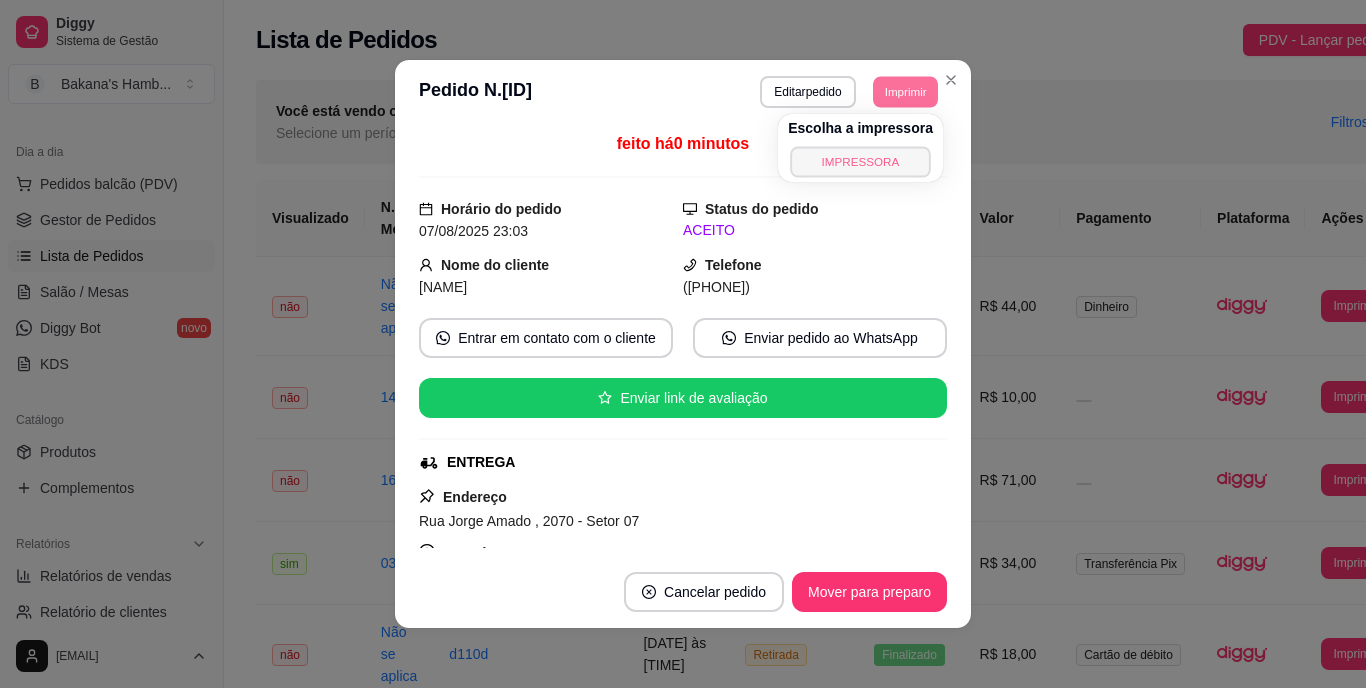 click on "IMPRESSORA" at bounding box center [860, 161] 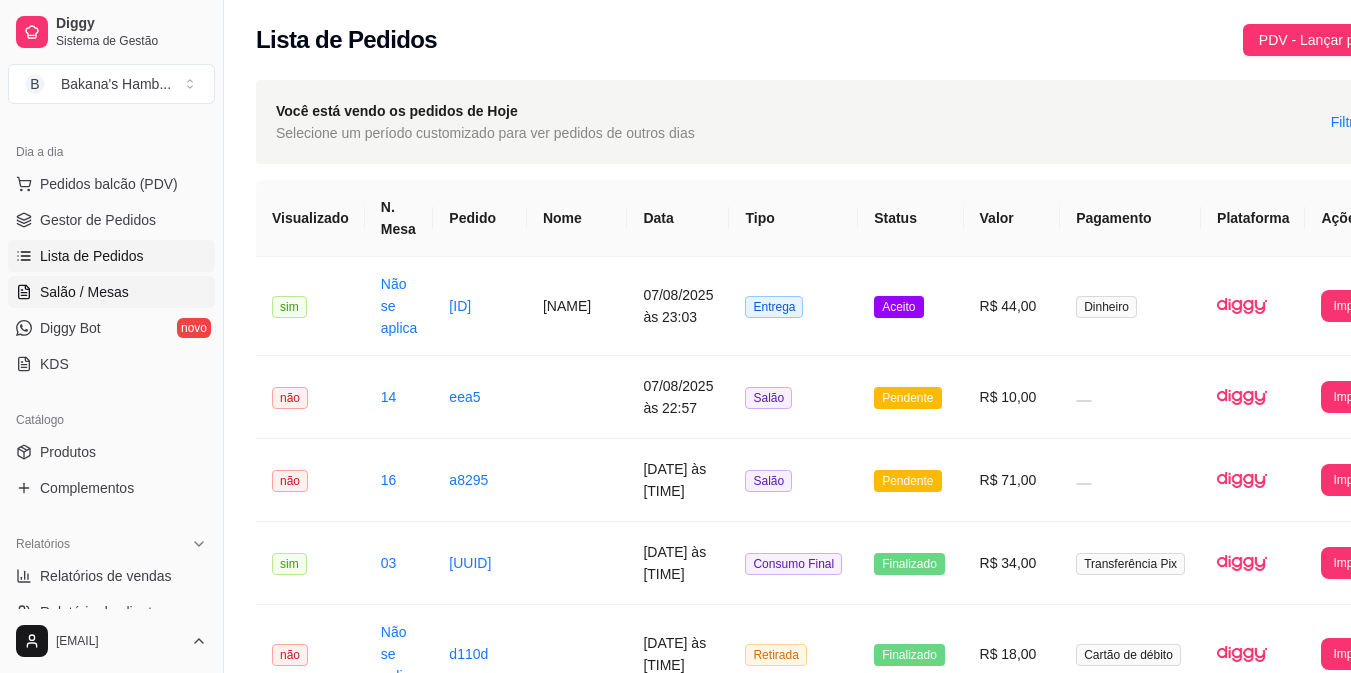 click on "Salão / Mesas" at bounding box center (111, 292) 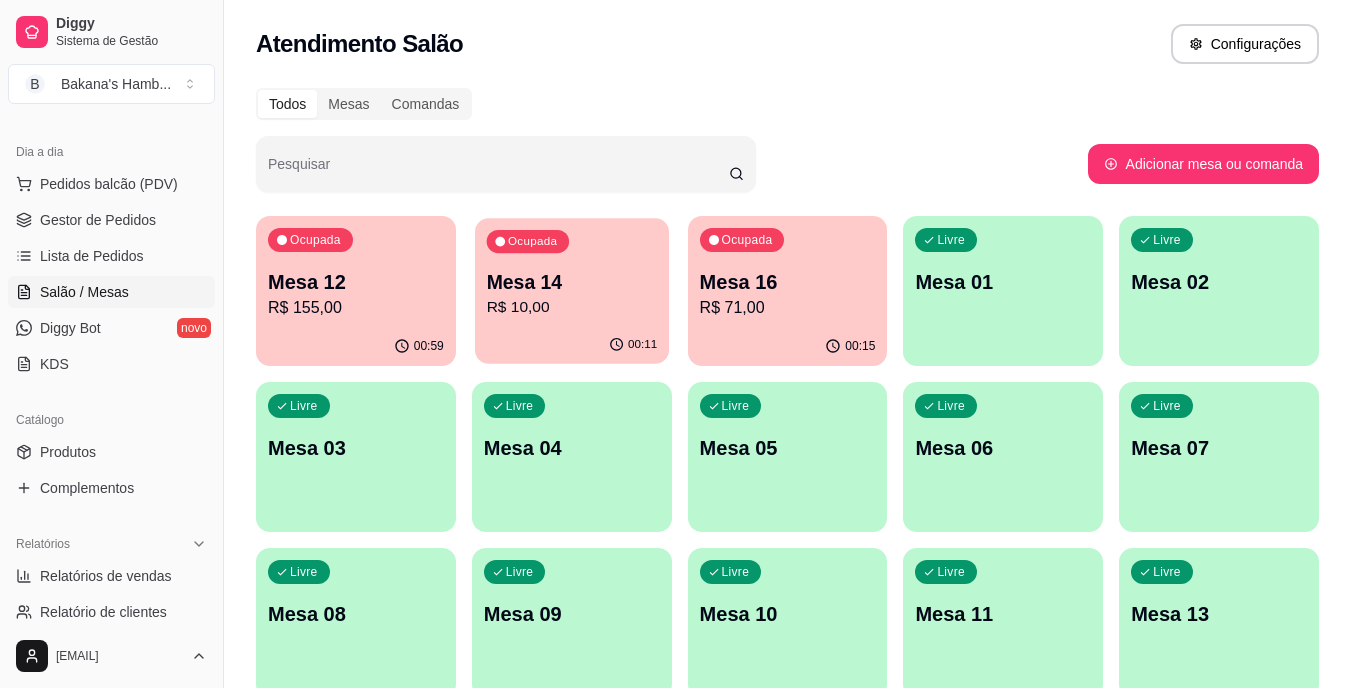 click on "Mesa 14" at bounding box center [571, 282] 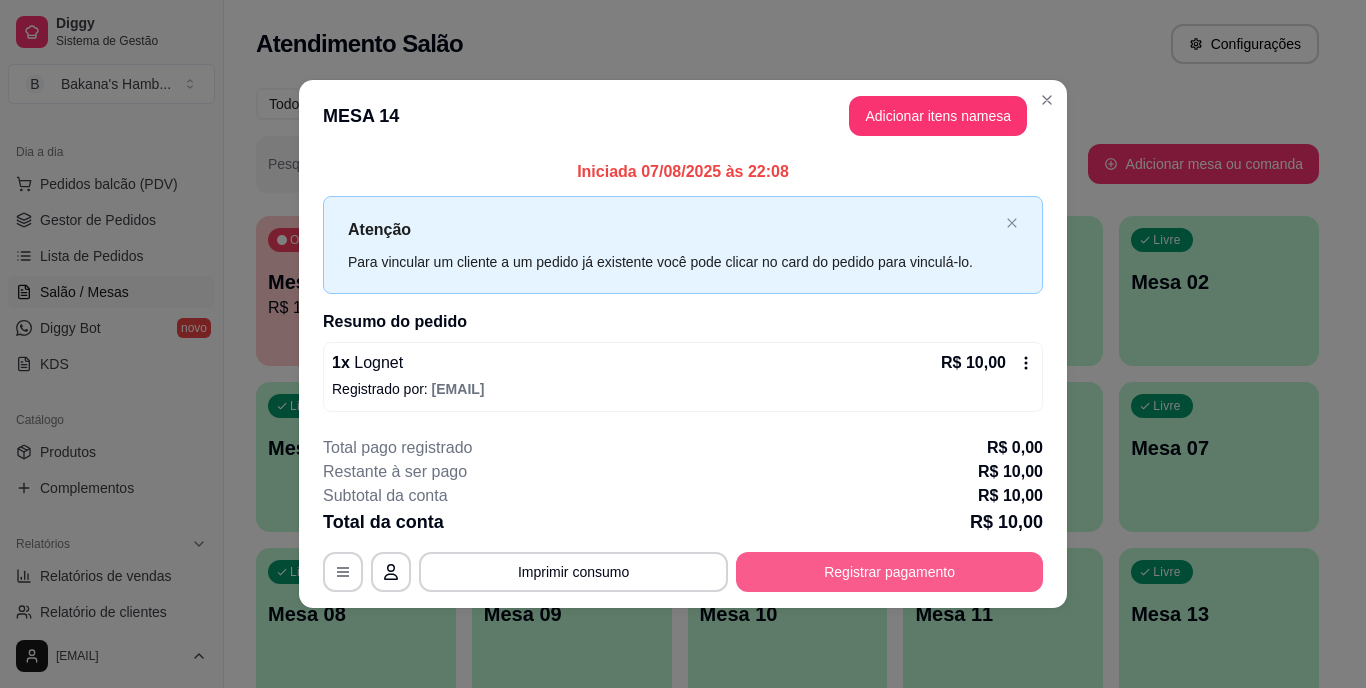 click on "Registrar pagamento" at bounding box center (889, 572) 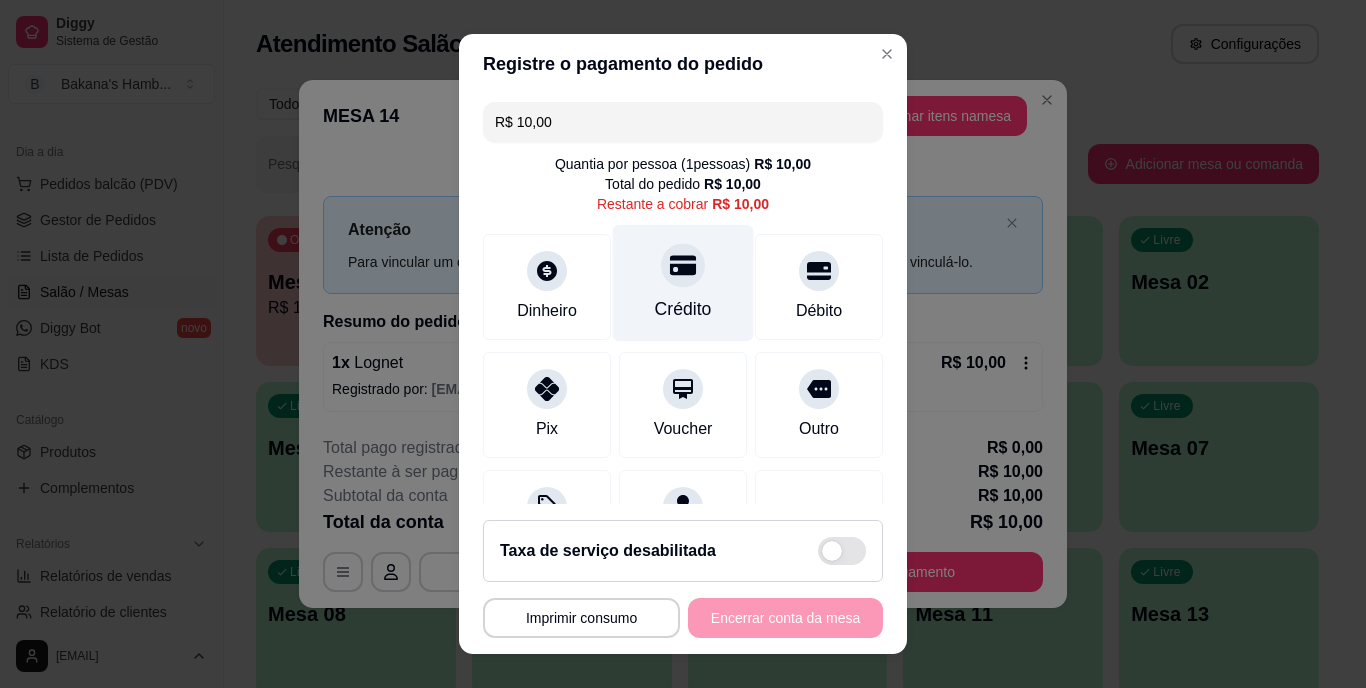 click on "Crédito" at bounding box center (683, 310) 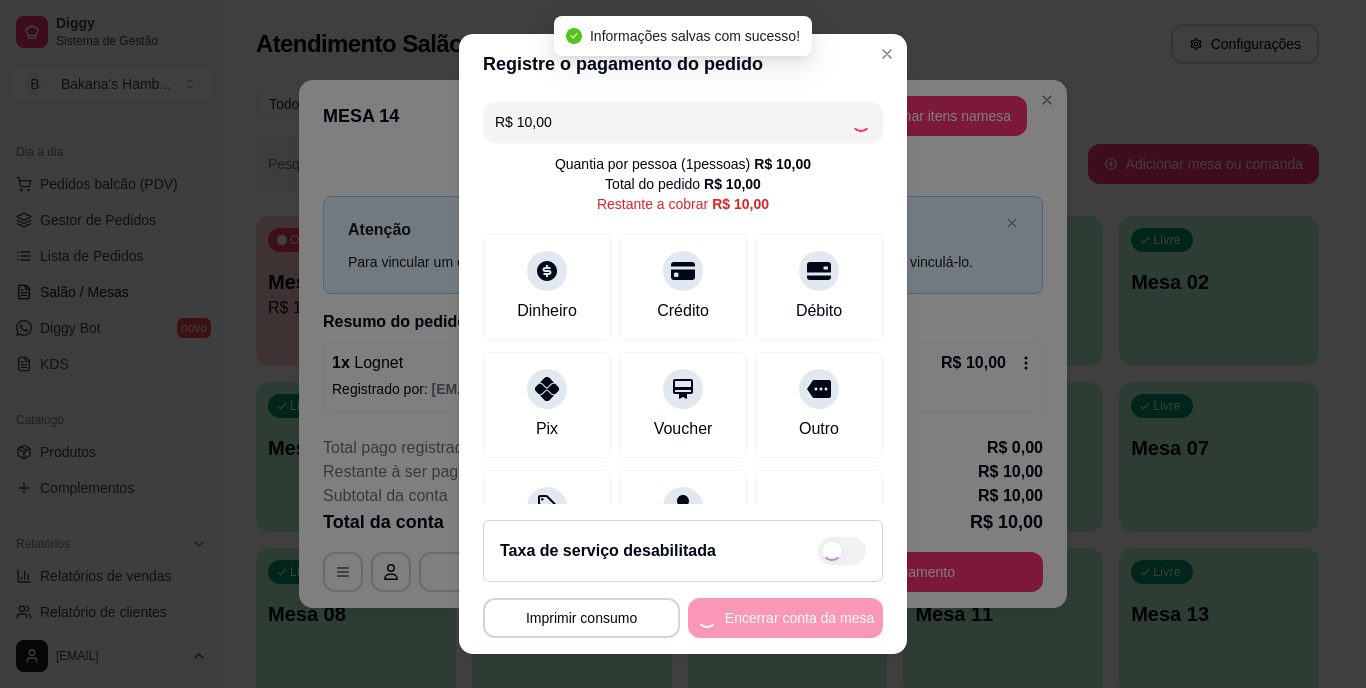 type on "R$ 0,00" 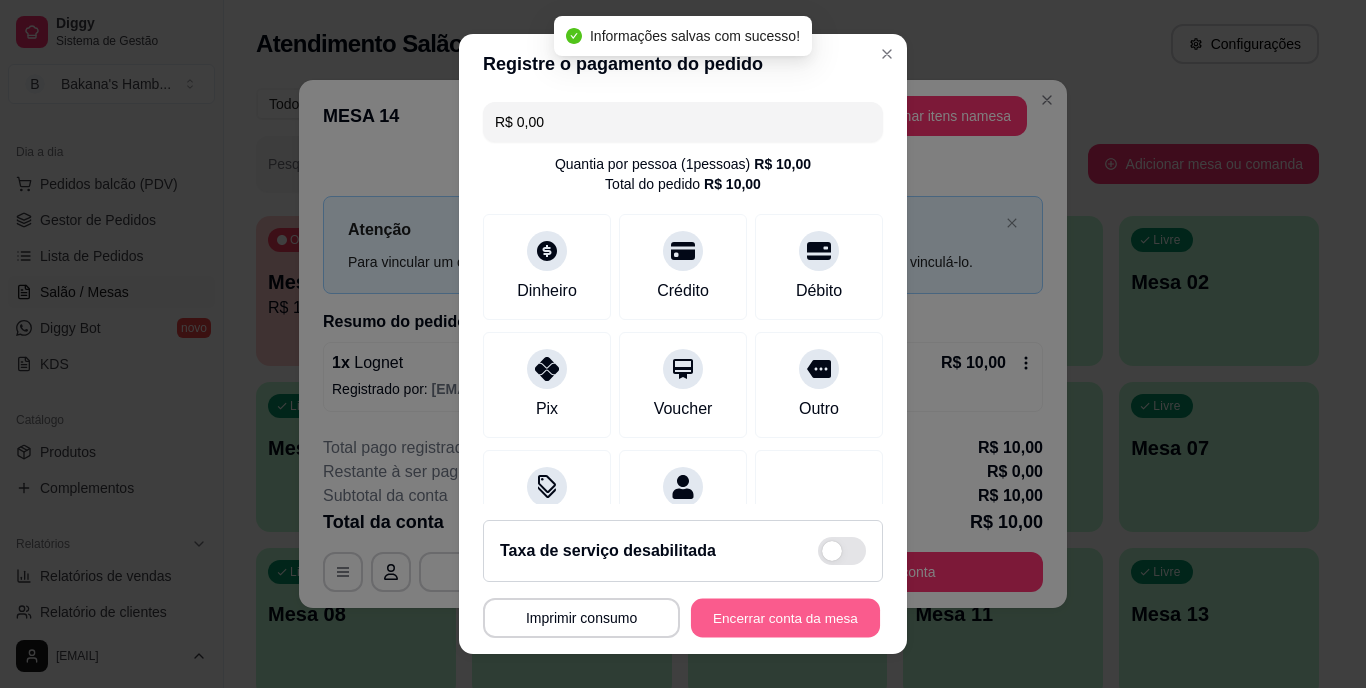 click on "Encerrar conta da mesa" at bounding box center [785, 617] 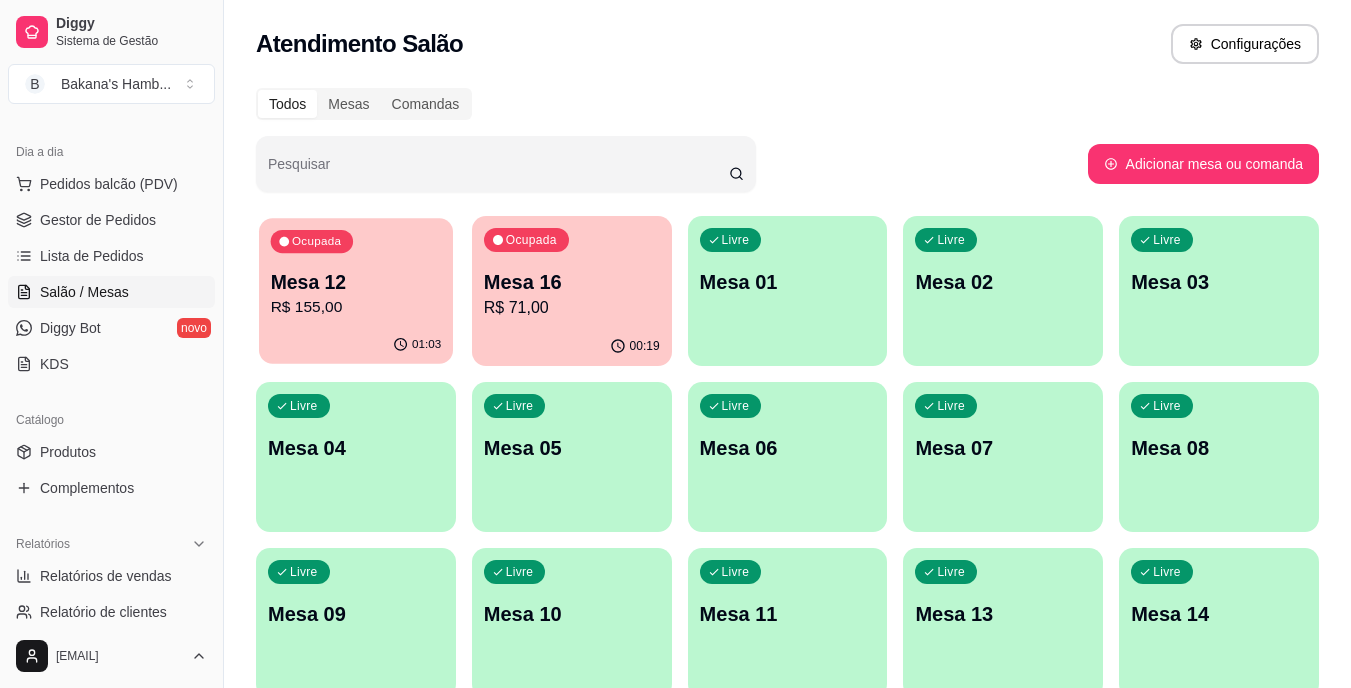 click on "Ocupada Mesa 12 R$ 155,00" at bounding box center [356, 272] 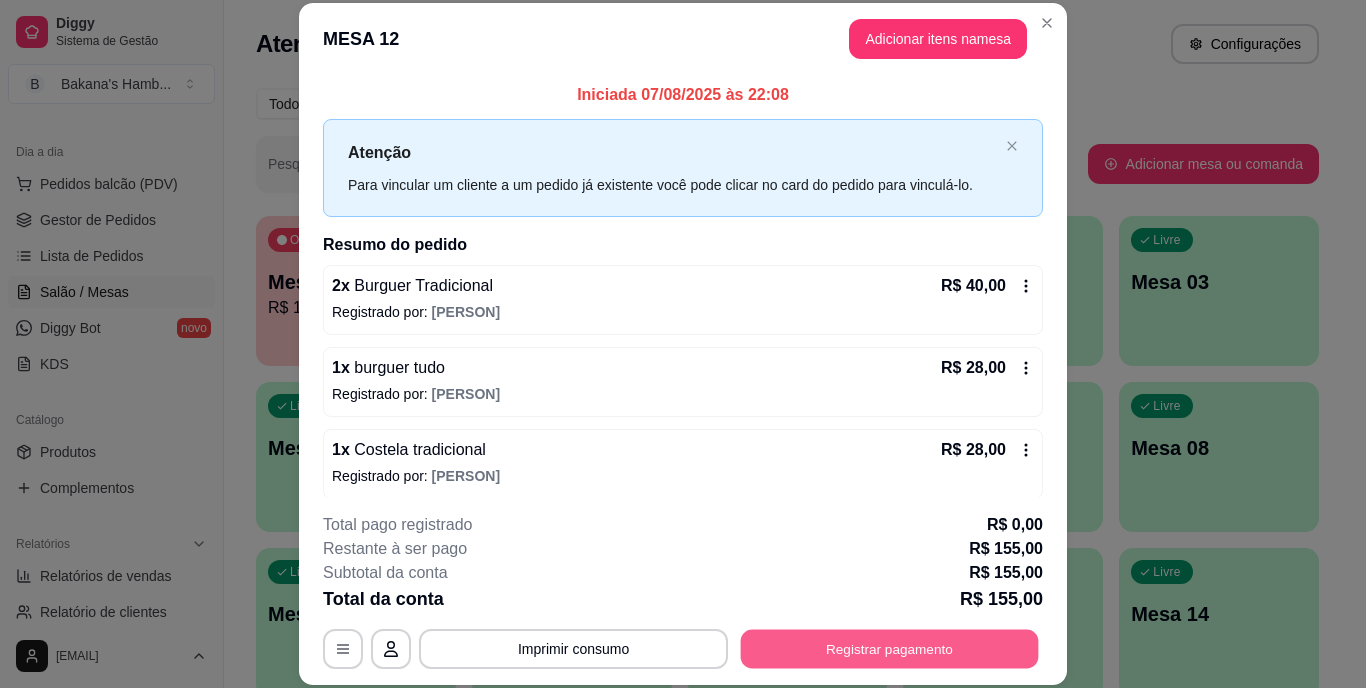 click on "Registrar pagamento" at bounding box center [890, 648] 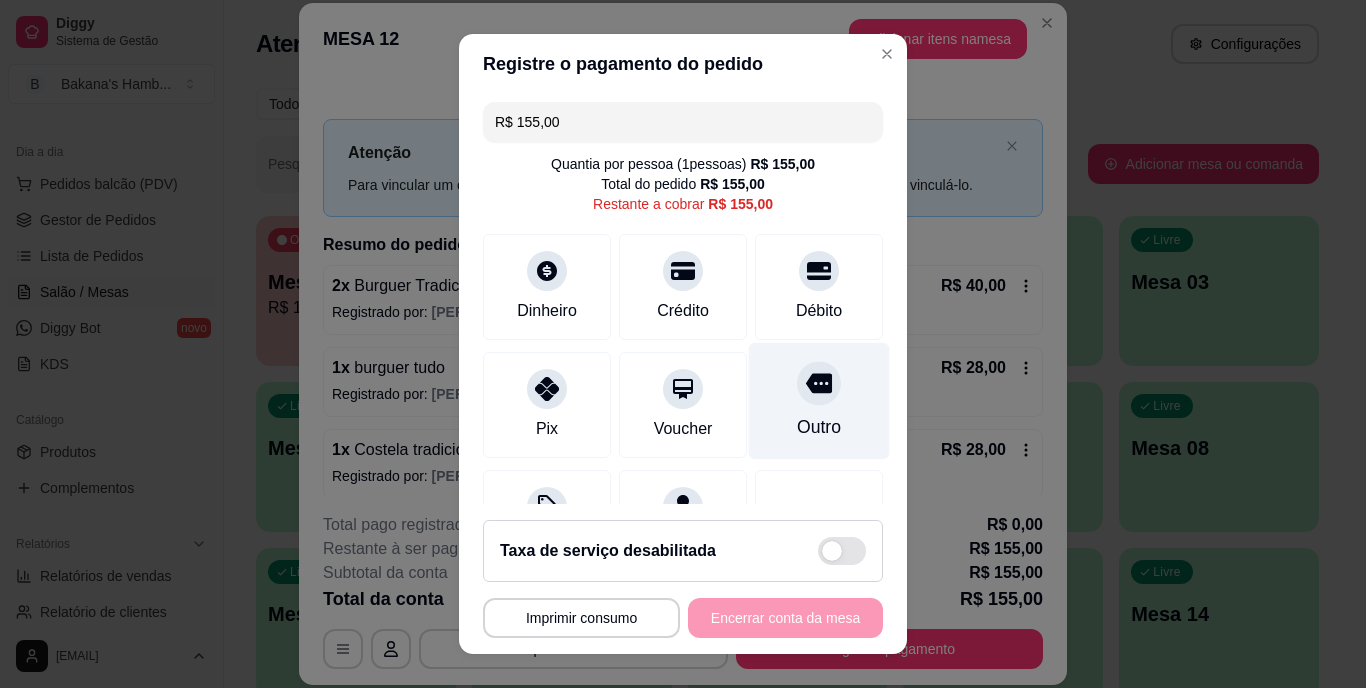 click at bounding box center [819, 384] 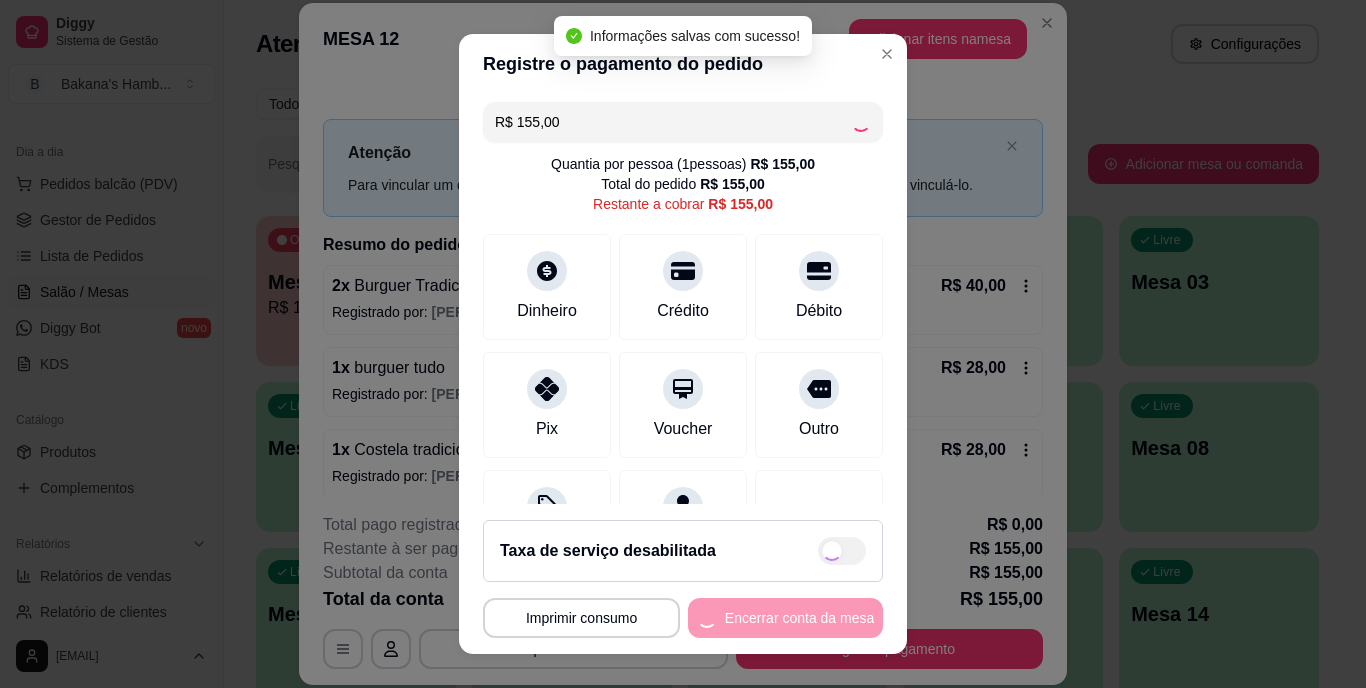 type on "R$ 0,00" 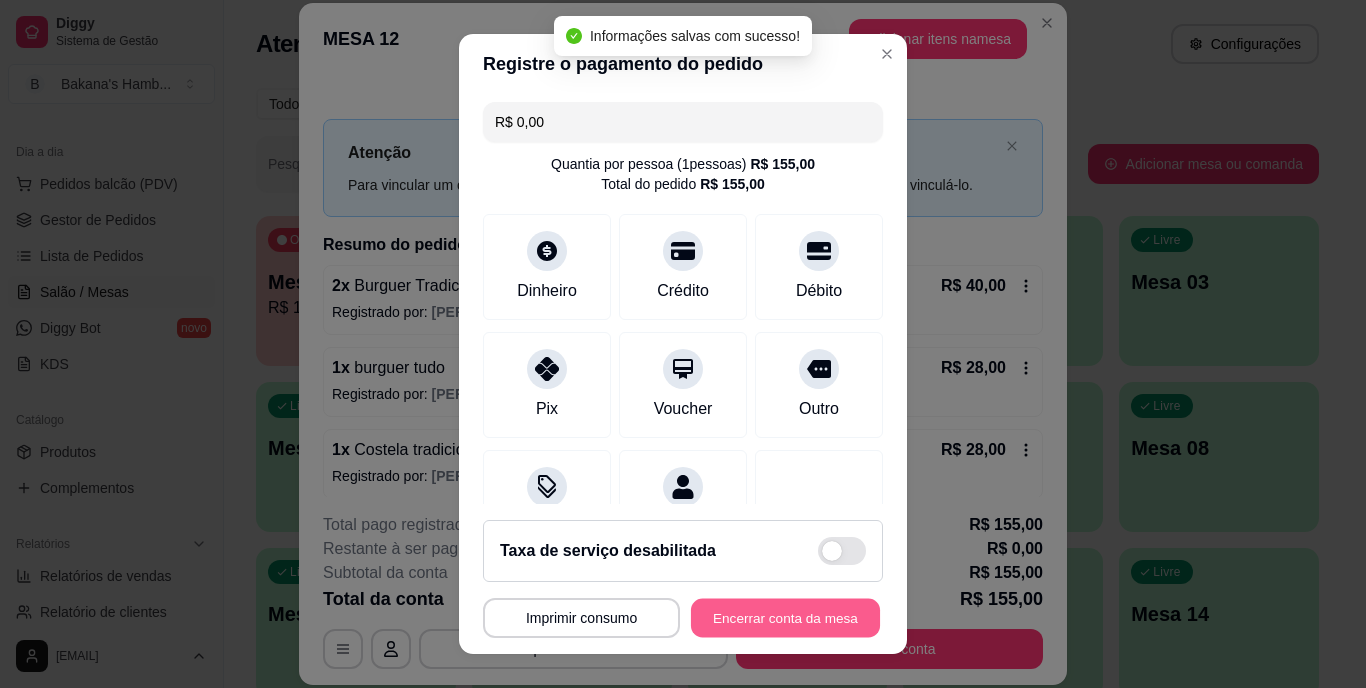 click on "Encerrar conta da mesa" at bounding box center (785, 617) 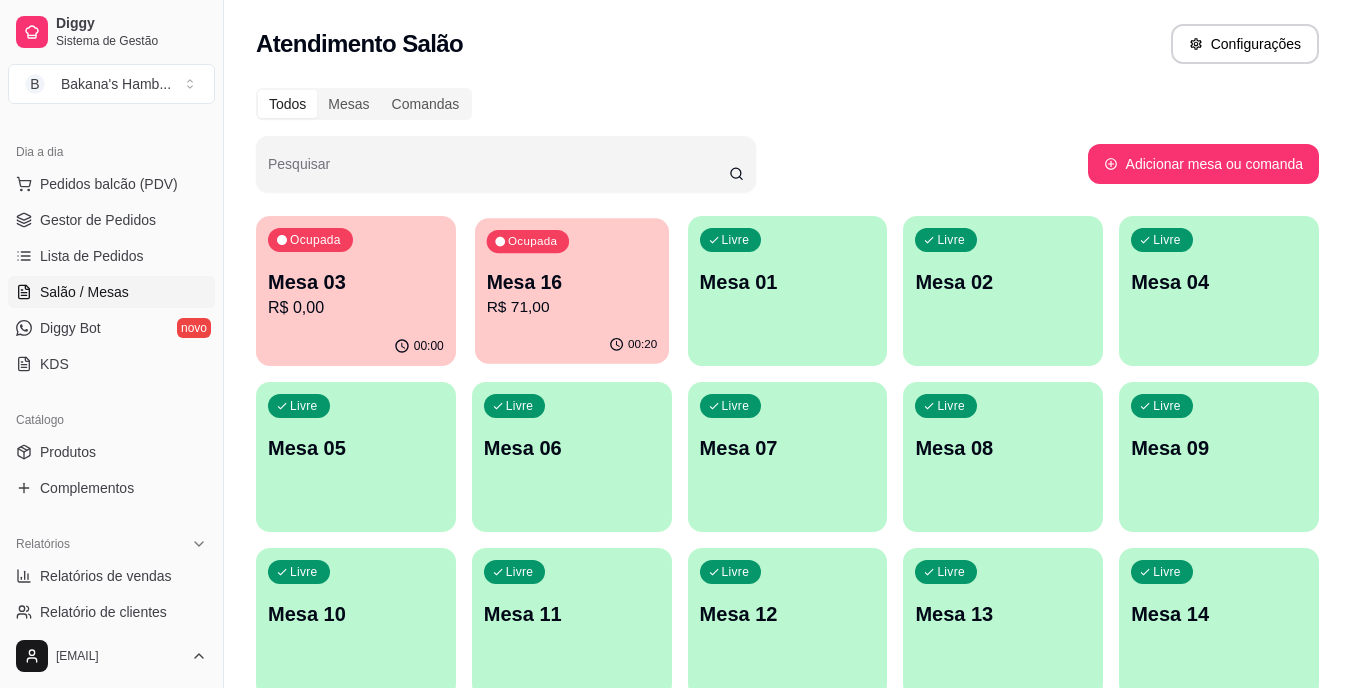 click on "Ocupada Mesa 16 R$ 71,00" at bounding box center (572, 272) 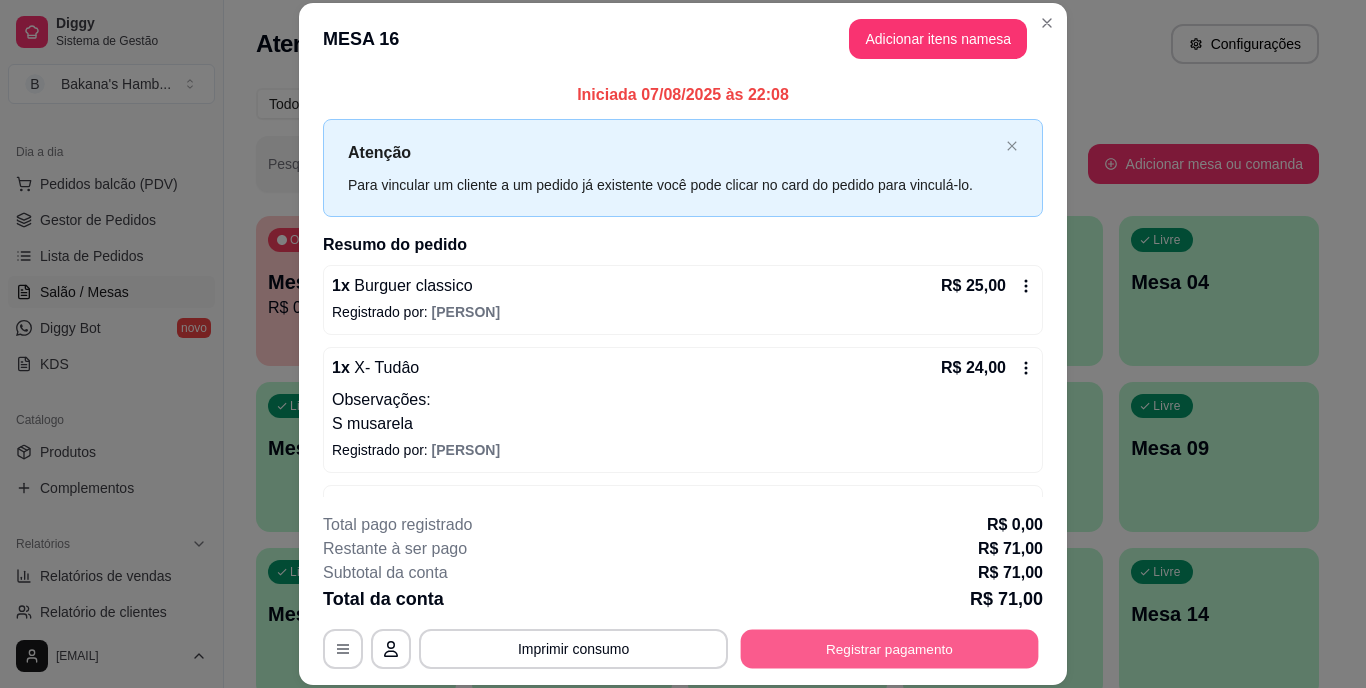 click on "Registrar pagamento" at bounding box center (890, 648) 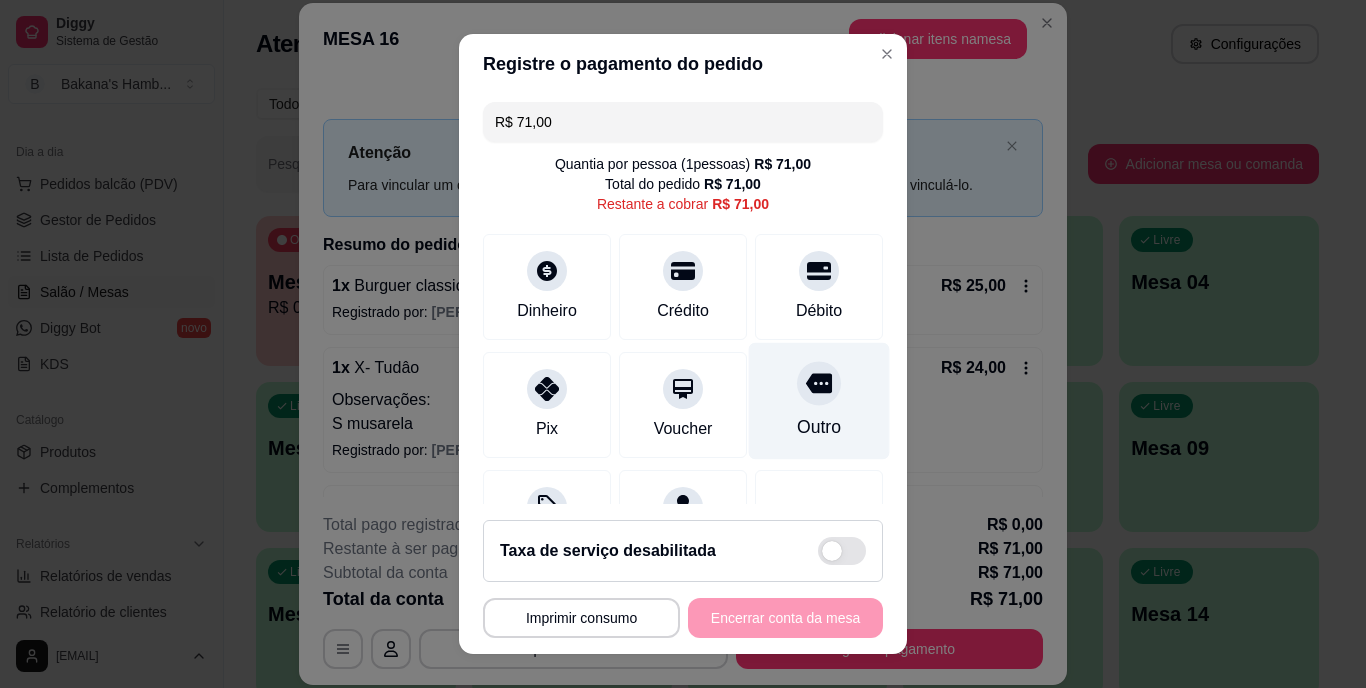 click on "Outro" at bounding box center (819, 401) 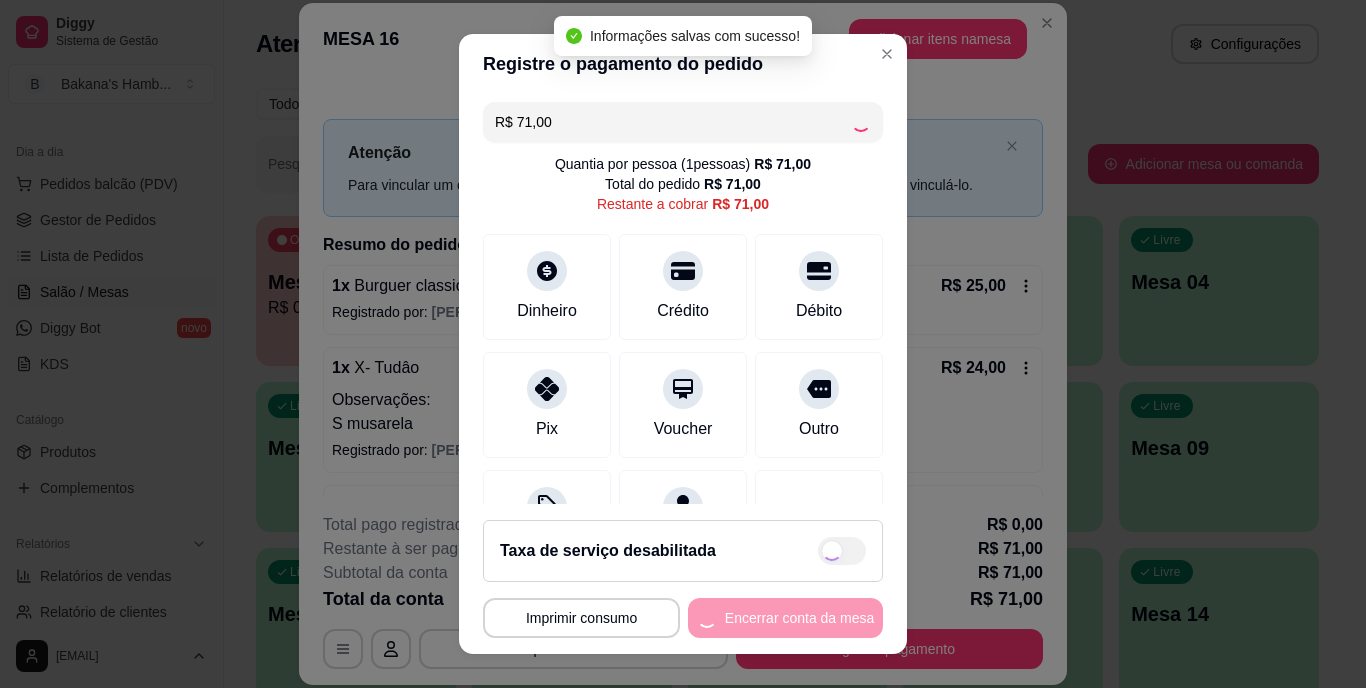 type on "R$ 0,00" 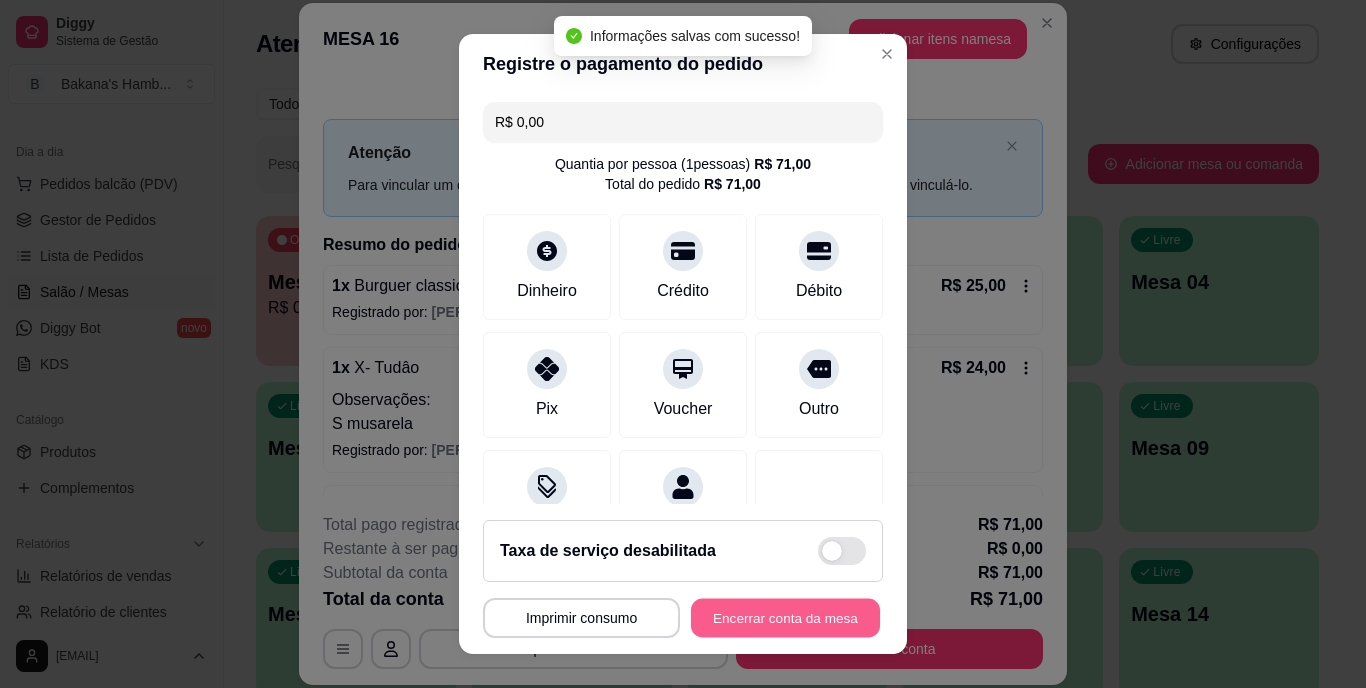 click on "Encerrar conta da mesa" at bounding box center [785, 617] 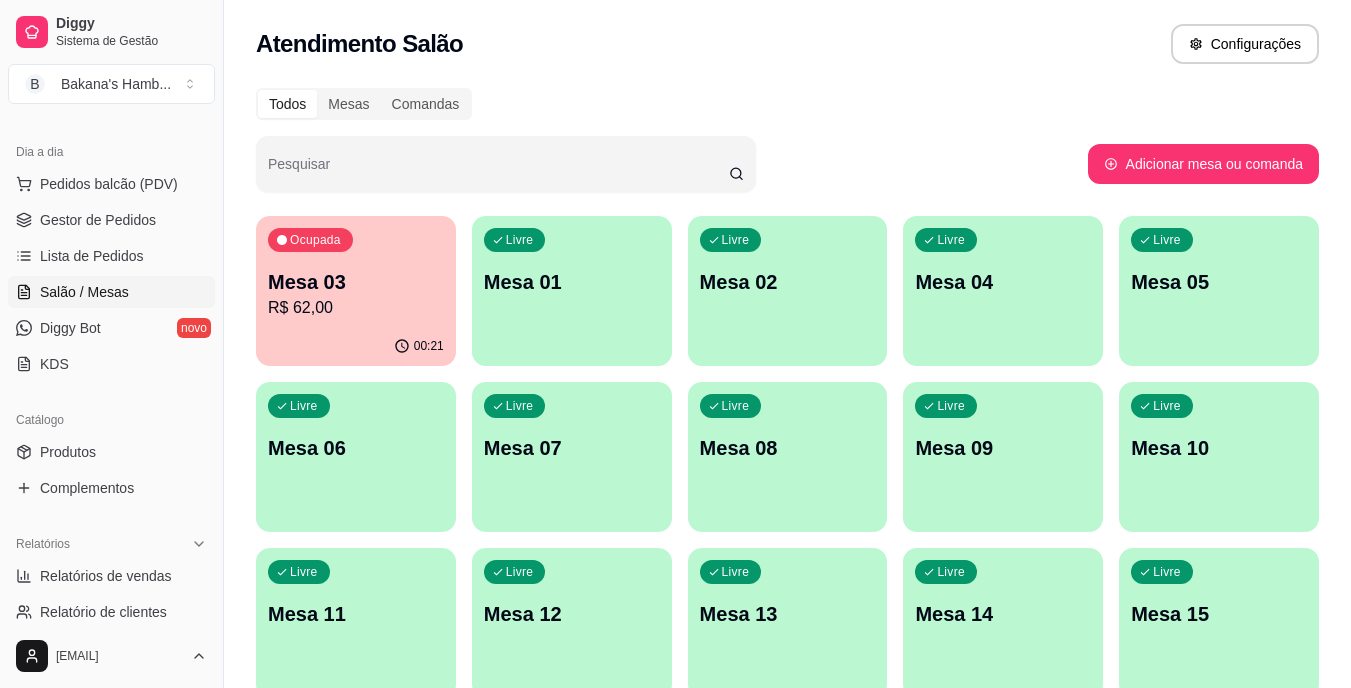 click on "Todos Mesas Comandas" at bounding box center (787, 104) 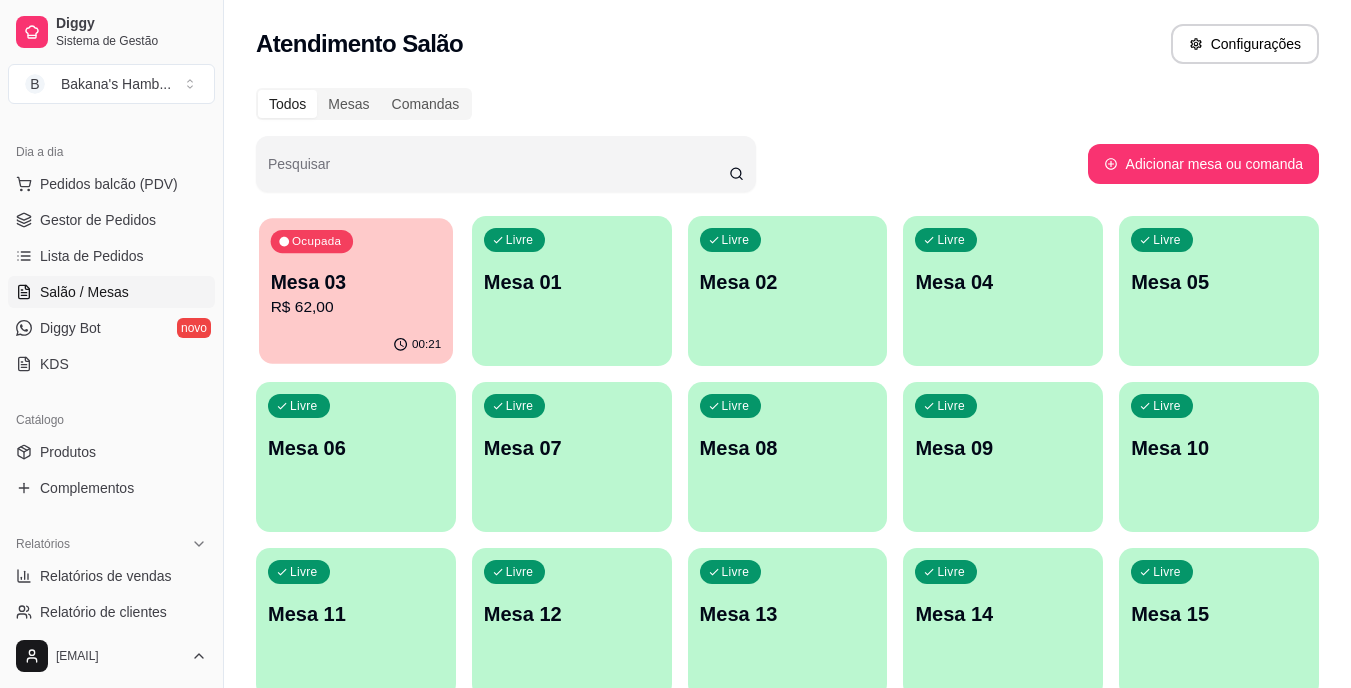 click on "Mesa 03" at bounding box center [356, 282] 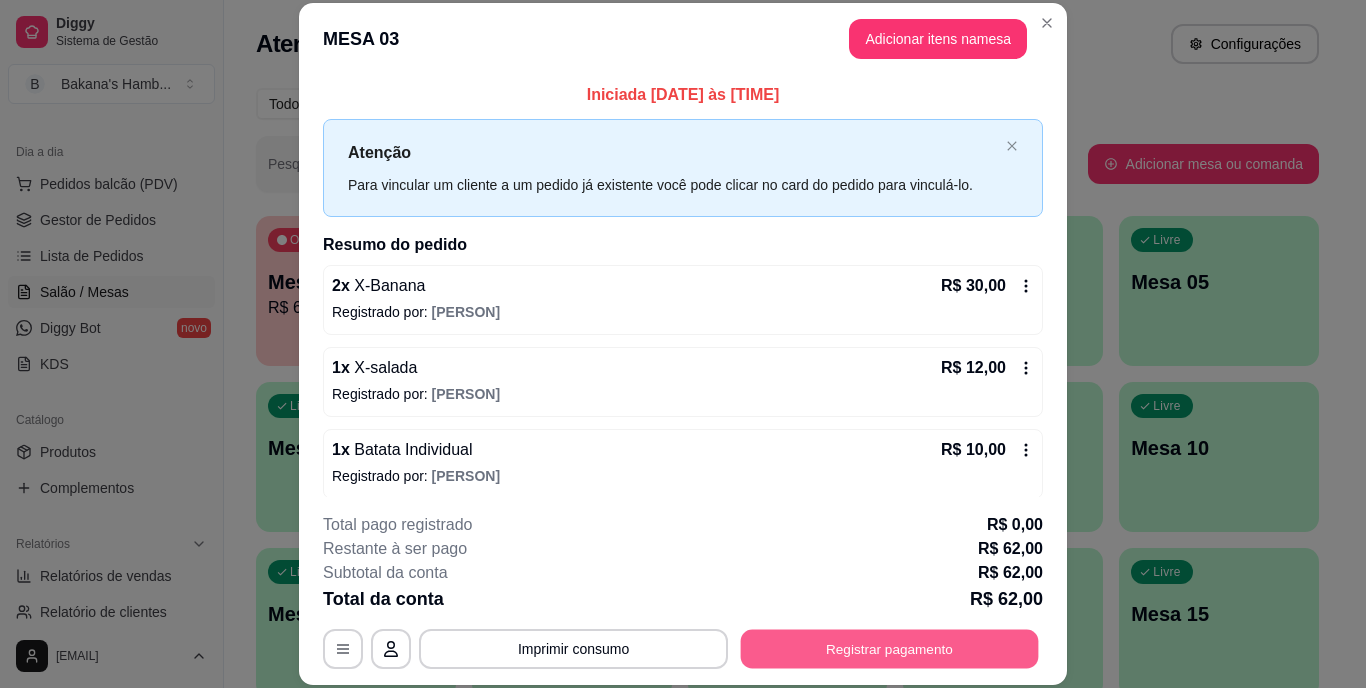 click on "Registrar pagamento" at bounding box center [890, 648] 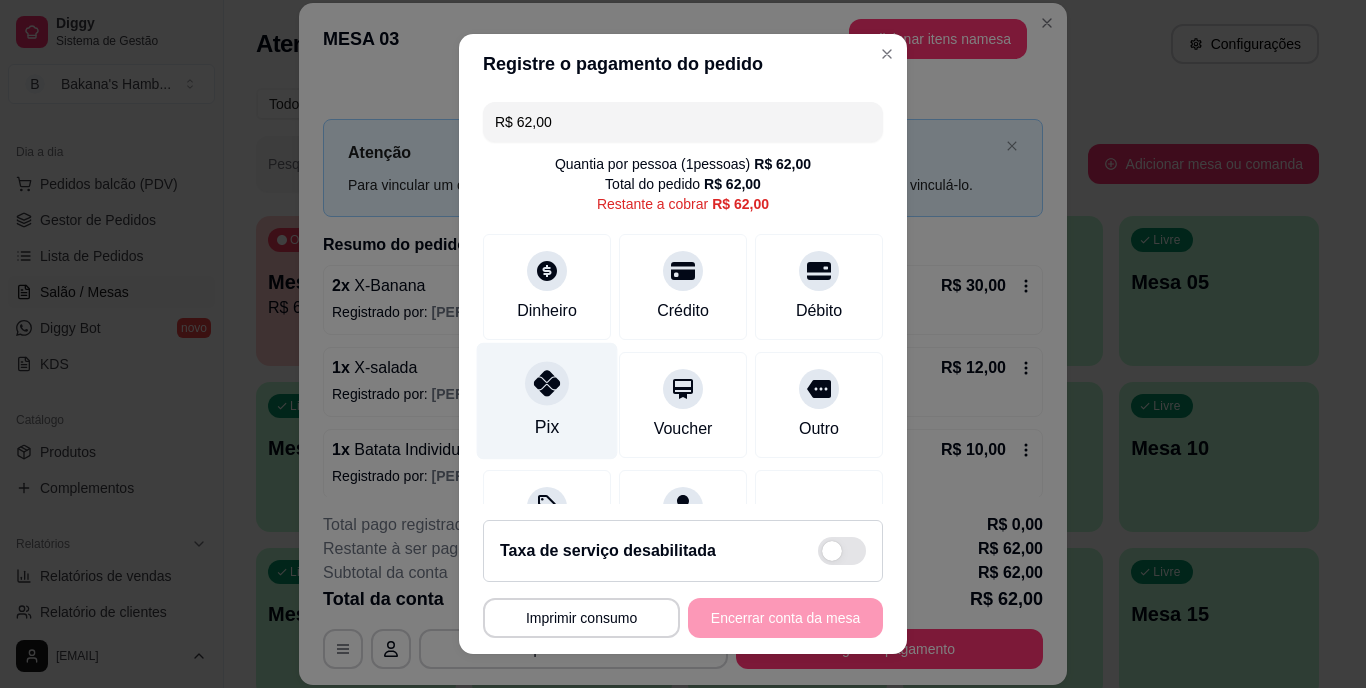 click on "Pix" at bounding box center (547, 401) 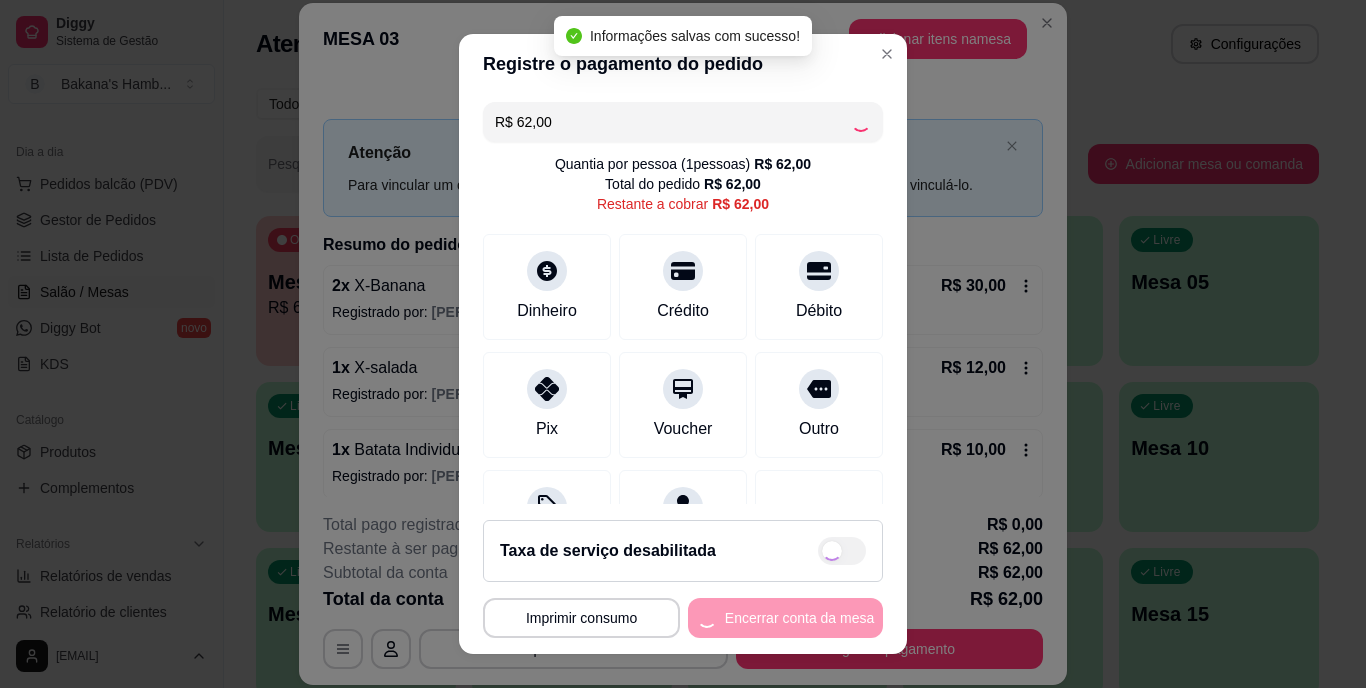 type on "R$ 0,00" 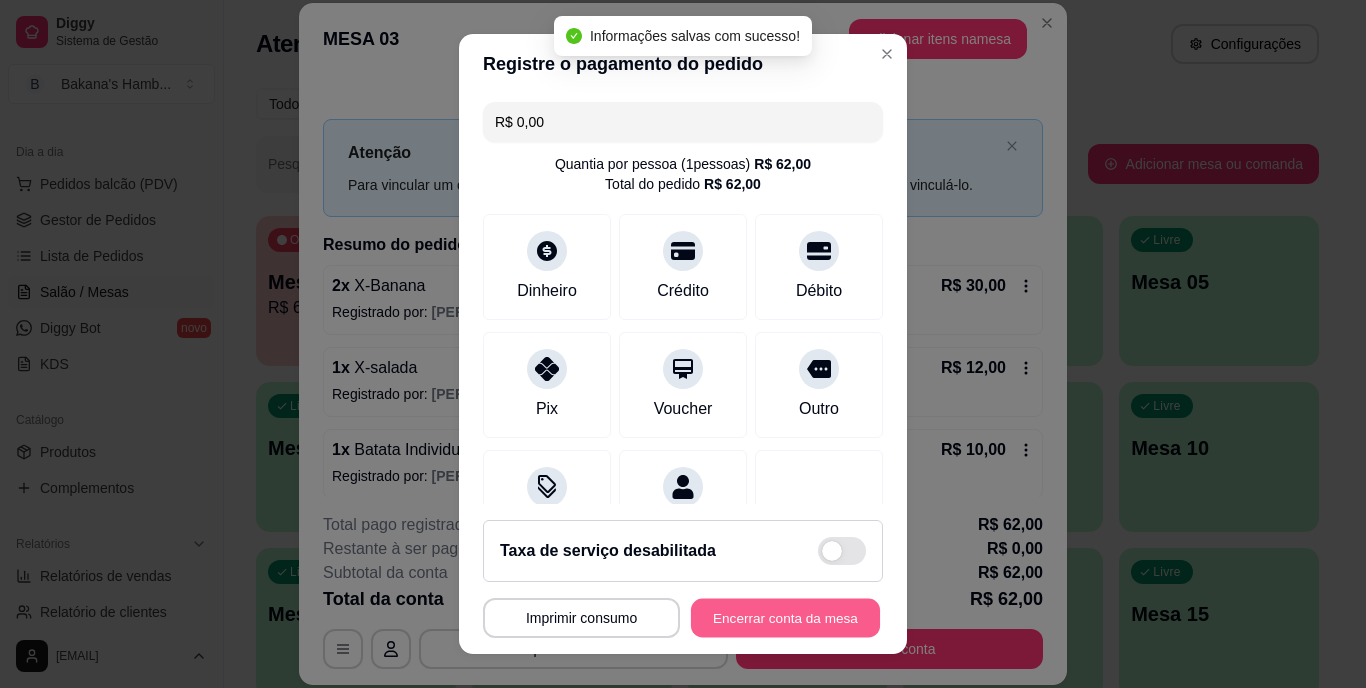 click on "Encerrar conta da mesa" at bounding box center [785, 617] 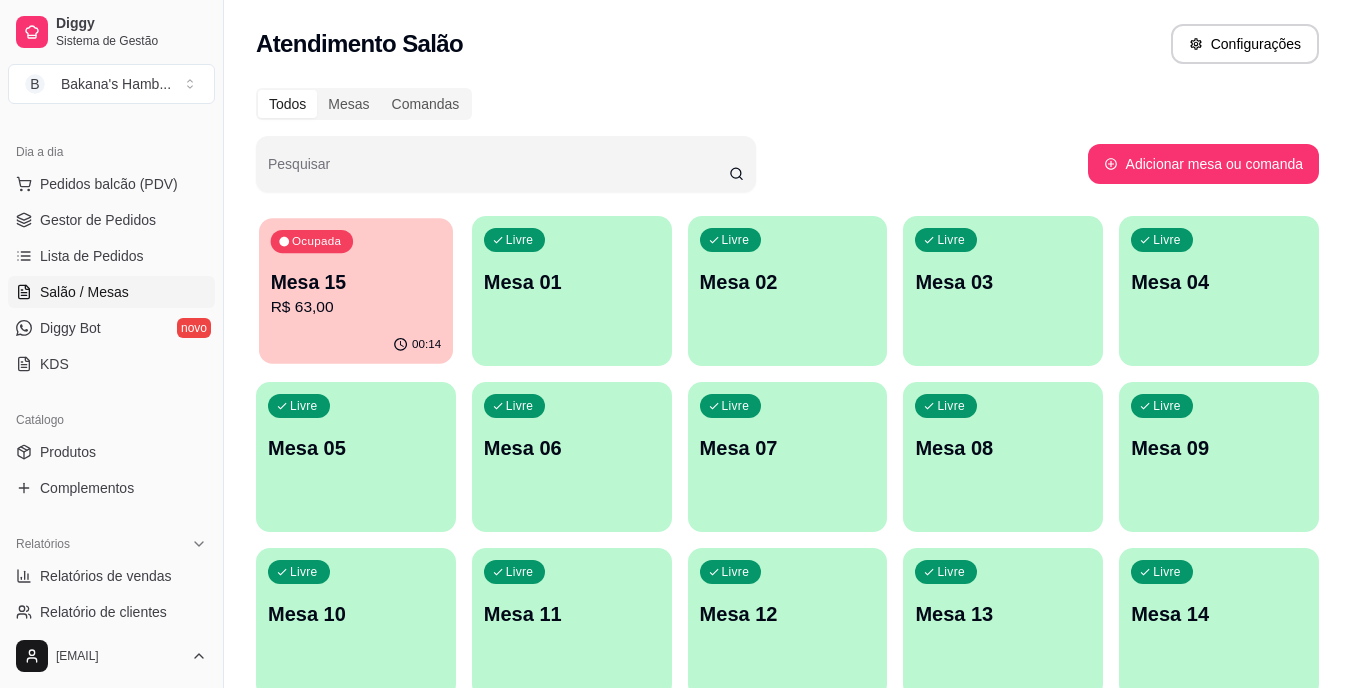 click on "Mesa 15" at bounding box center (356, 282) 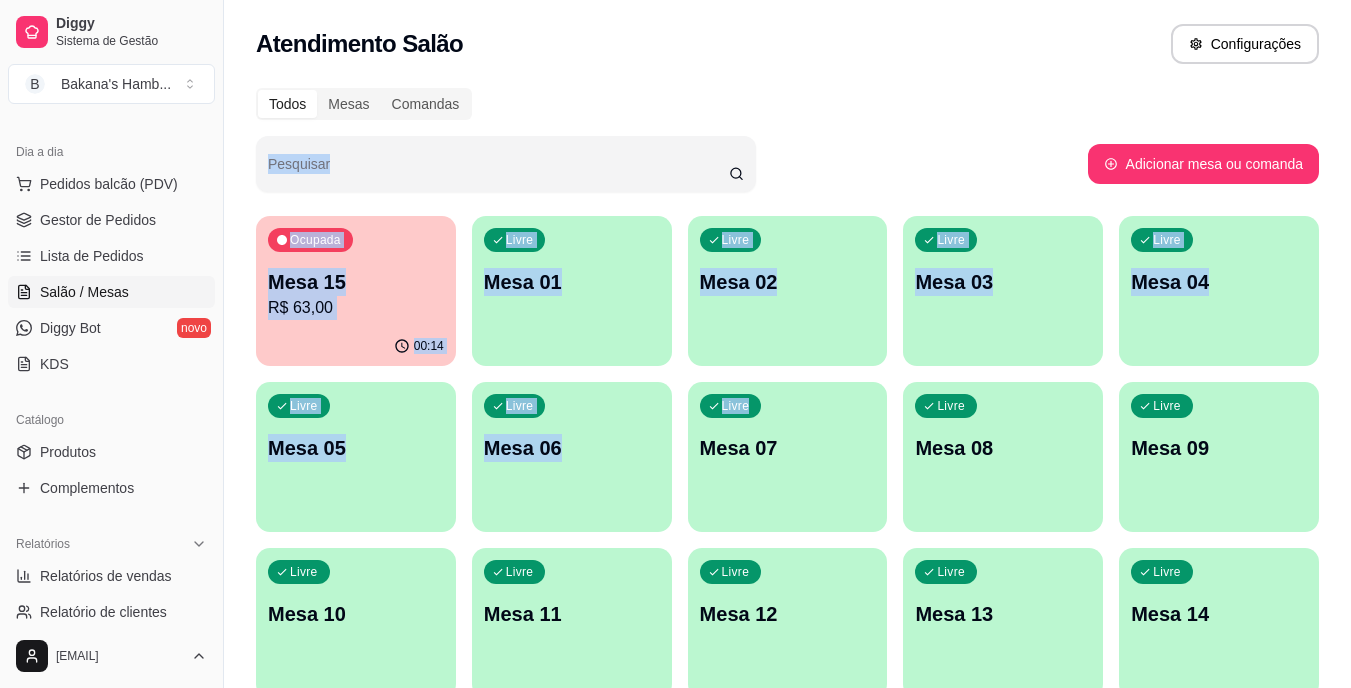 drag, startPoint x: 757, startPoint y: 374, endPoint x: 844, endPoint y: 100, distance: 287.48044 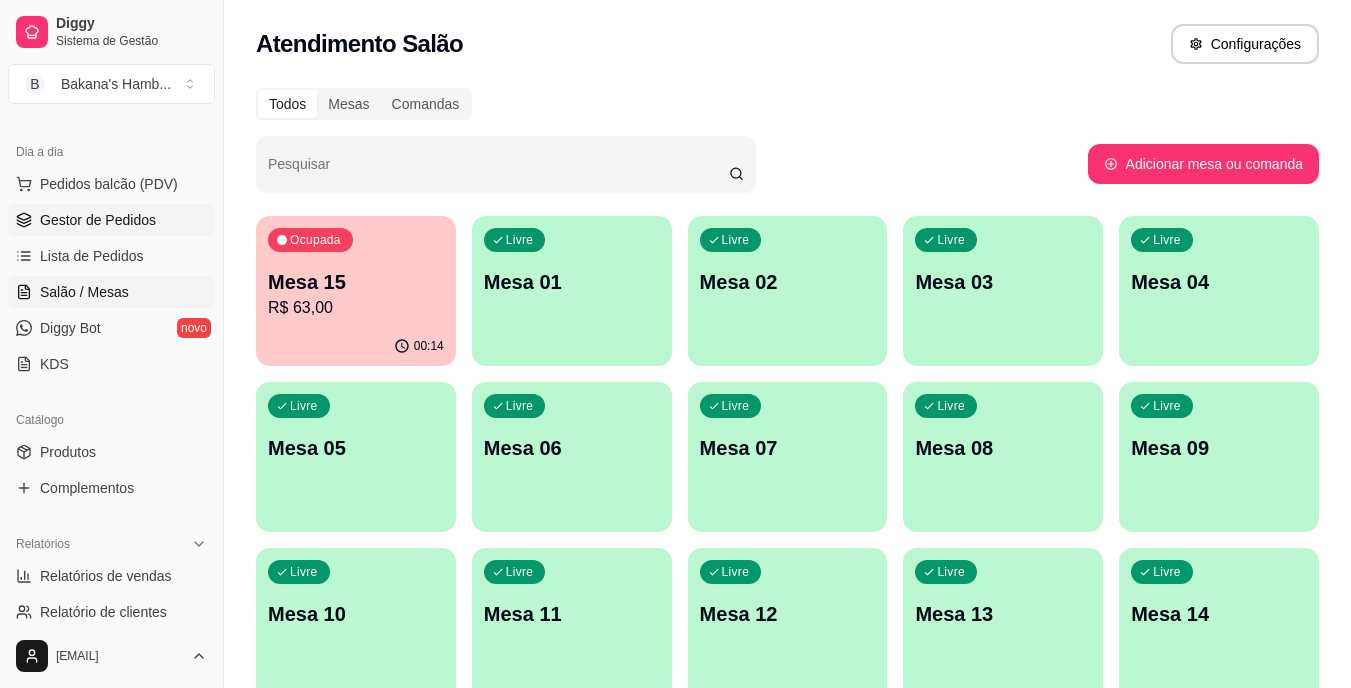 click on "Gestor de Pedidos" at bounding box center (98, 220) 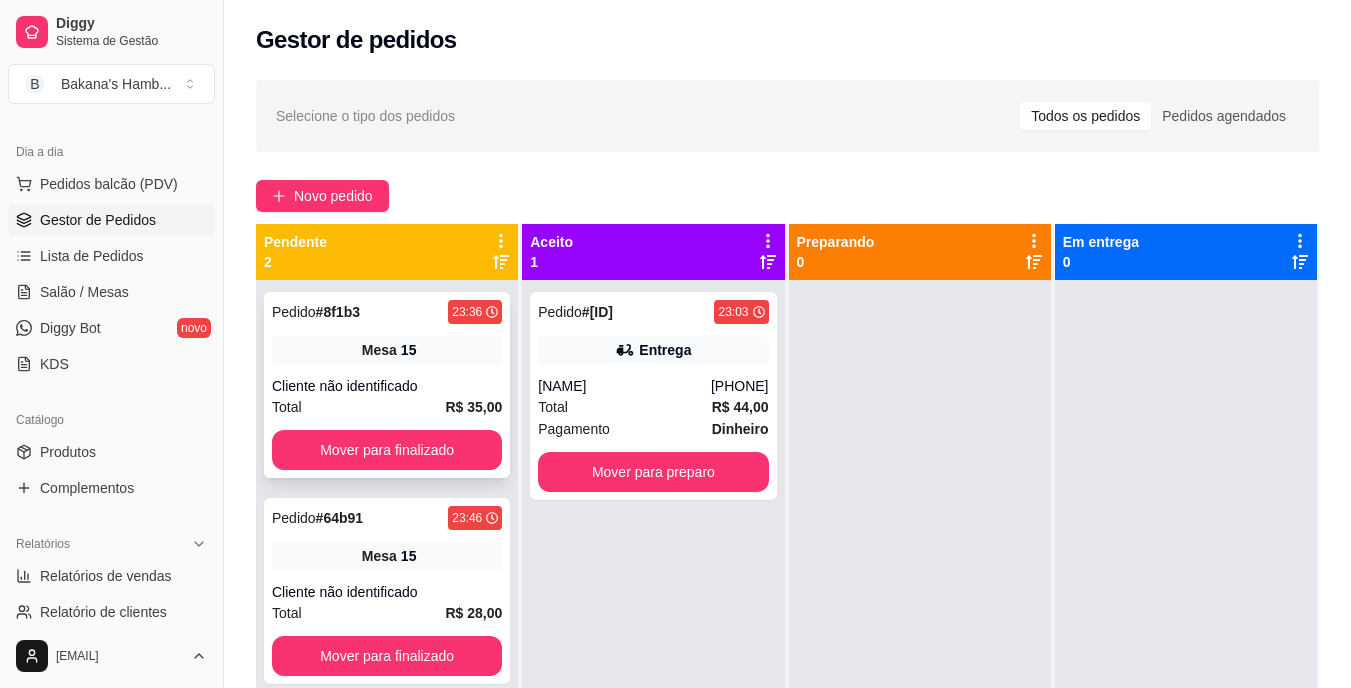 click on "Pedido  # 8f1b3 23:36 Mesa 15 Cliente não identificado Total R$ 35,00 Mover para finalizado" at bounding box center (387, 385) 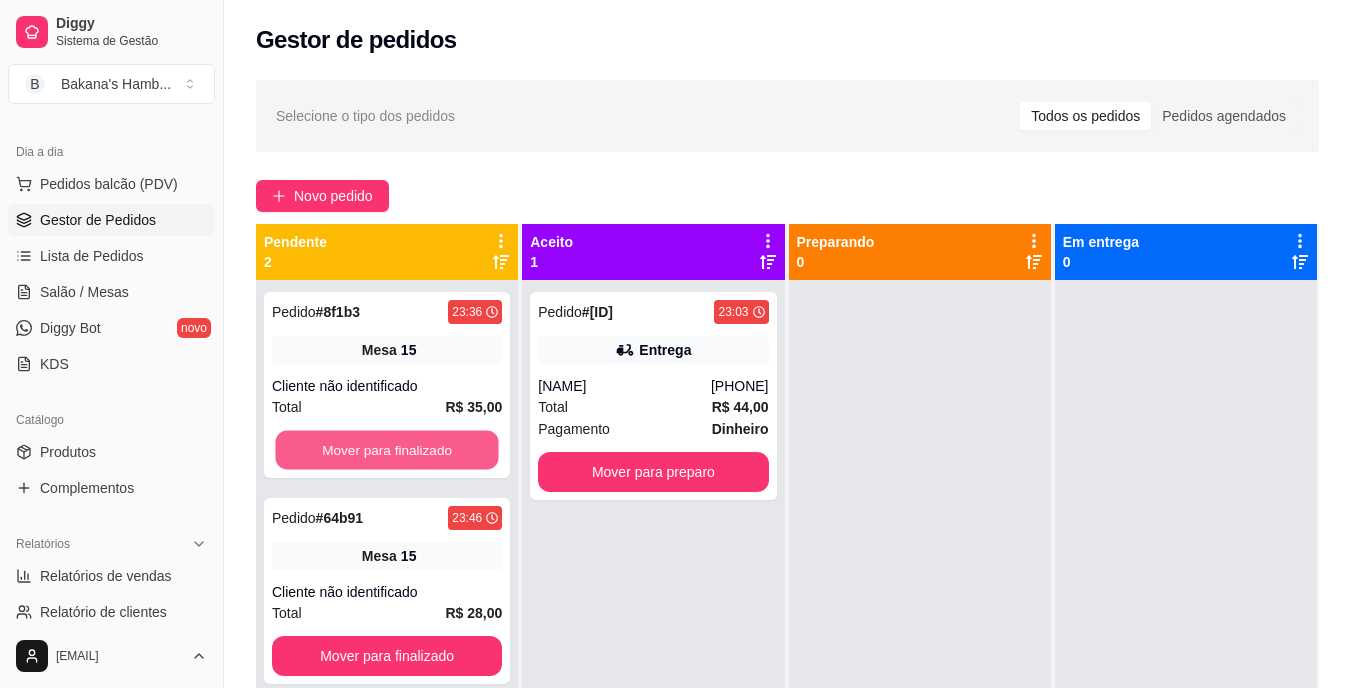 click on "Mover para finalizado" at bounding box center (386, 450) 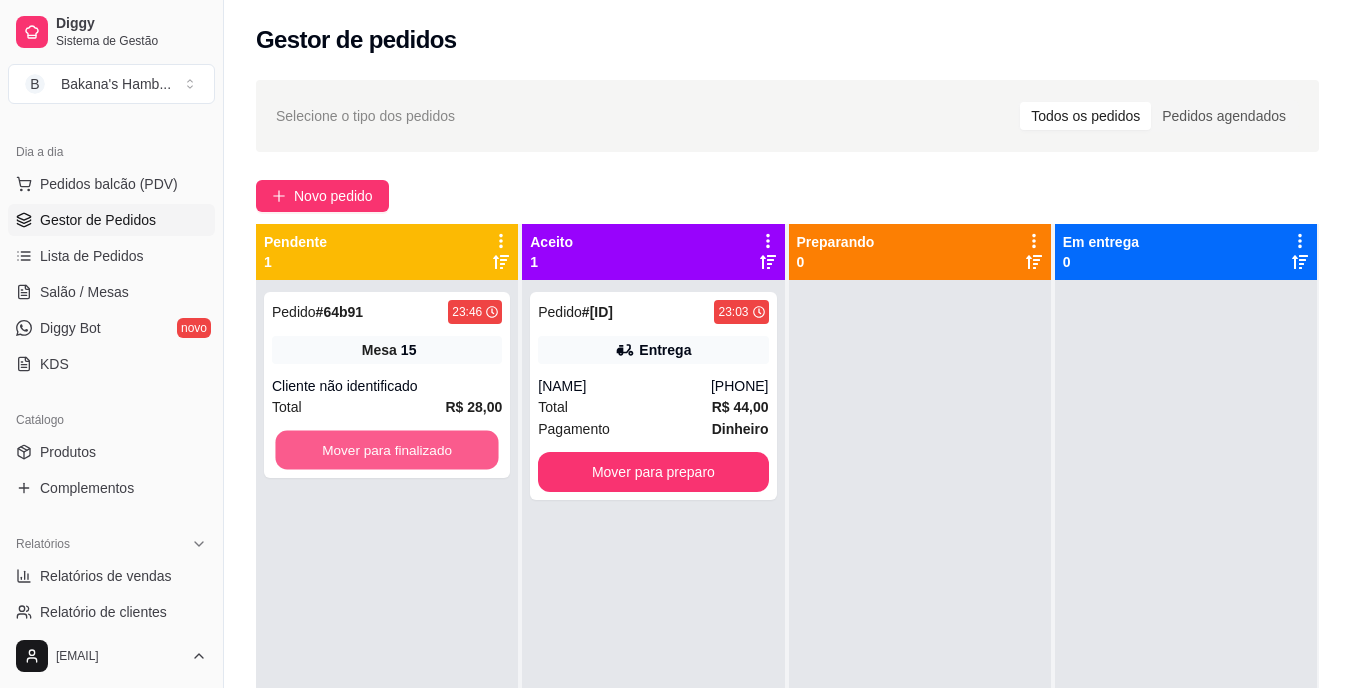 click on "Mover para finalizado" at bounding box center [386, 450] 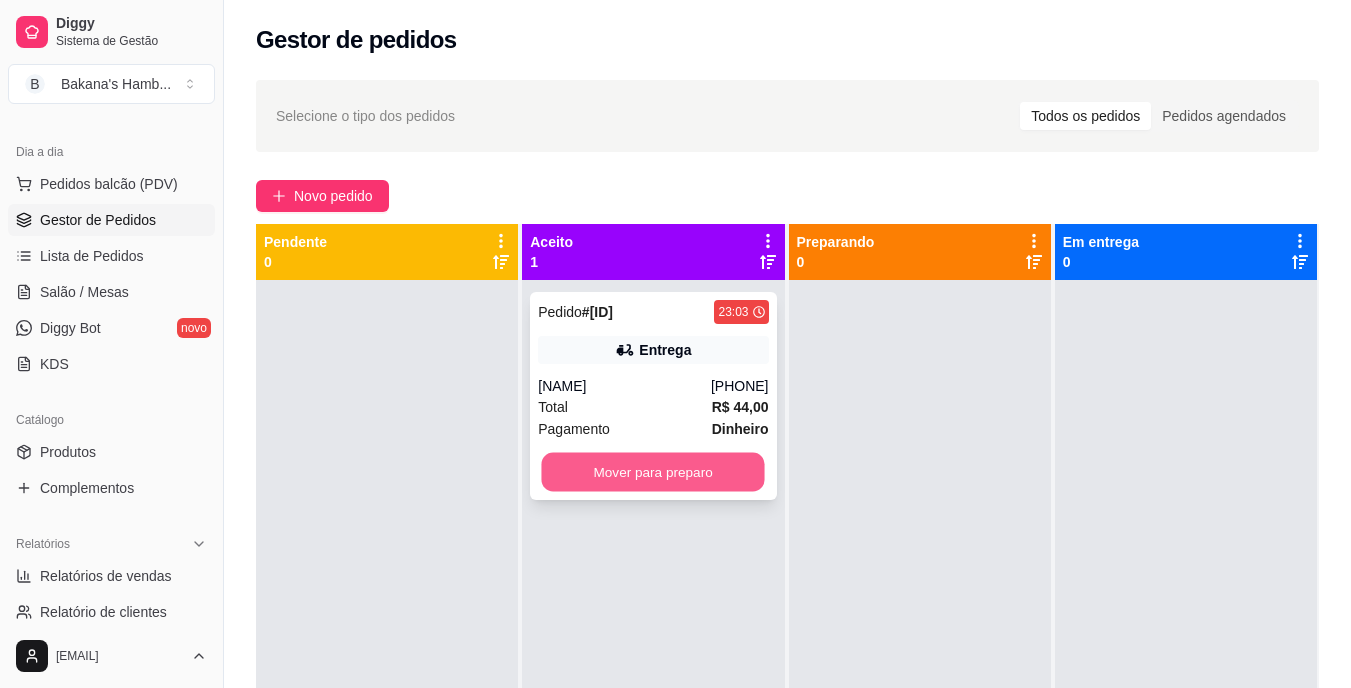 click on "Mover para preparo" at bounding box center [653, 472] 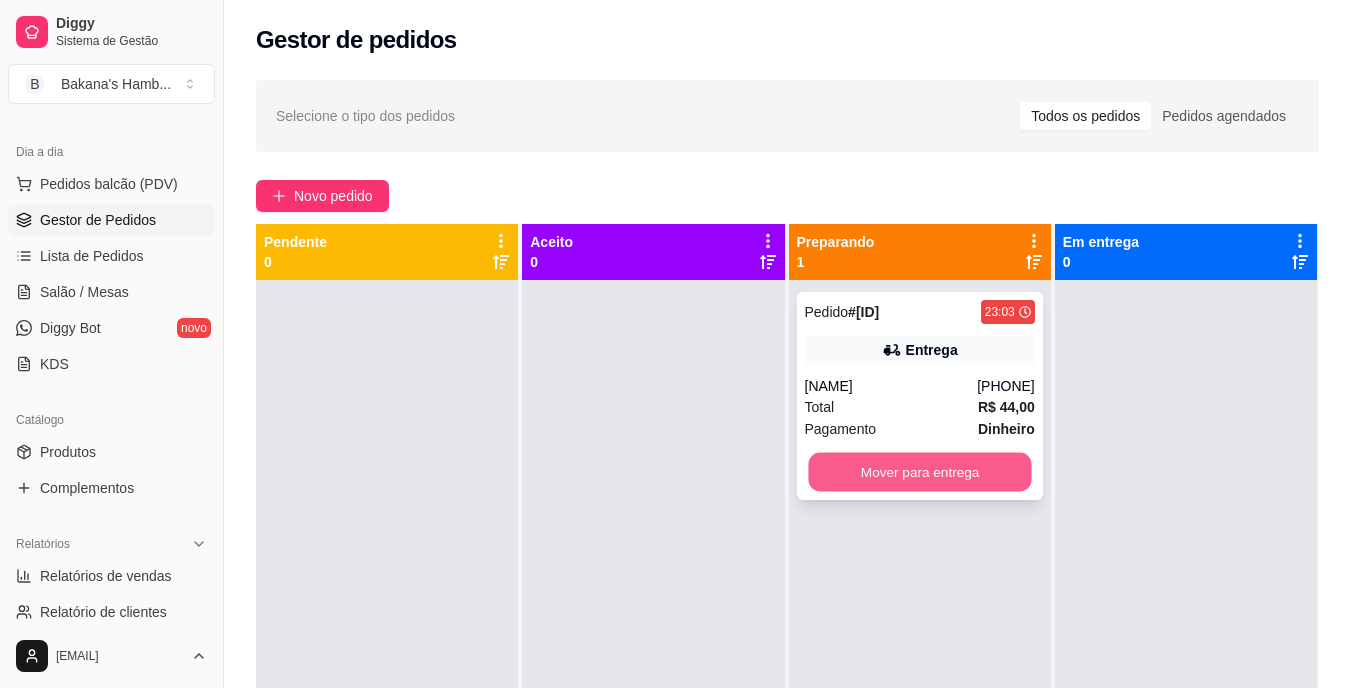 click on "Mover para entrega" at bounding box center (919, 472) 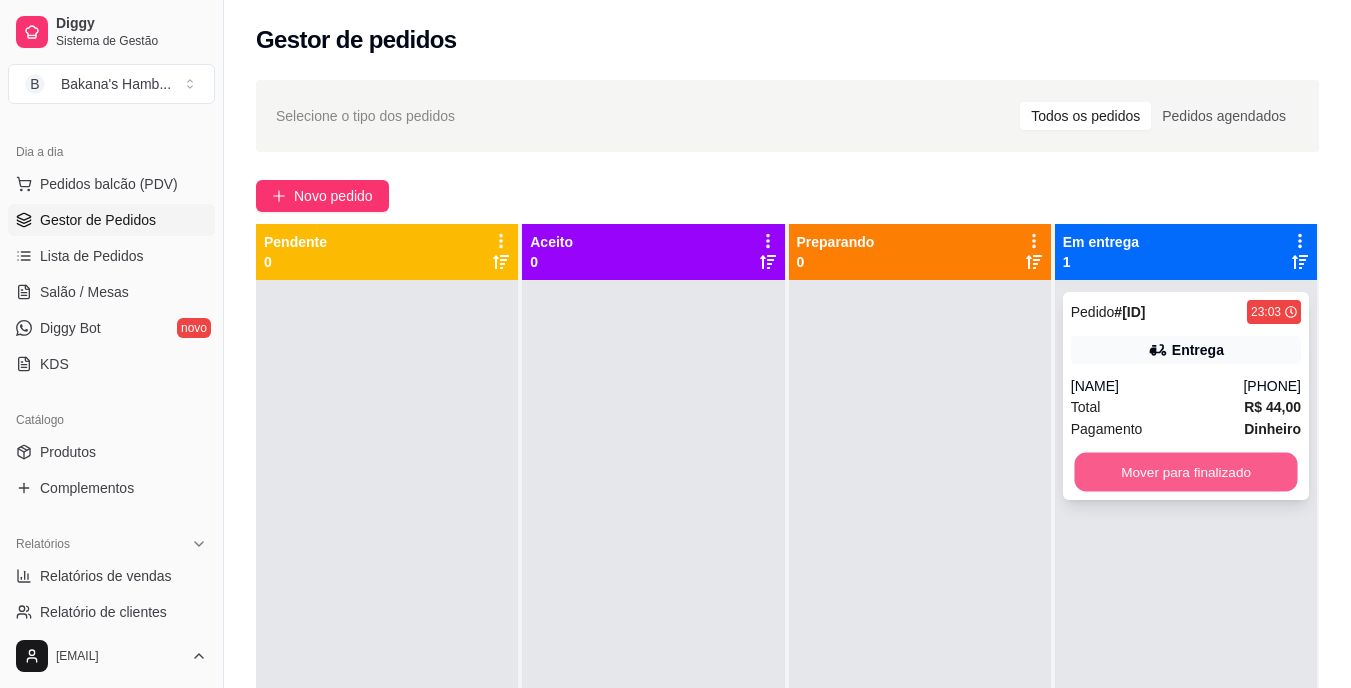 click on "Mover para finalizado" at bounding box center [1185, 472] 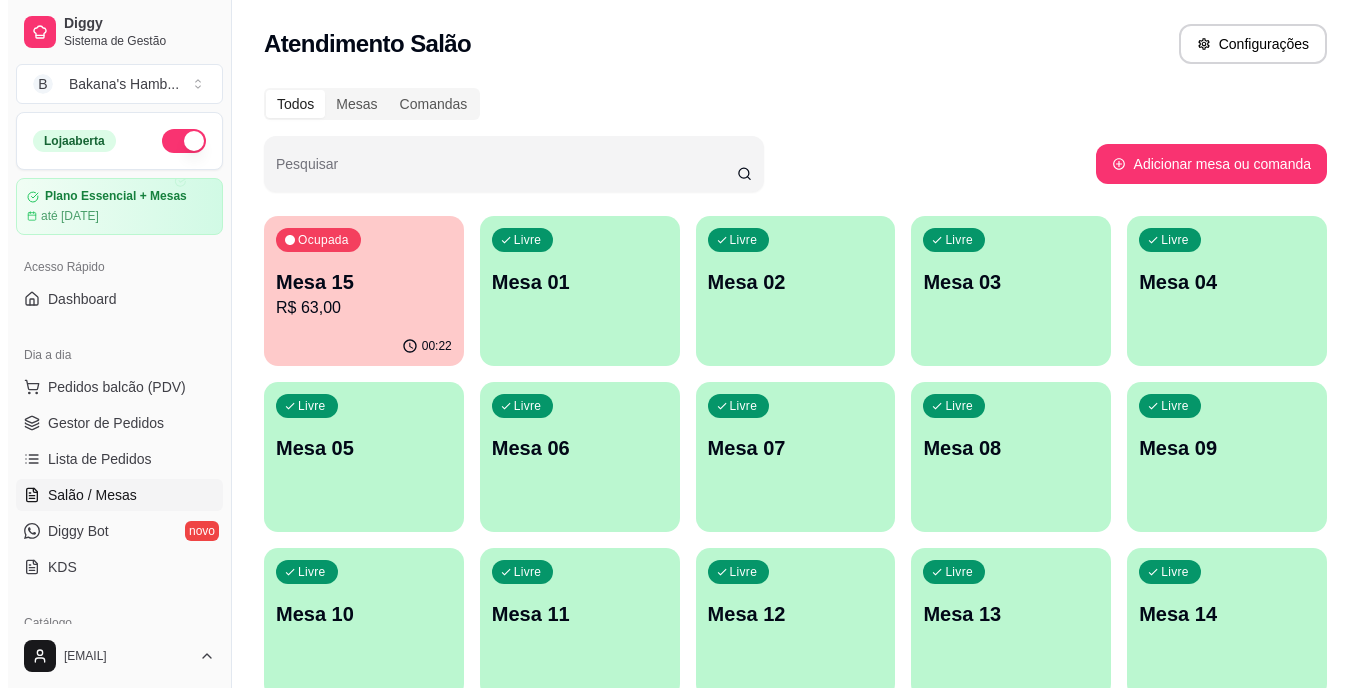 scroll, scrollTop: 0, scrollLeft: 0, axis: both 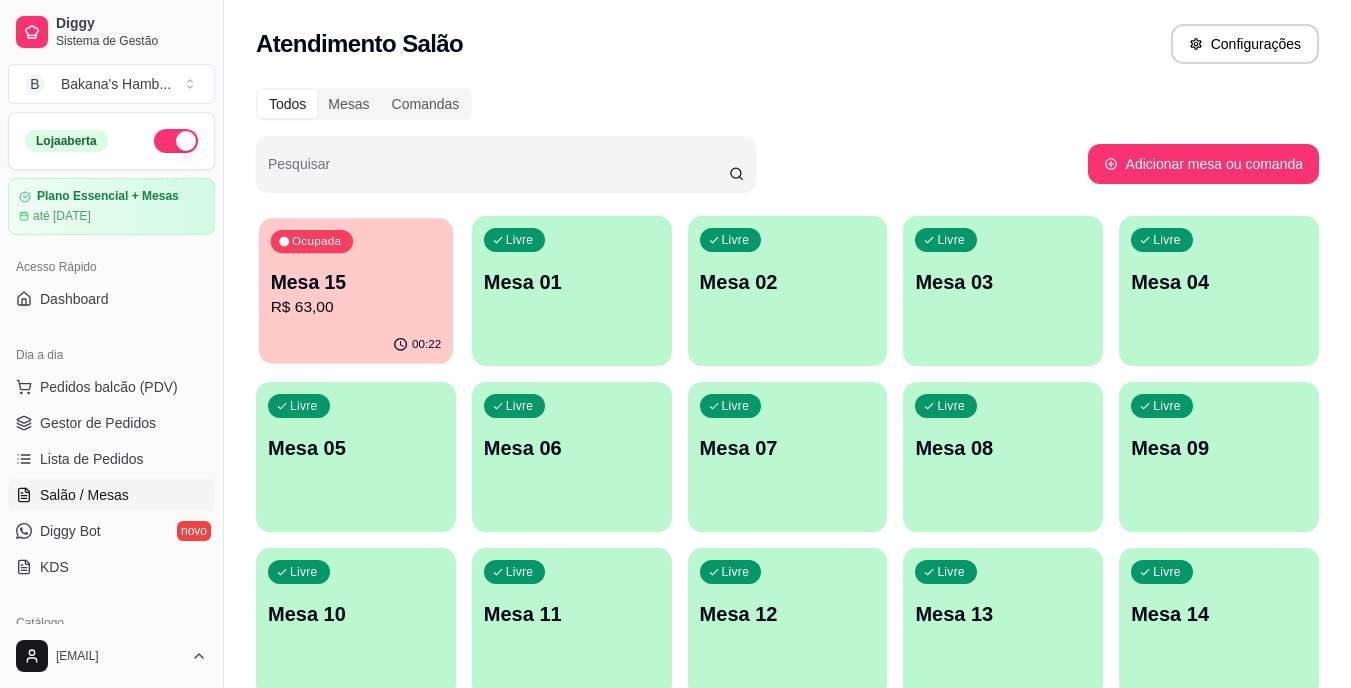 click on "Mesa 15" at bounding box center [356, 282] 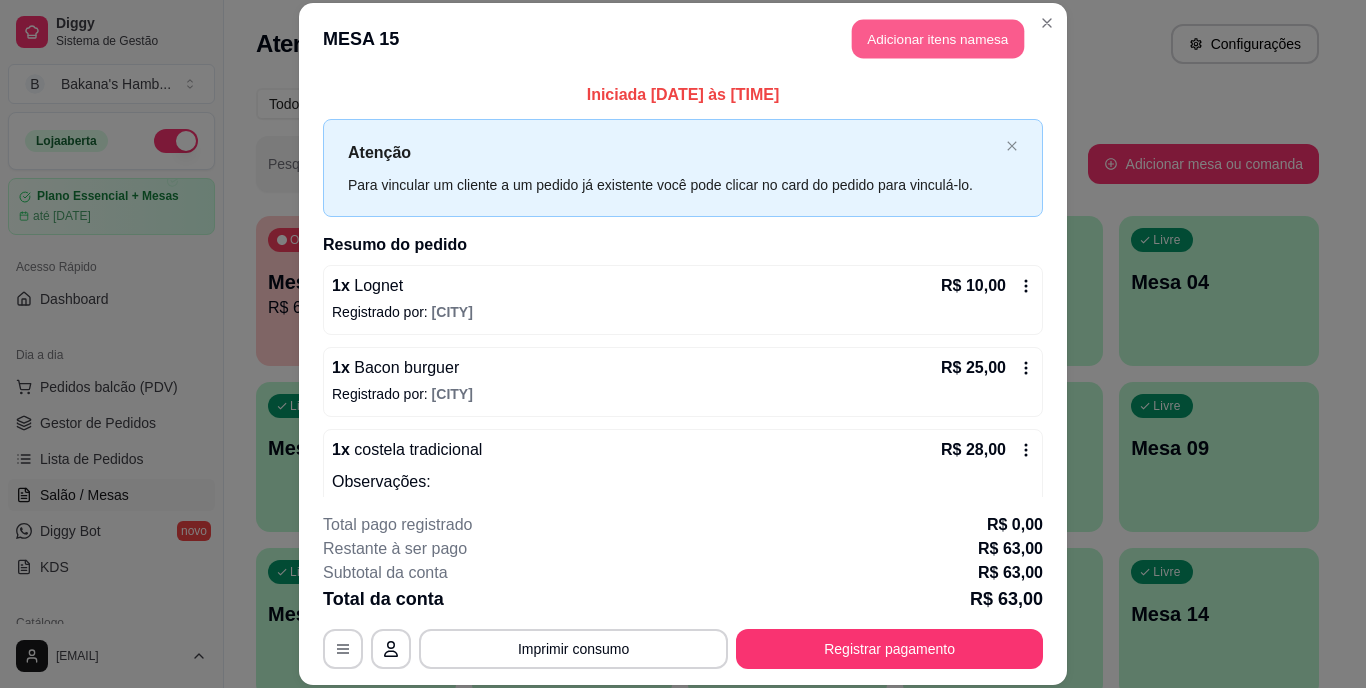 click on "Adicionar itens na  mesa" at bounding box center [938, 39] 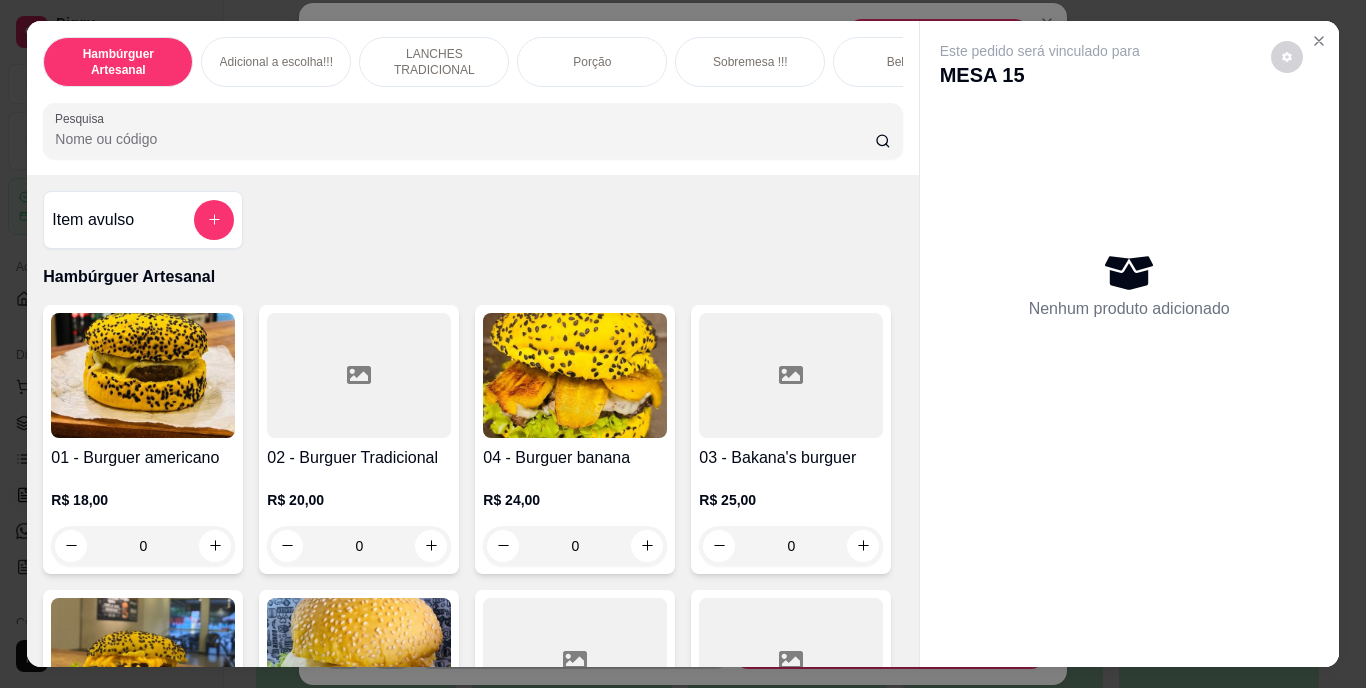click on "Pesquisa" at bounding box center (465, 139) 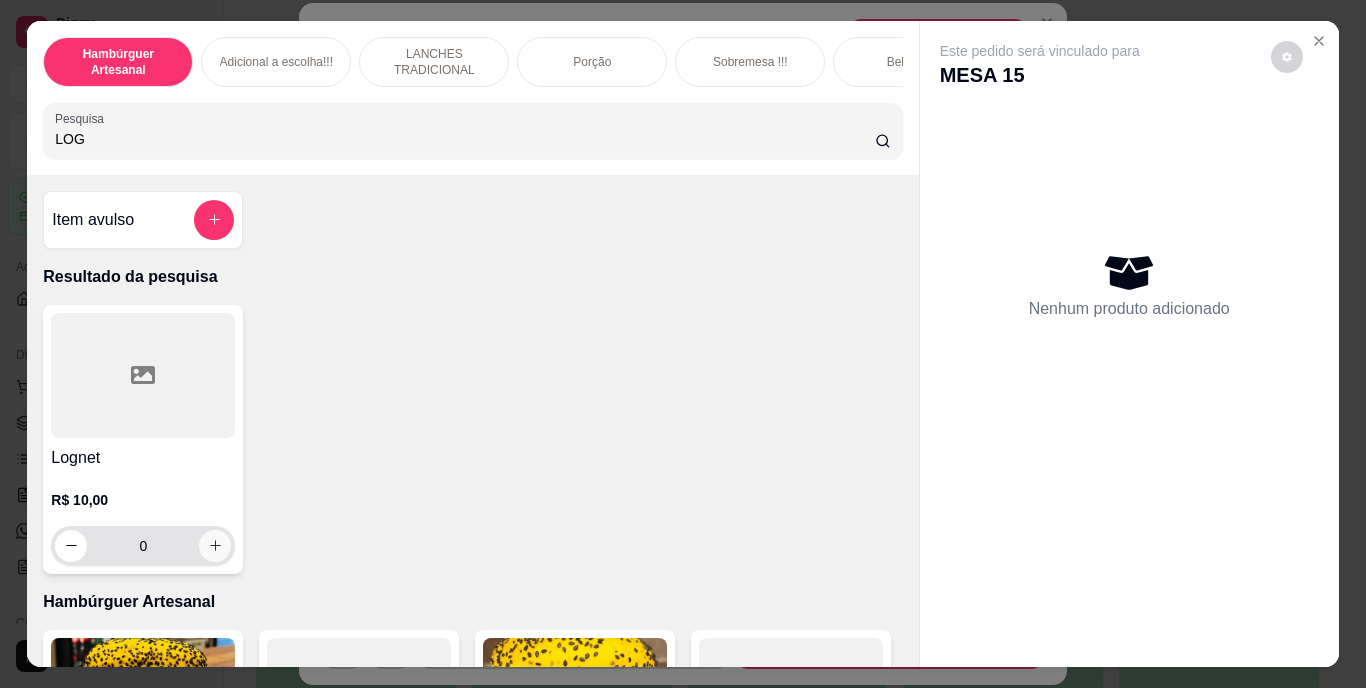 type on "LOG" 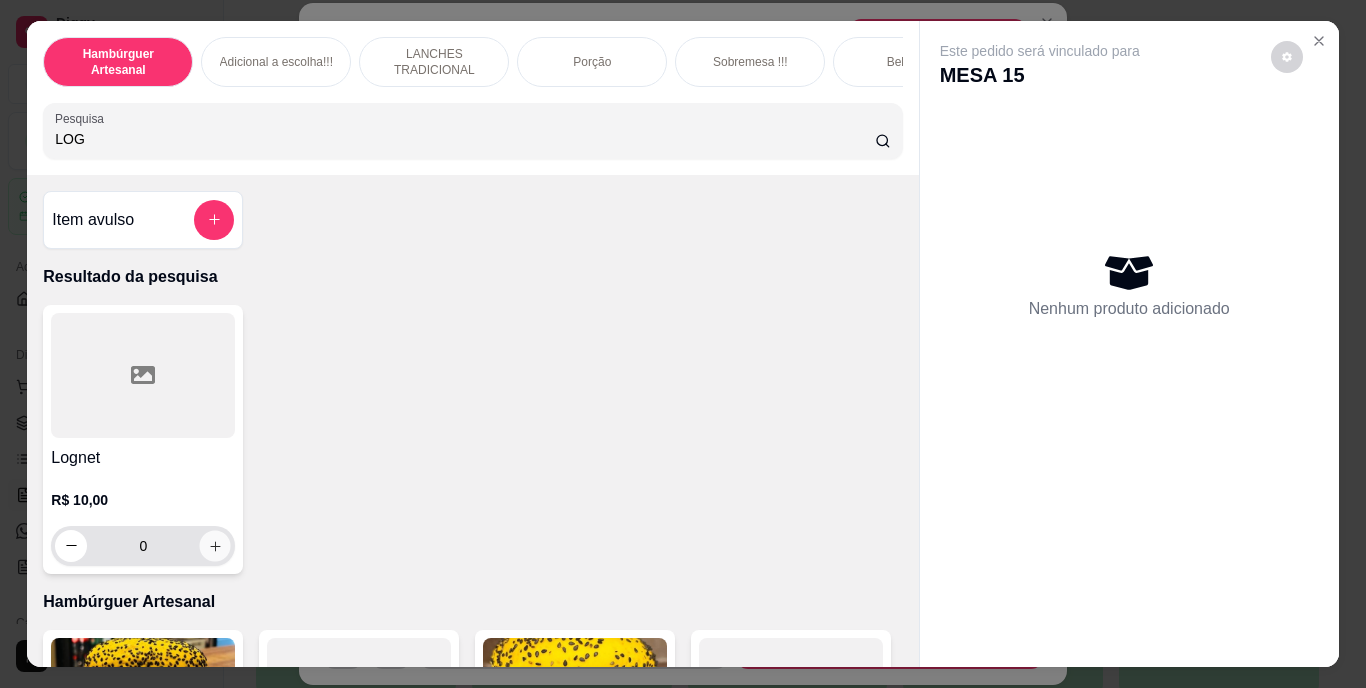 click at bounding box center [215, 545] 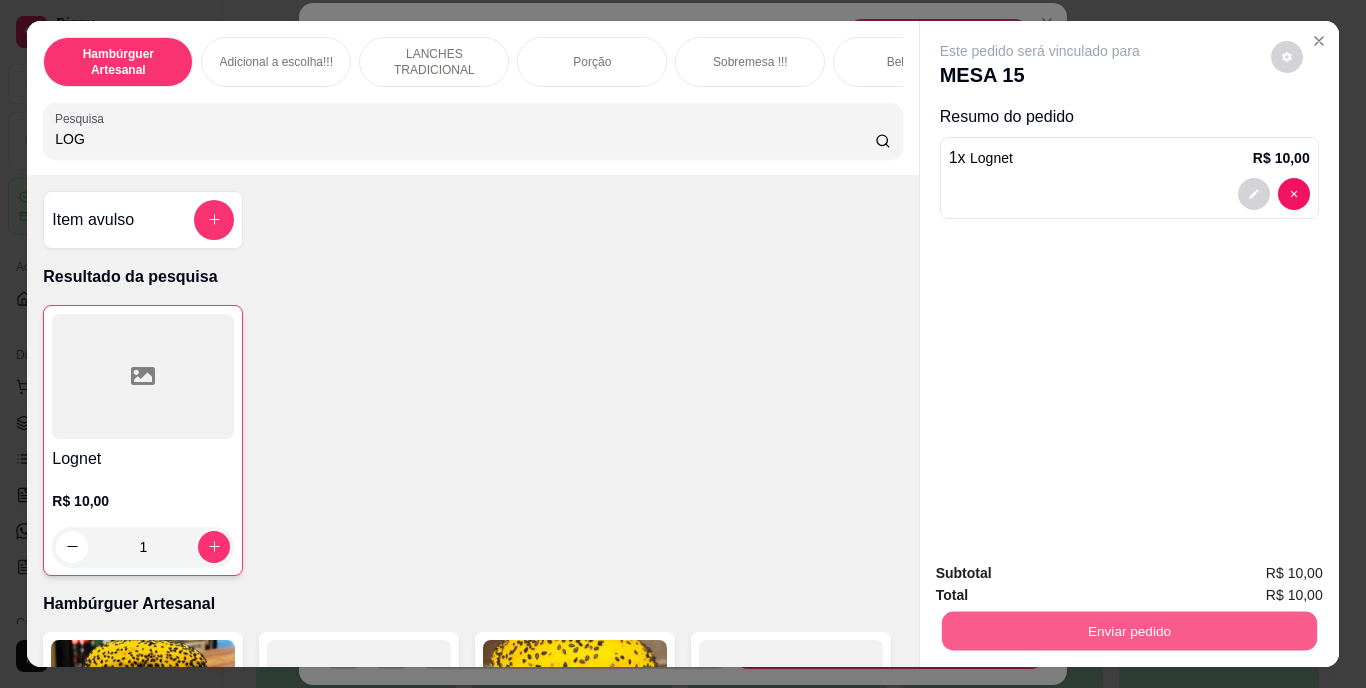 click on "Enviar pedido" at bounding box center [1128, 631] 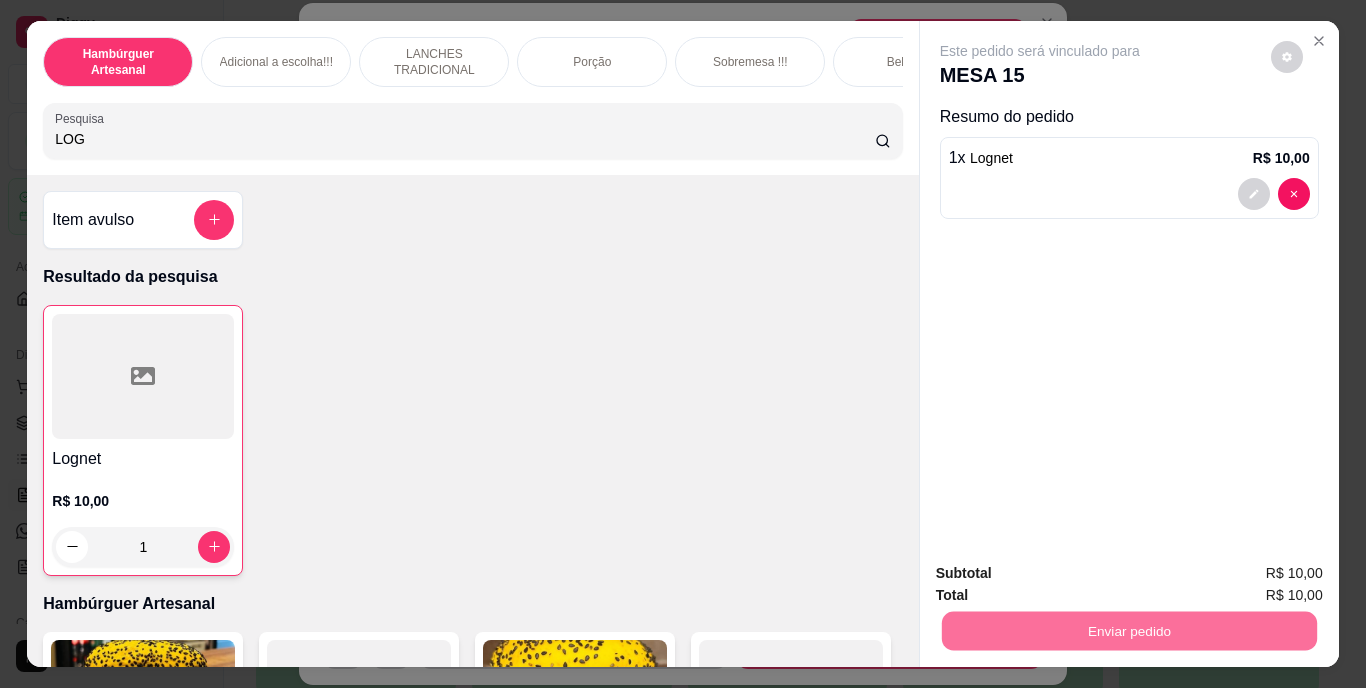 click on "Não registrar e enviar pedido" at bounding box center (1063, 574) 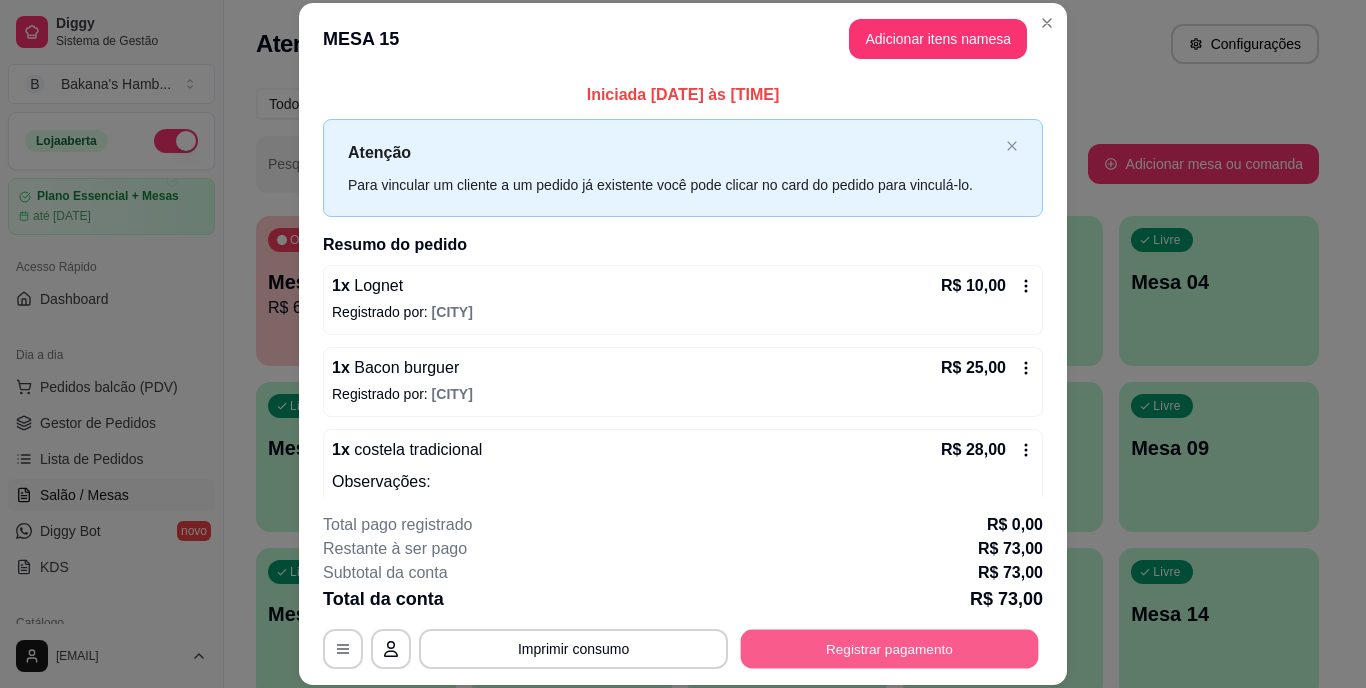click on "Registrar pagamento" at bounding box center (890, 648) 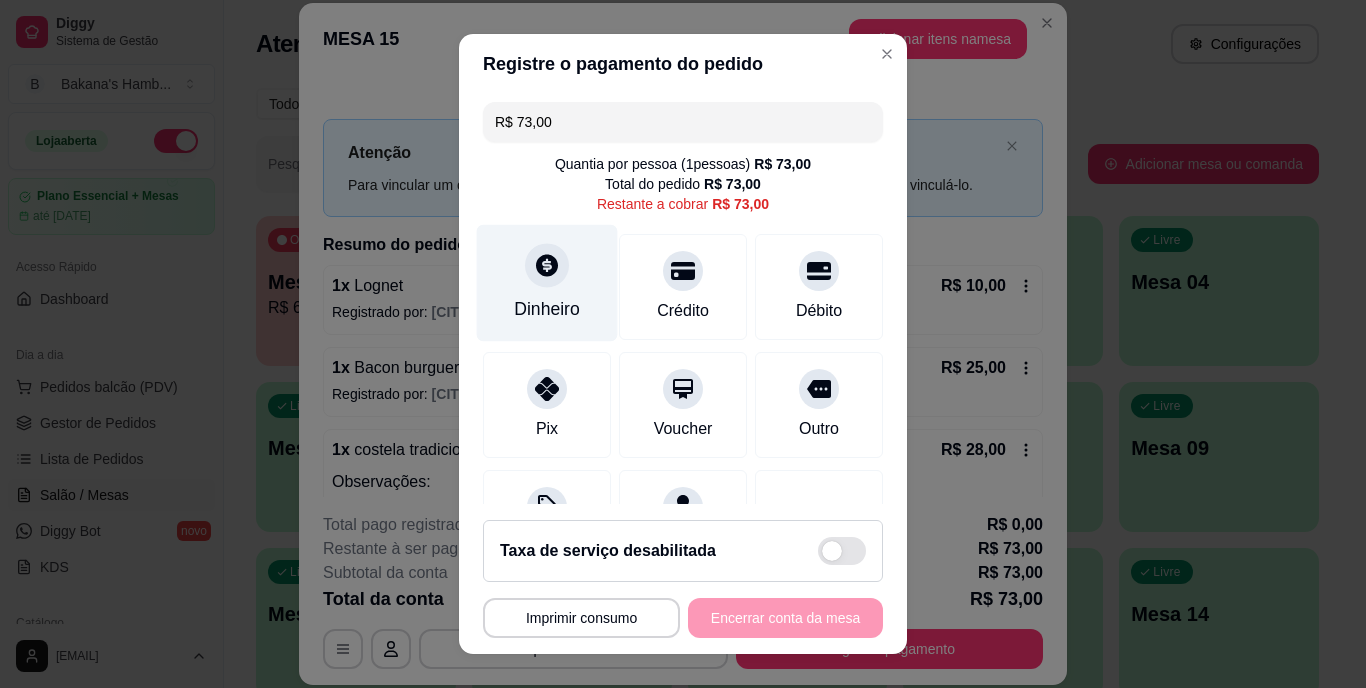 click on "Dinheiro" at bounding box center (547, 310) 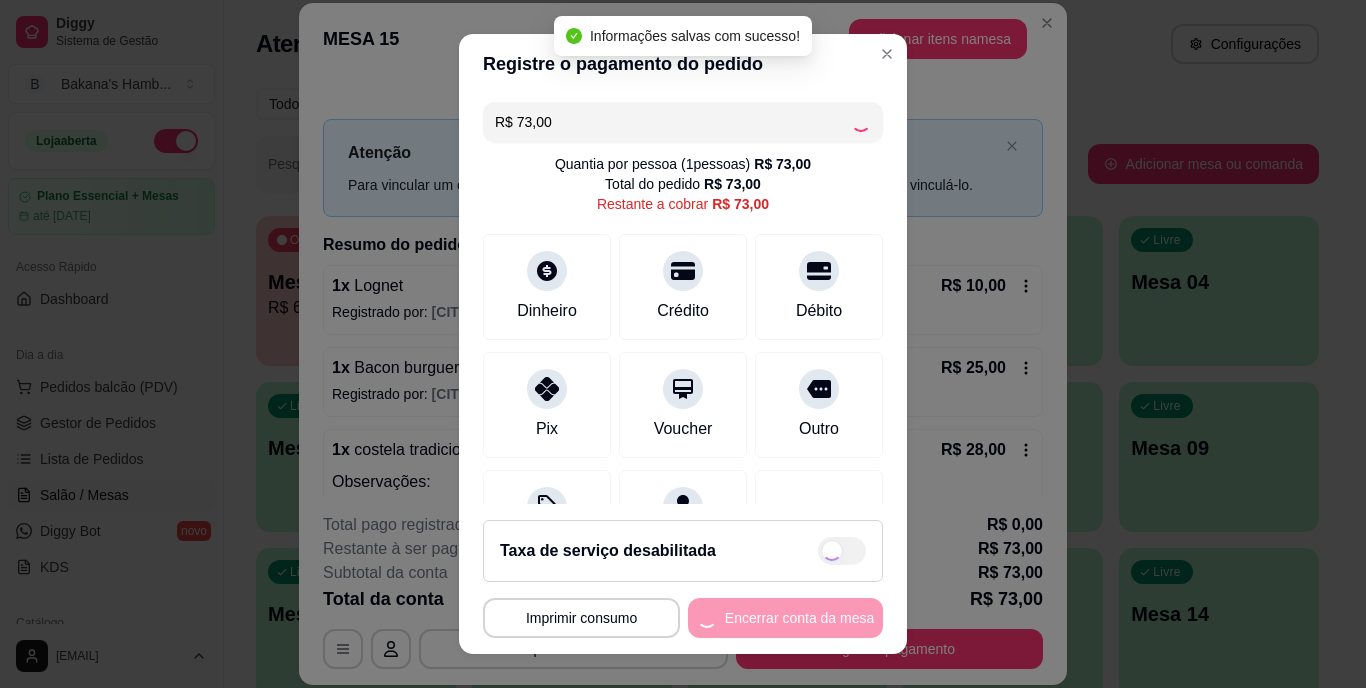 type on "R$ 0,00" 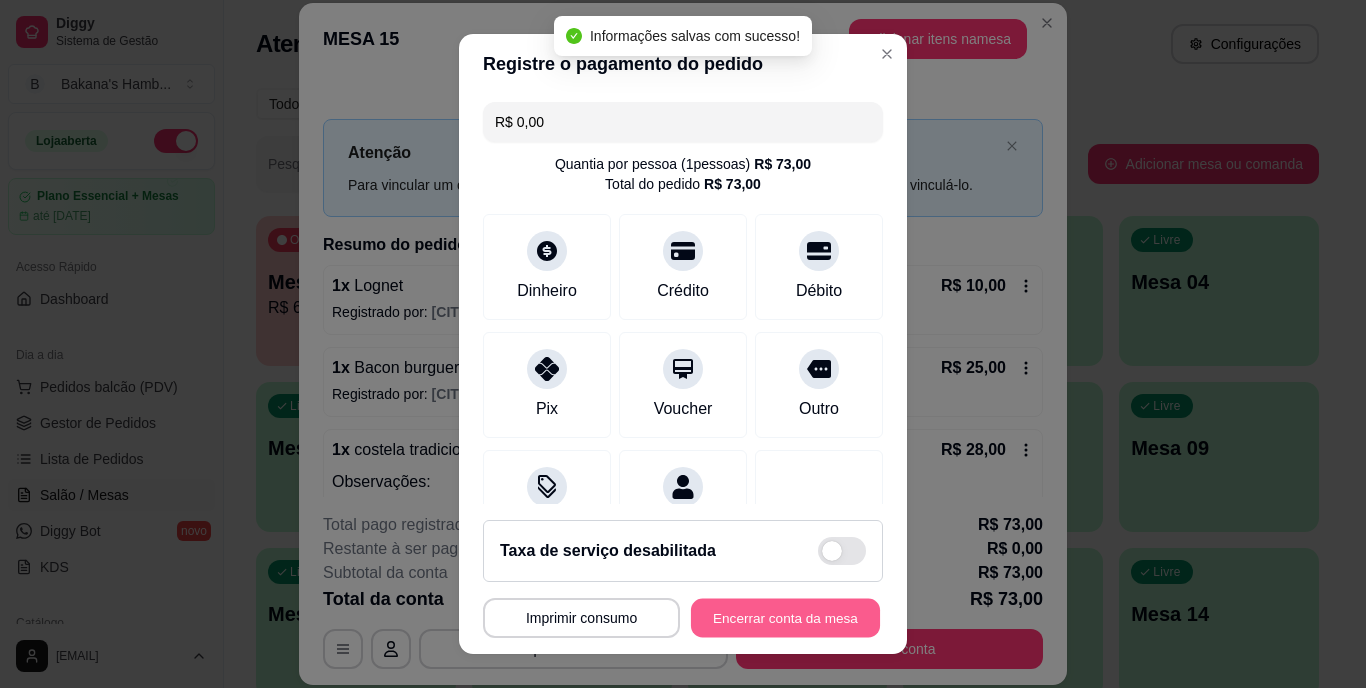 click on "Encerrar conta da mesa" at bounding box center (785, 617) 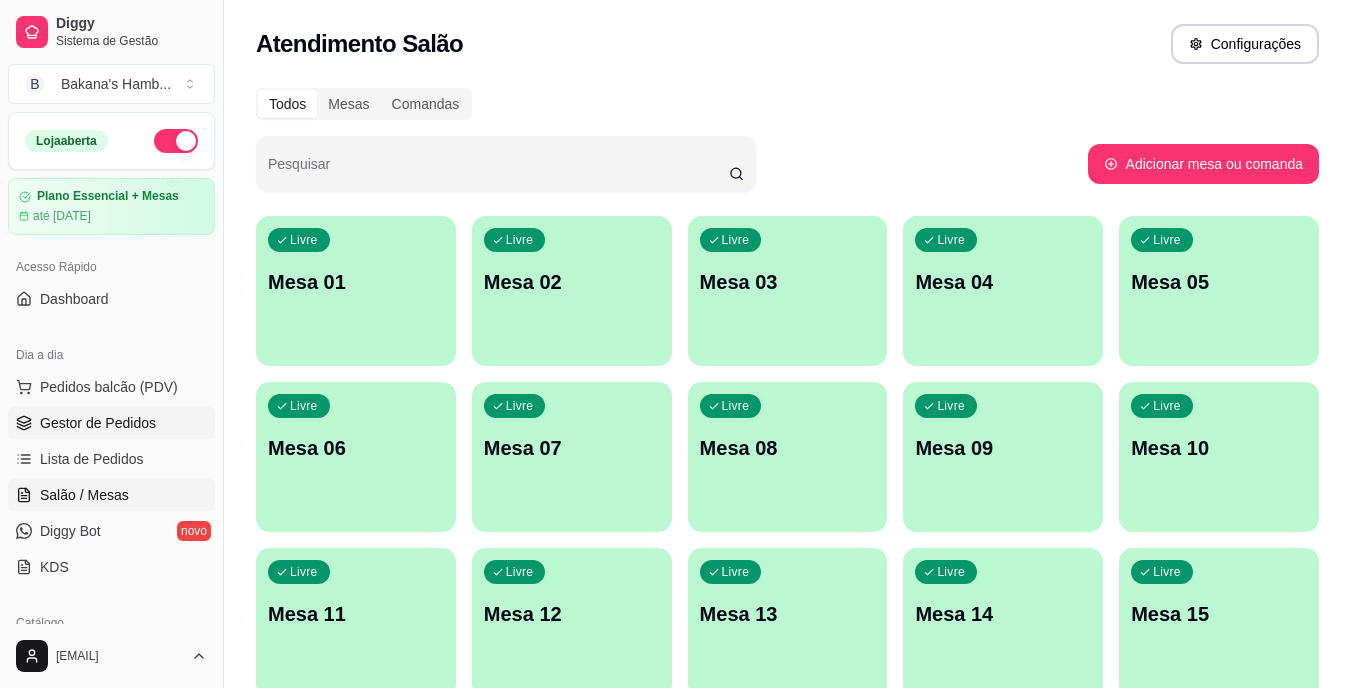 click on "Gestor de Pedidos" at bounding box center [111, 423] 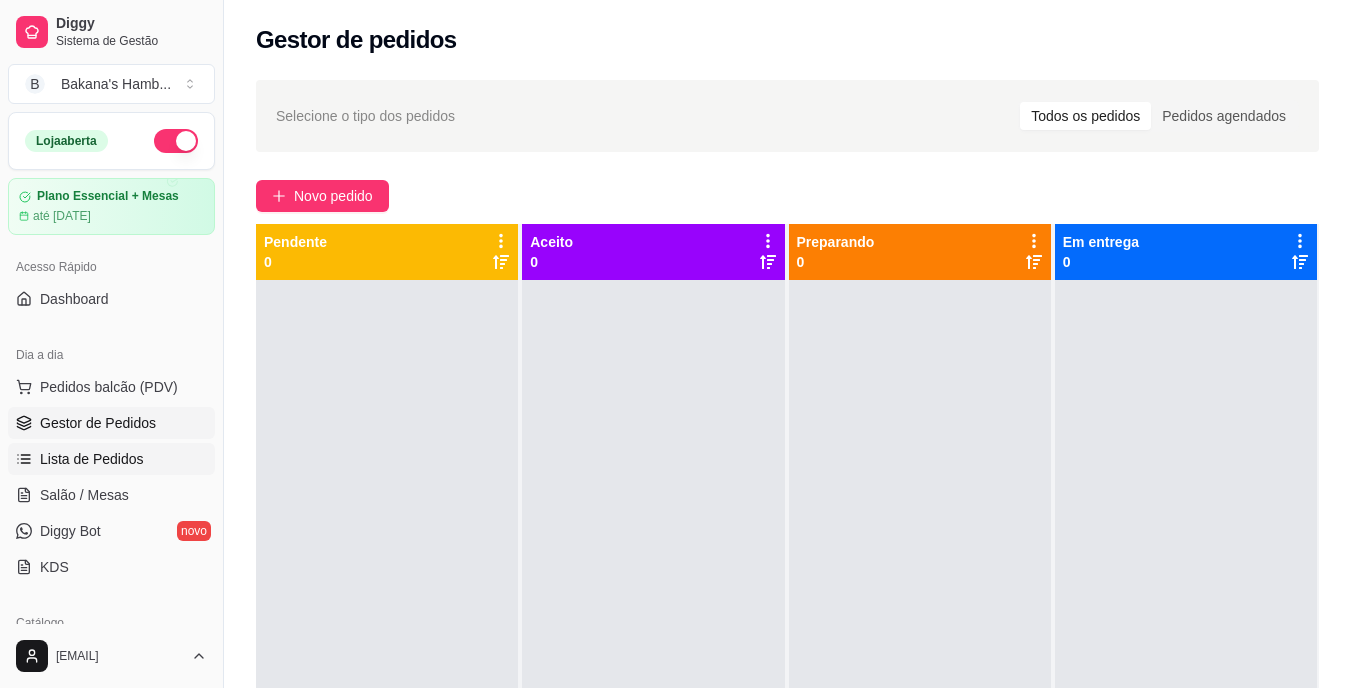 click on "Lista de Pedidos" at bounding box center [92, 459] 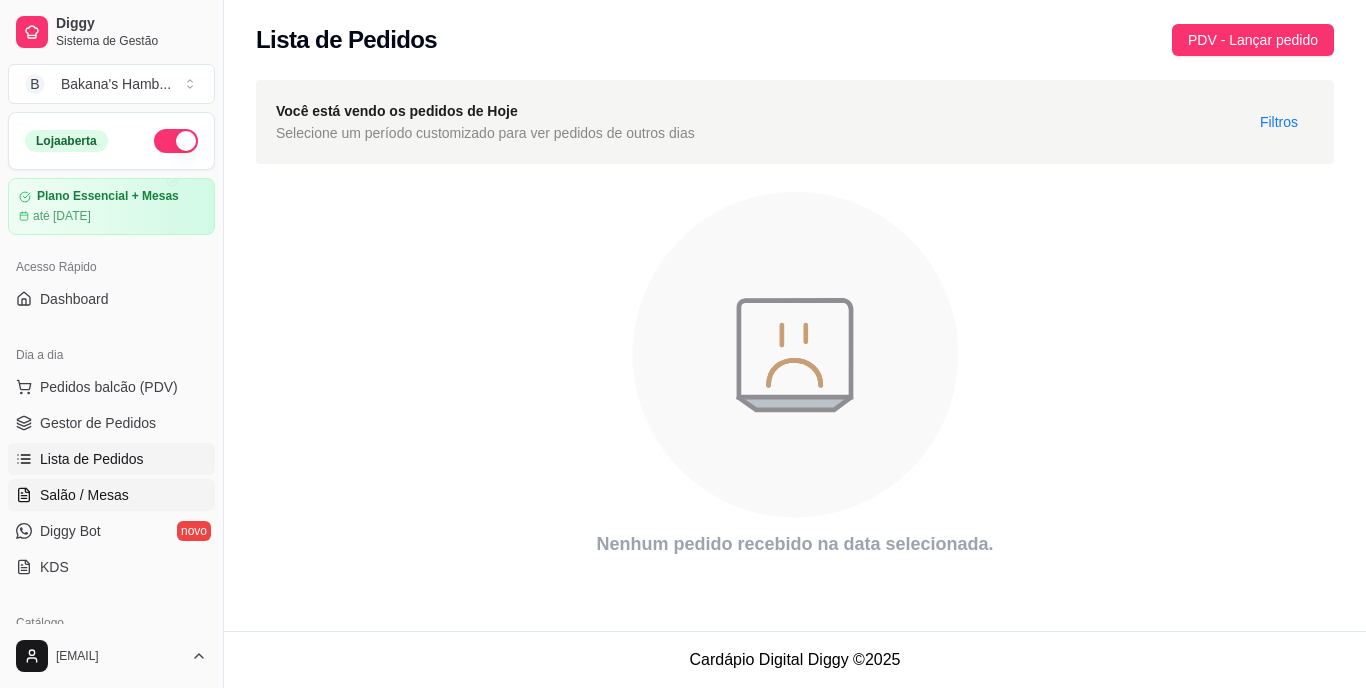 click on "Salão / Mesas" at bounding box center (111, 495) 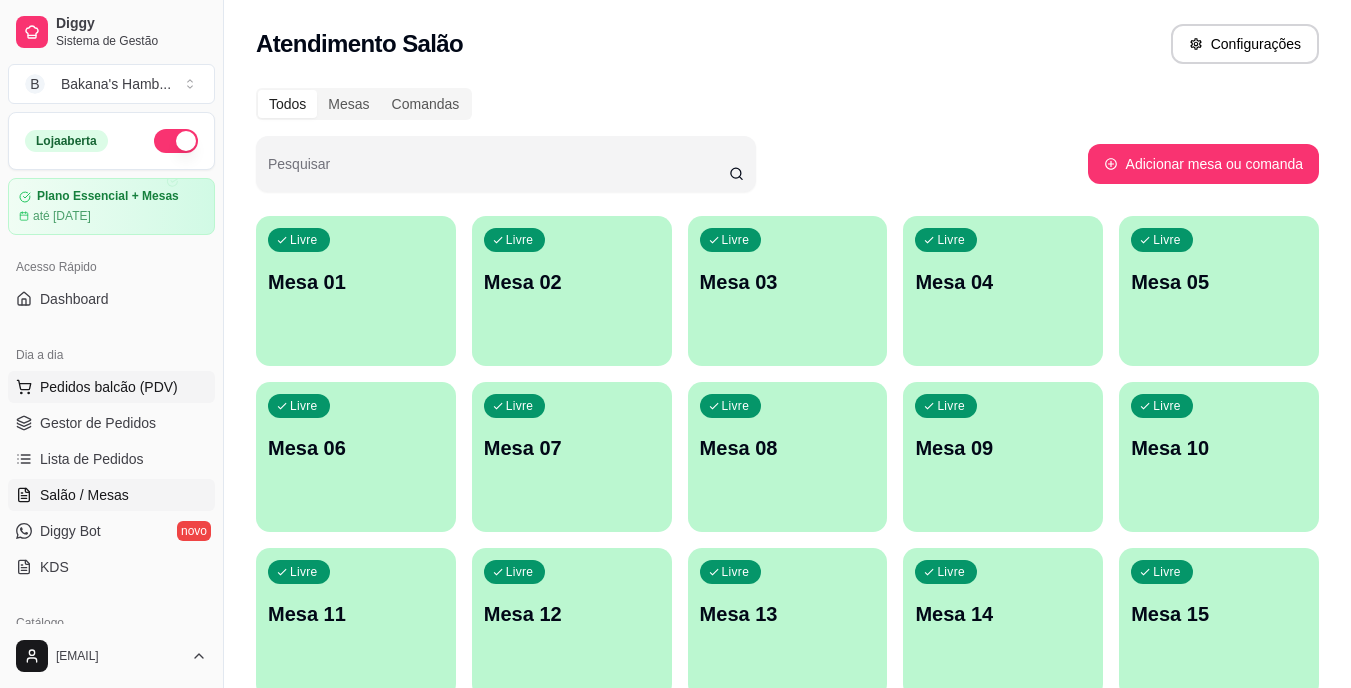 click on "Pedidos balcão (PDV)" at bounding box center (109, 387) 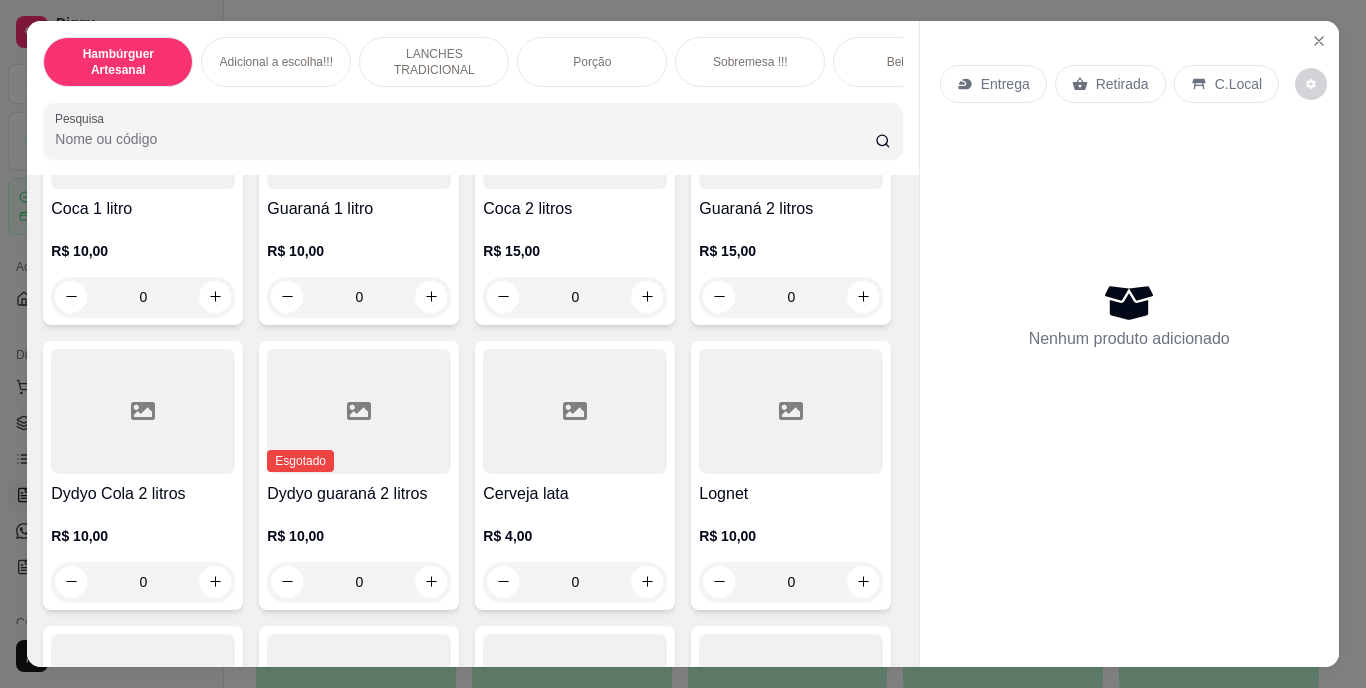 scroll, scrollTop: 5088, scrollLeft: 0, axis: vertical 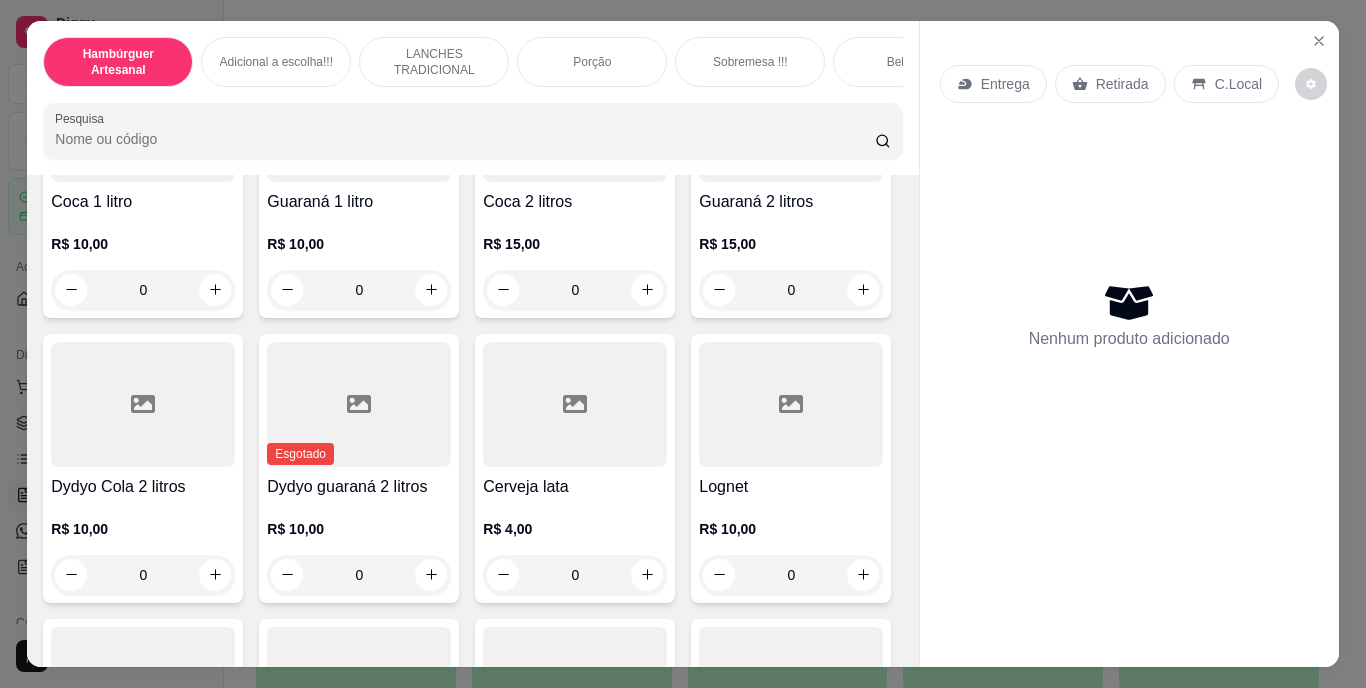 click on "Pesquisa" at bounding box center (465, 139) 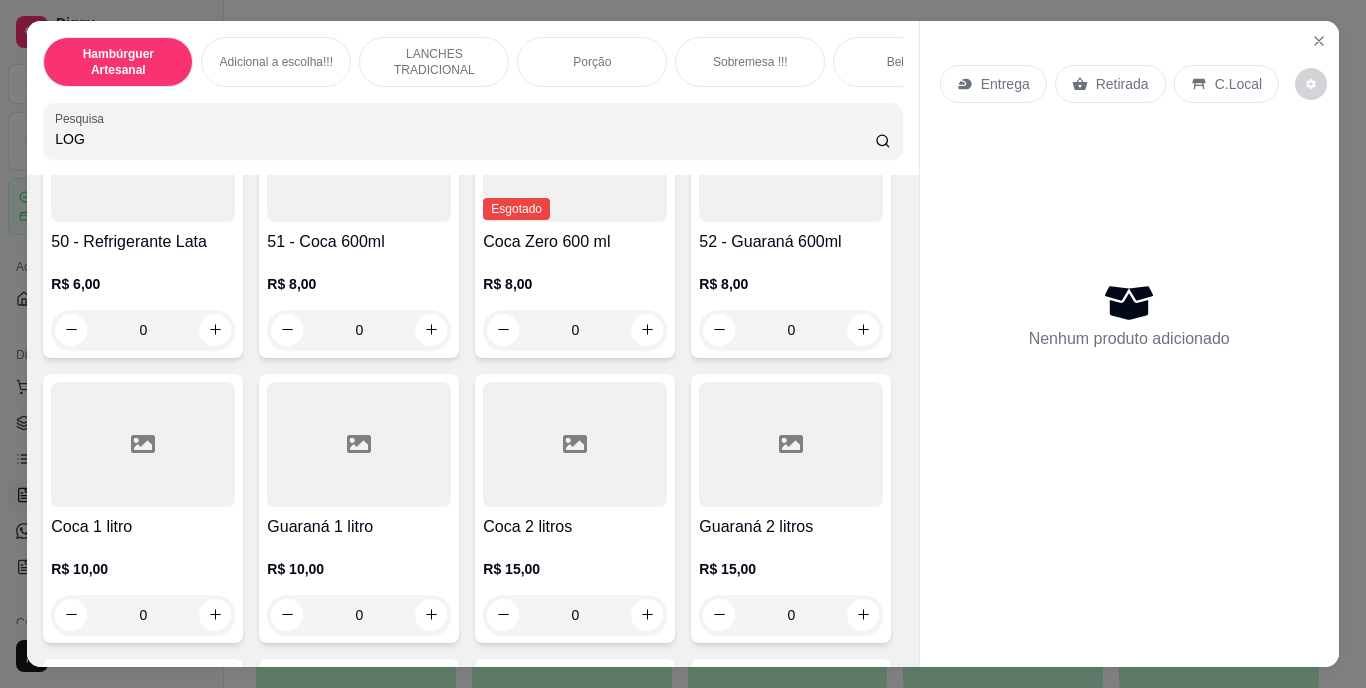 scroll, scrollTop: 5413, scrollLeft: 0, axis: vertical 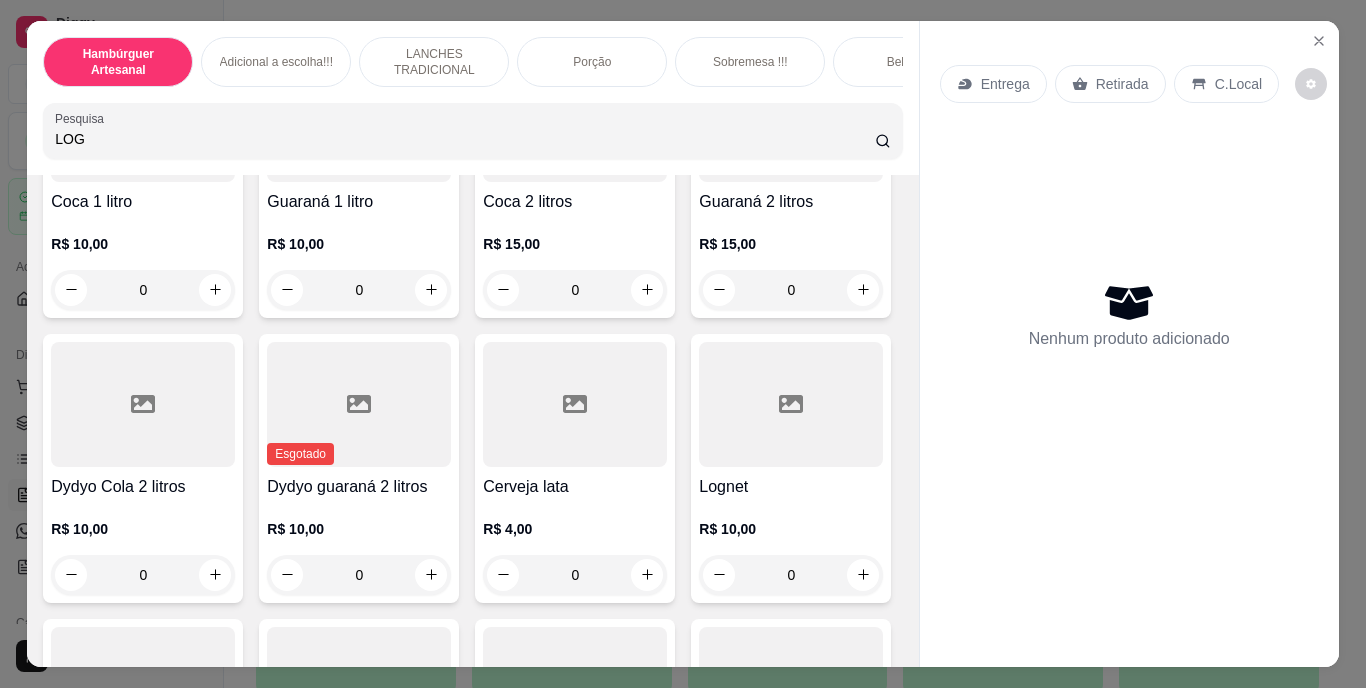 click on "LOG" at bounding box center (465, 139) 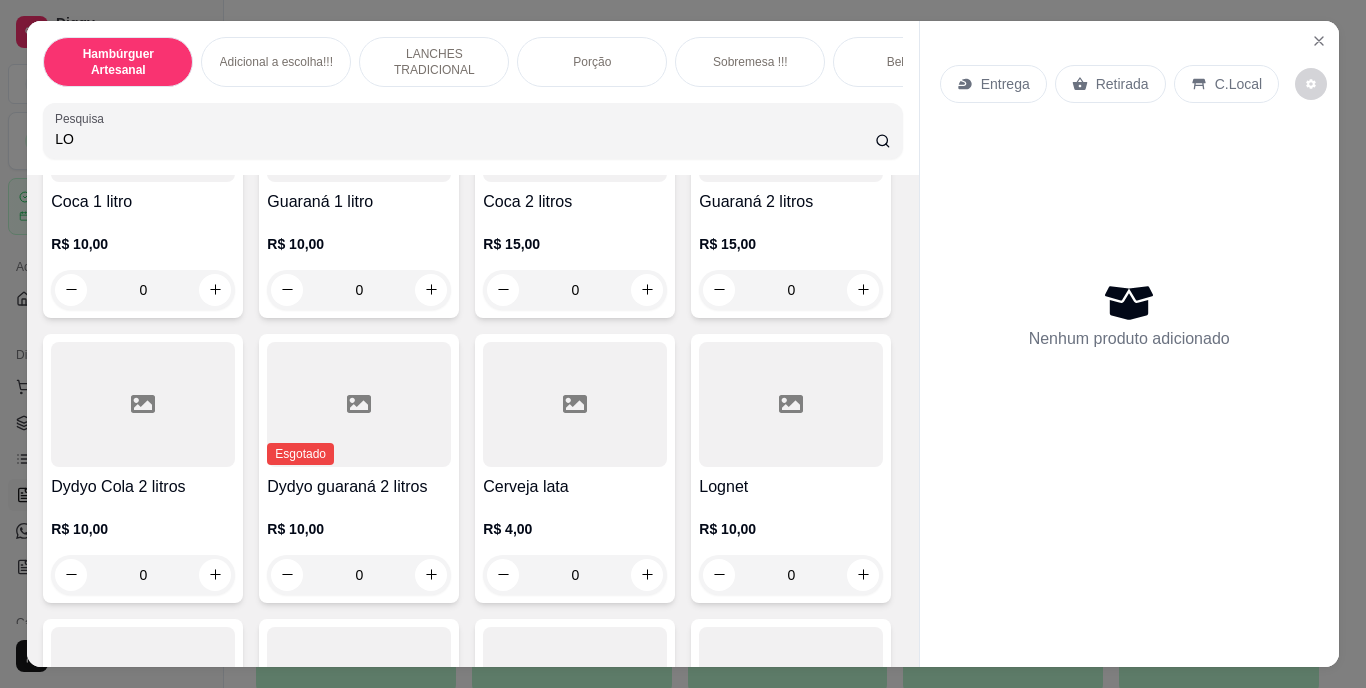 type on "L" 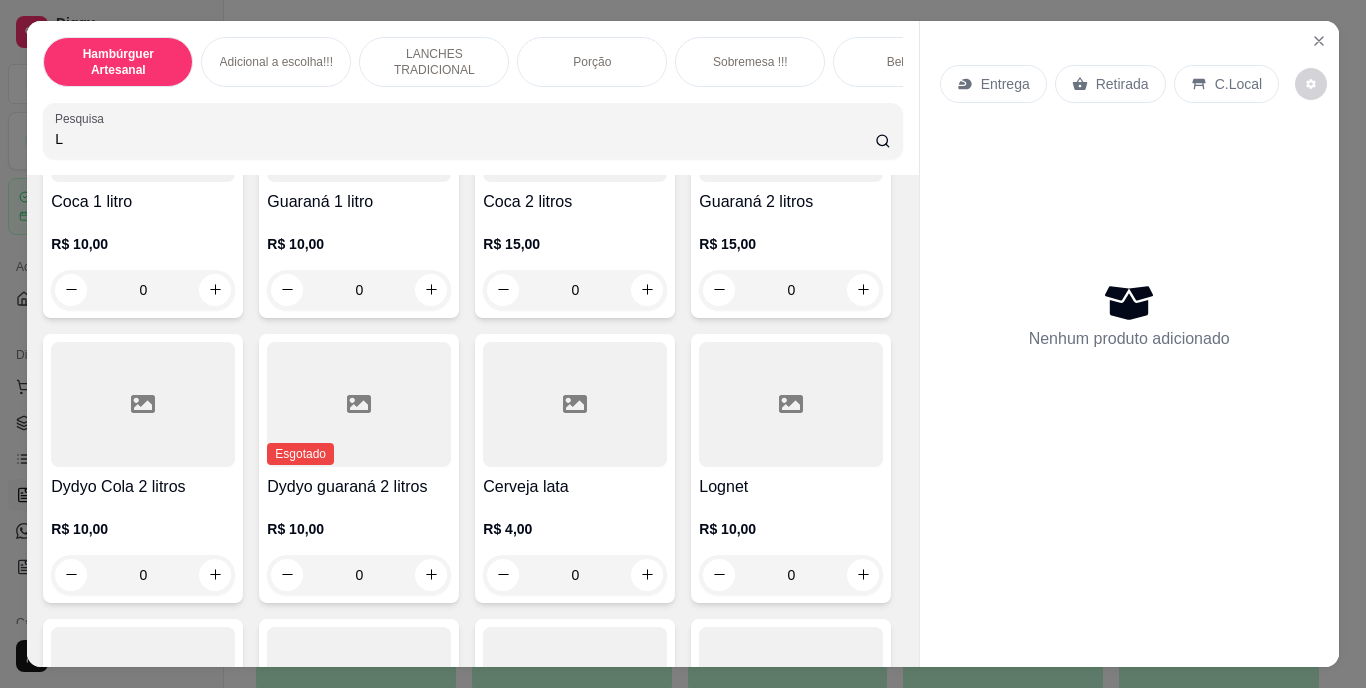 type 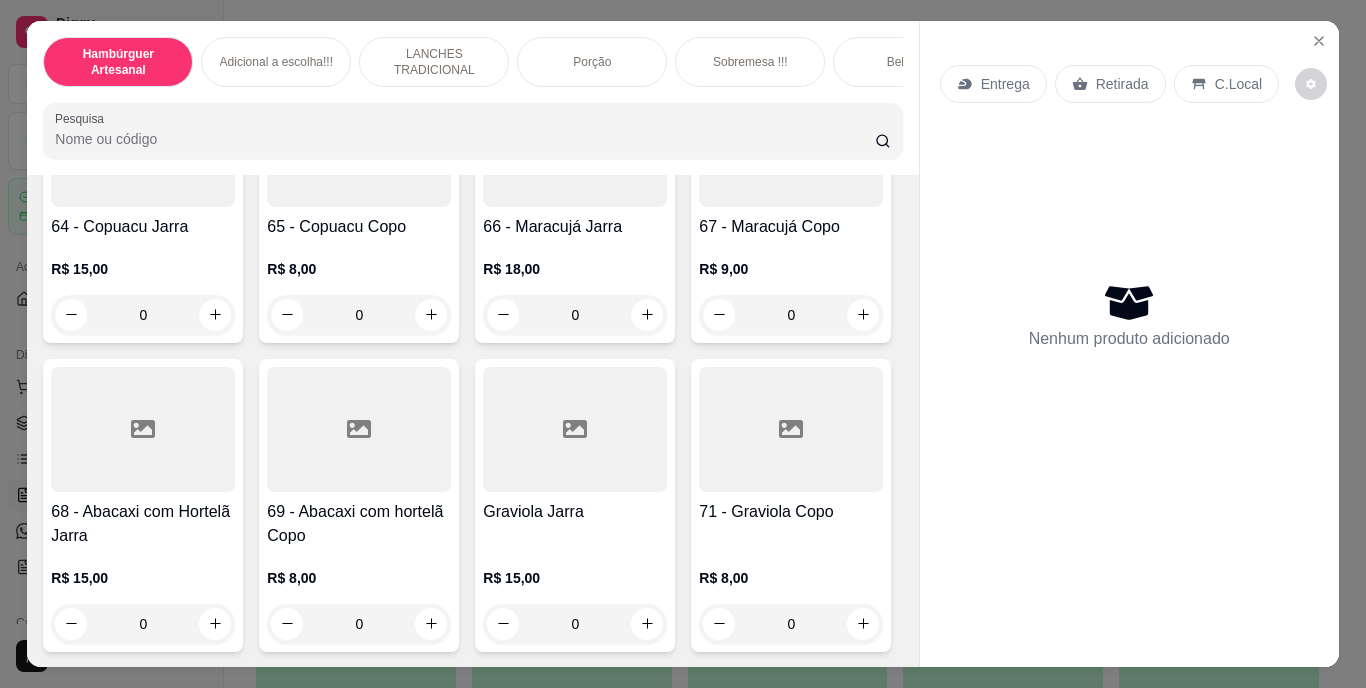 scroll, scrollTop: 8586, scrollLeft: 0, axis: vertical 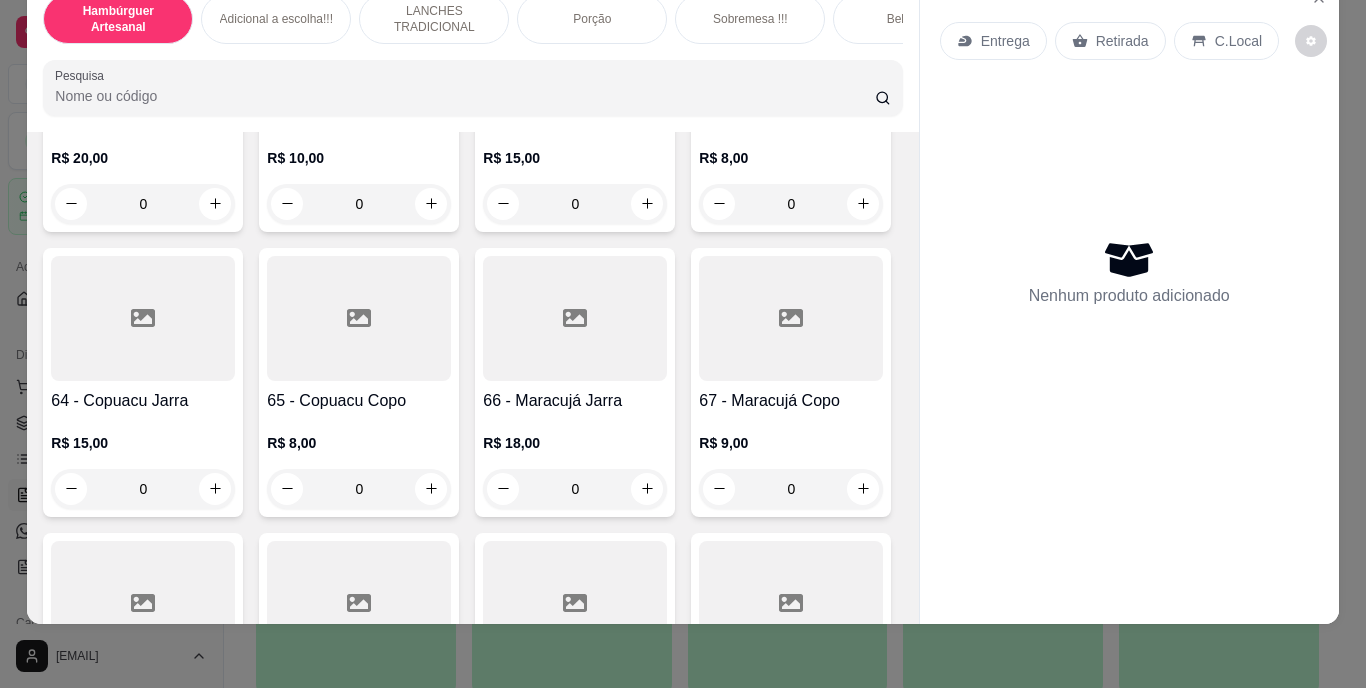 click 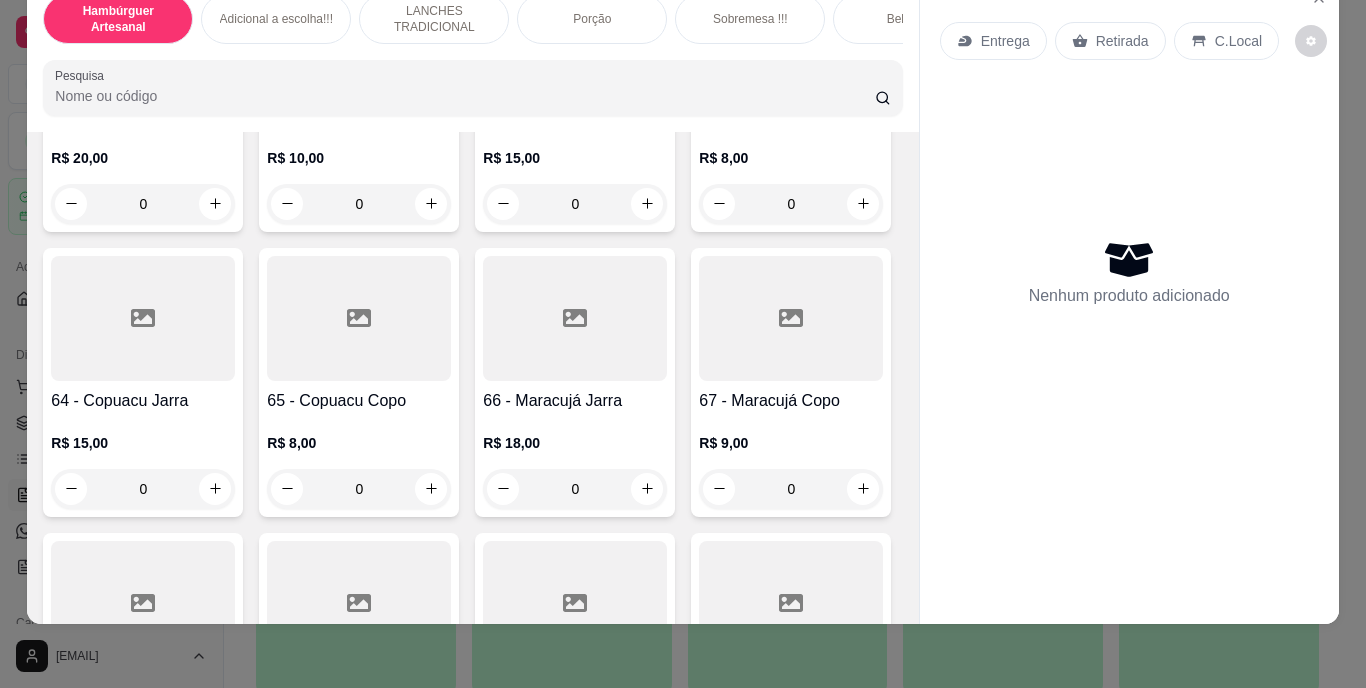 type on "1" 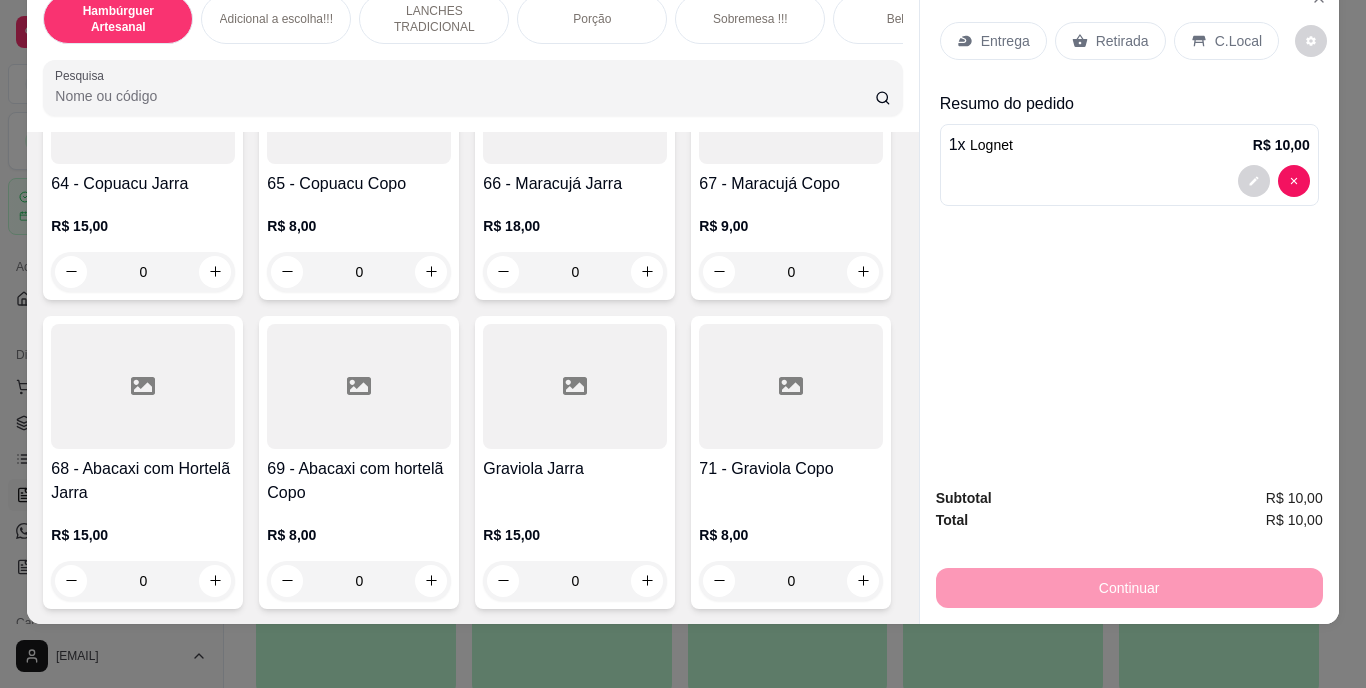 scroll, scrollTop: 7187, scrollLeft: 0, axis: vertical 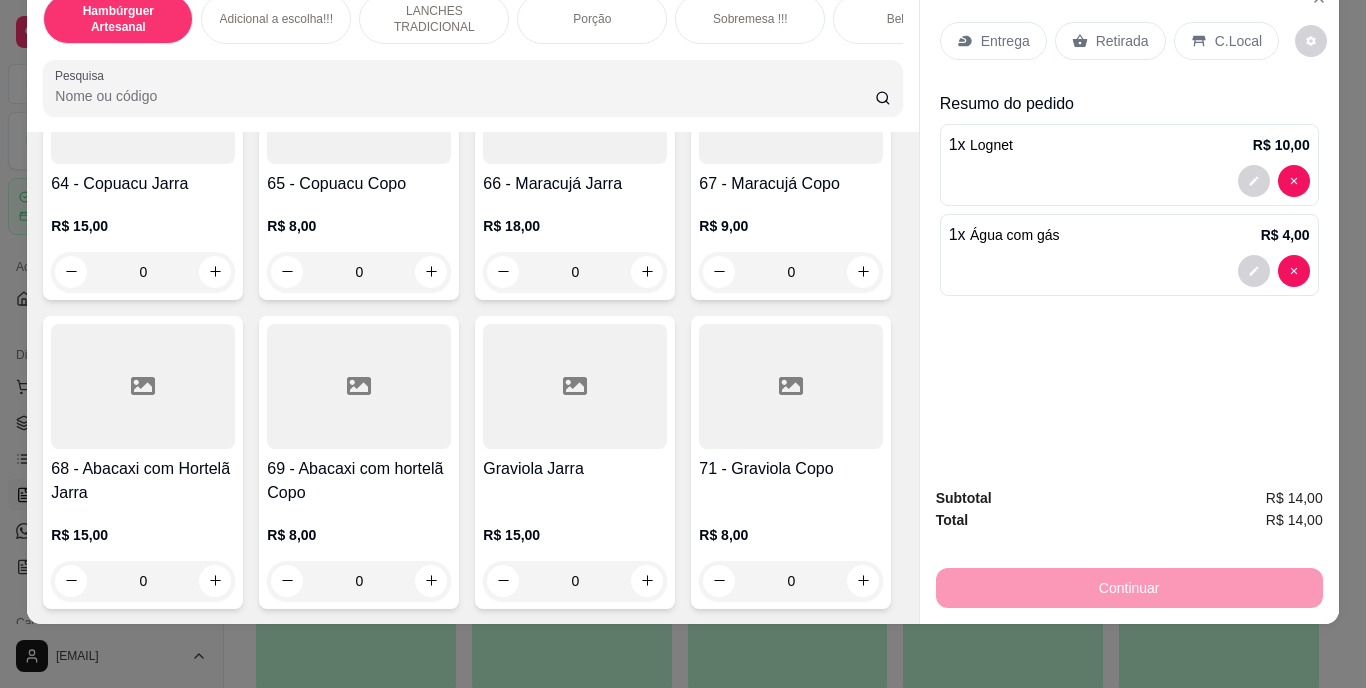 click 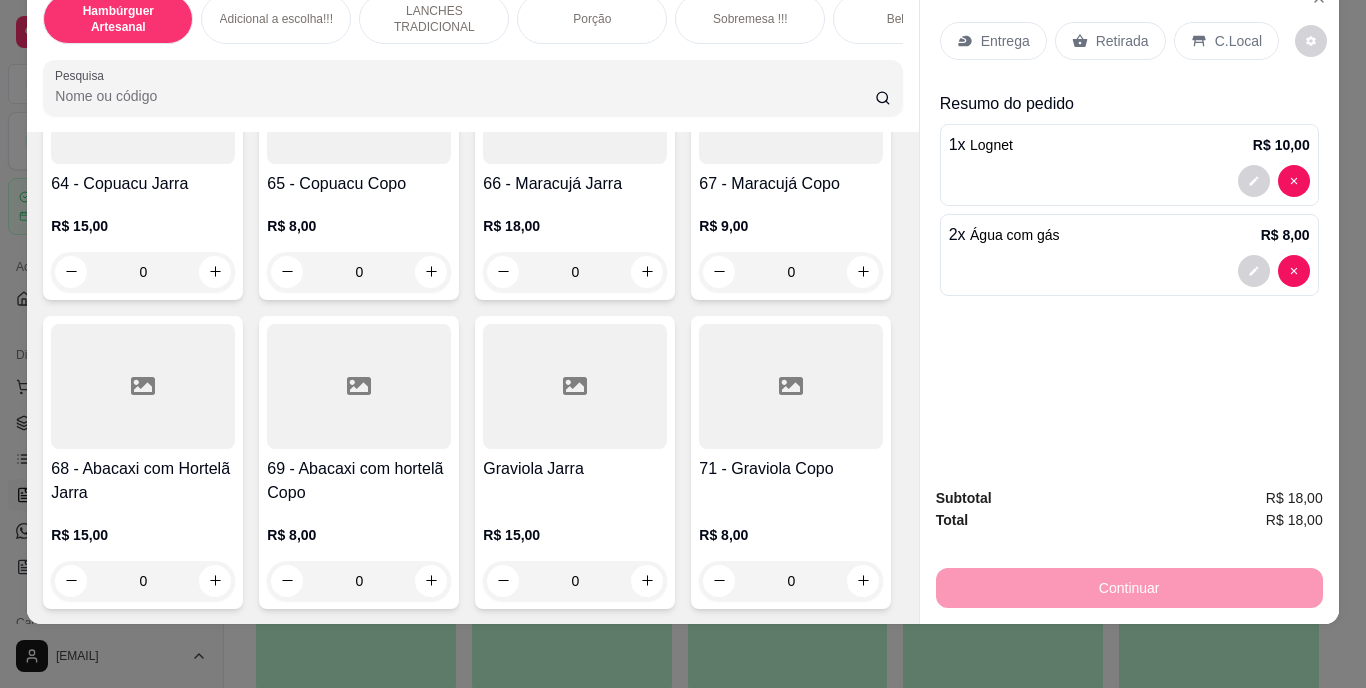 click on "Retirada" at bounding box center [1122, 41] 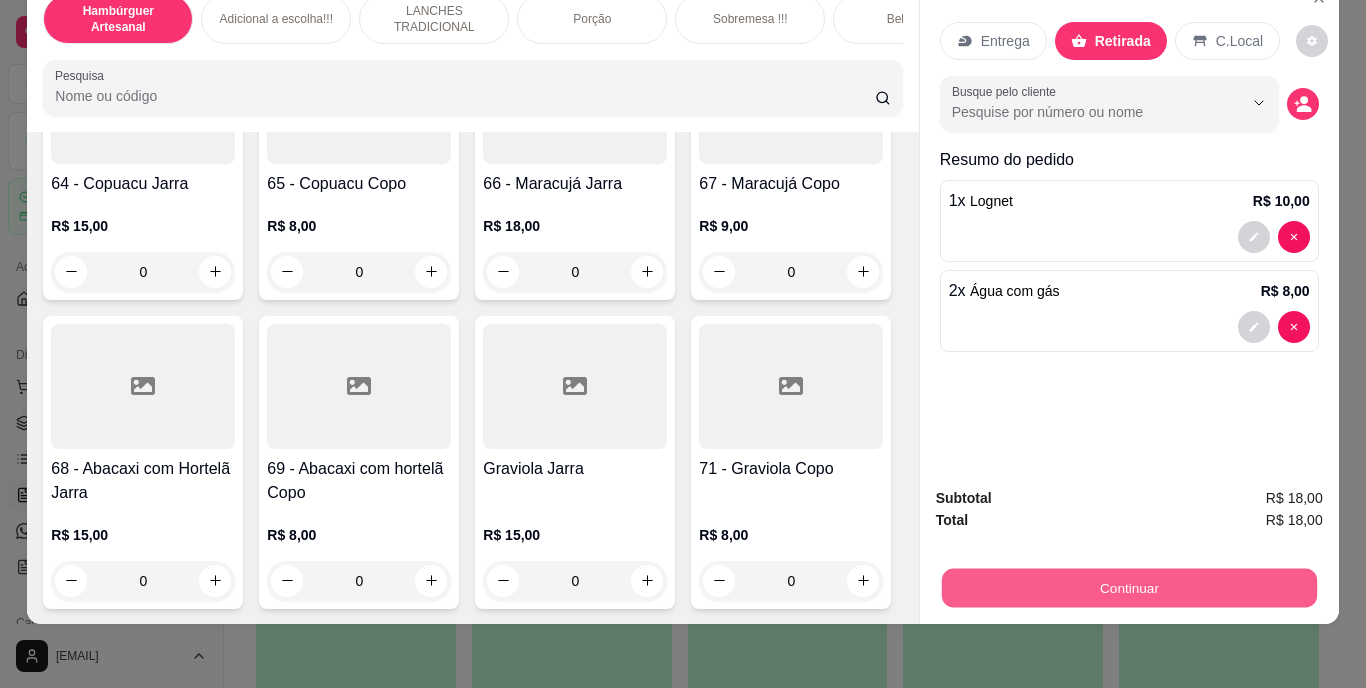 click on "Continuar" at bounding box center [1128, 588] 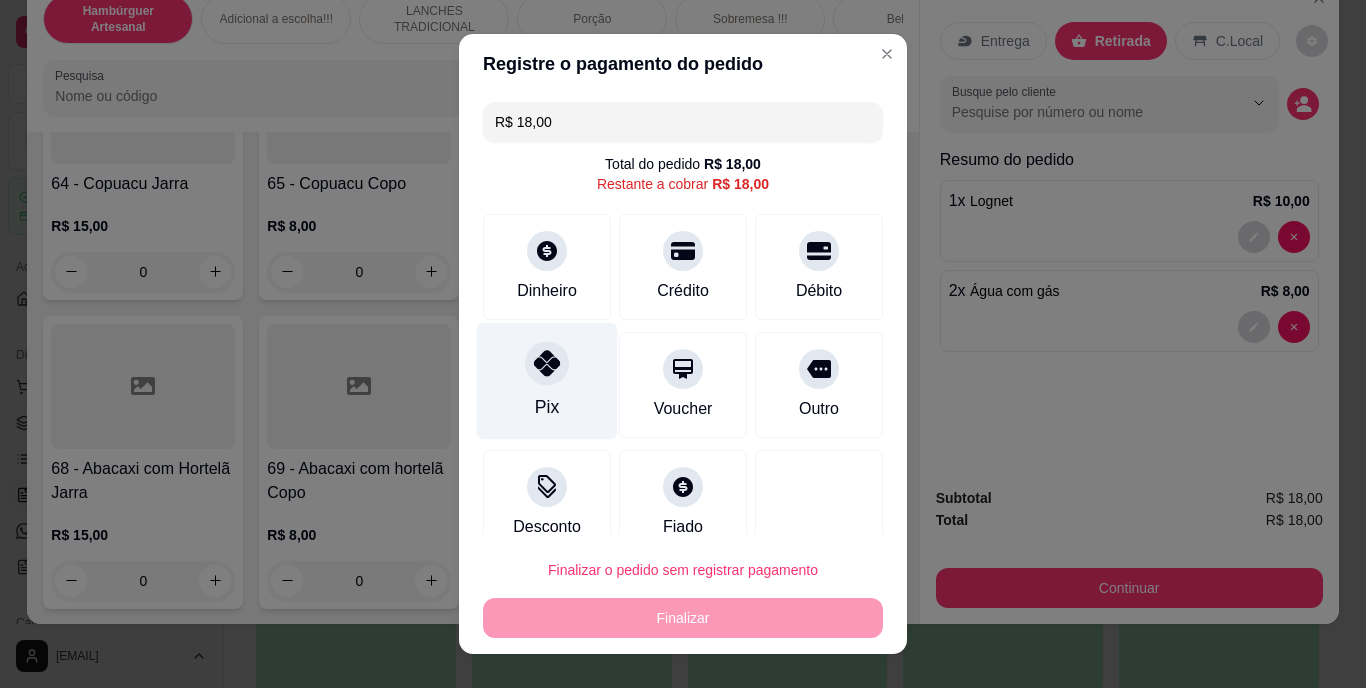 click on "Pix" at bounding box center [547, 381] 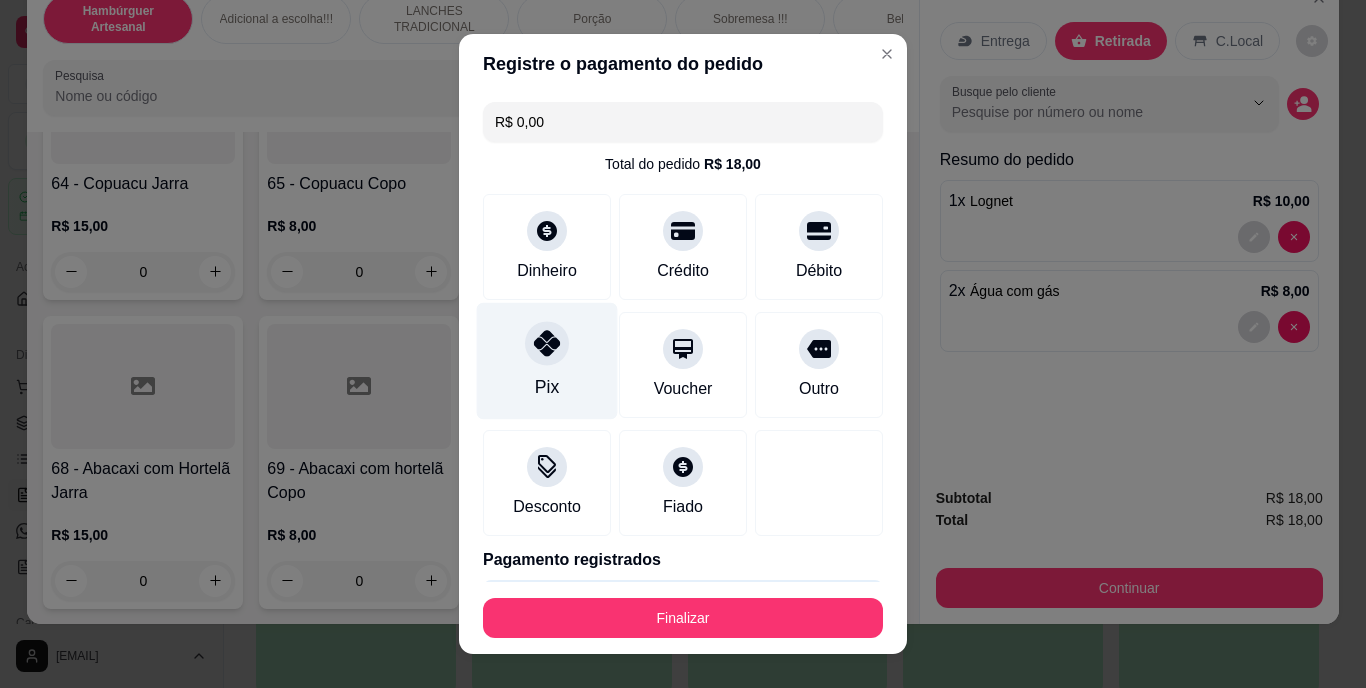 type on "R$ 0,00" 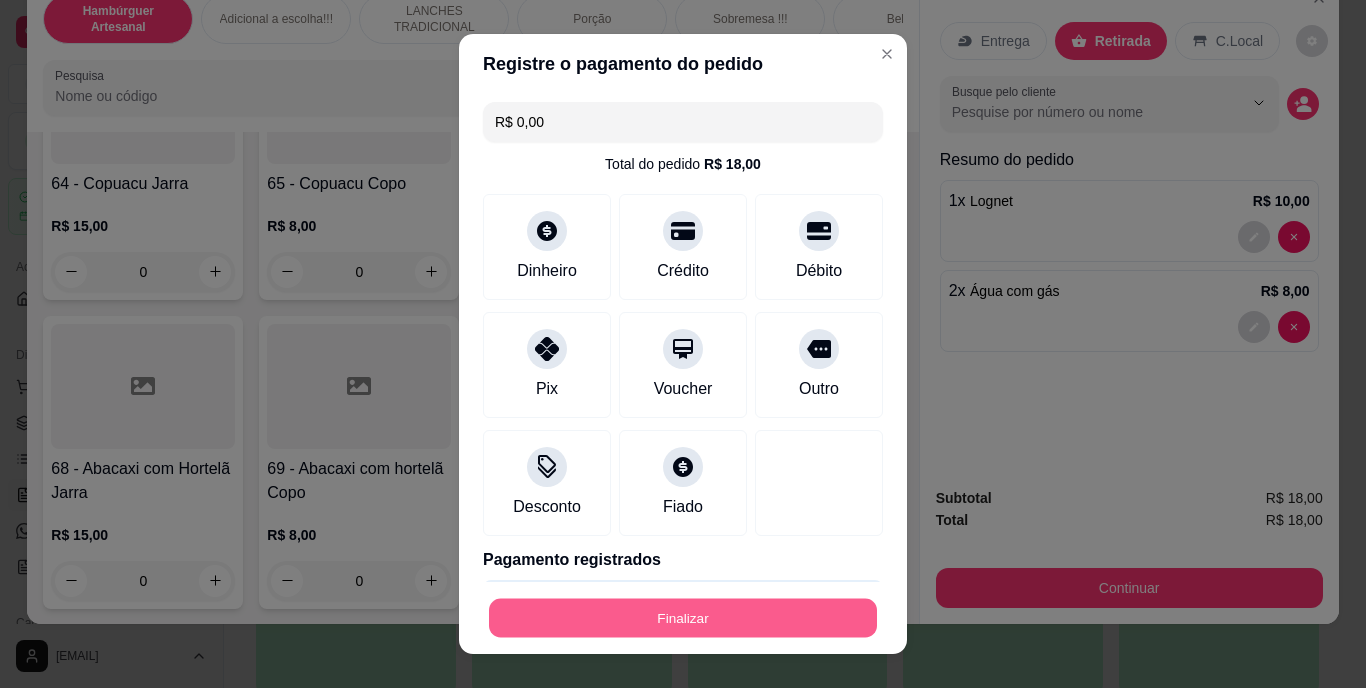 click on "Finalizar" at bounding box center [683, 617] 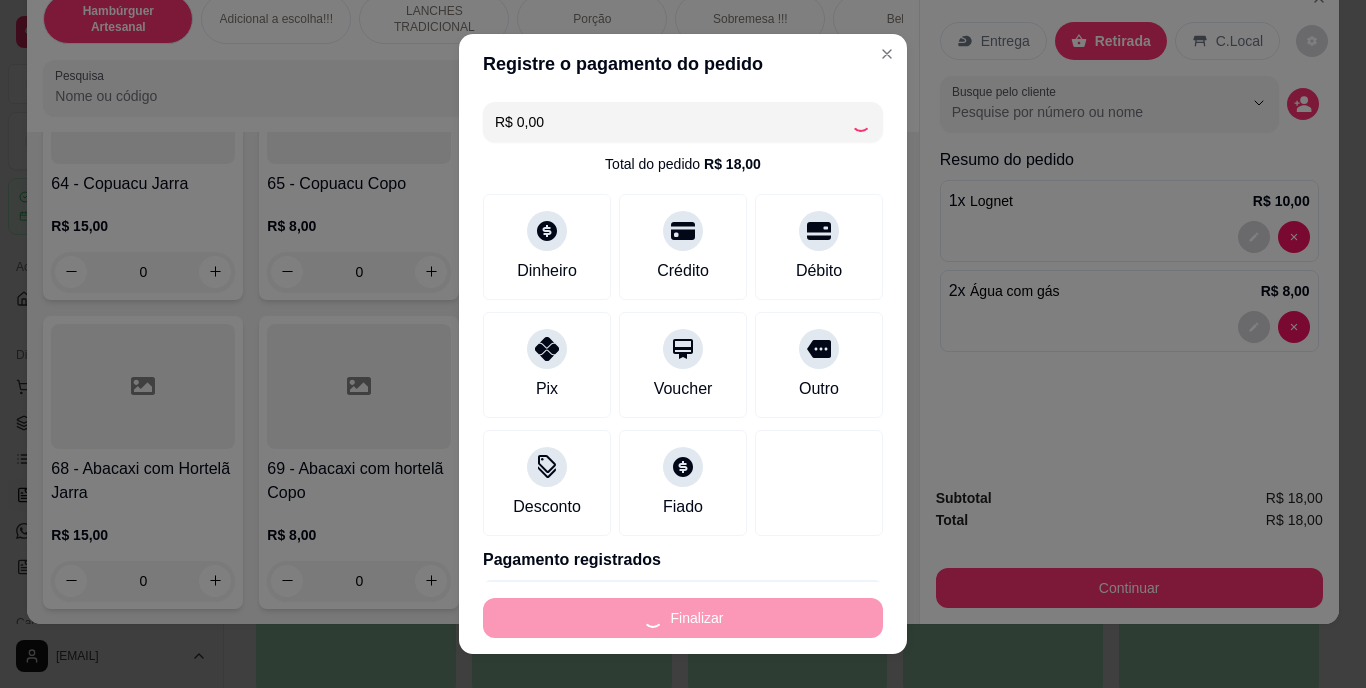 type on "0" 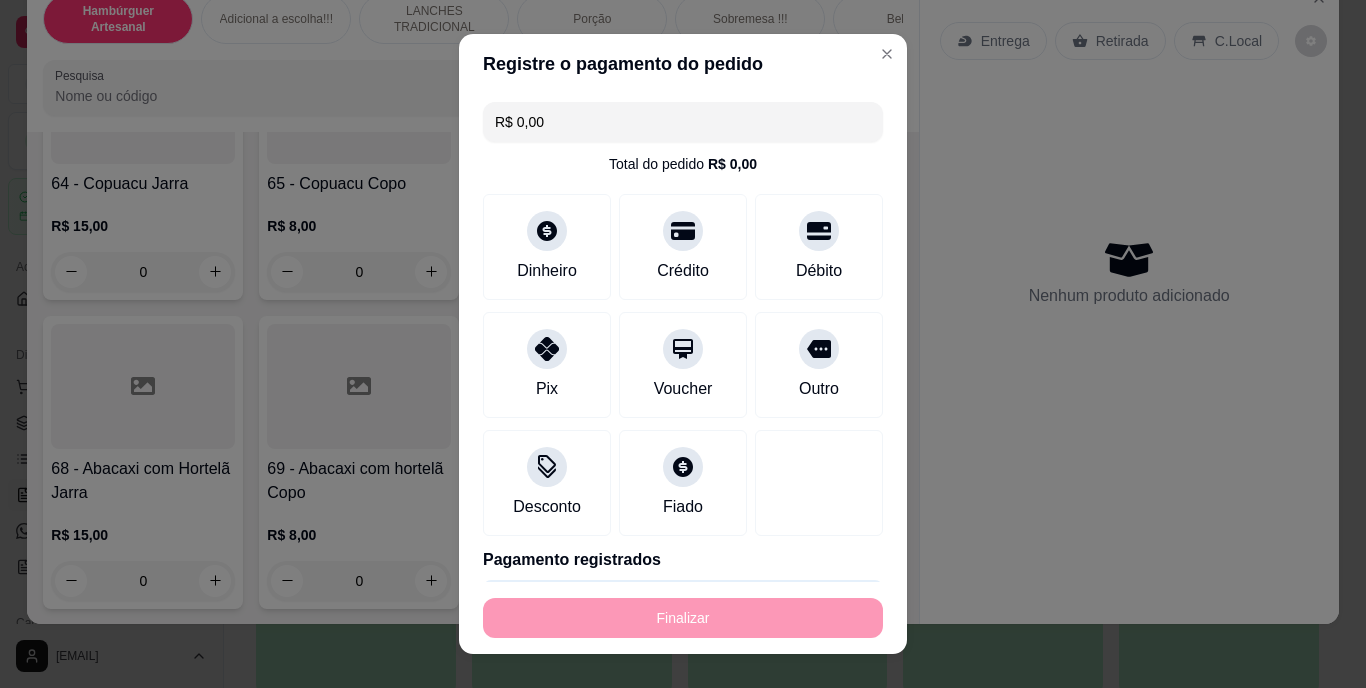 type on "-R$ 18,00" 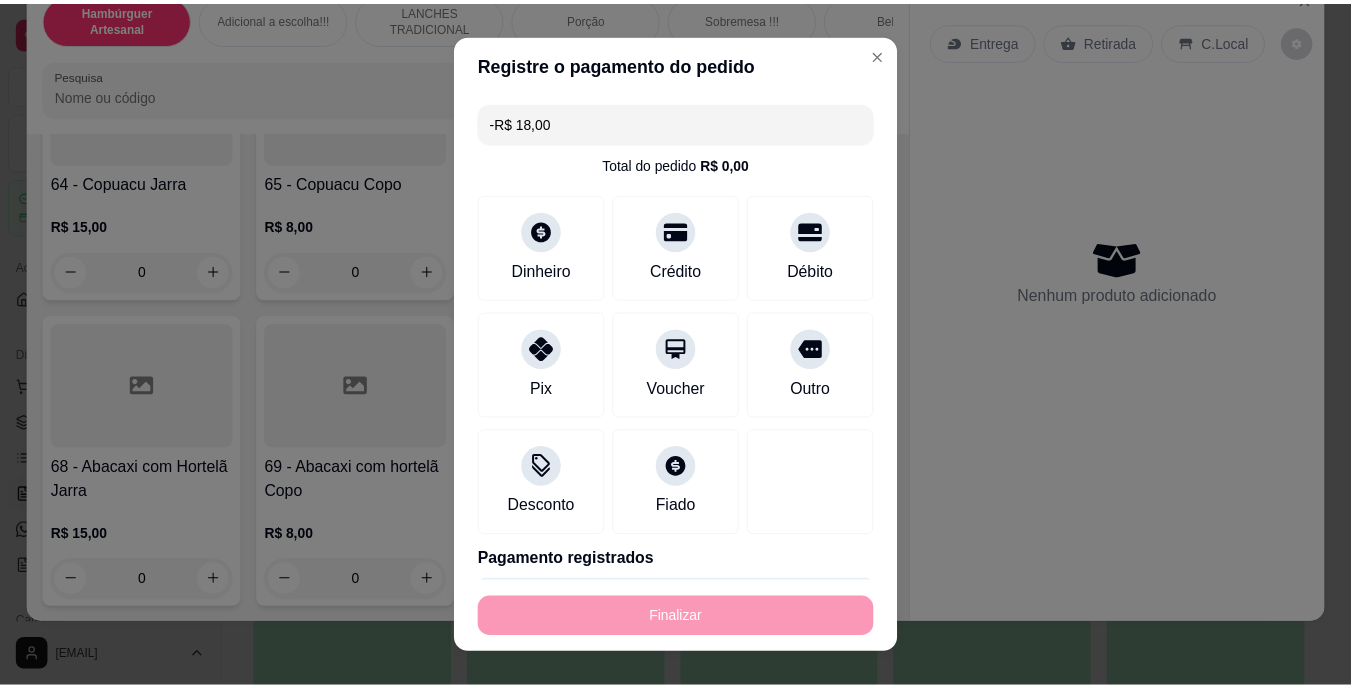 scroll, scrollTop: 7185, scrollLeft: 0, axis: vertical 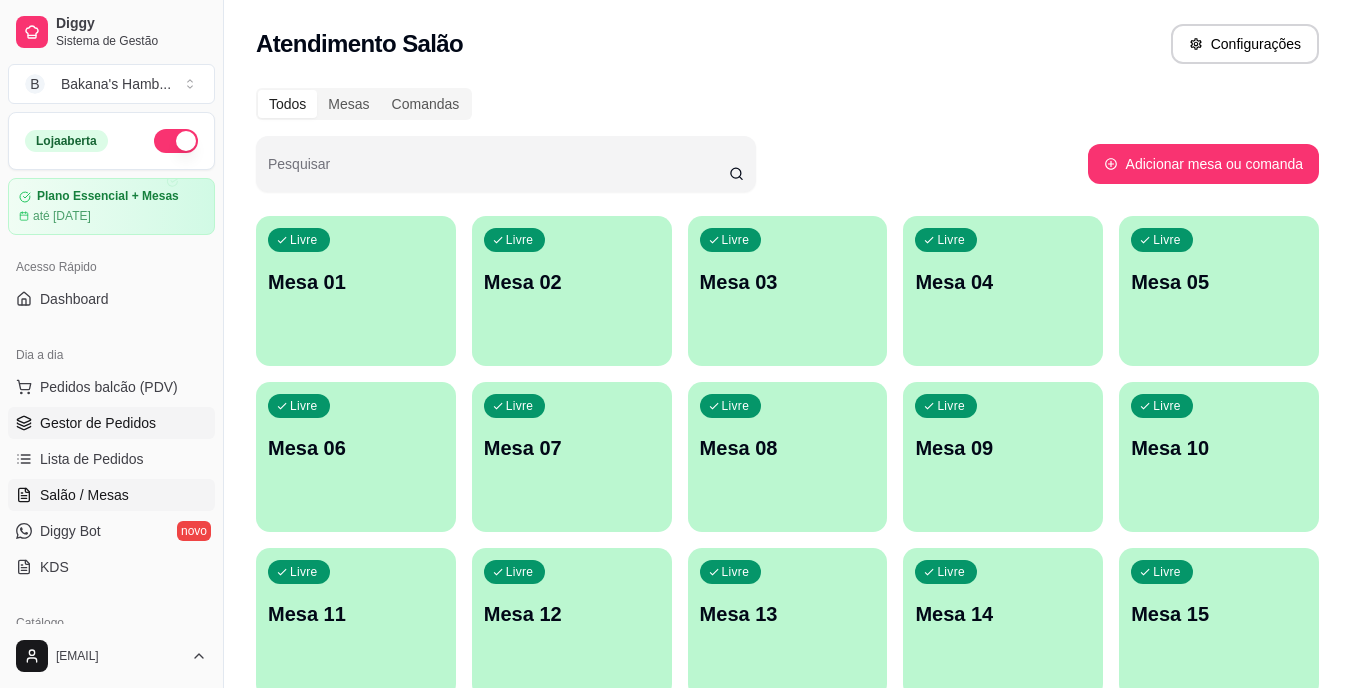 click on "Gestor de Pedidos" at bounding box center [98, 423] 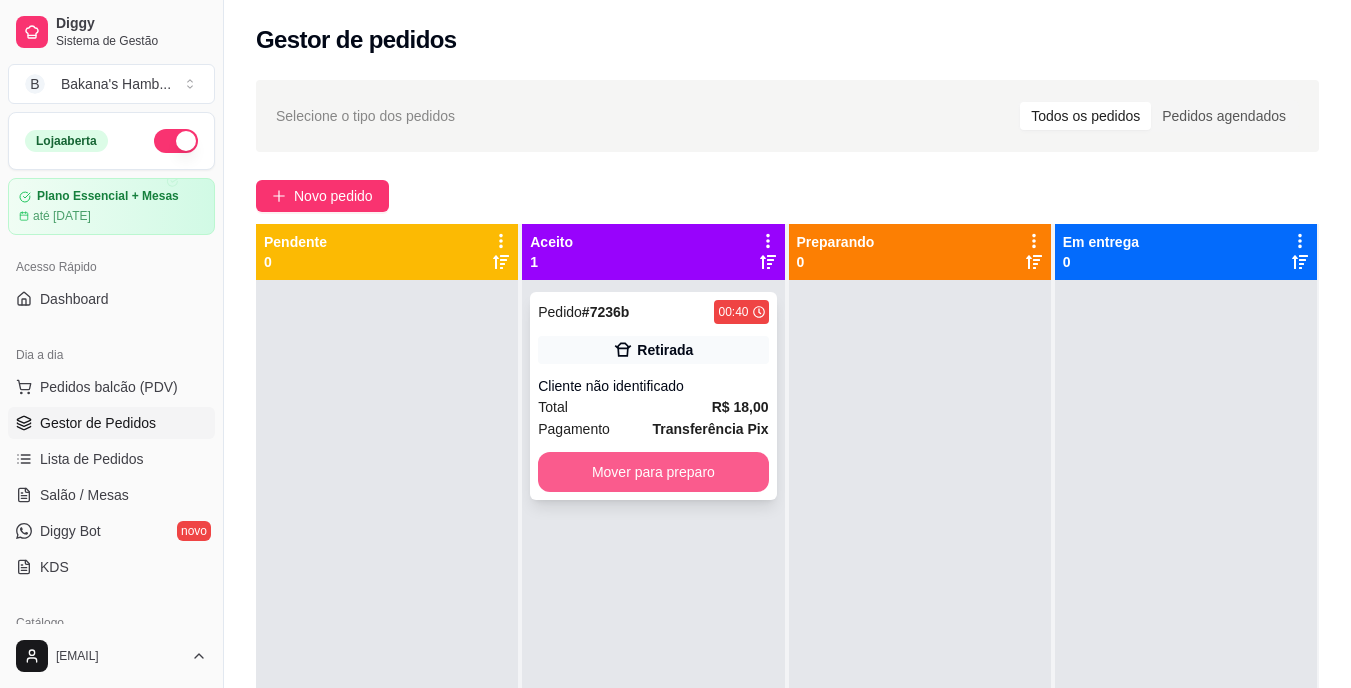 click on "Mover para preparo" at bounding box center [653, 472] 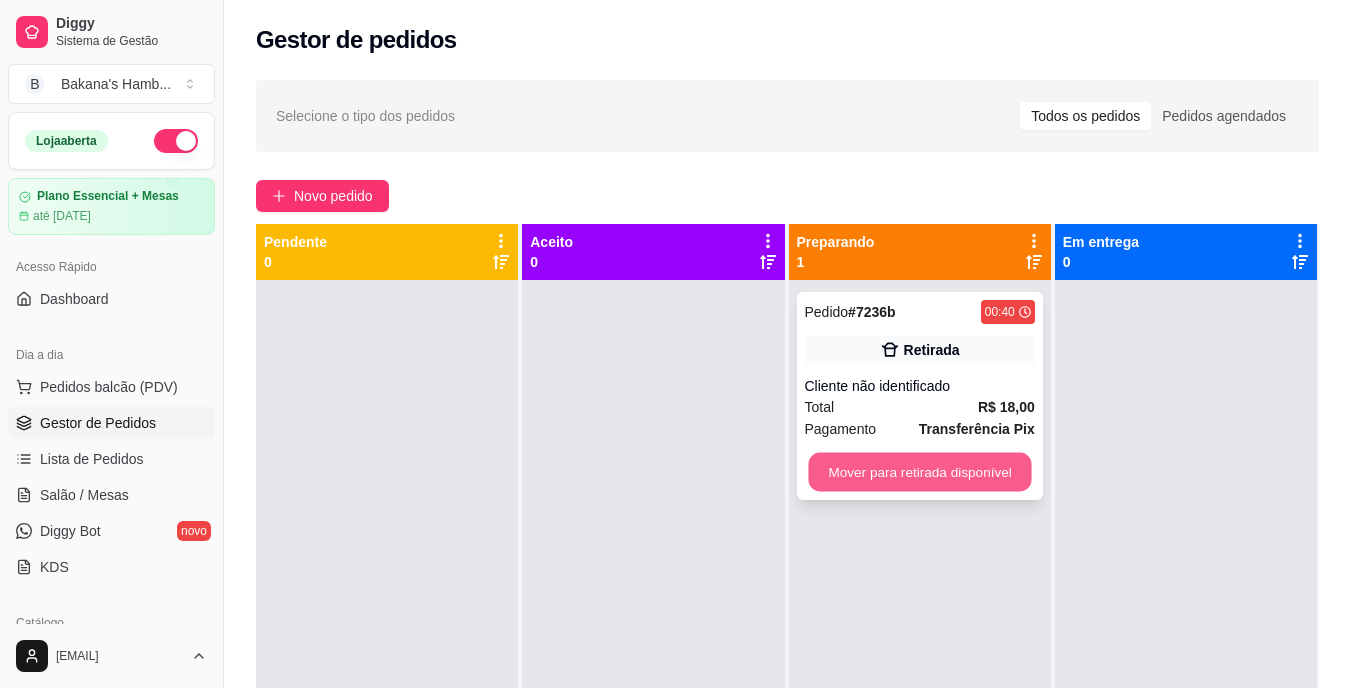 click on "Mover para retirada disponível" at bounding box center (919, 472) 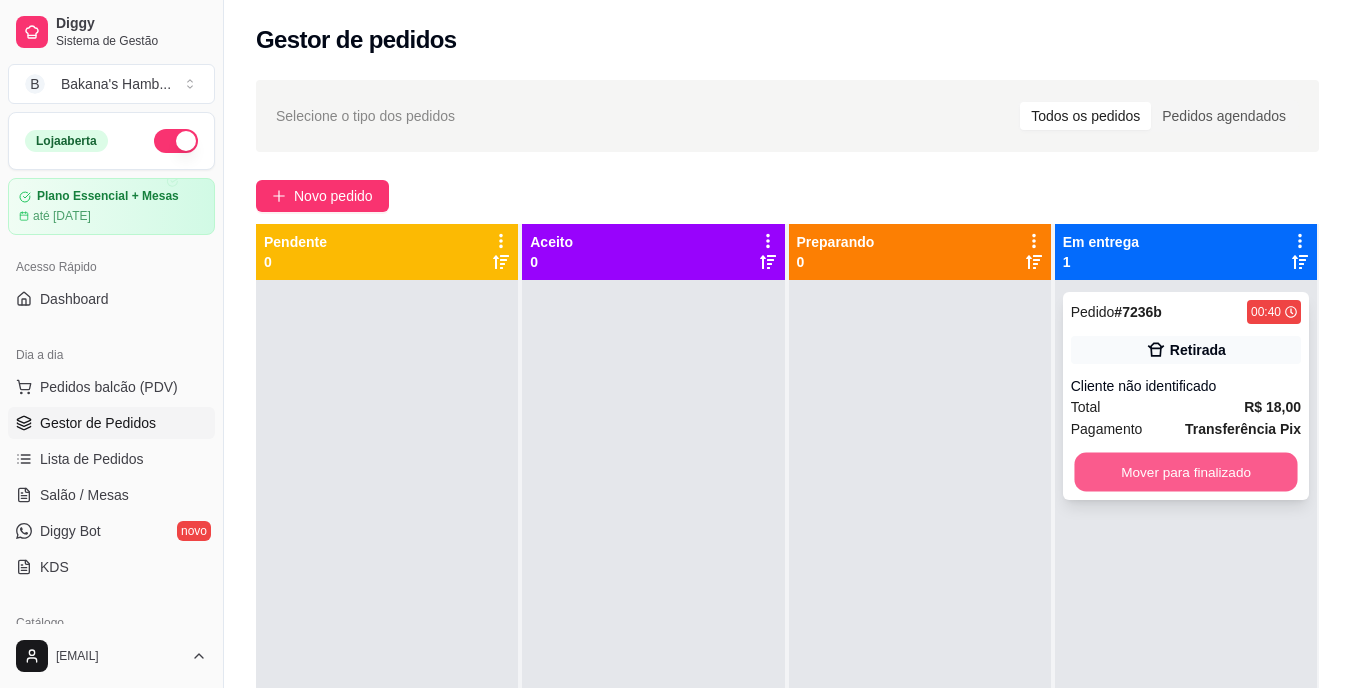 click on "Mover para finalizado" at bounding box center [1185, 472] 